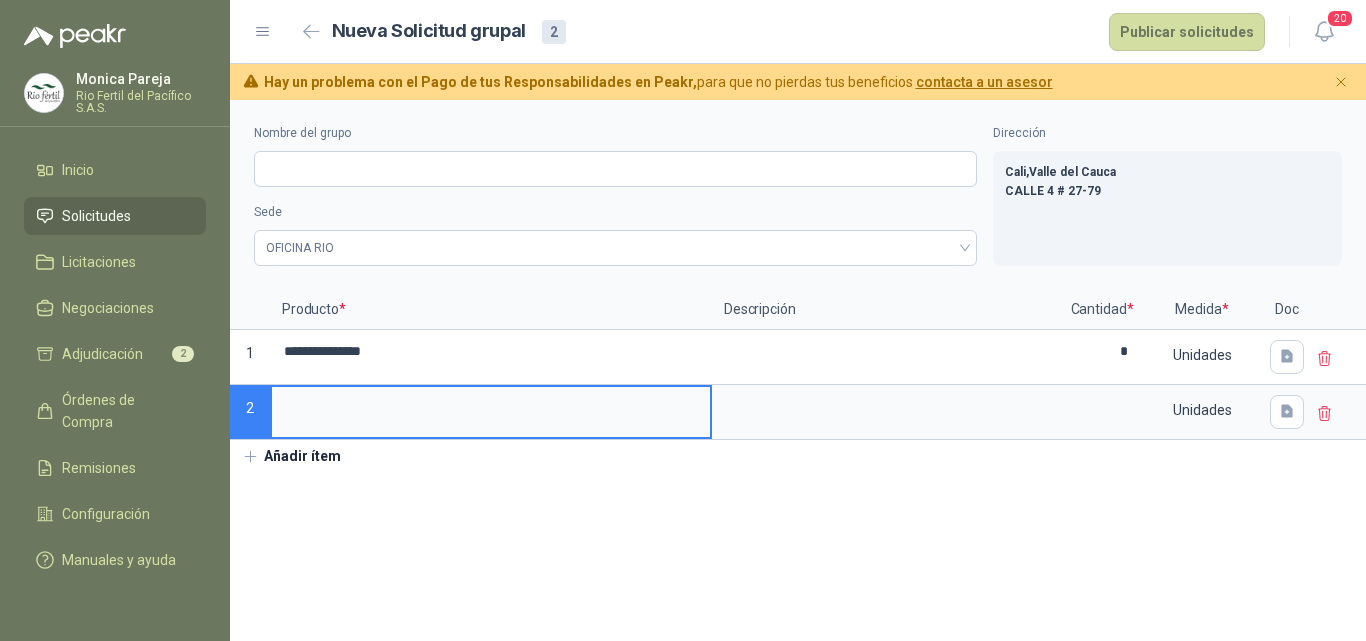 scroll, scrollTop: 0, scrollLeft: 0, axis: both 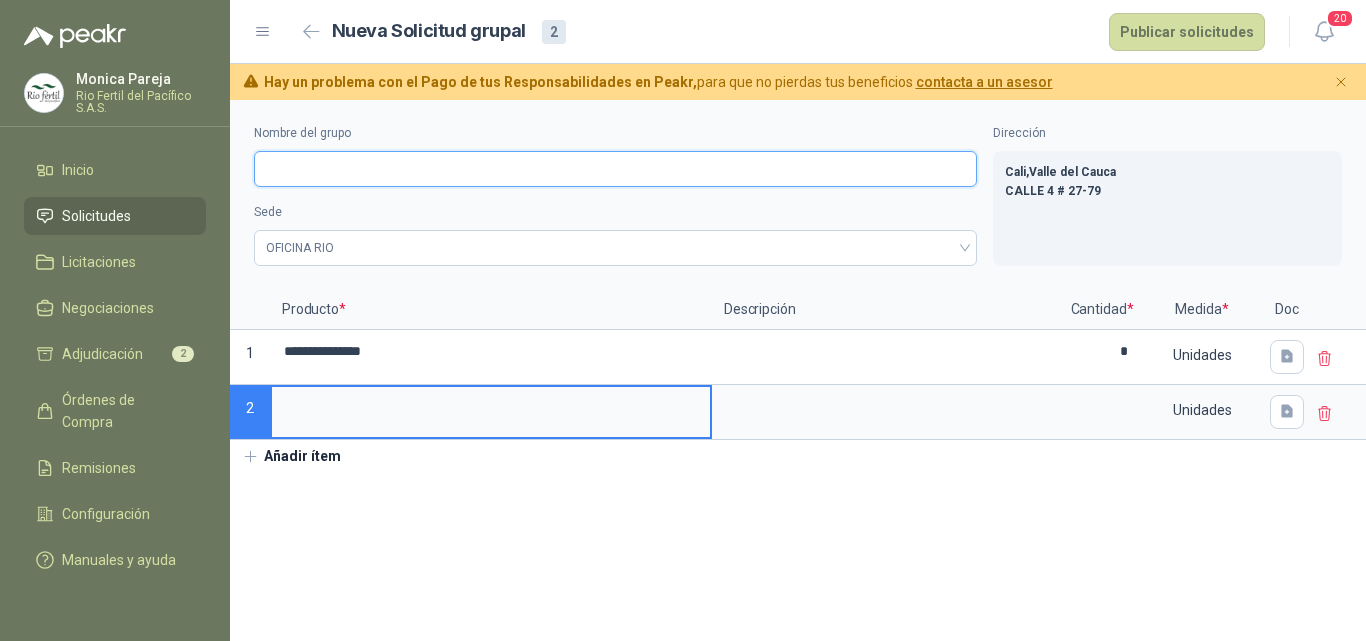 click on "Nombre del grupo" at bounding box center [615, 169] 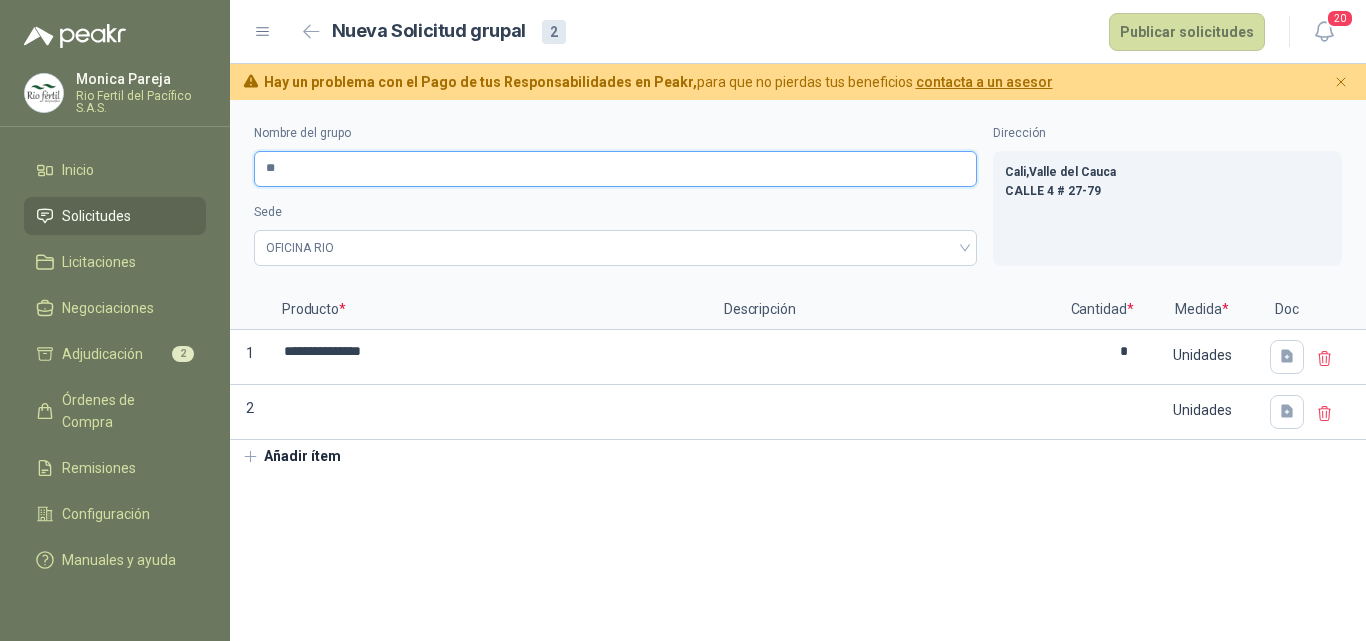 type on "*" 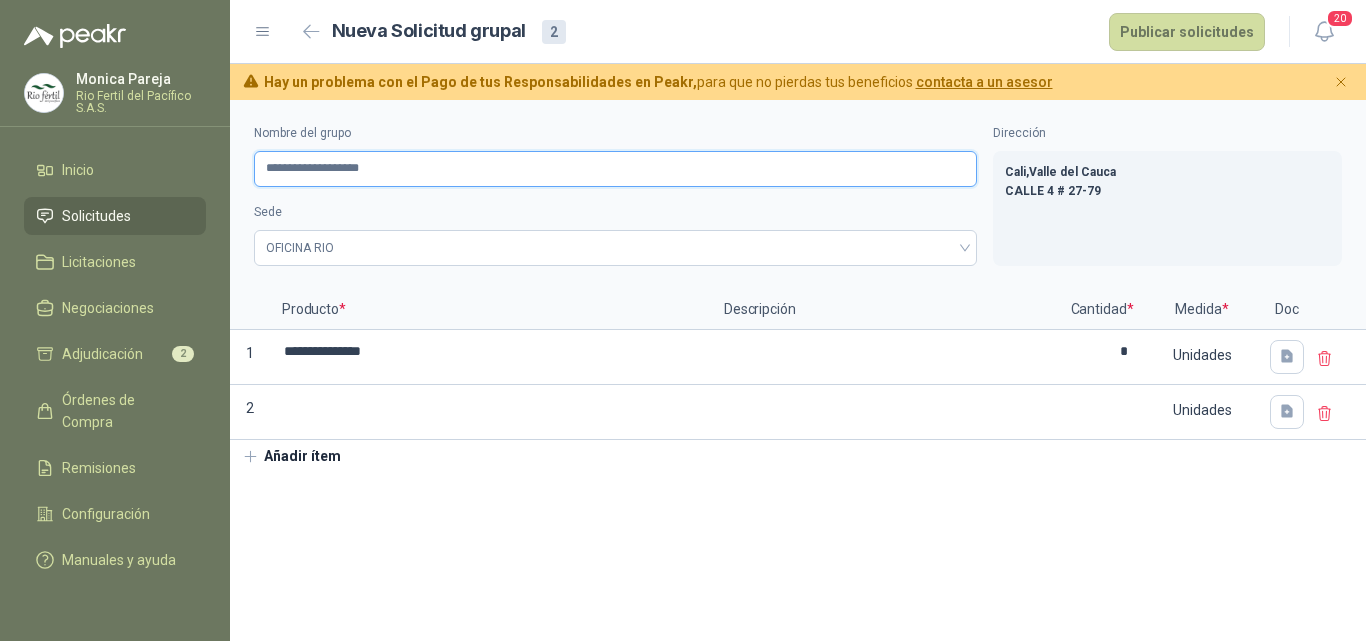 type on "**********" 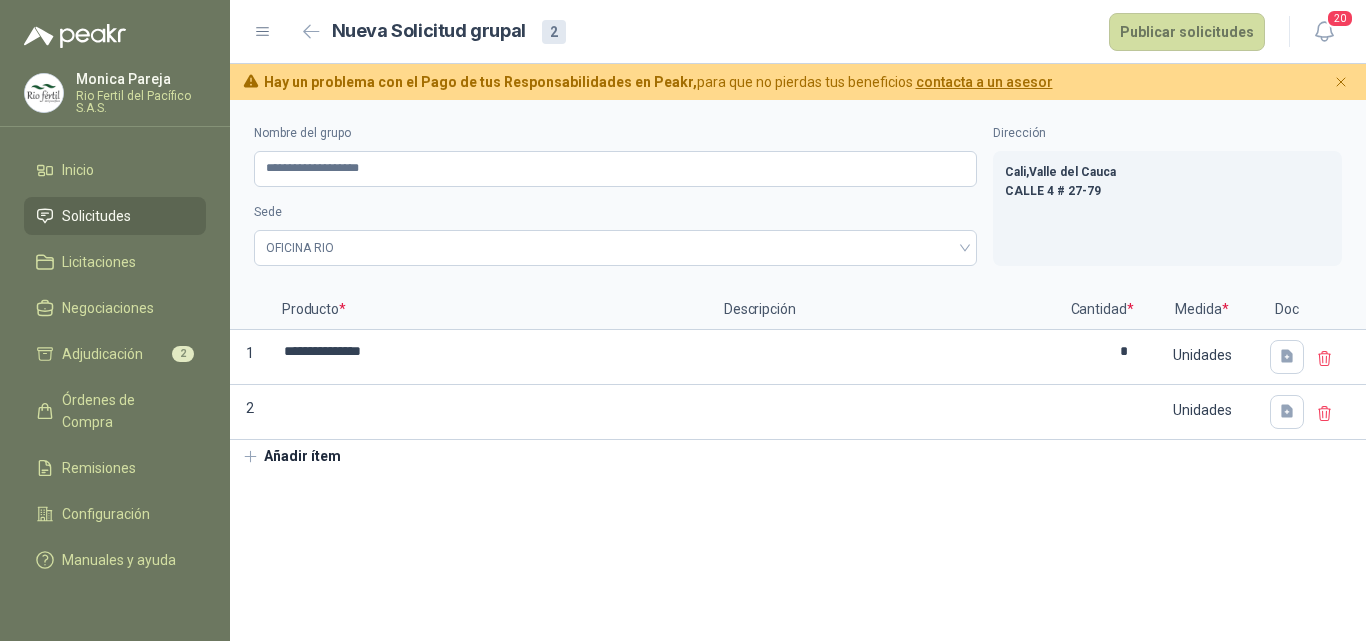 click 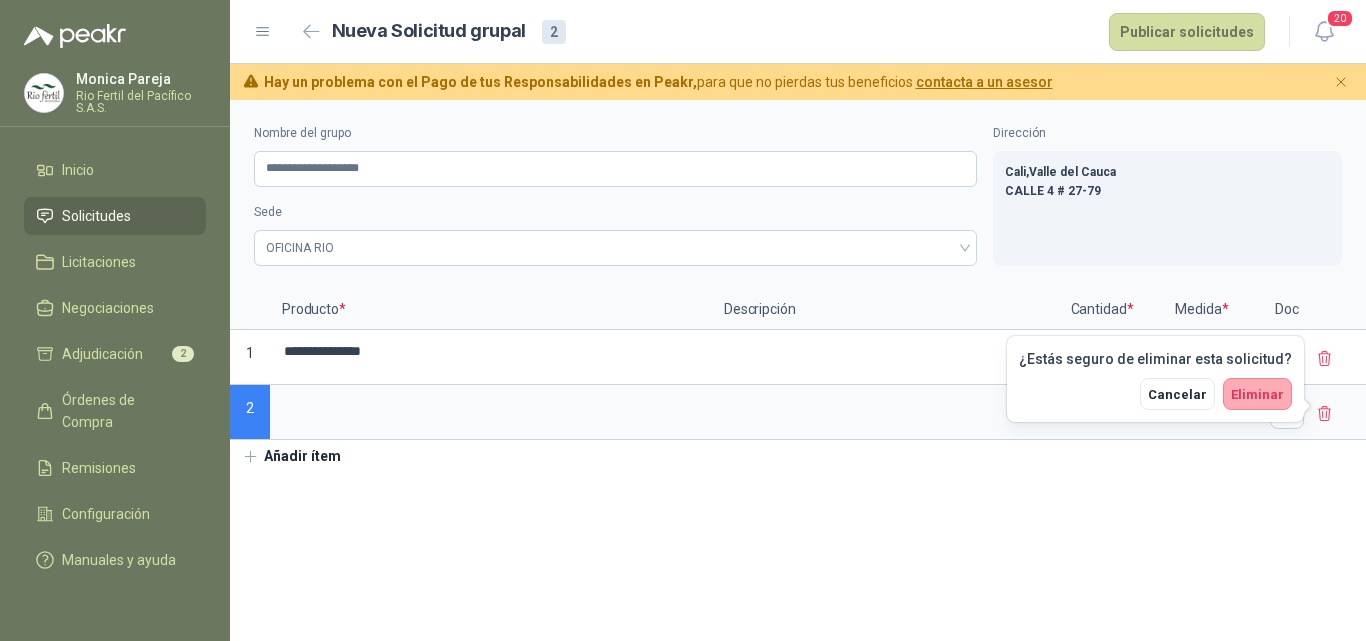 click on "Eliminar" at bounding box center (1257, 394) 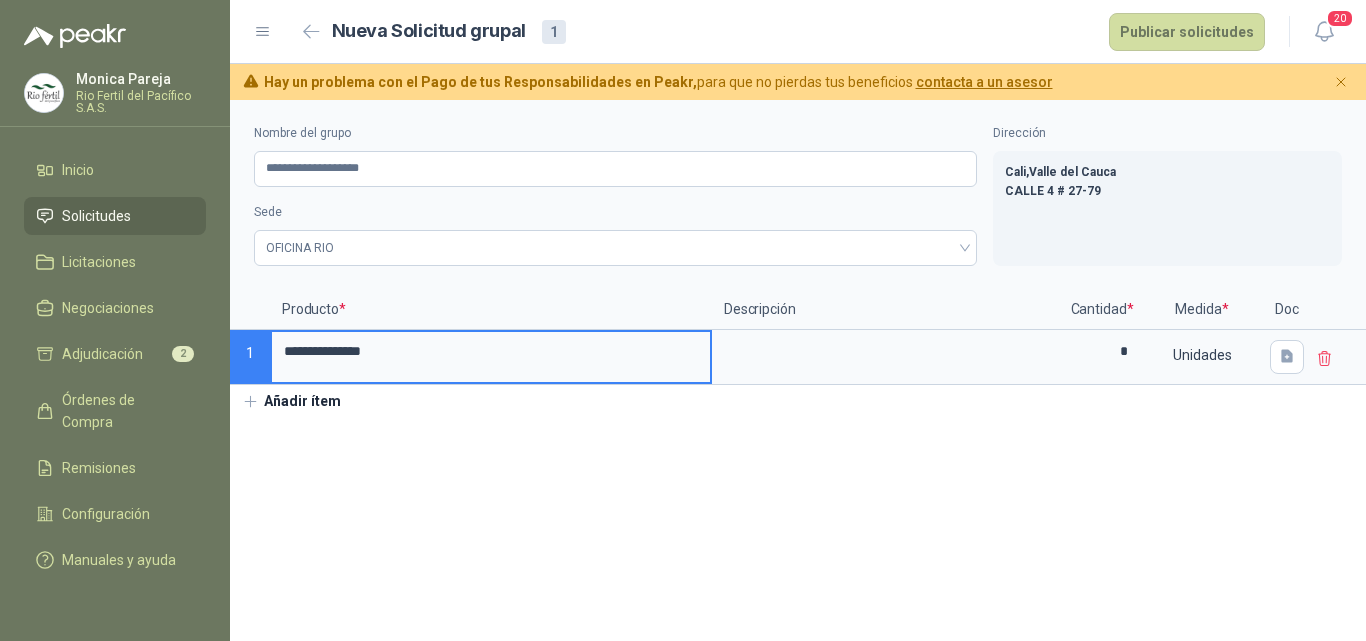 click on "**********" at bounding box center [491, 351] 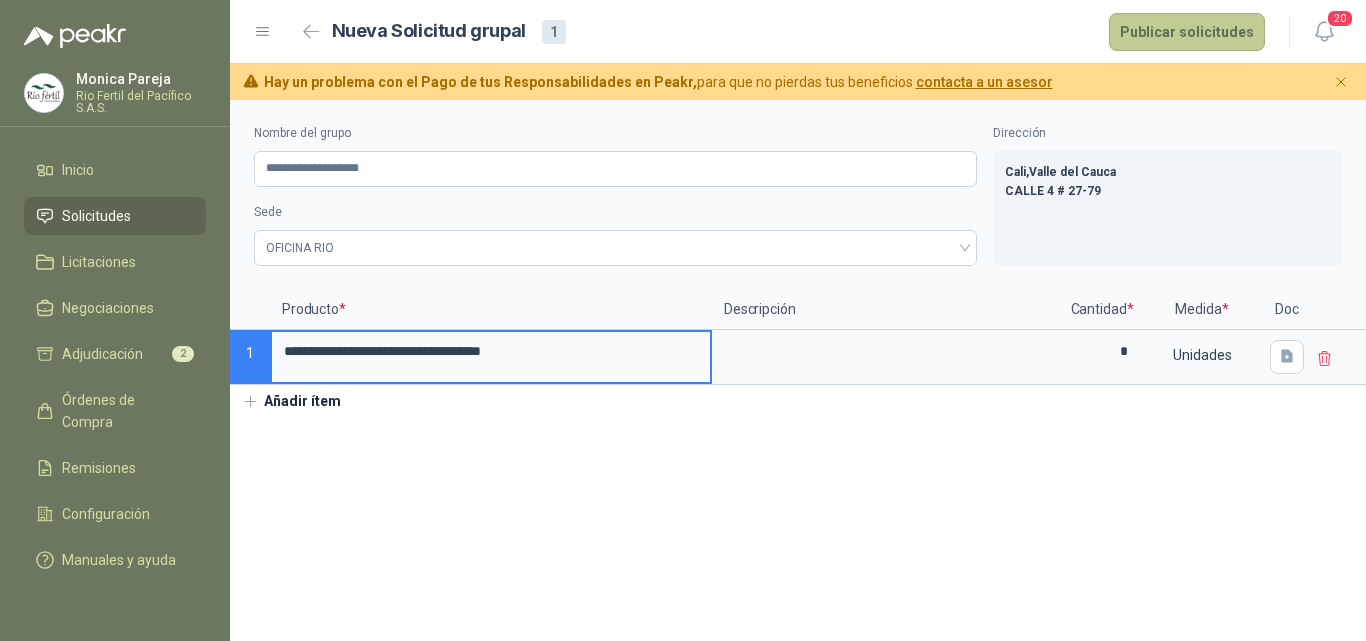 type on "**********" 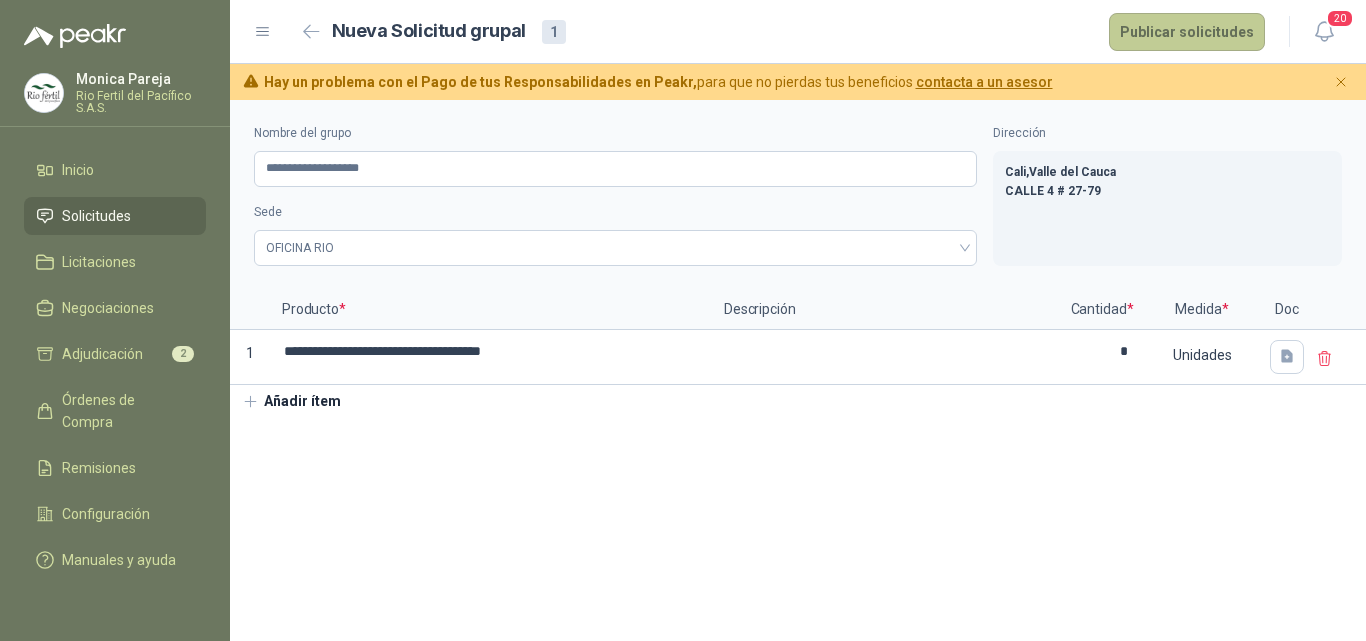 click on "Publicar solicitudes" at bounding box center [1187, 32] 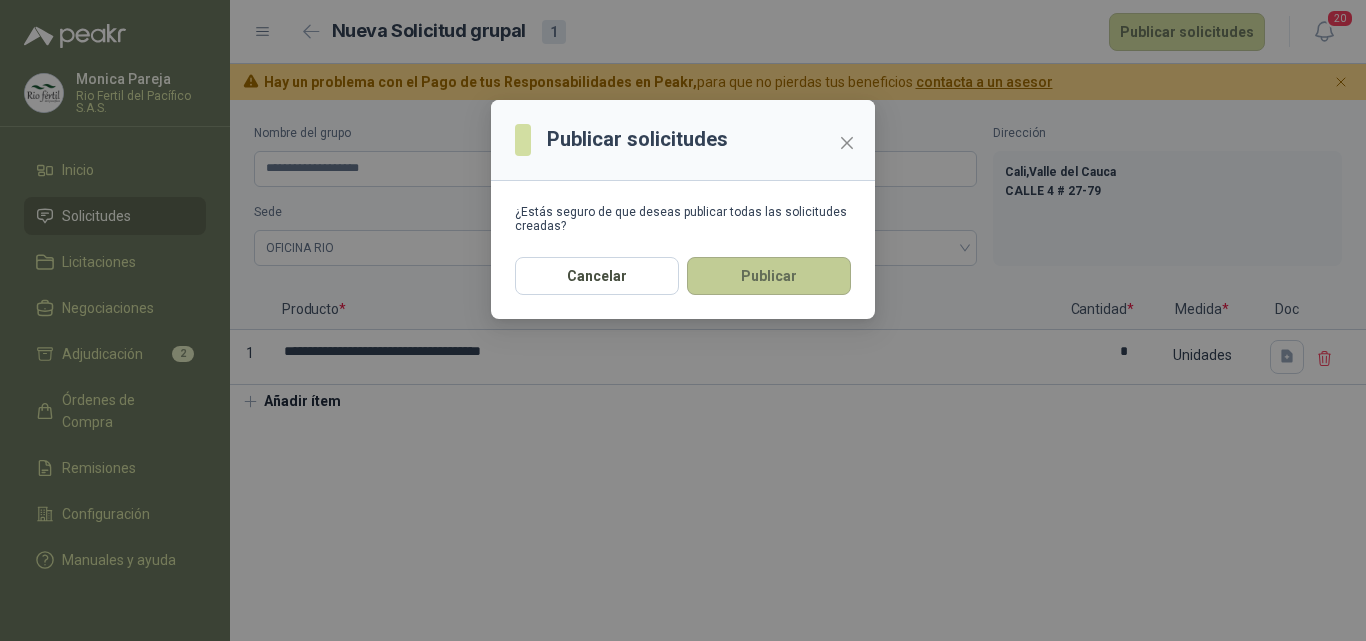 click on "Publicar" at bounding box center (769, 276) 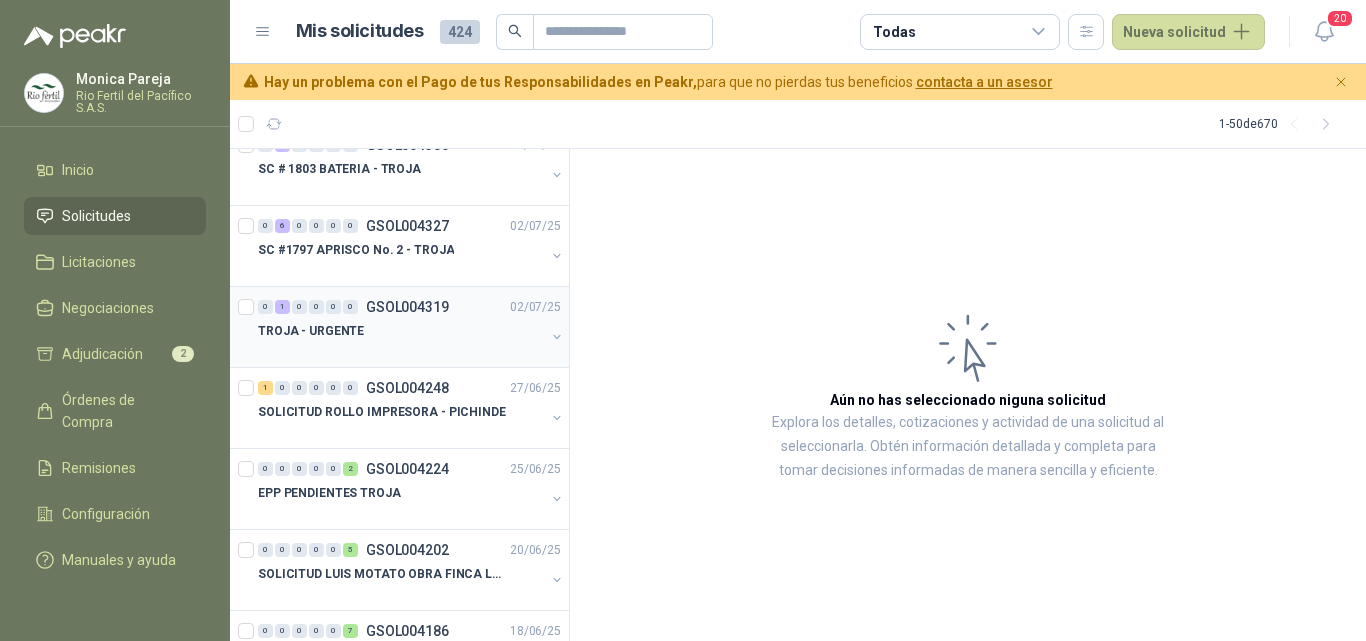 scroll, scrollTop: 800, scrollLeft: 0, axis: vertical 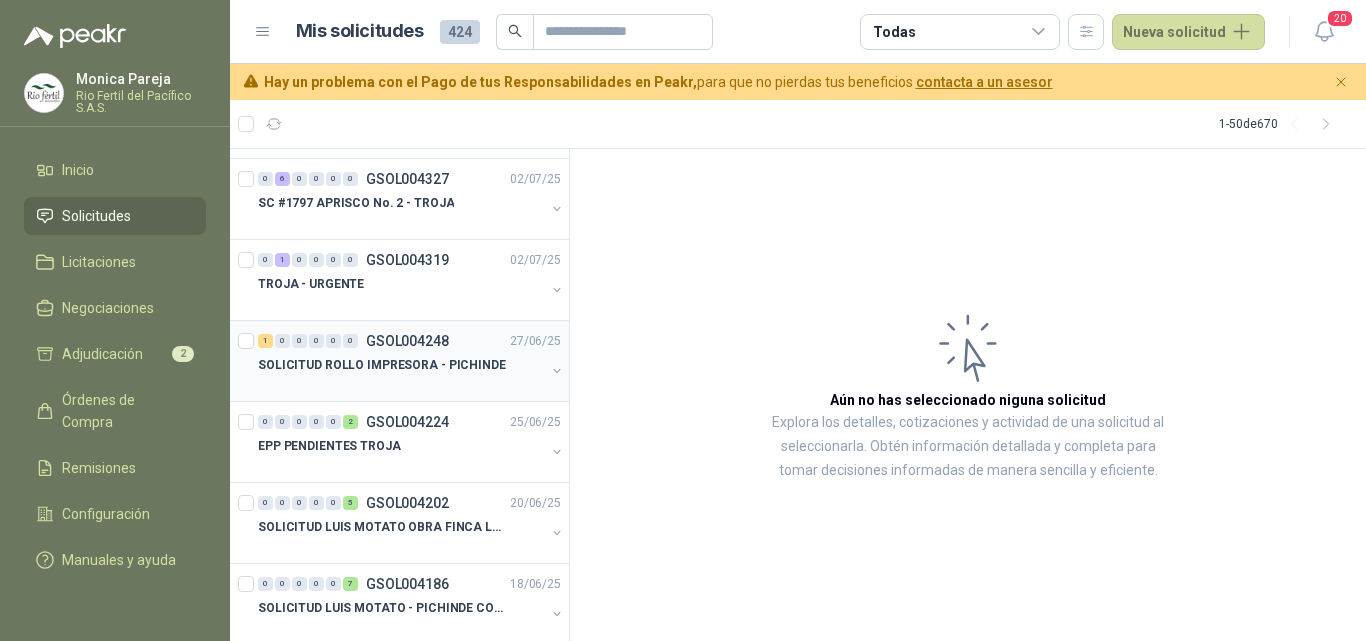 click at bounding box center [401, 385] 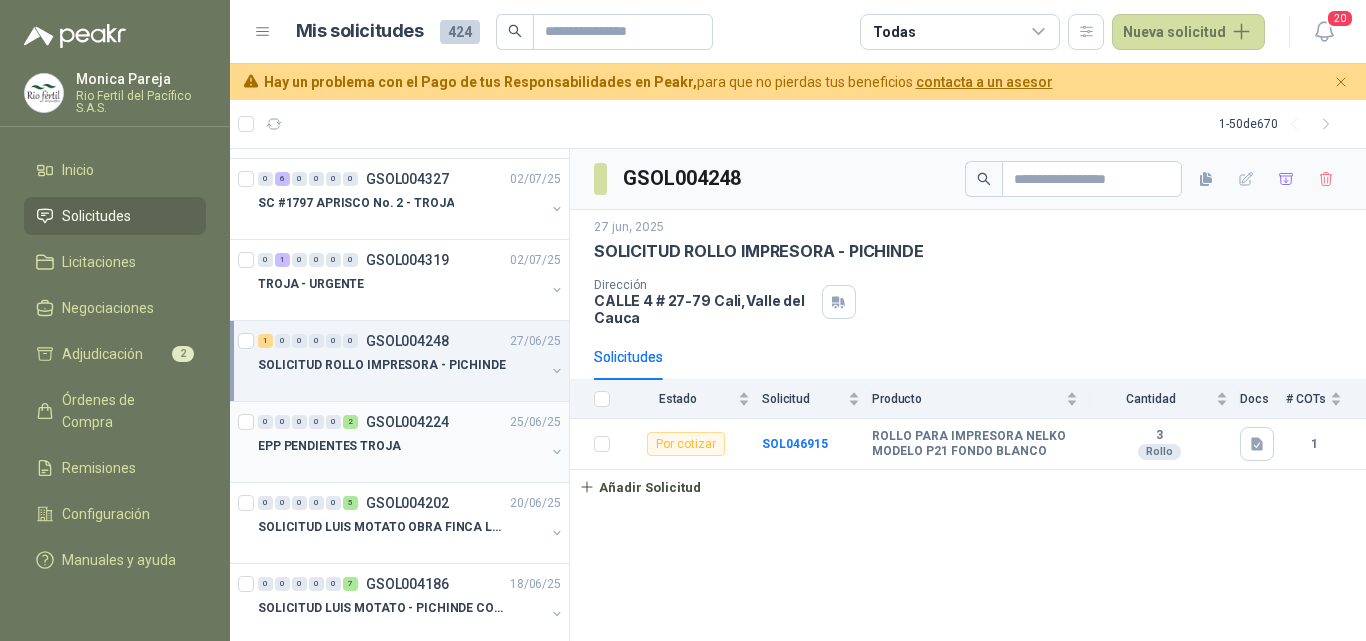 click on "EPP PENDIENTES TROJA" at bounding box center [401, 446] 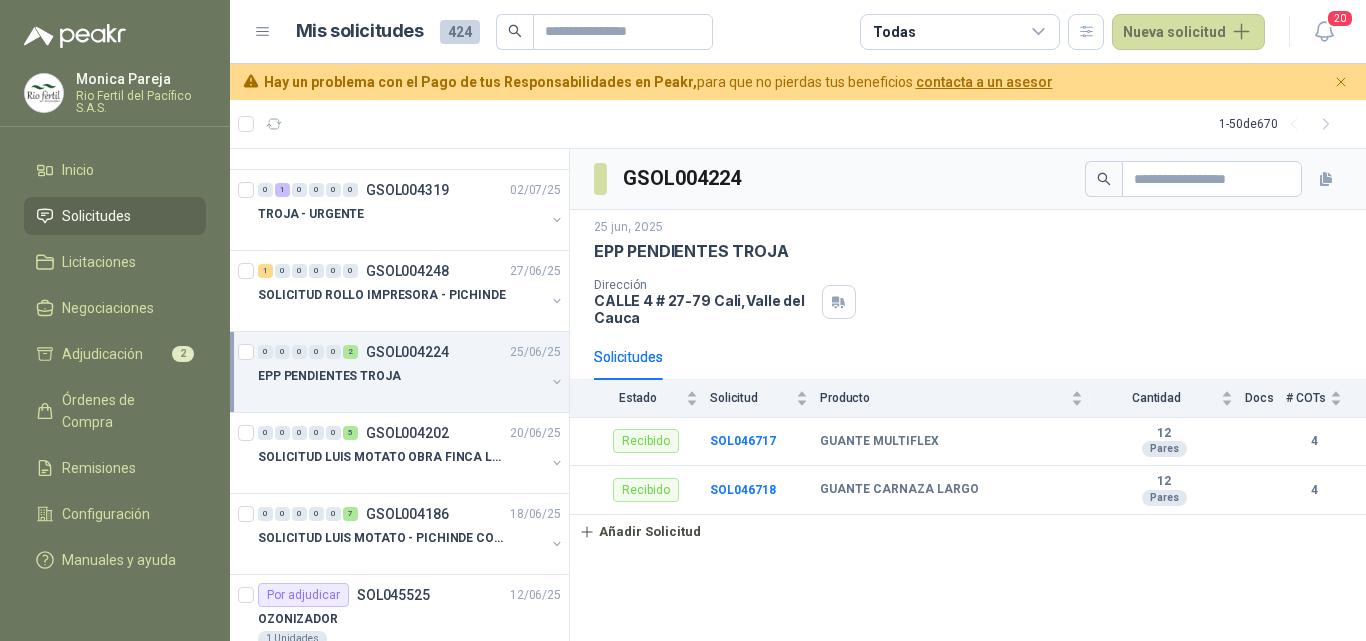 scroll, scrollTop: 900, scrollLeft: 0, axis: vertical 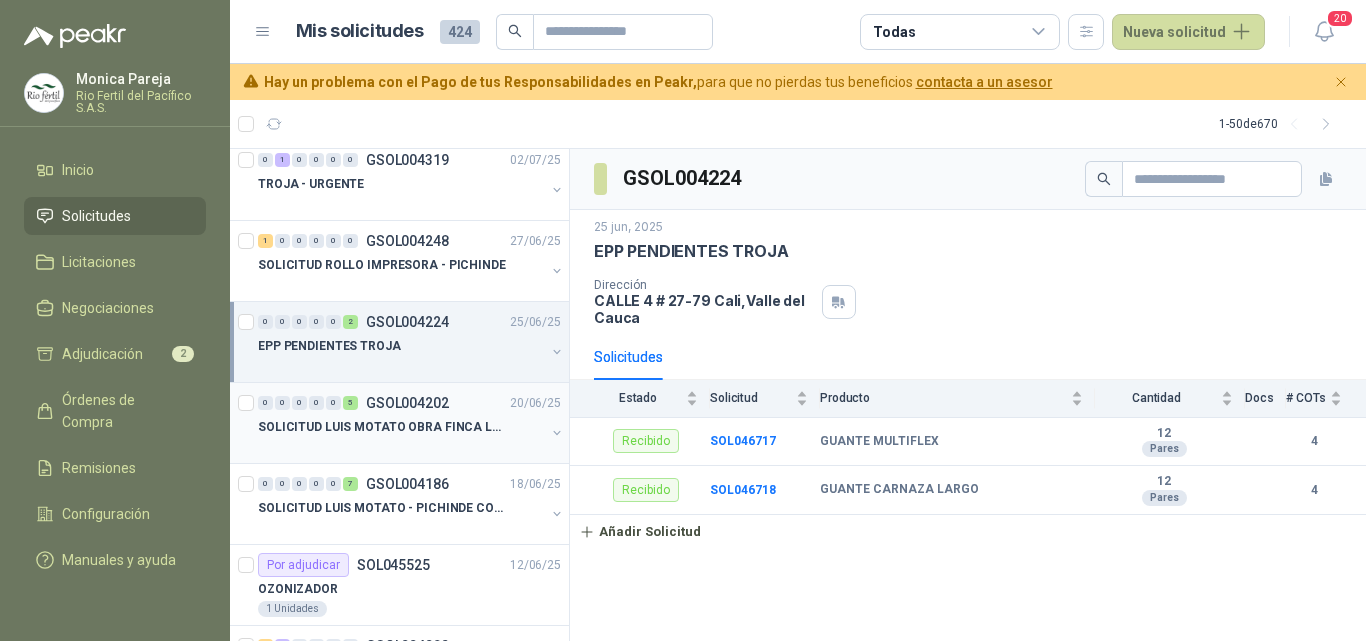 click at bounding box center (401, 447) 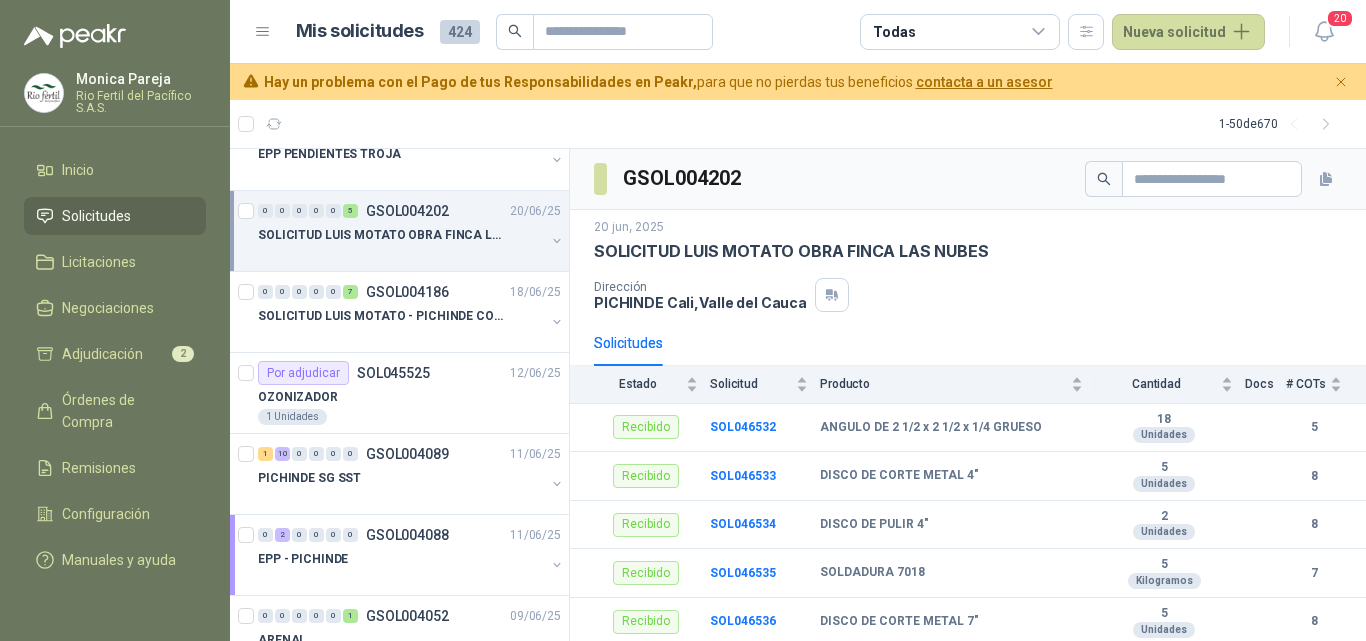 scroll, scrollTop: 1100, scrollLeft: 0, axis: vertical 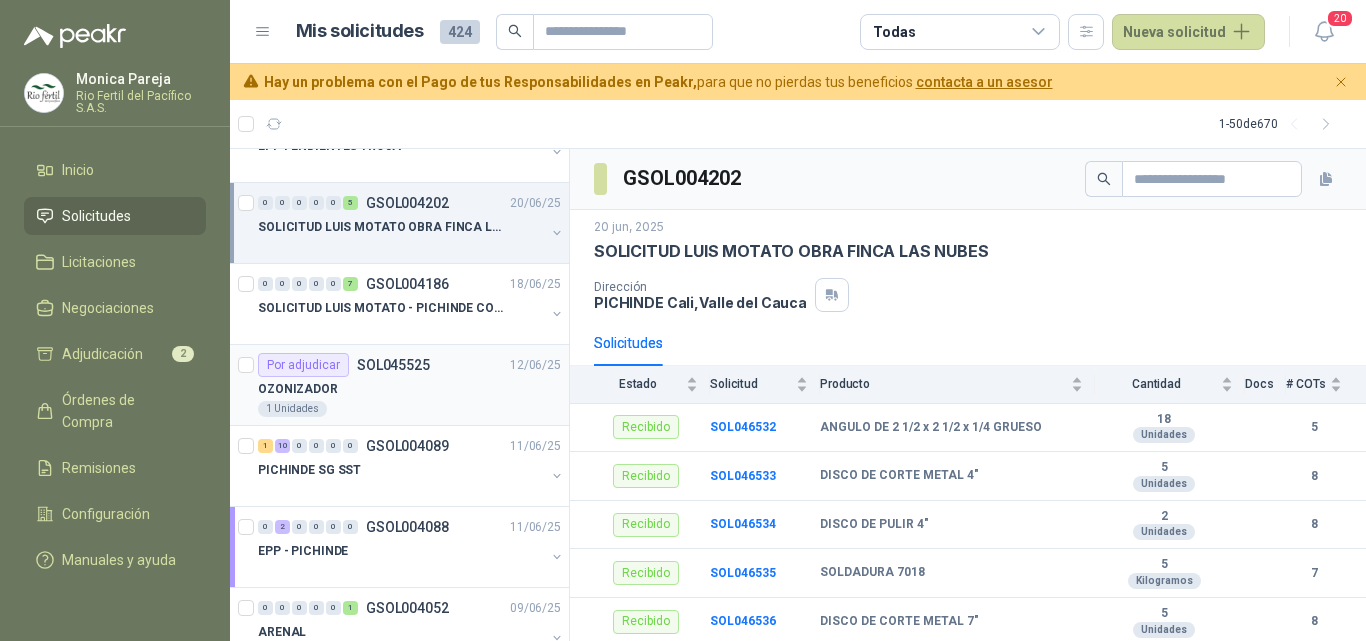 click on "OZONIZADOR" at bounding box center [409, 389] 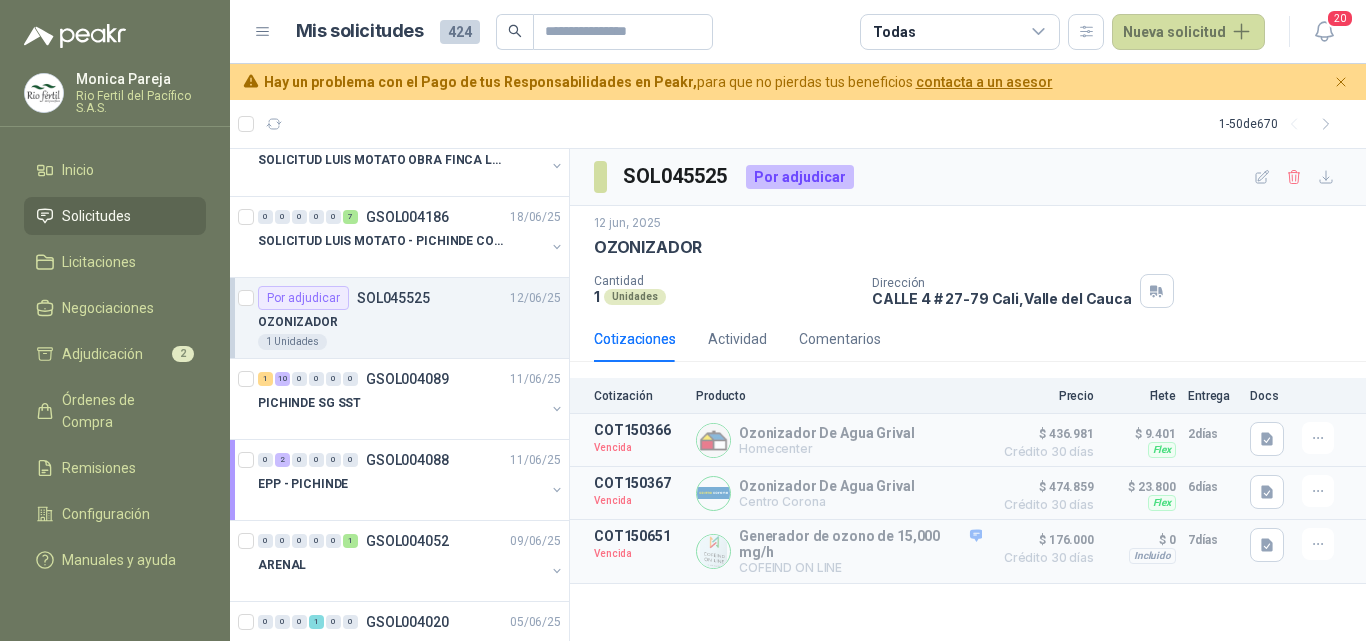 scroll, scrollTop: 1200, scrollLeft: 0, axis: vertical 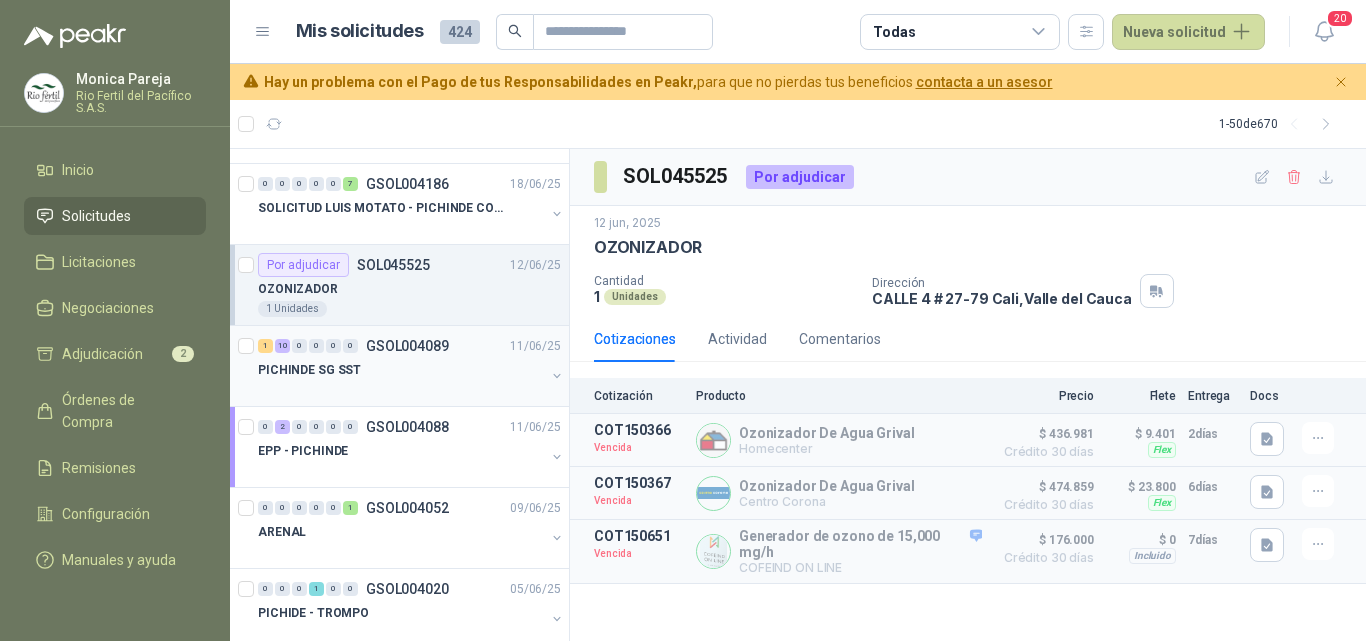 click at bounding box center (401, 390) 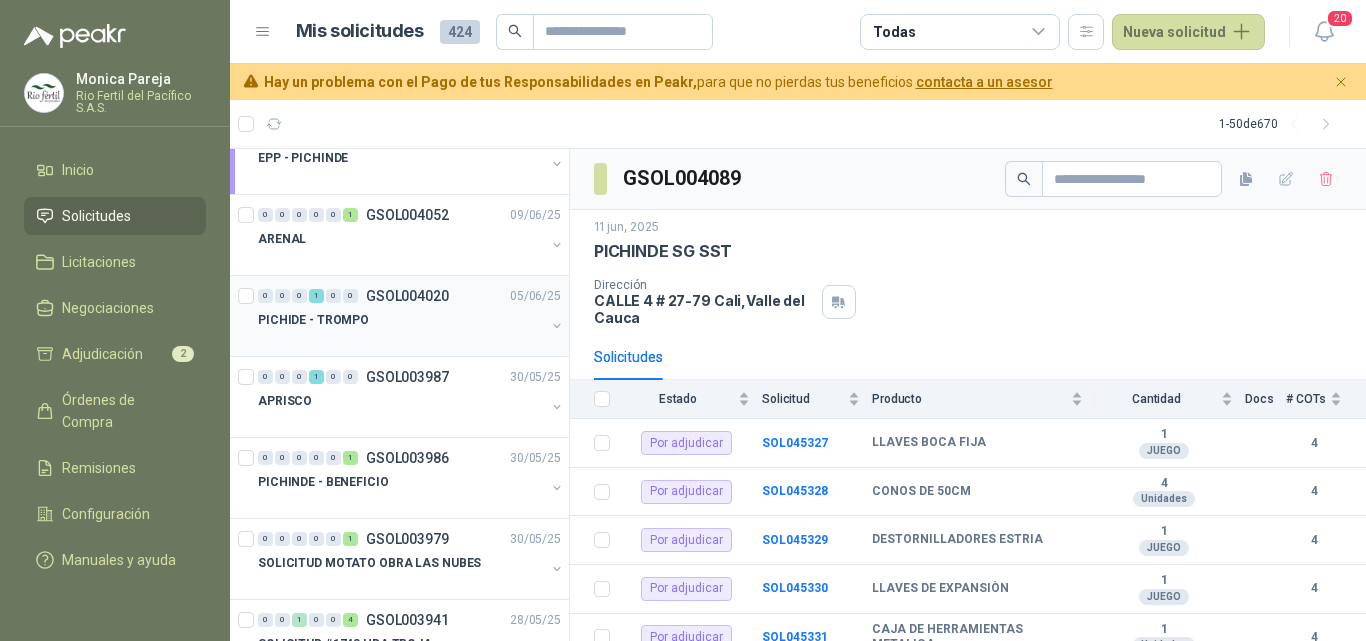 scroll, scrollTop: 1500, scrollLeft: 0, axis: vertical 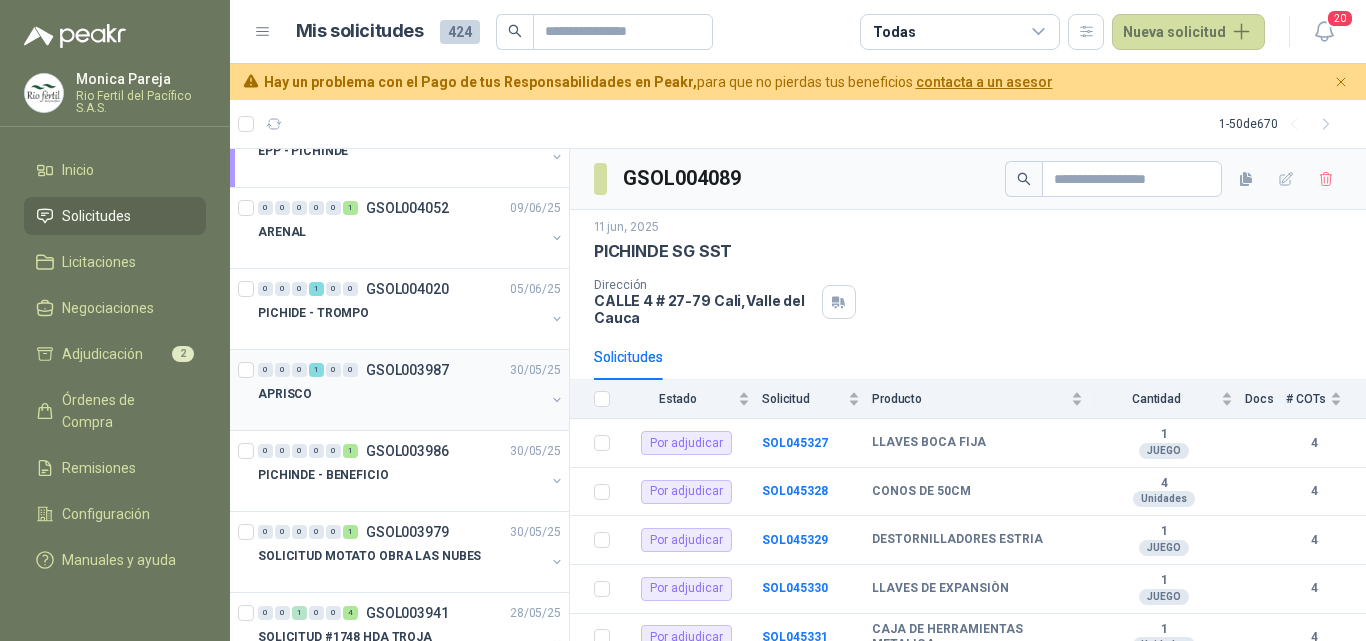click at bounding box center [401, 414] 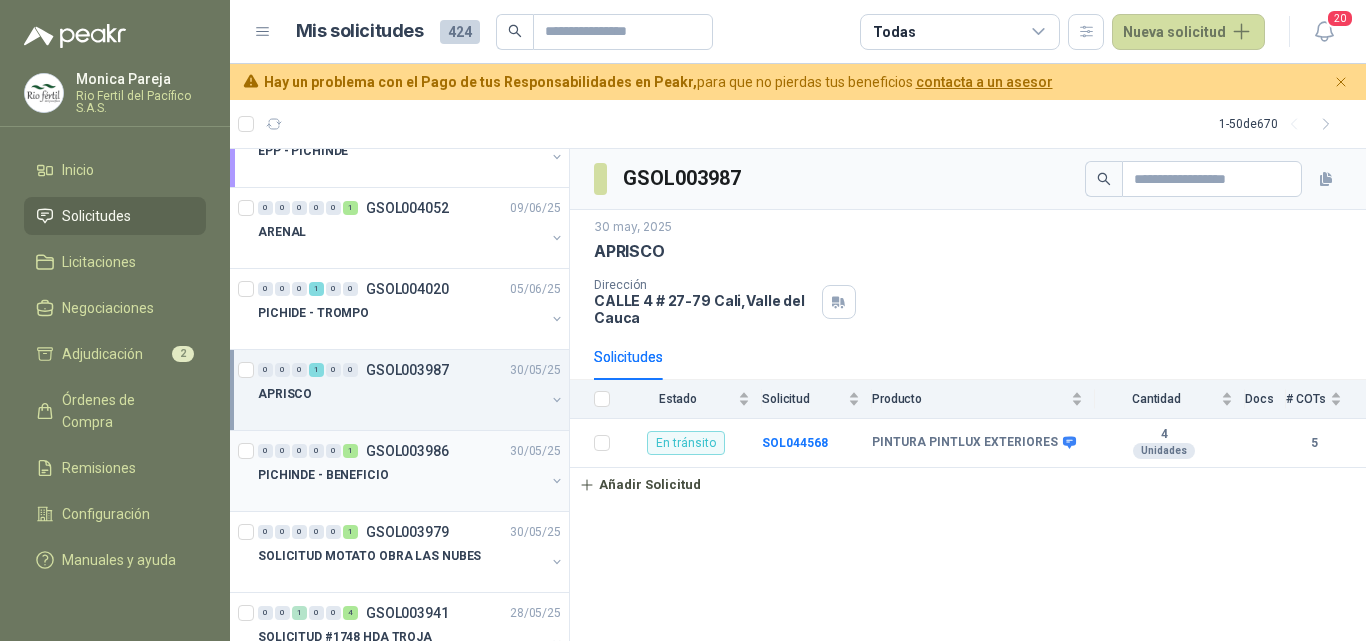 click on "PICHINDE  - BENEFICIO" at bounding box center (401, 475) 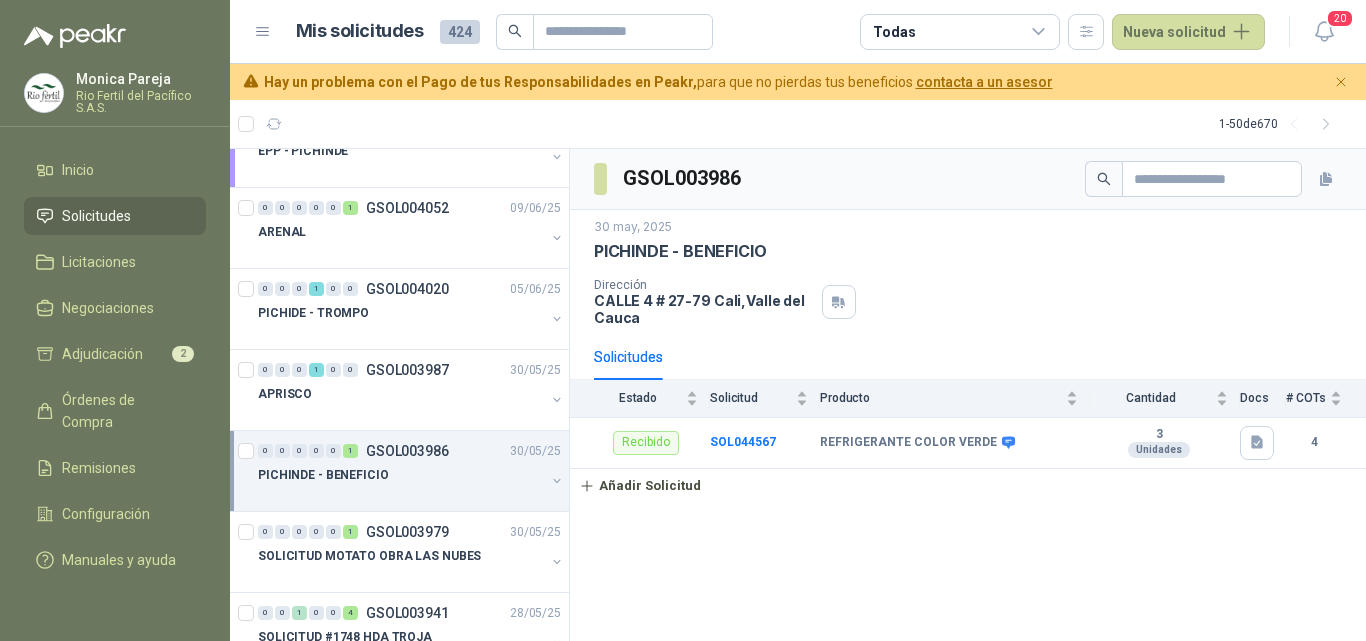 scroll, scrollTop: 1600, scrollLeft: 0, axis: vertical 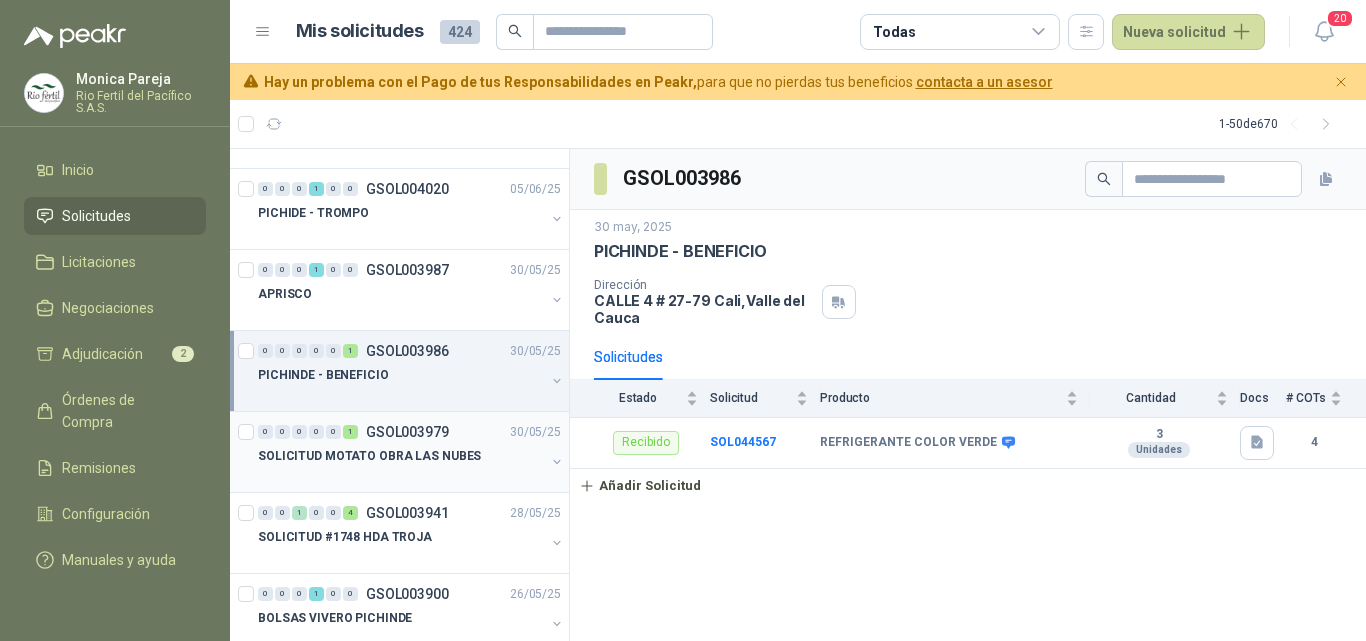 click at bounding box center [401, 476] 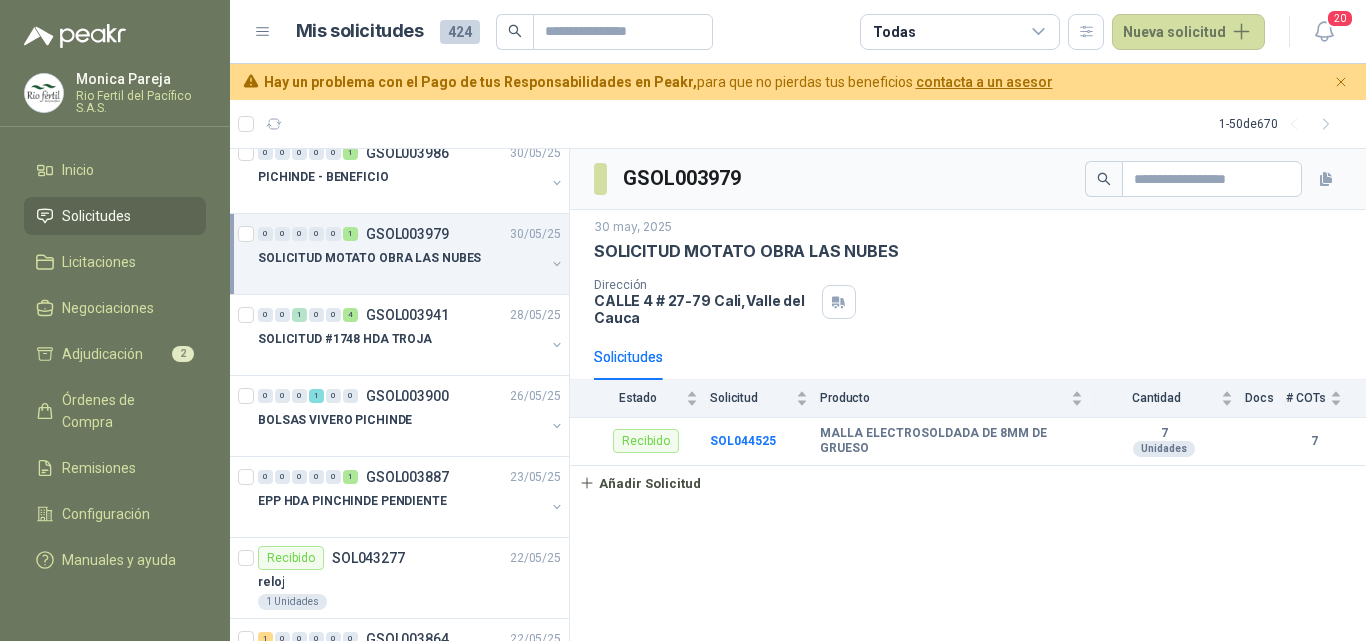 scroll, scrollTop: 1800, scrollLeft: 0, axis: vertical 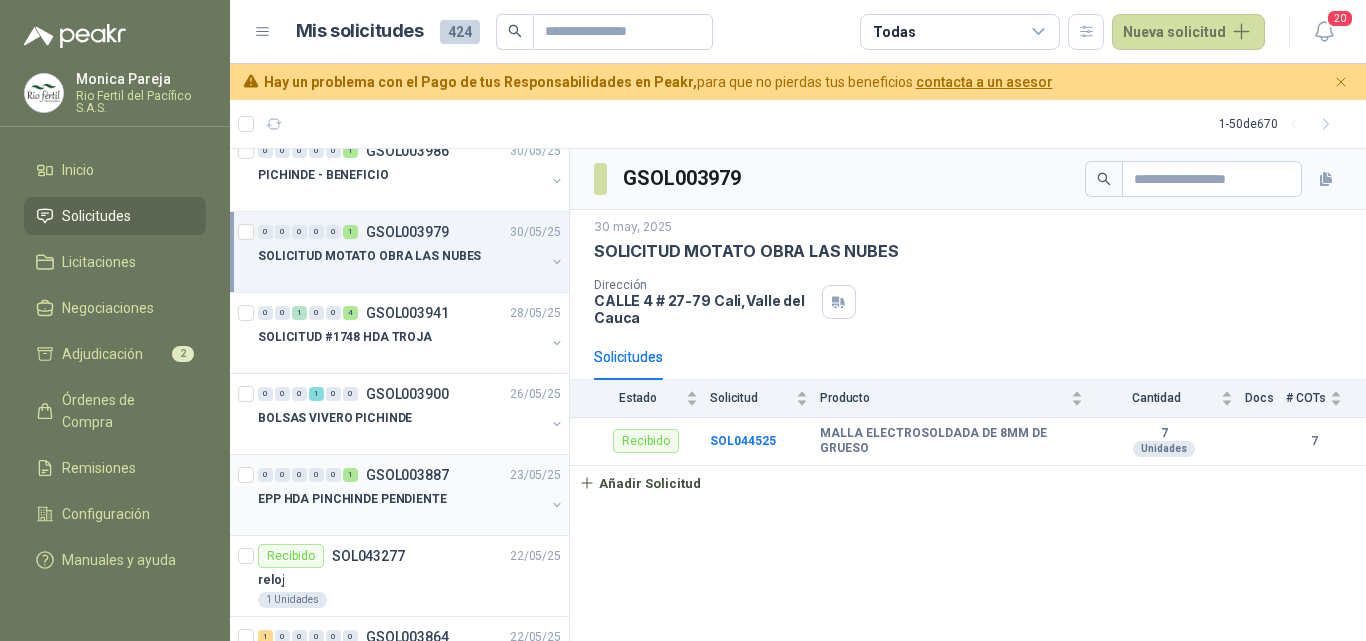 click on "0   0   0   0   0   1   GSOL003887 23/05/25" at bounding box center [411, 475] 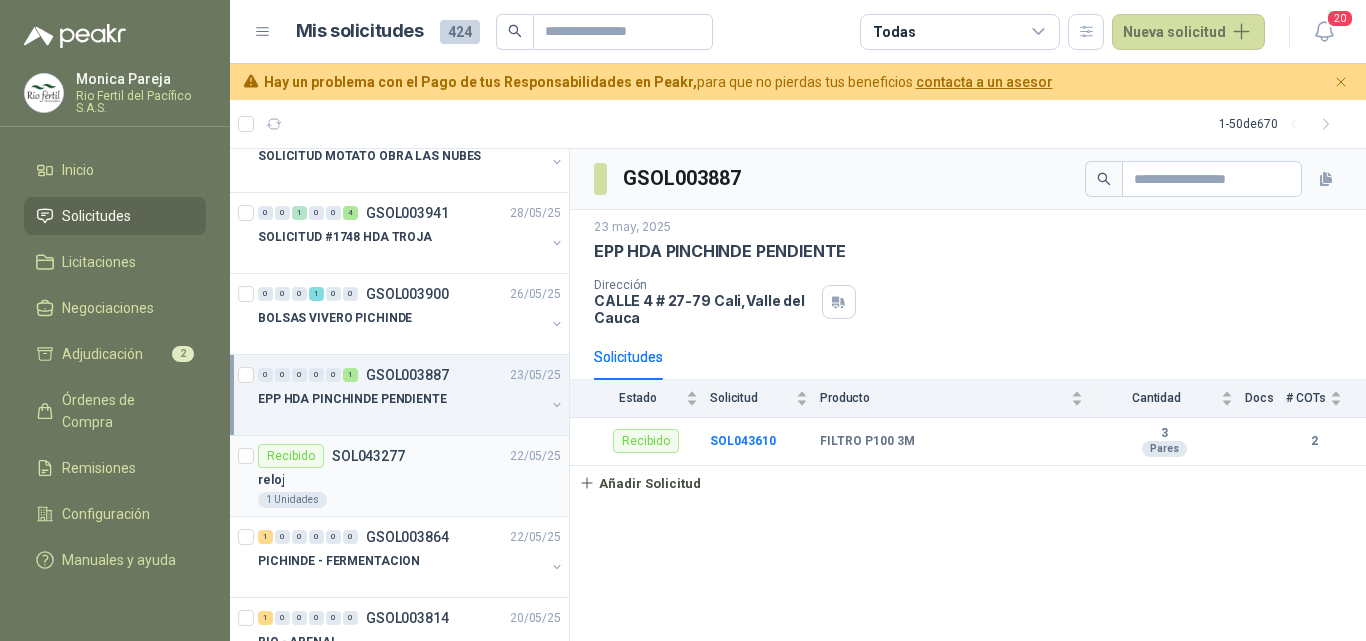 scroll, scrollTop: 2000, scrollLeft: 0, axis: vertical 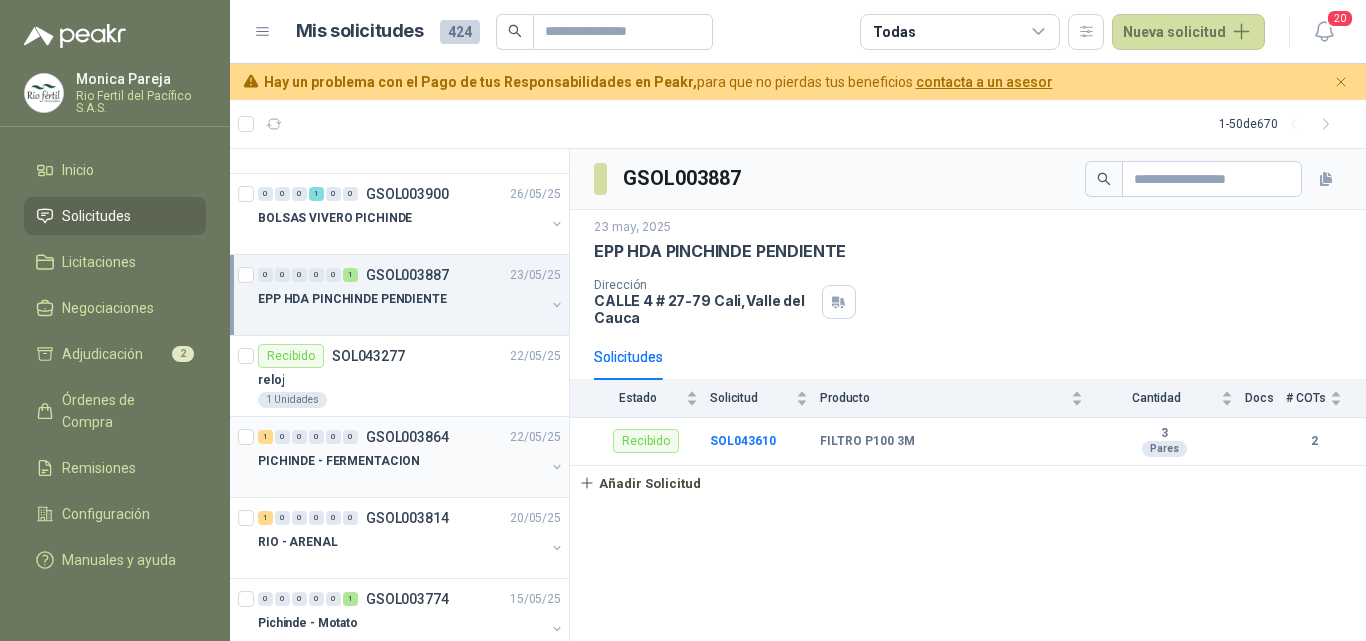 click at bounding box center (401, 481) 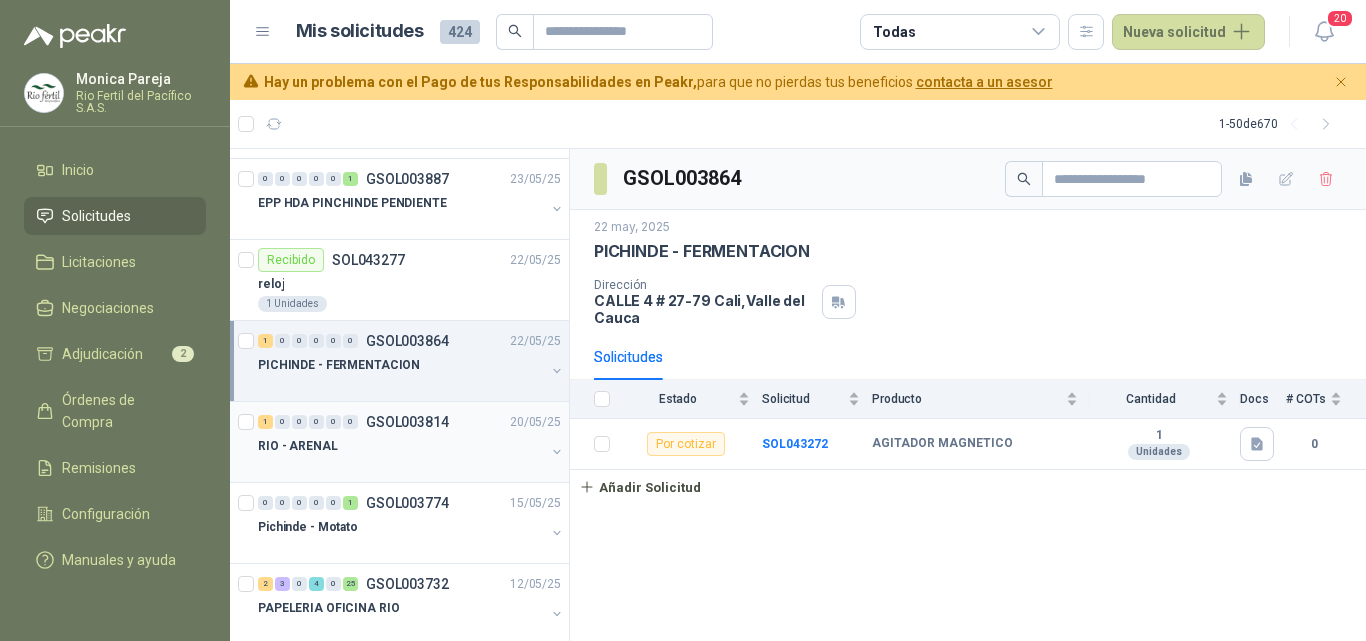 scroll, scrollTop: 2100, scrollLeft: 0, axis: vertical 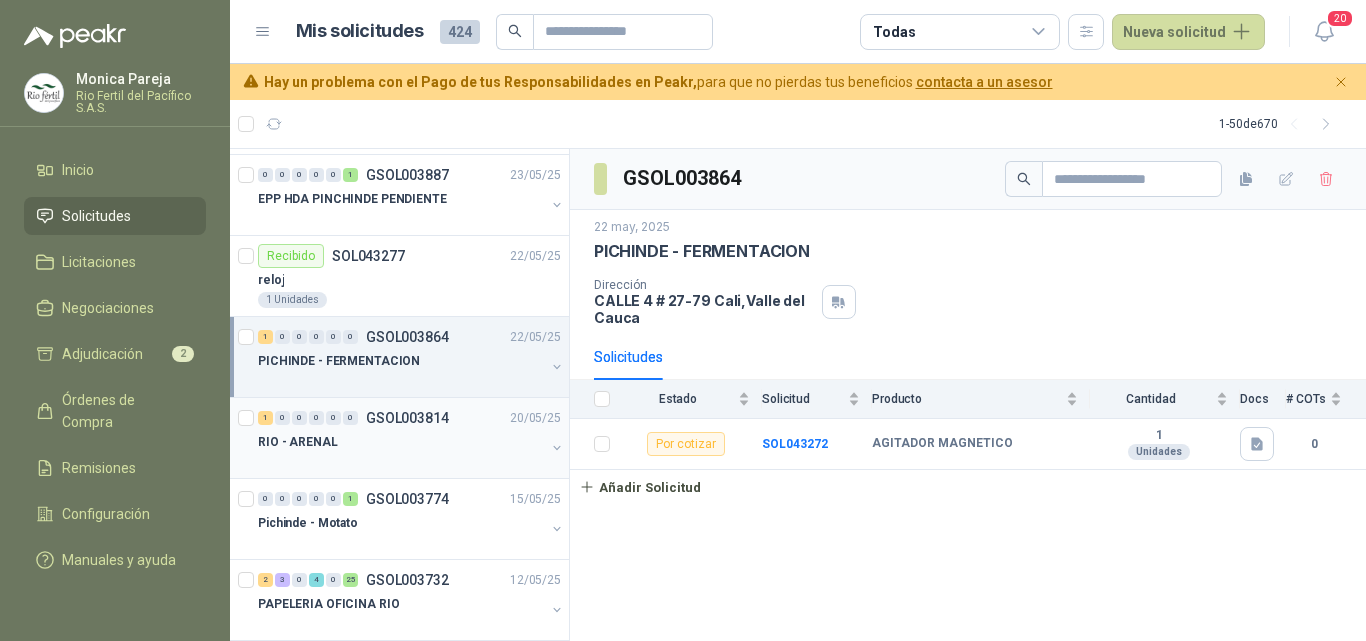 click at bounding box center (401, 462) 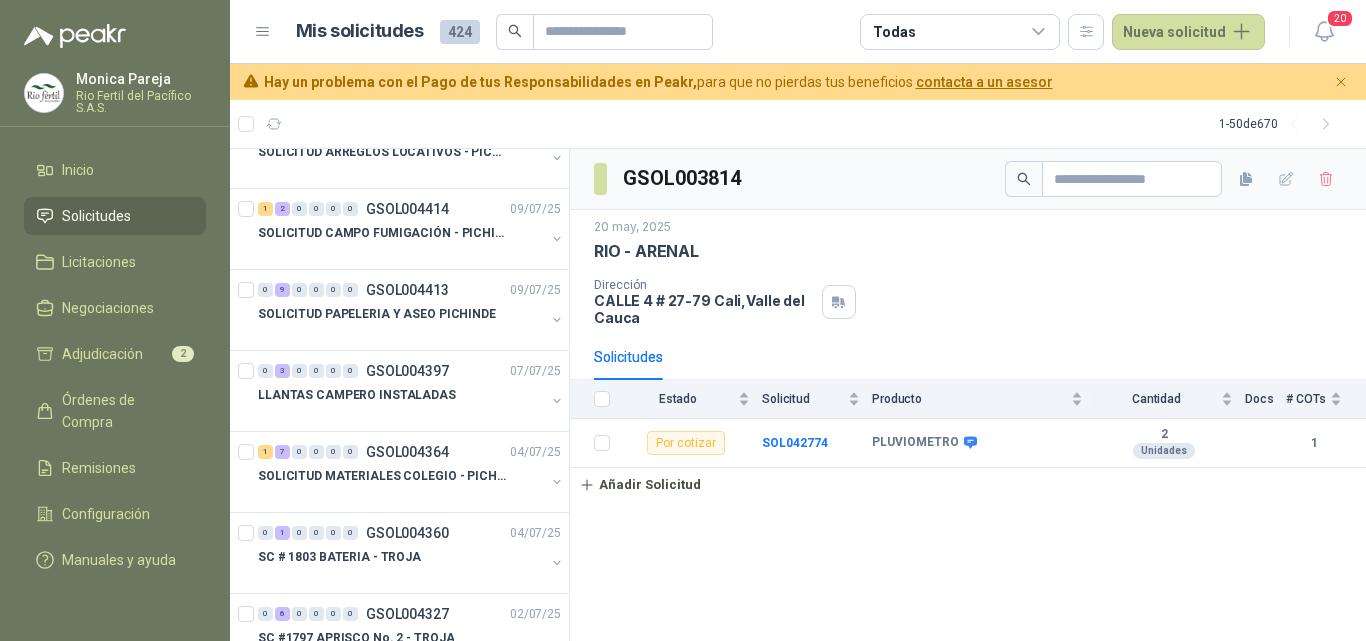 scroll, scrollTop: 400, scrollLeft: 0, axis: vertical 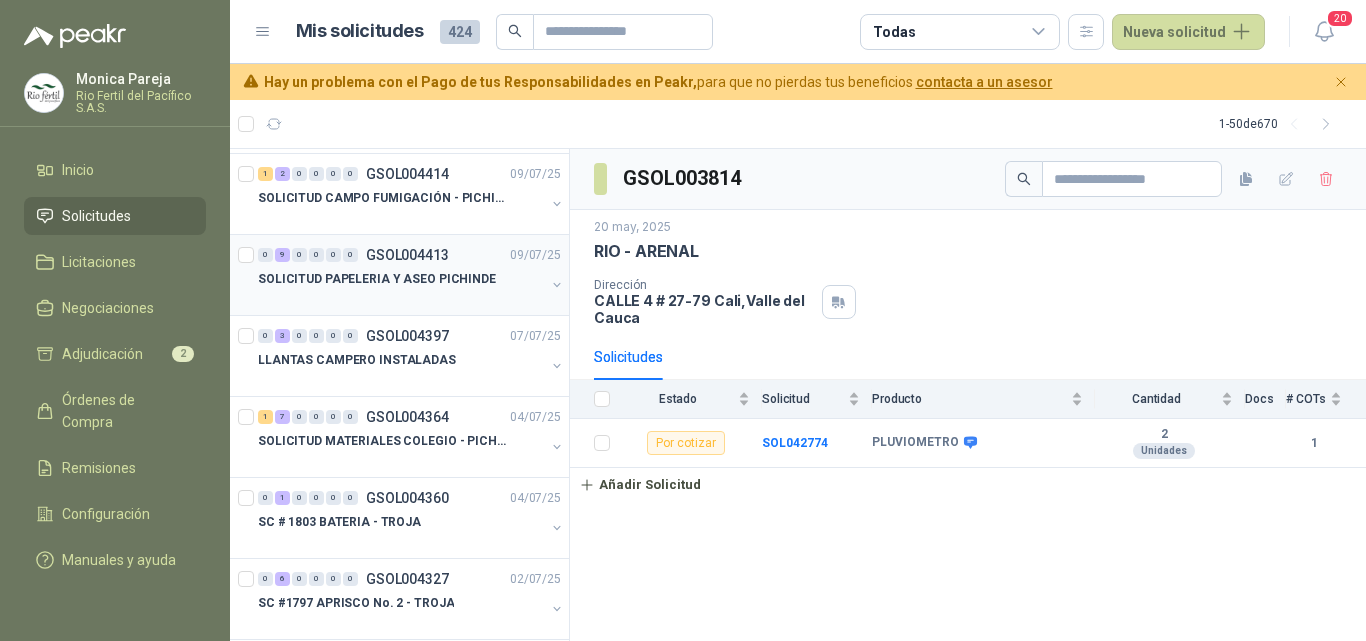 click at bounding box center [401, 299] 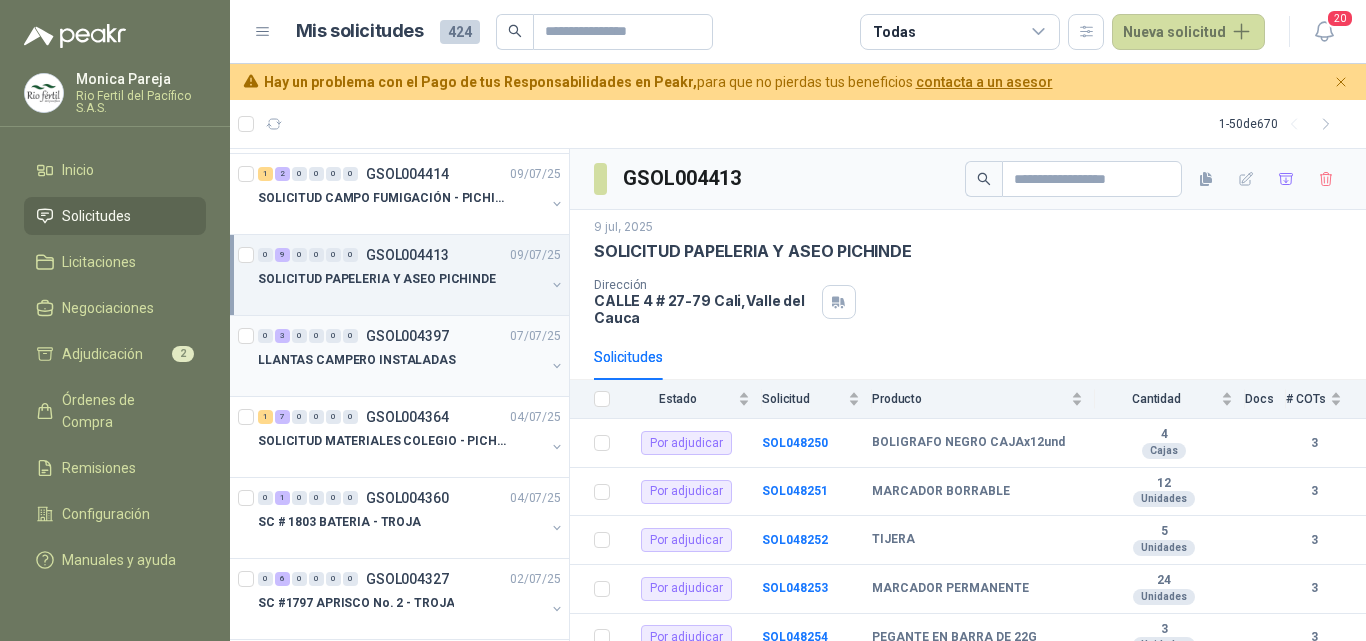 click on "LLANTAS CAMPERO INSTALADAS" at bounding box center [401, 360] 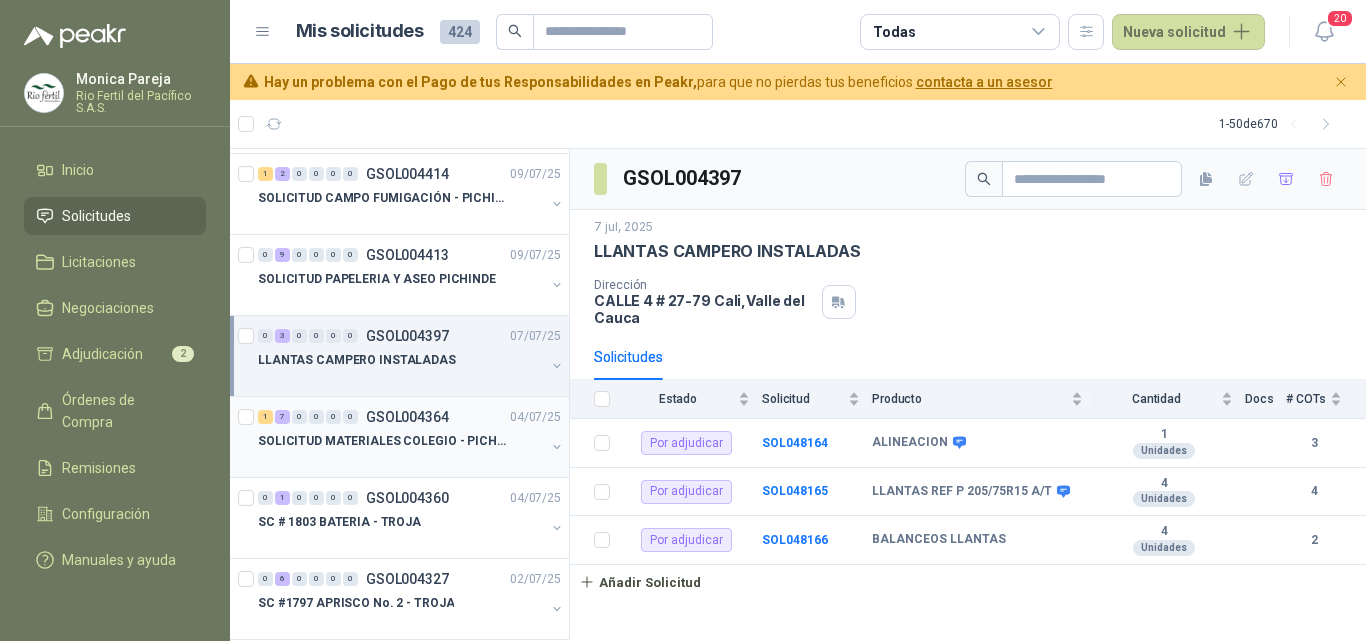 click on "SOLICITUD MATERIALES COLEGIO - PICHINDE" at bounding box center [382, 441] 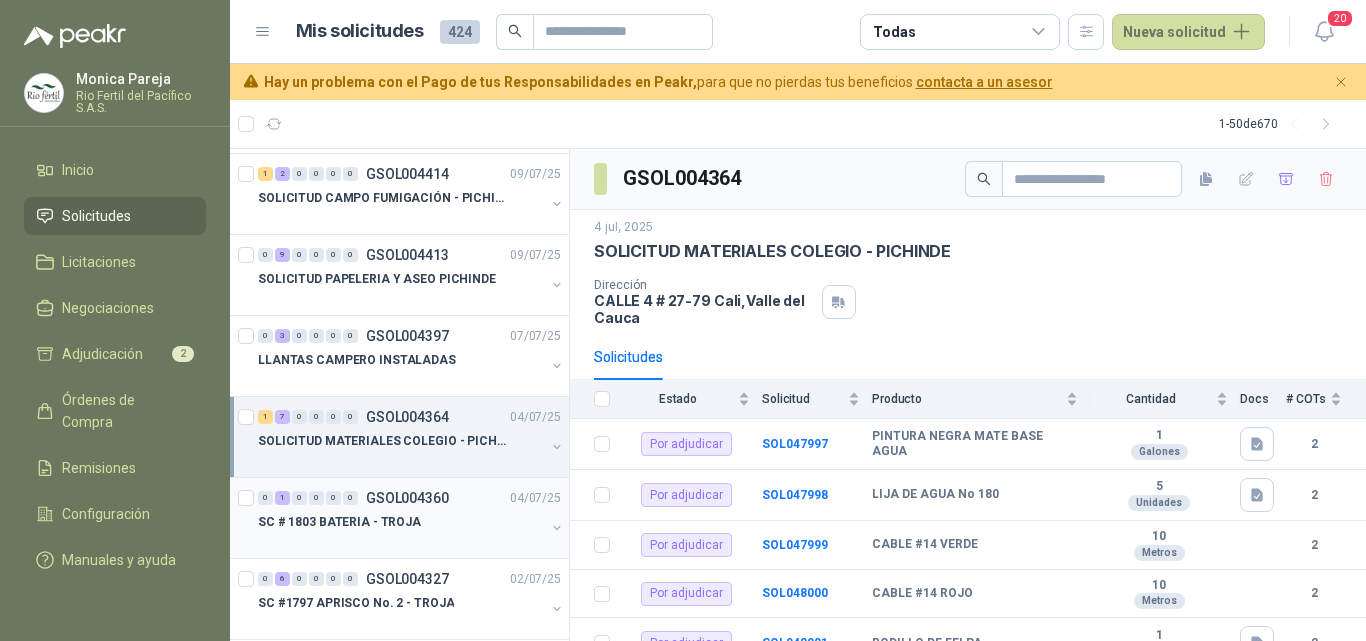 click on "GSOL004360" at bounding box center (407, 498) 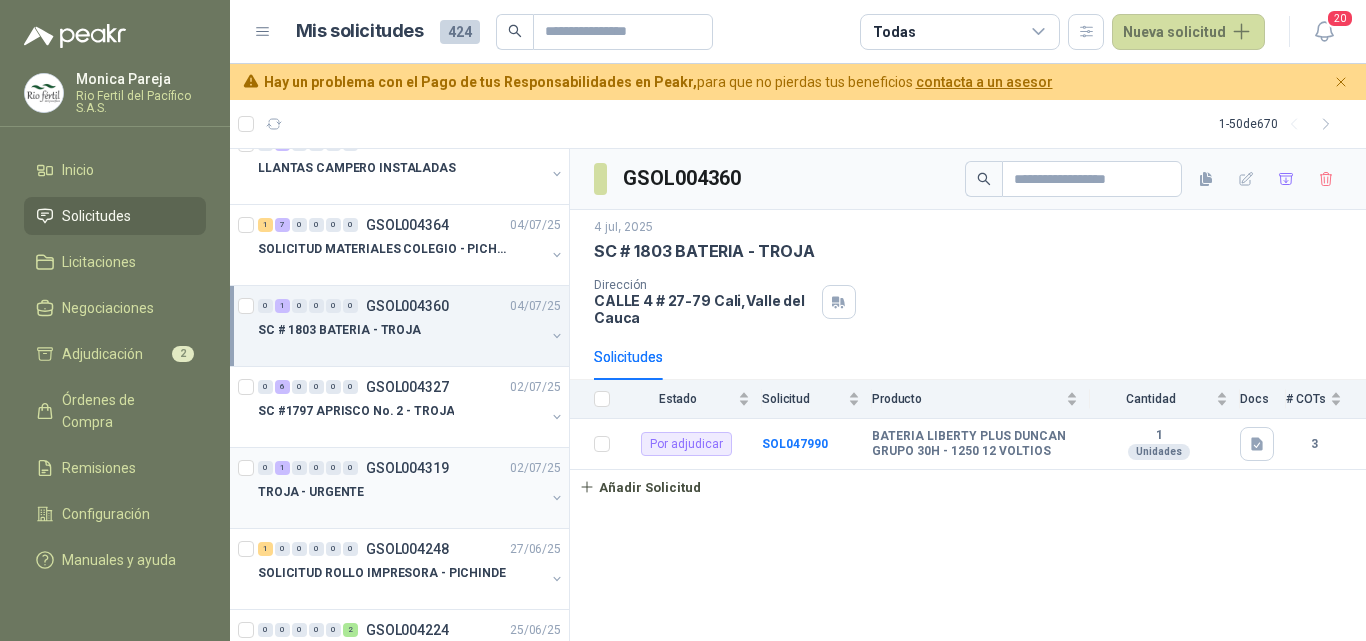scroll, scrollTop: 600, scrollLeft: 0, axis: vertical 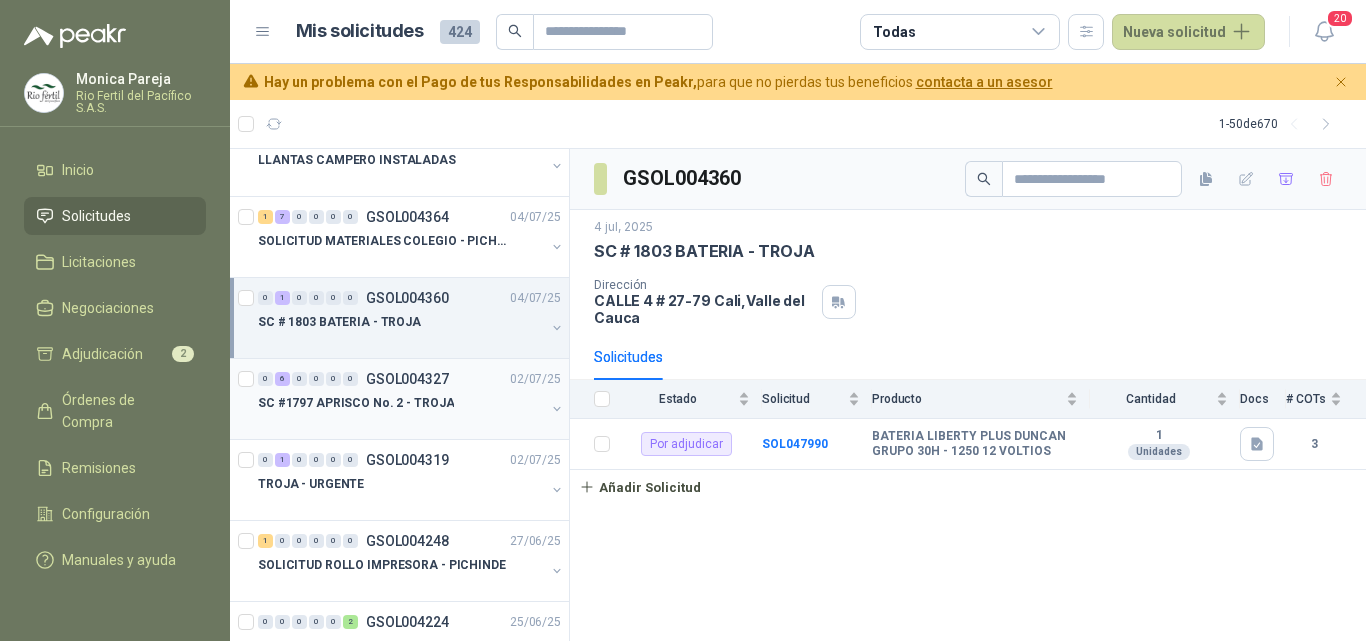 click on "SC #1797 APRISCO No. 2 - TROJA" at bounding box center [356, 403] 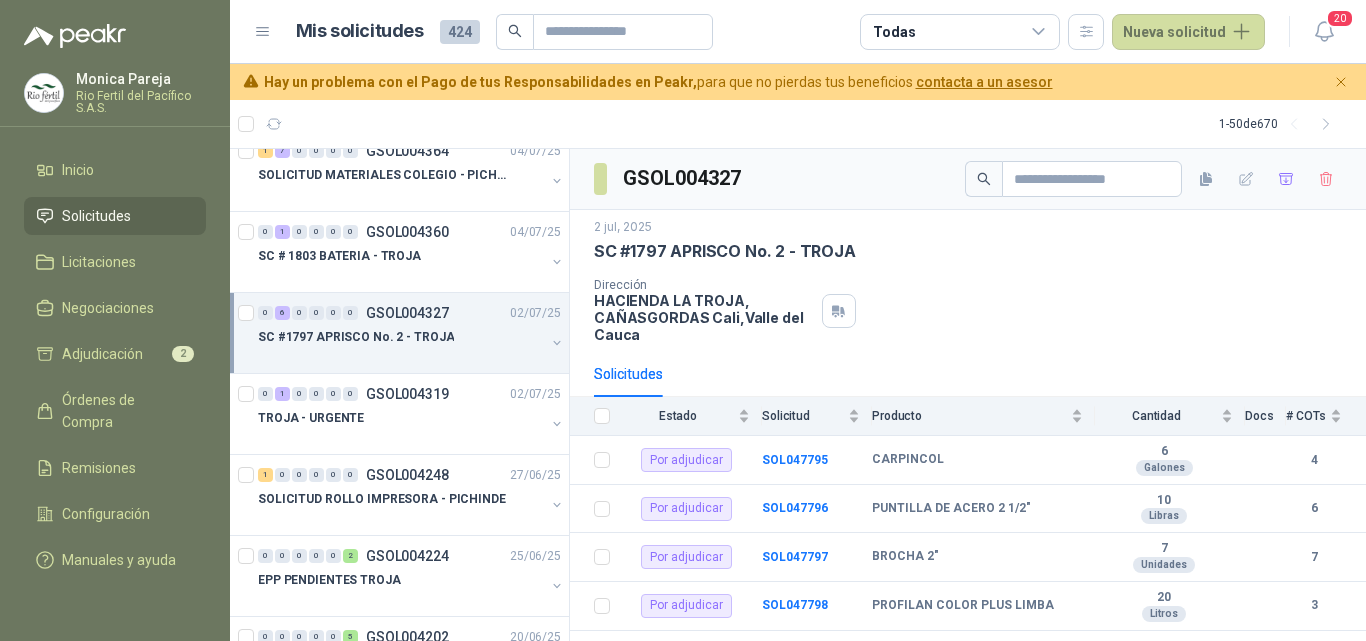 scroll, scrollTop: 700, scrollLeft: 0, axis: vertical 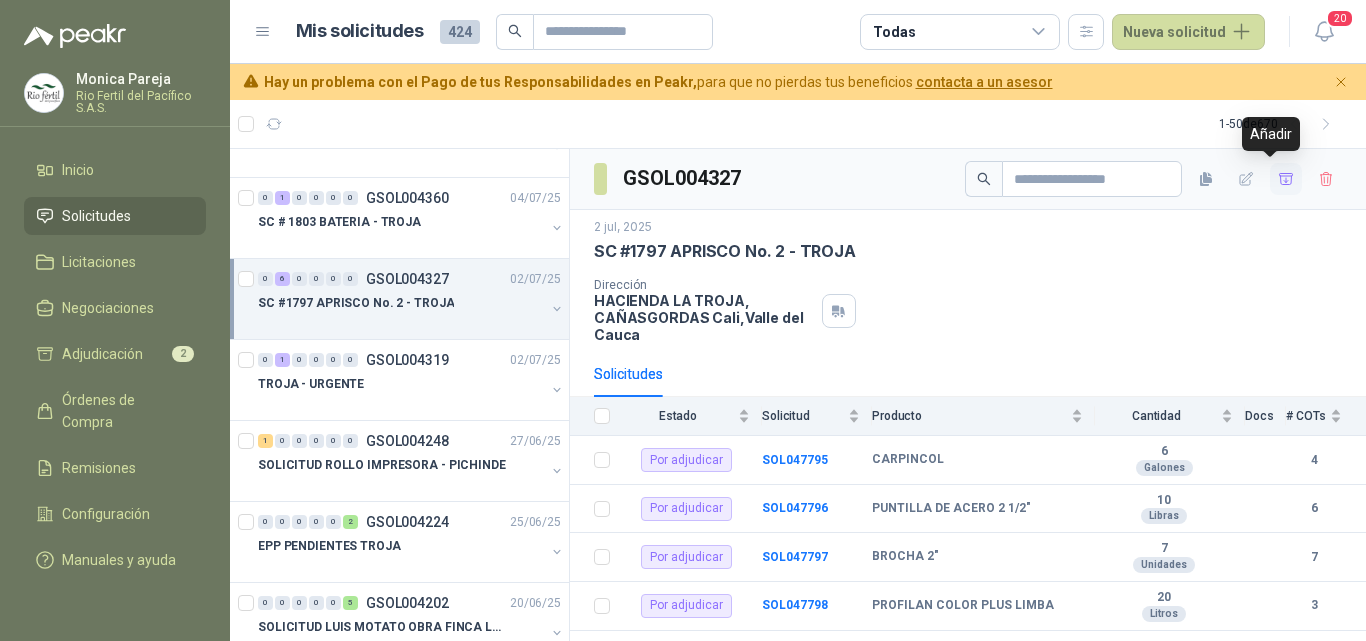 click 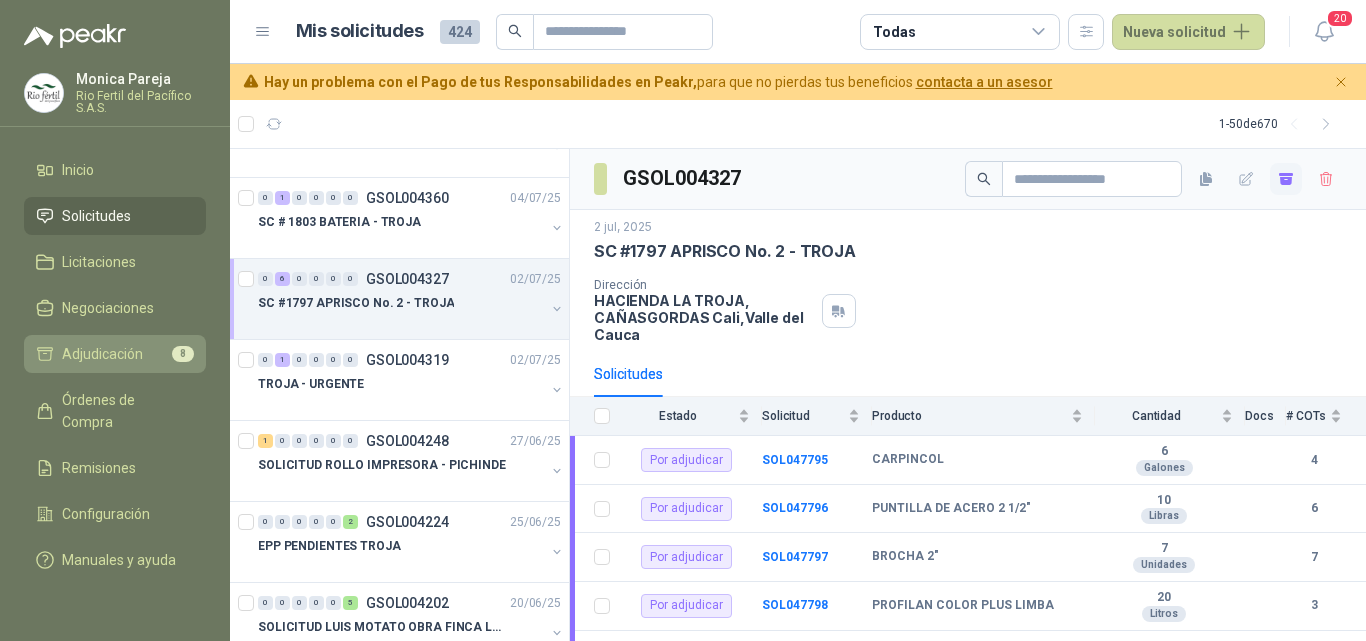 click on "Adjudicación" at bounding box center (102, 354) 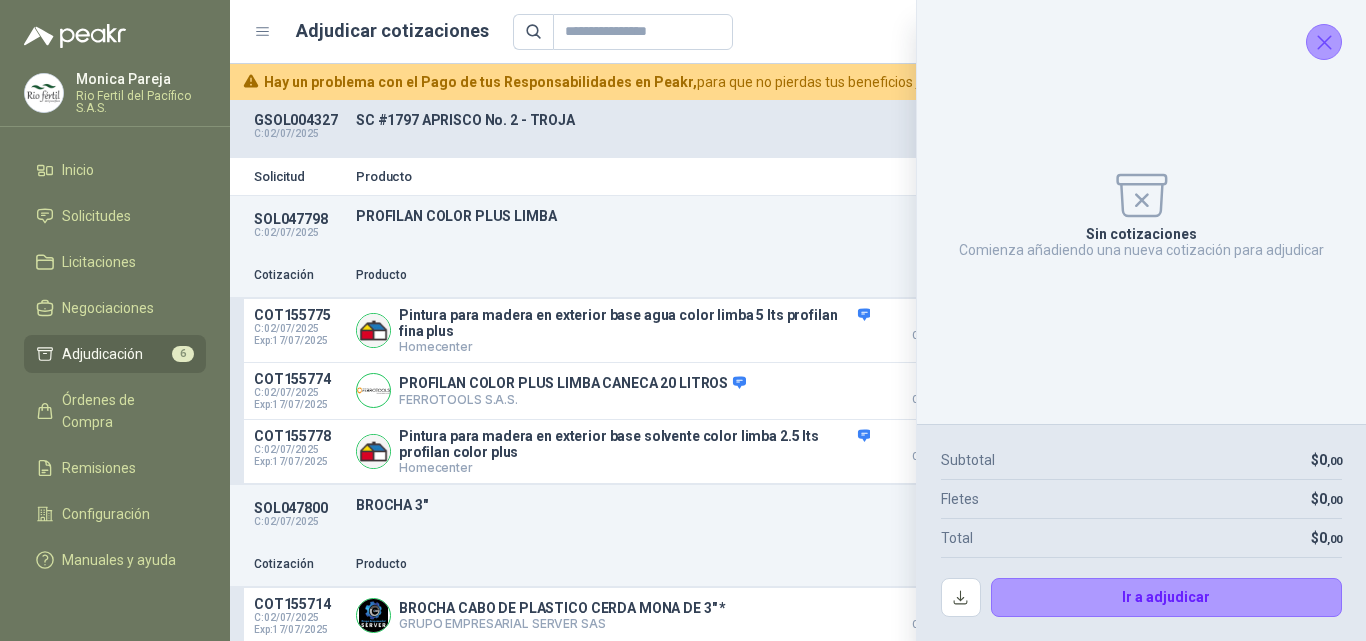 click 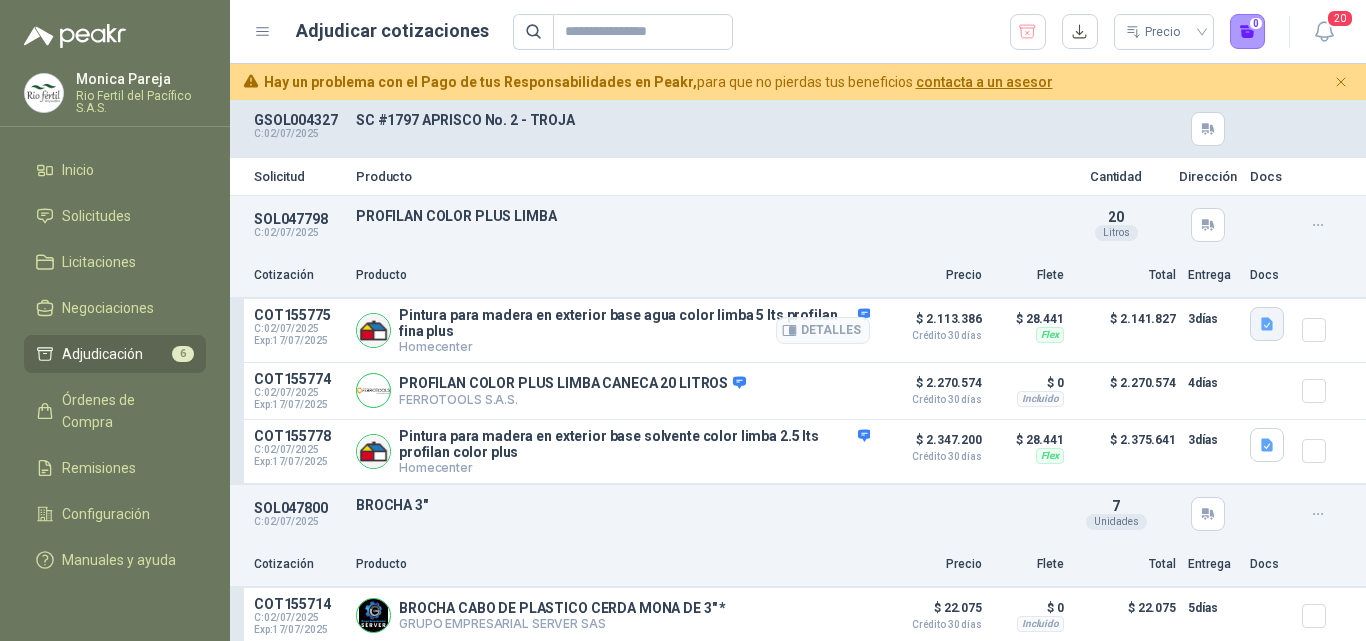 click 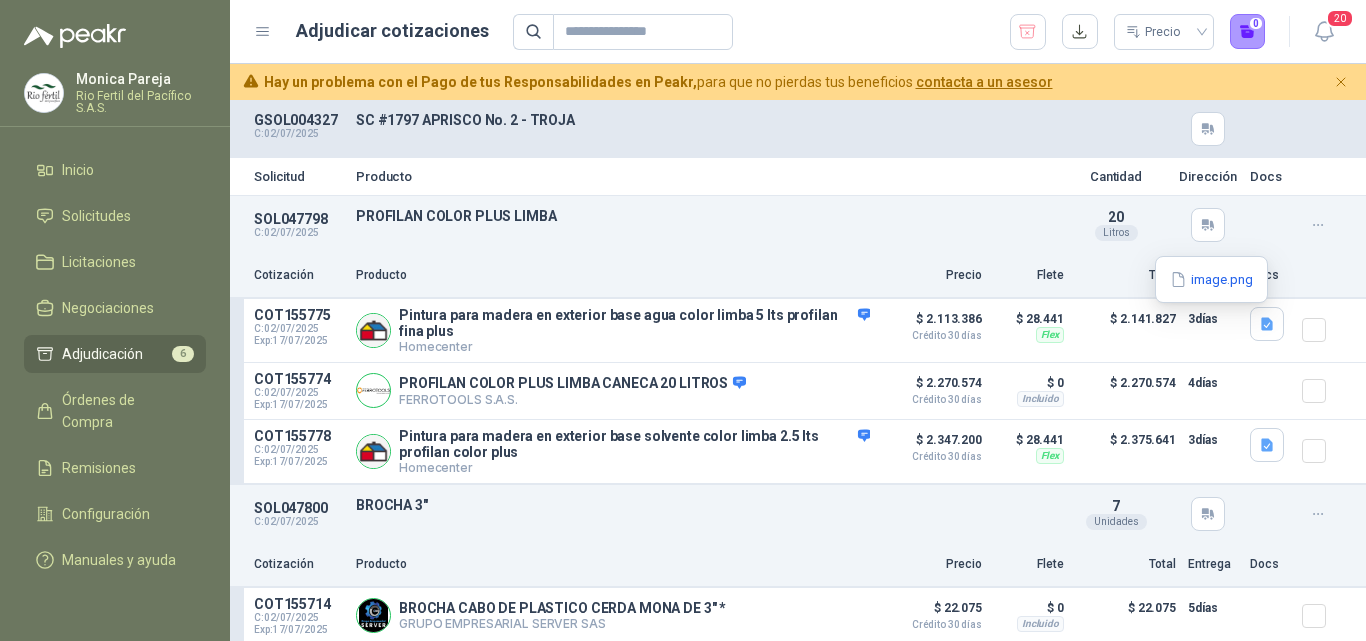 click on "image.png" at bounding box center [1211, 279] 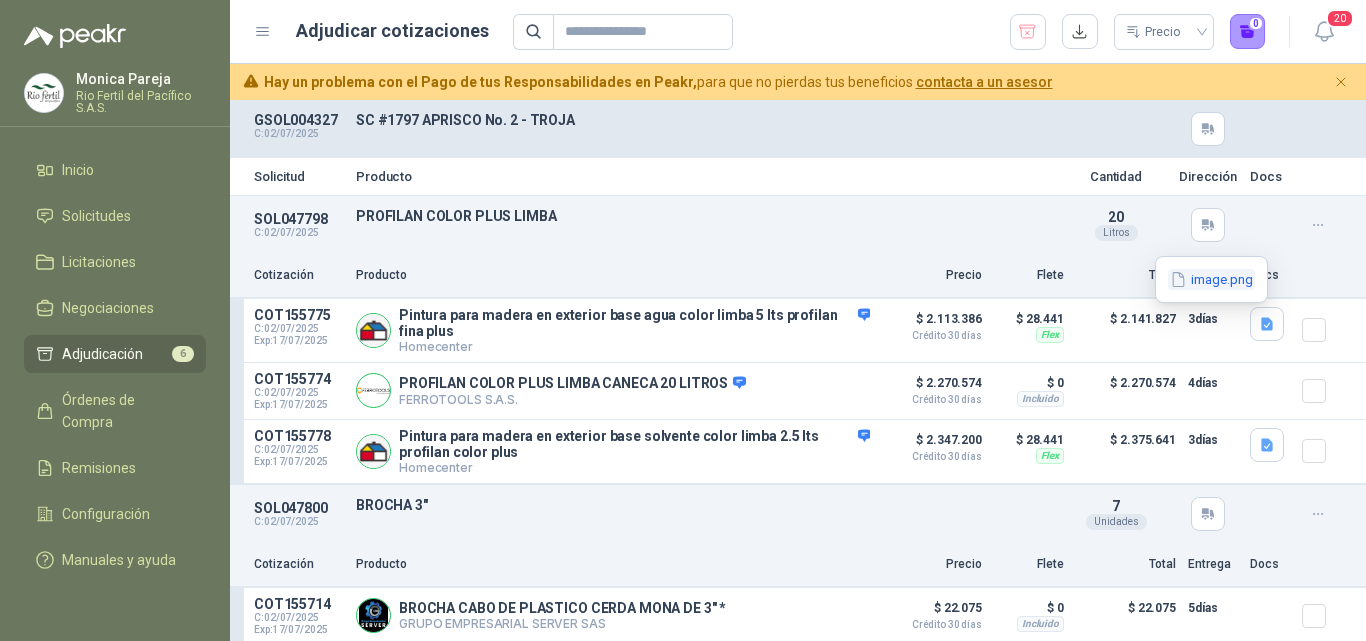 click on "image.png" at bounding box center [1211, 279] 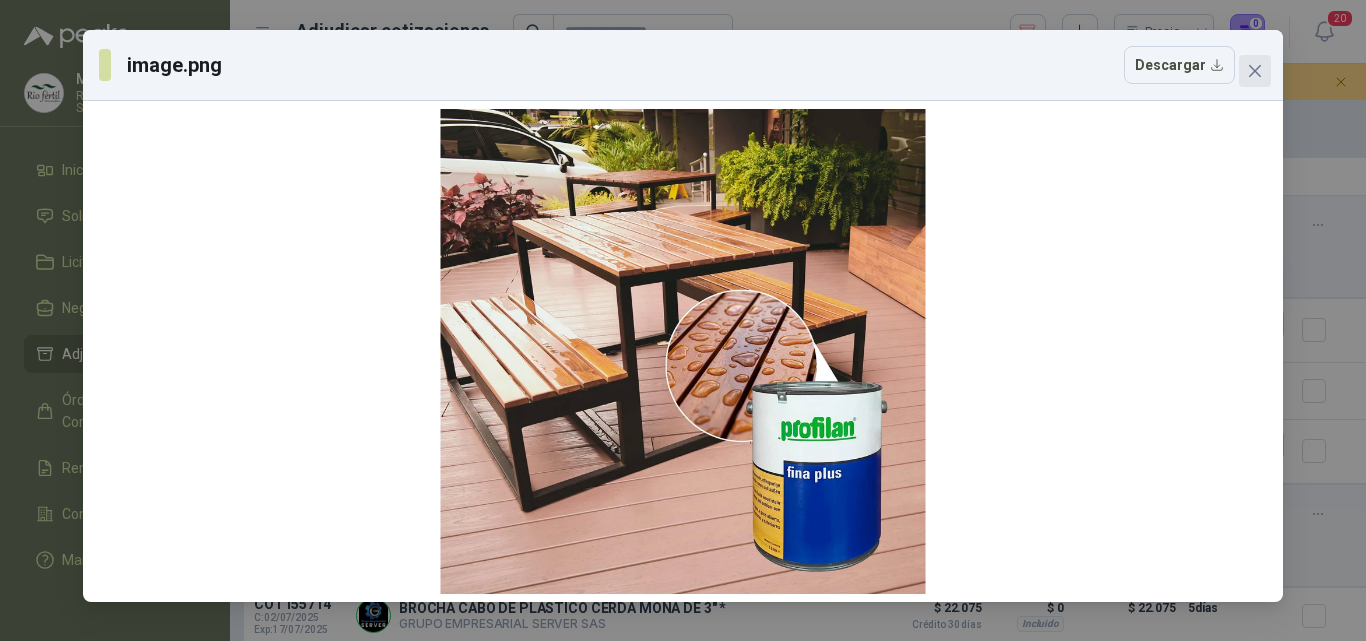 click 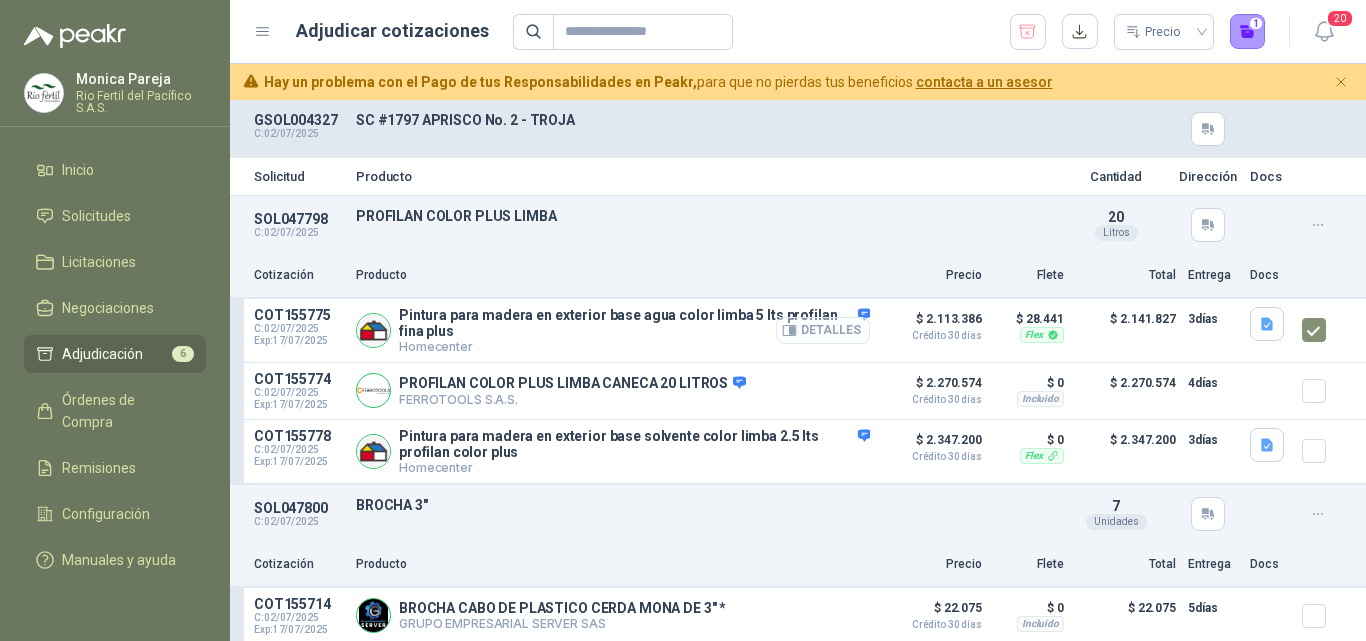 click on "Detalles" at bounding box center [823, 330] 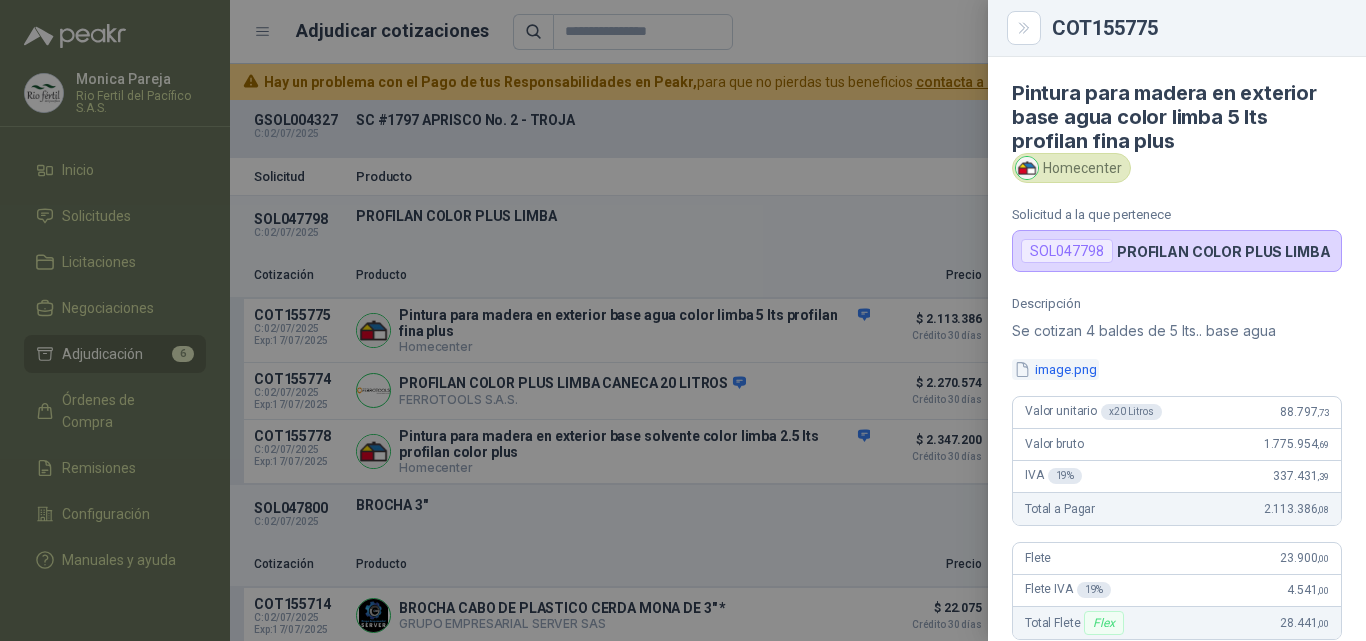 click on "image.png" at bounding box center (1055, 369) 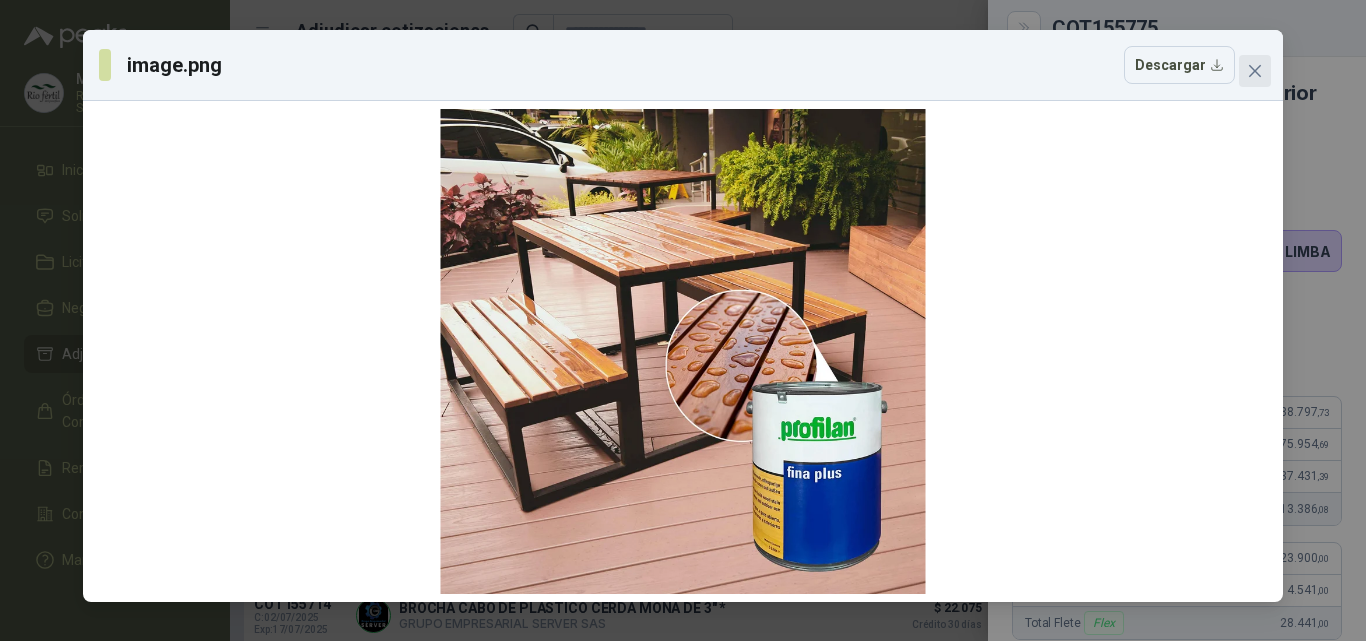 click 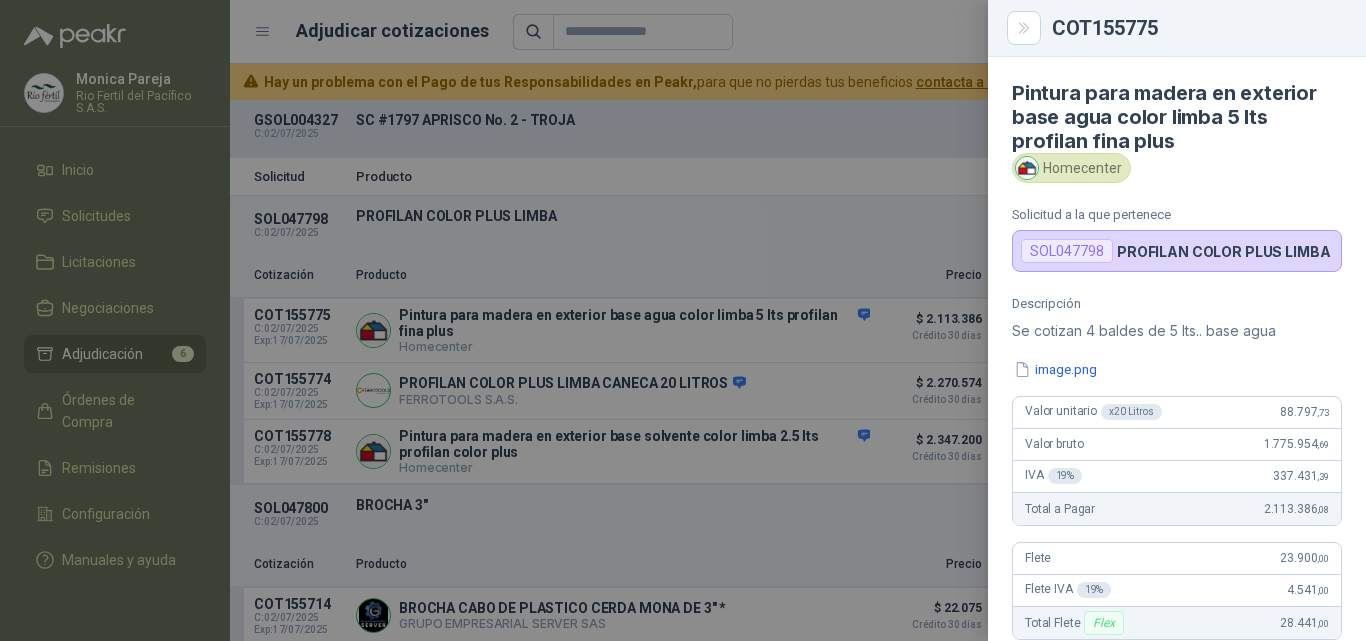 click at bounding box center (683, 320) 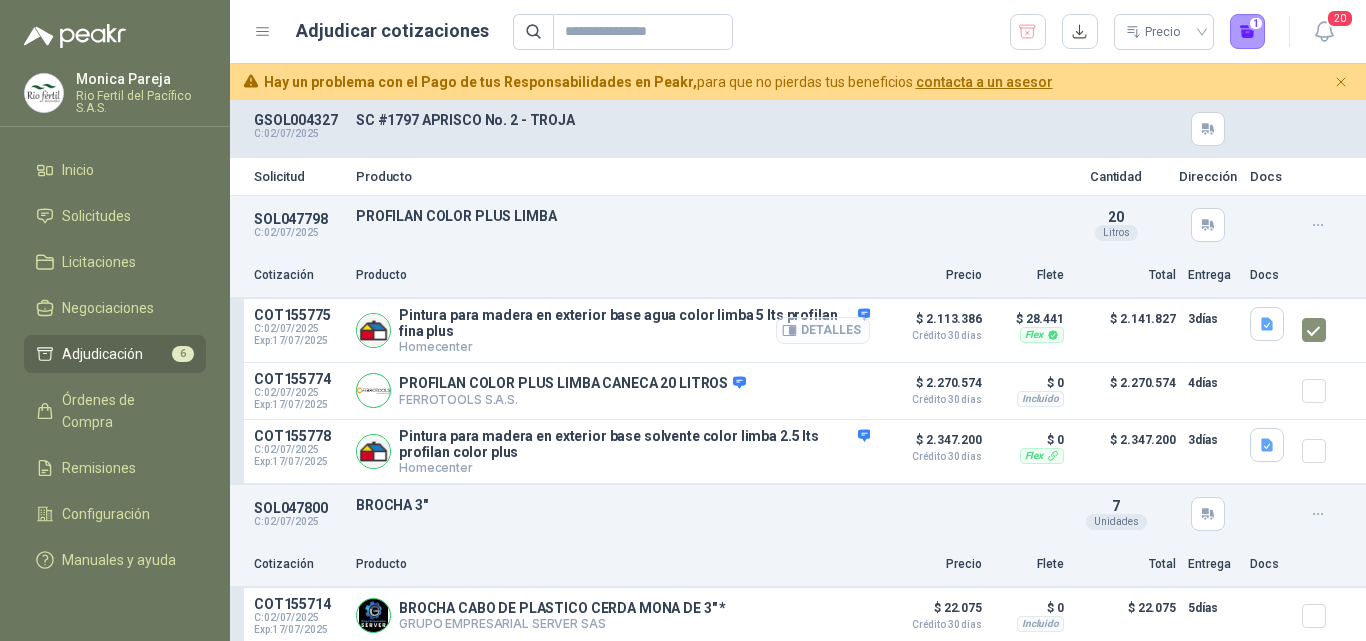 click on "Detalles" at bounding box center [823, 330] 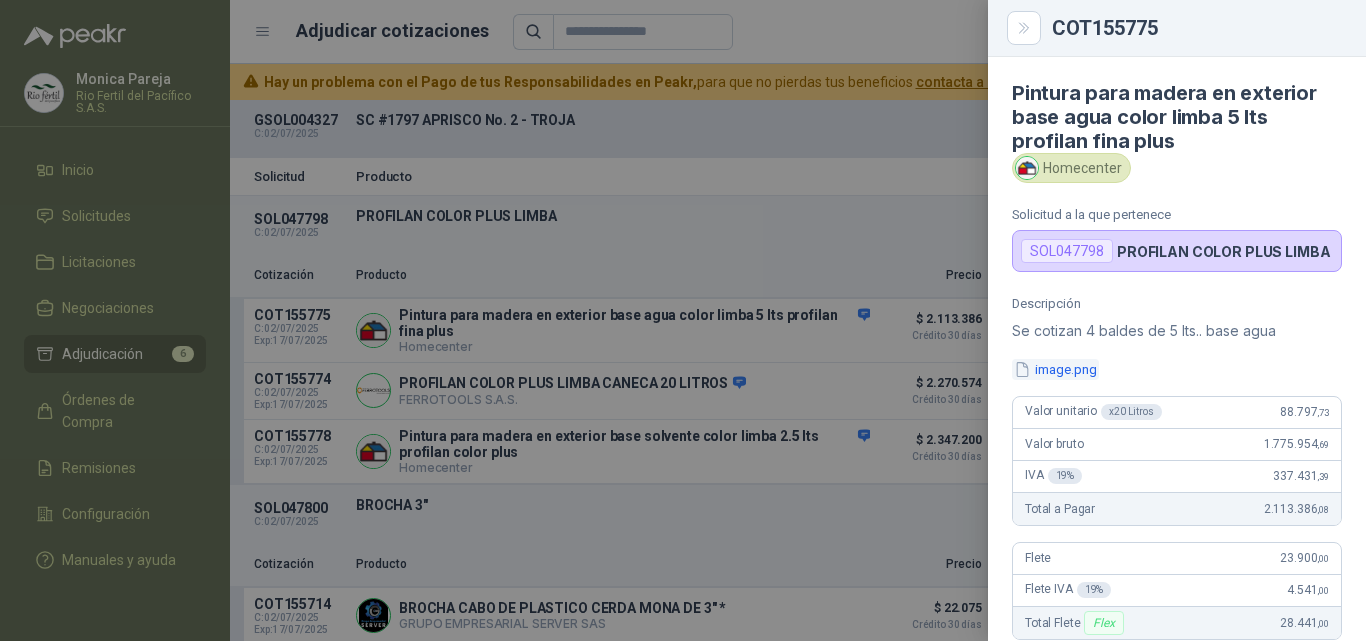 click 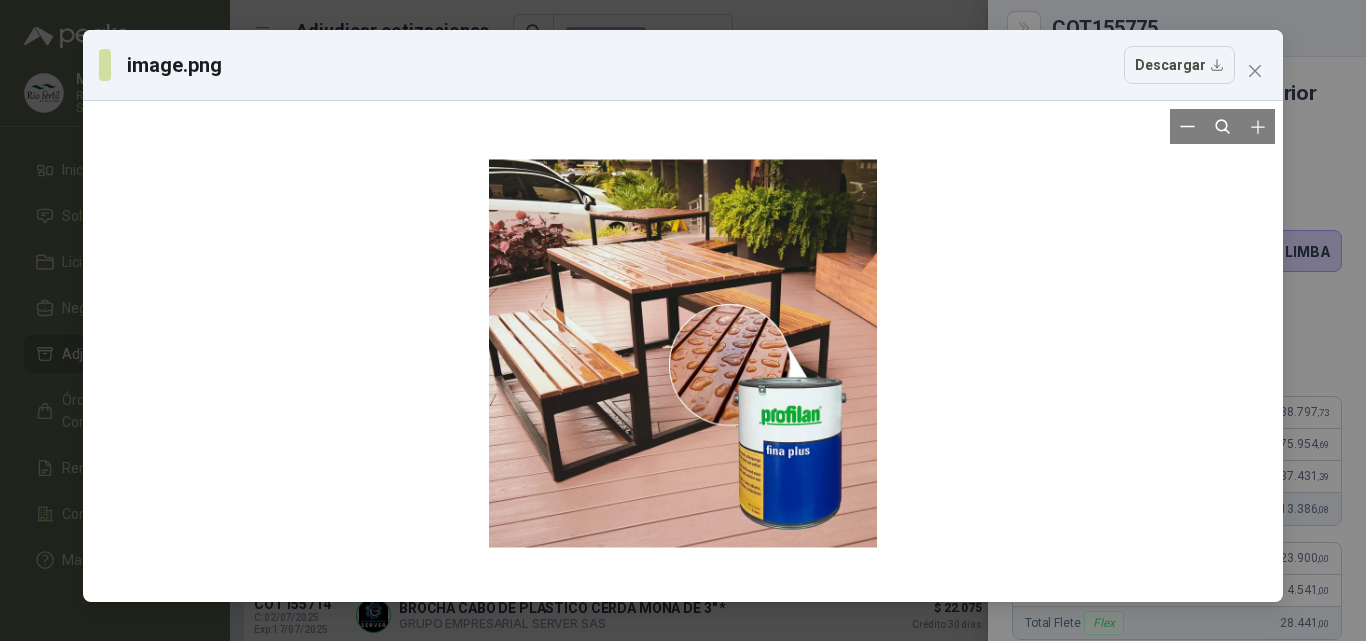 click at bounding box center (683, 354) 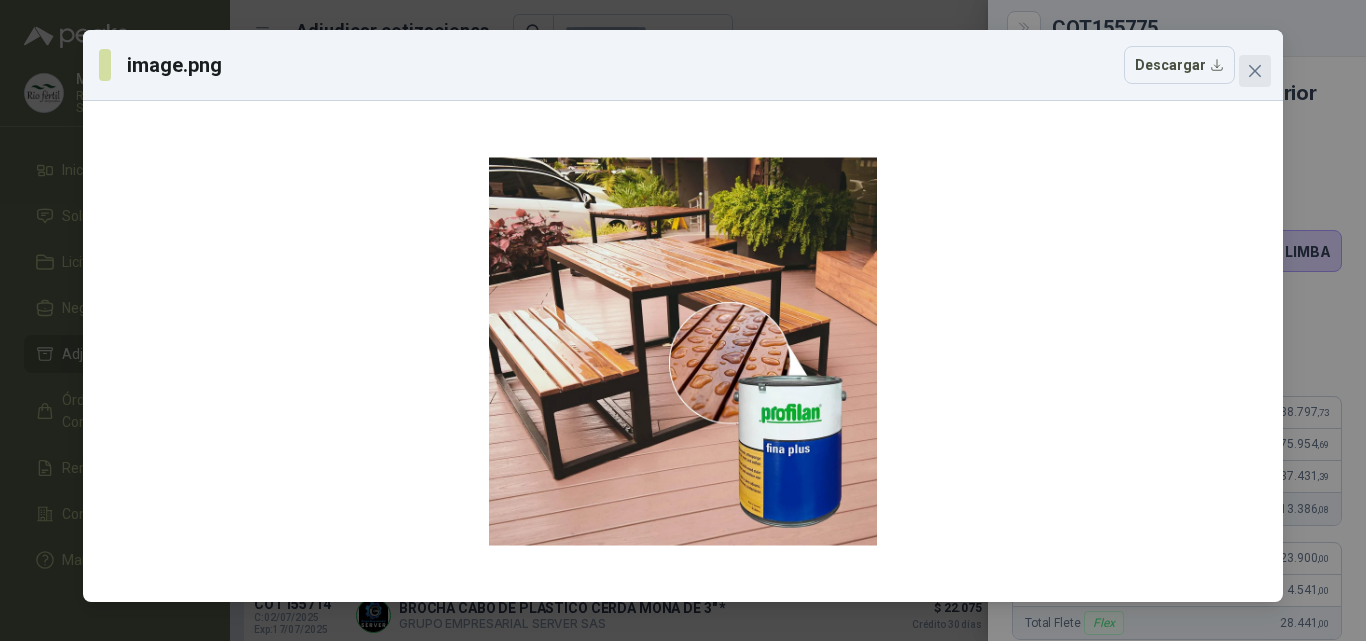 click 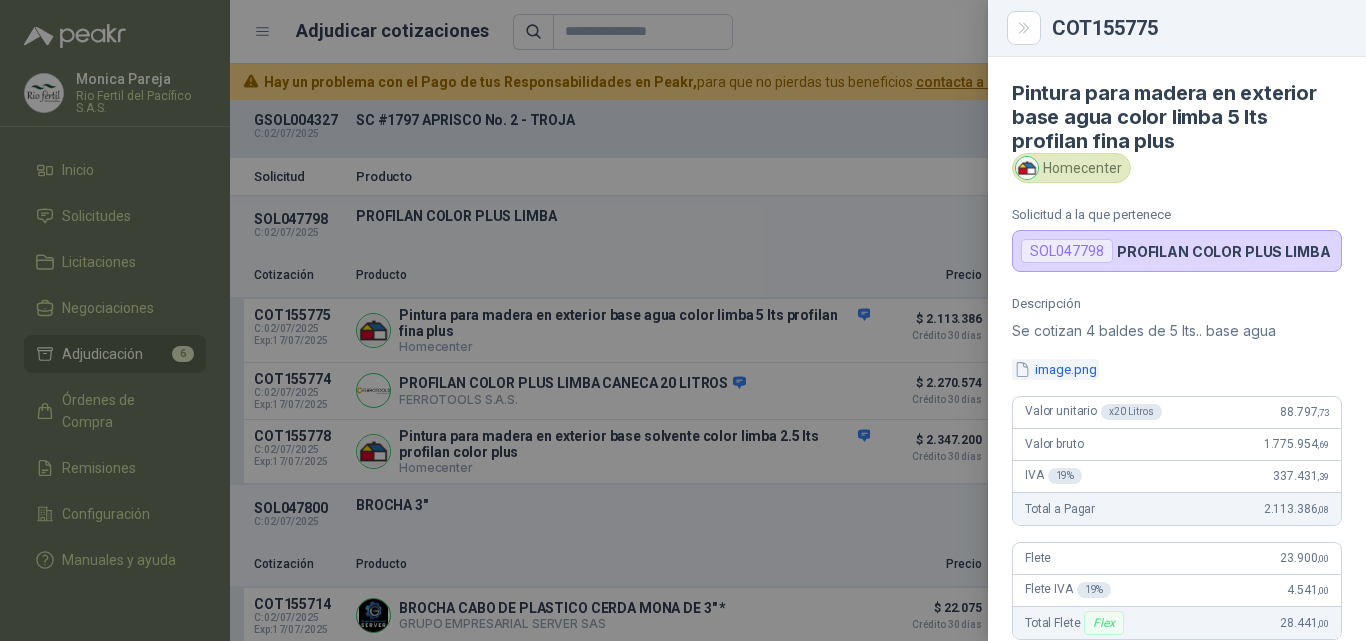 click on "image.png" at bounding box center [1055, 369] 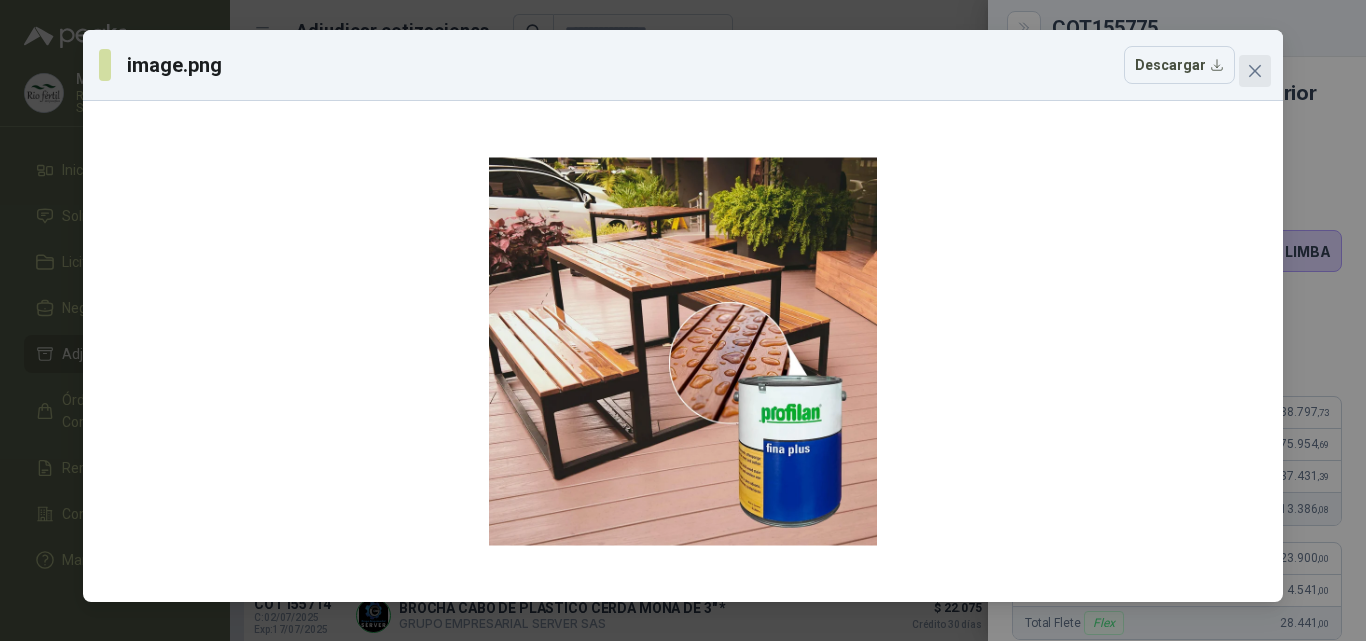 click 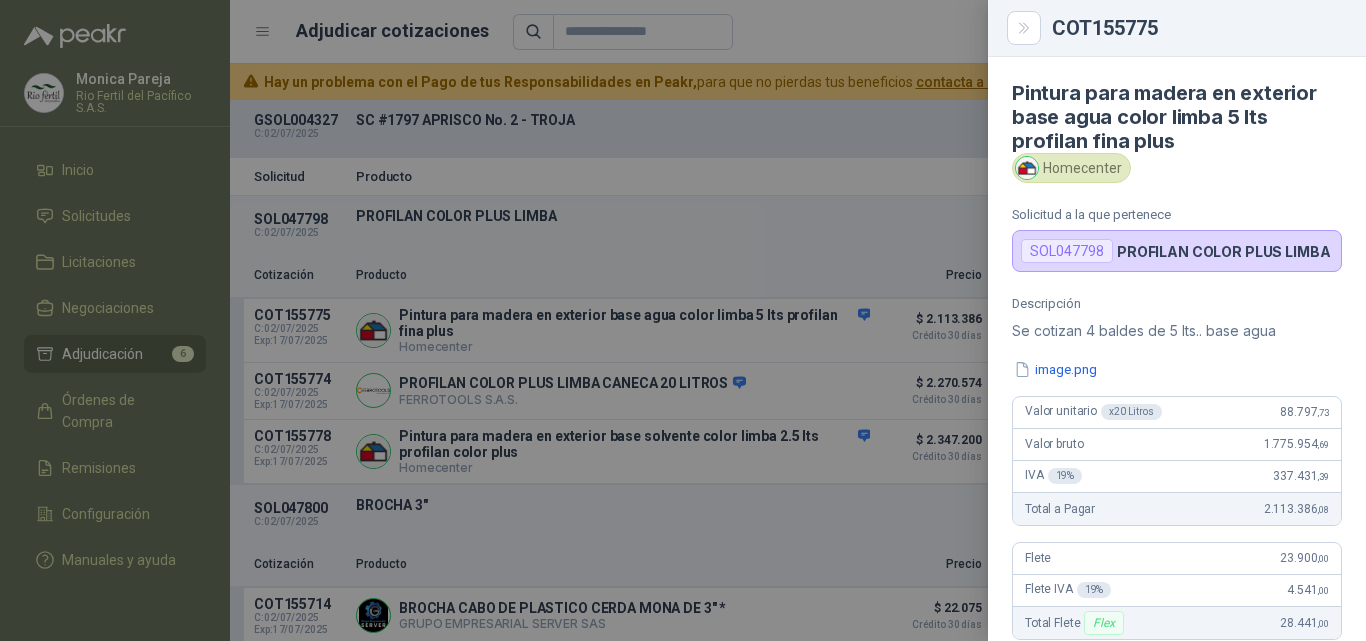 click at bounding box center [683, 320] 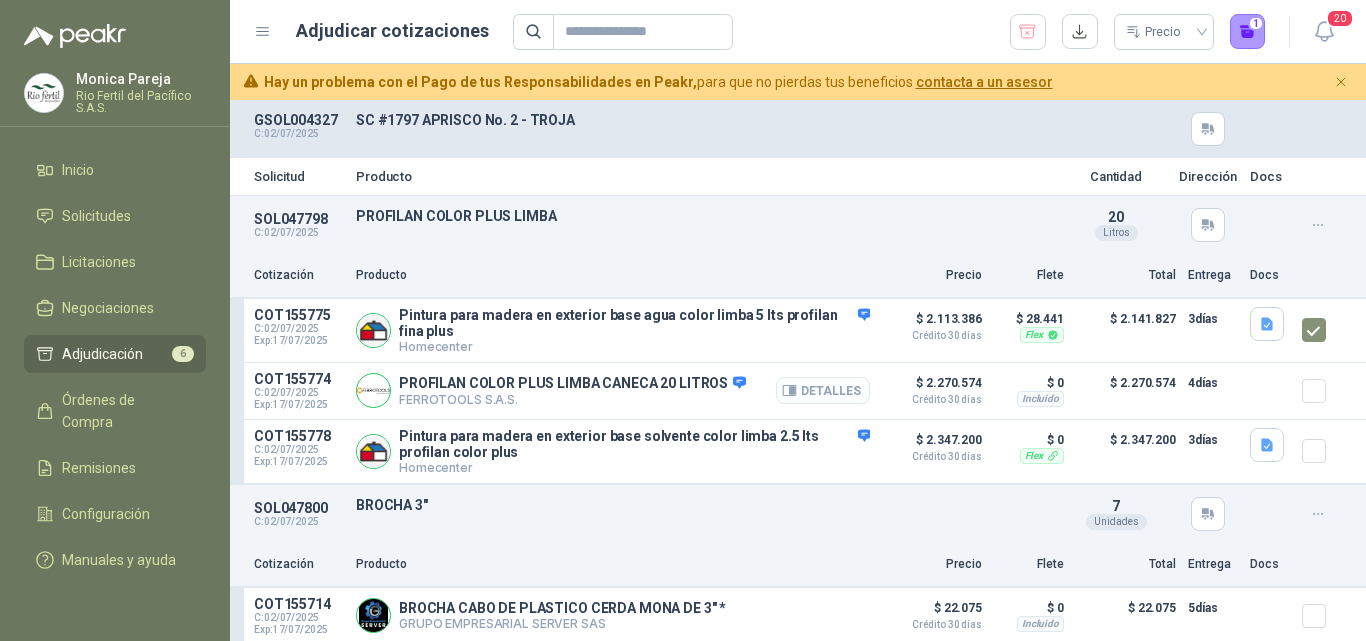click on "Detalles" at bounding box center [823, 390] 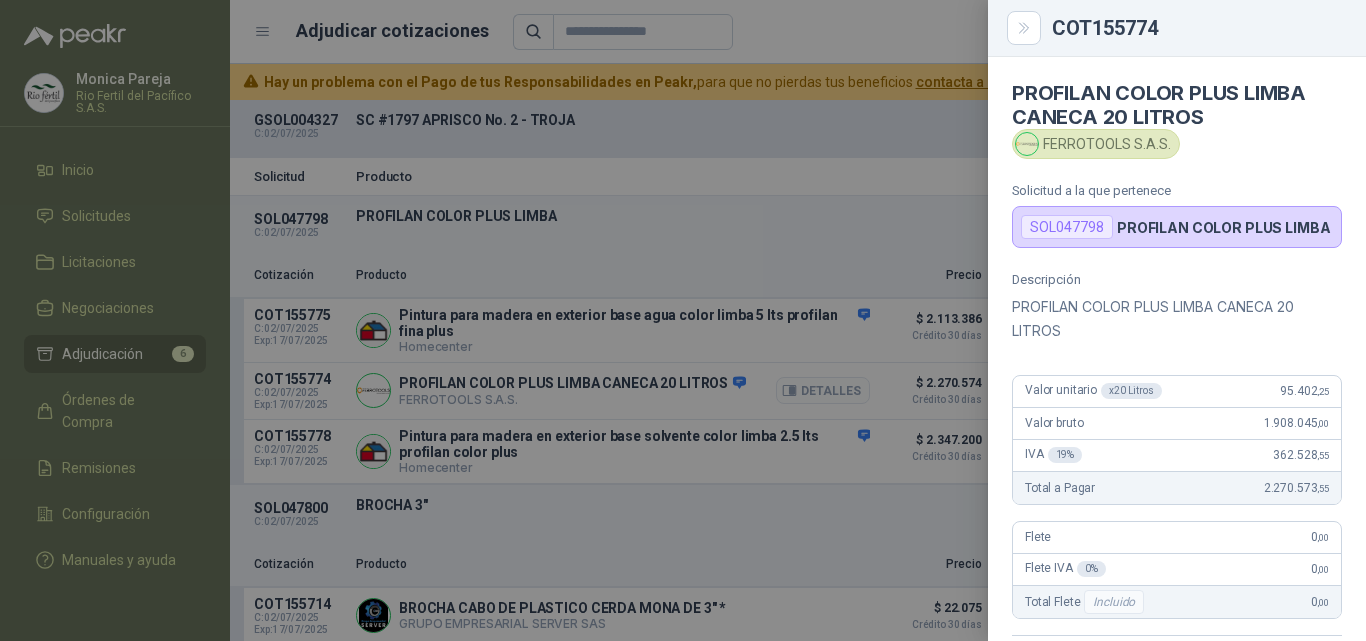 click at bounding box center (683, 320) 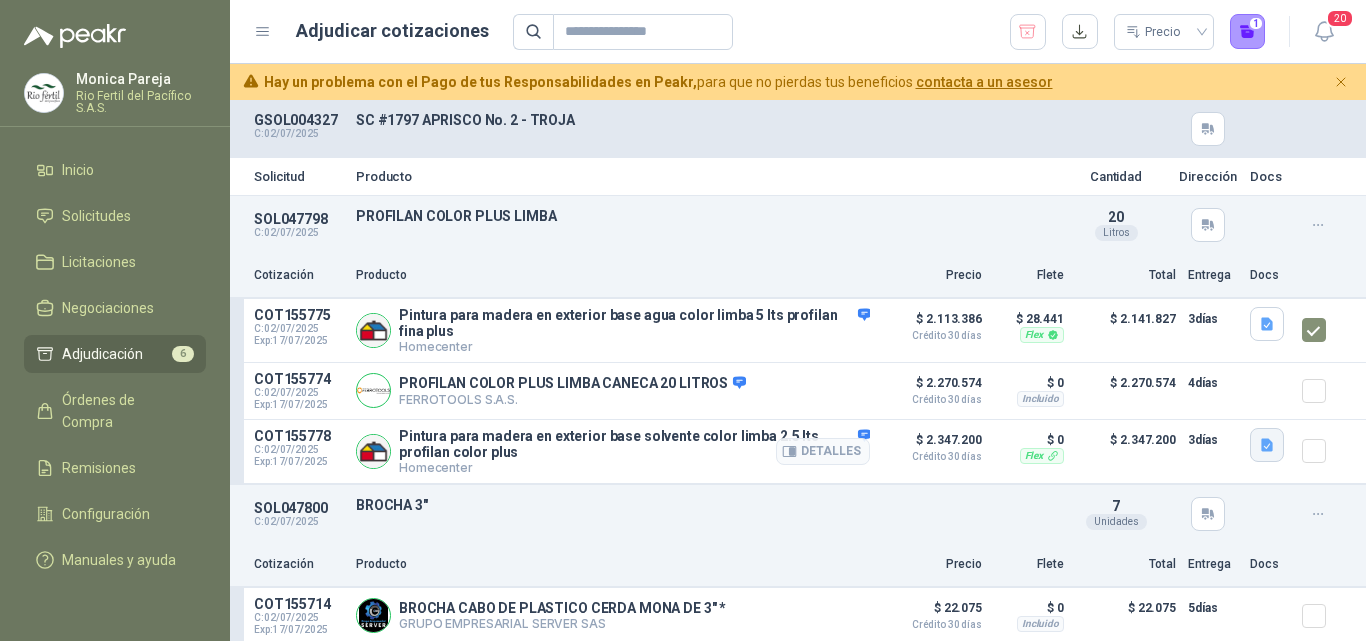 click 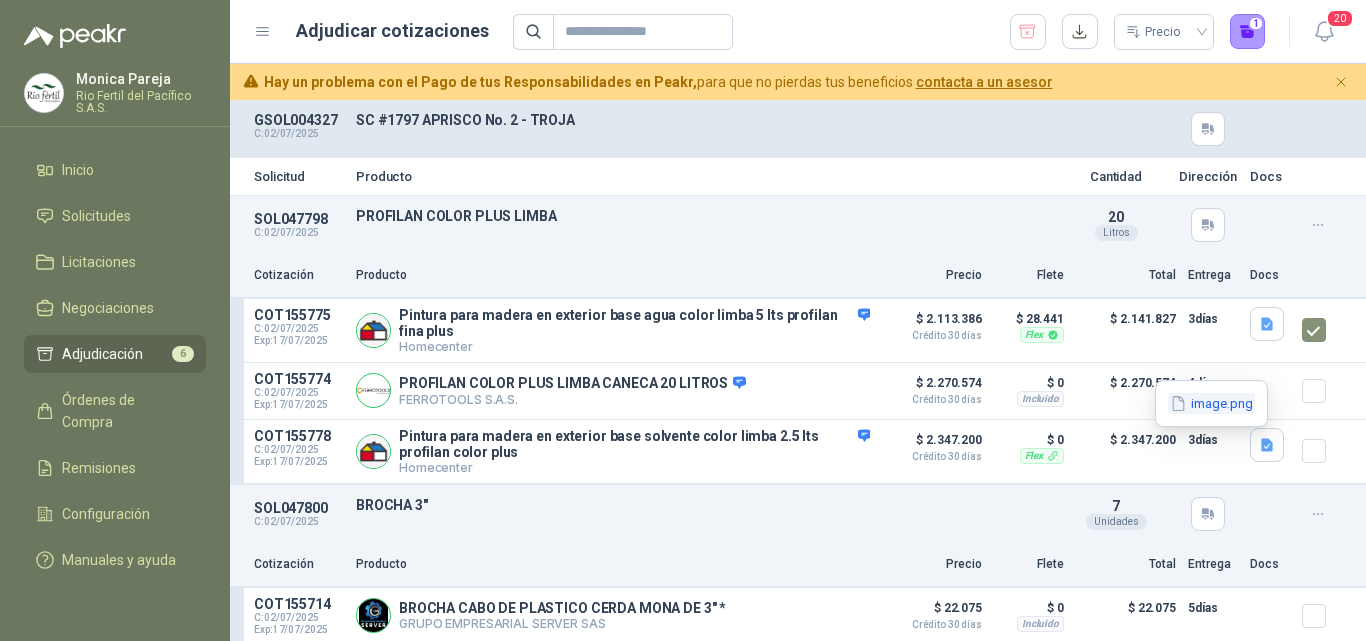 click on "image.png" at bounding box center [1211, 403] 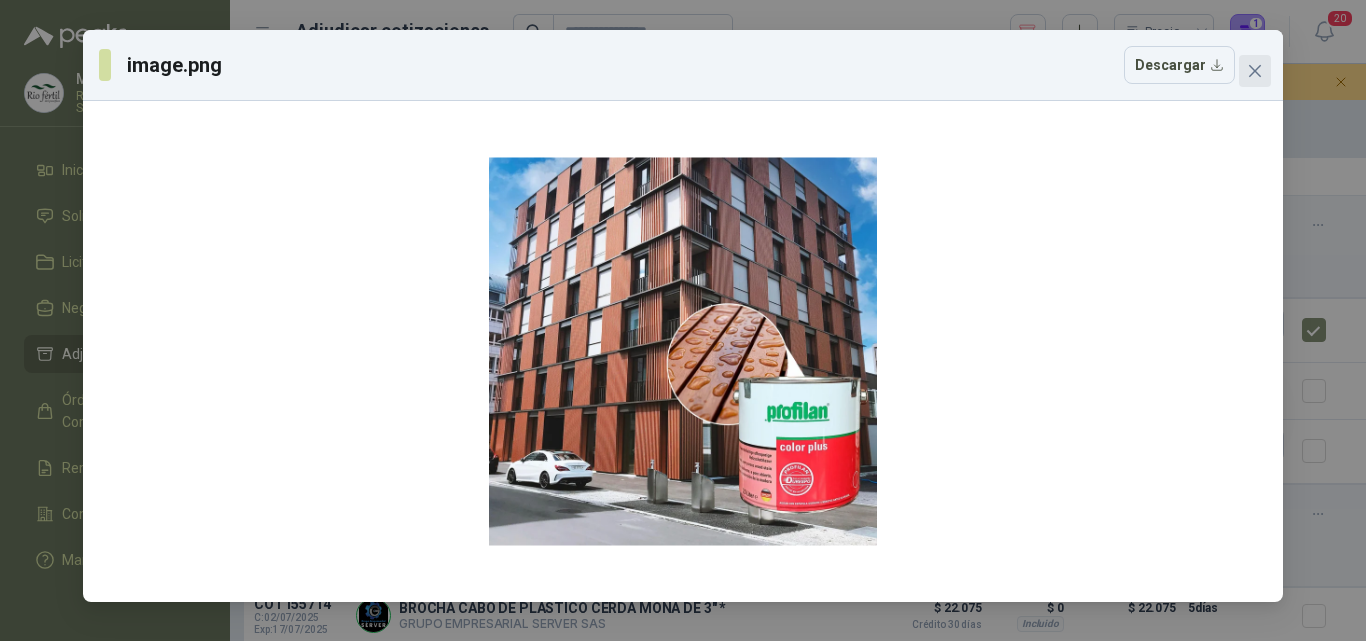click 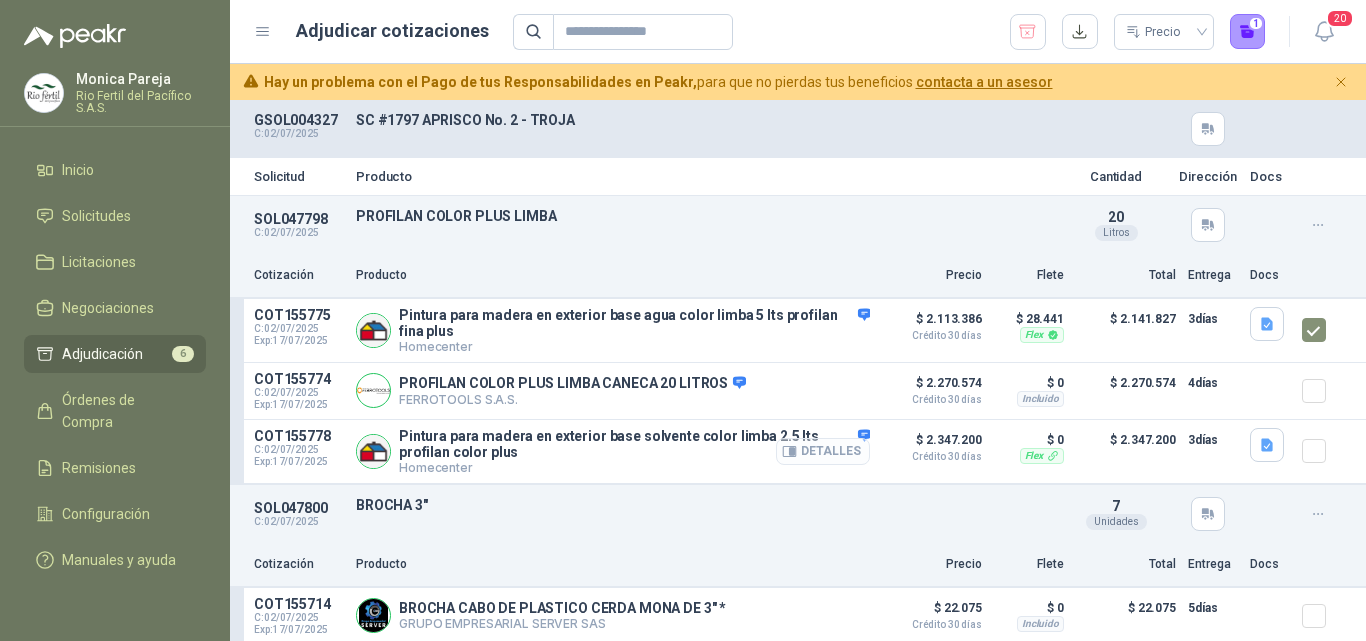 click on "Detalles" at bounding box center (823, 451) 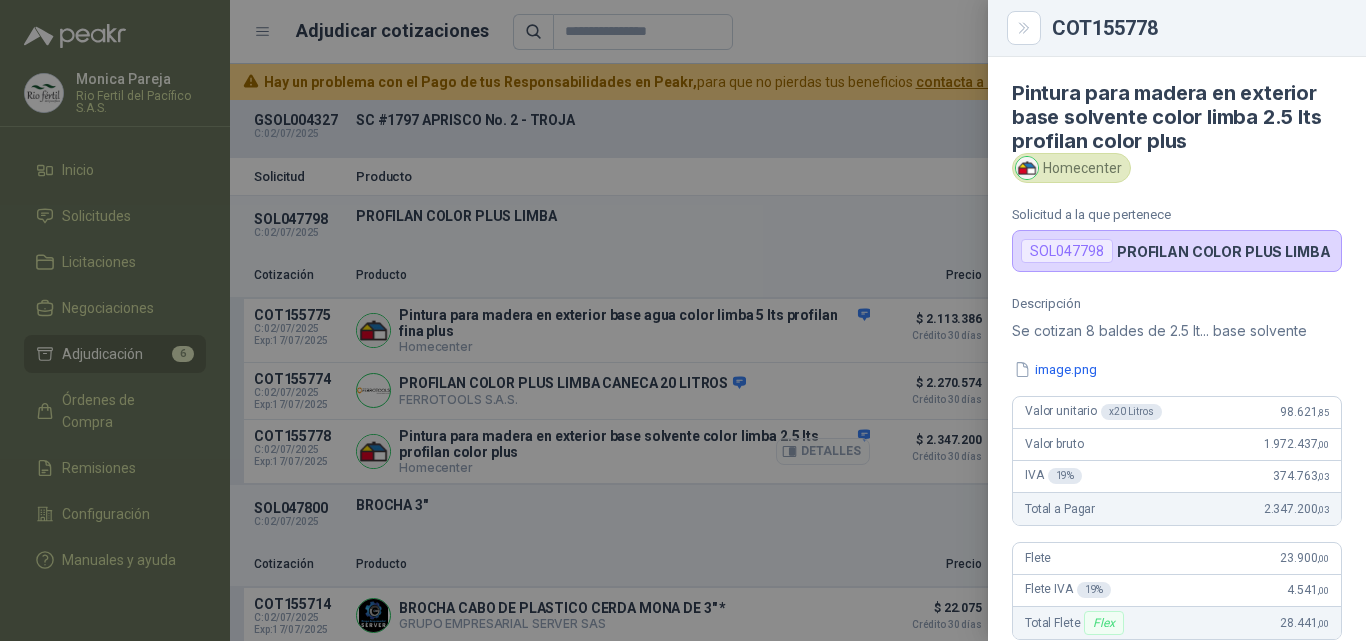 click at bounding box center [683, 320] 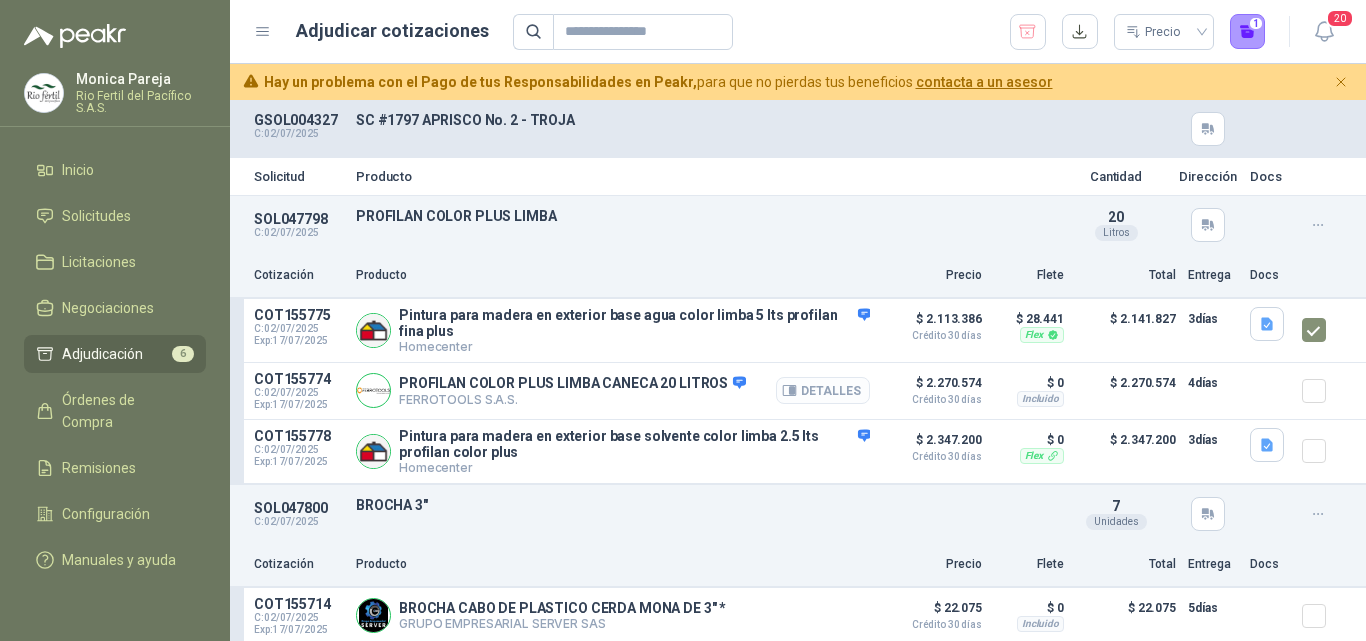 click on "Detalles" at bounding box center [823, 390] 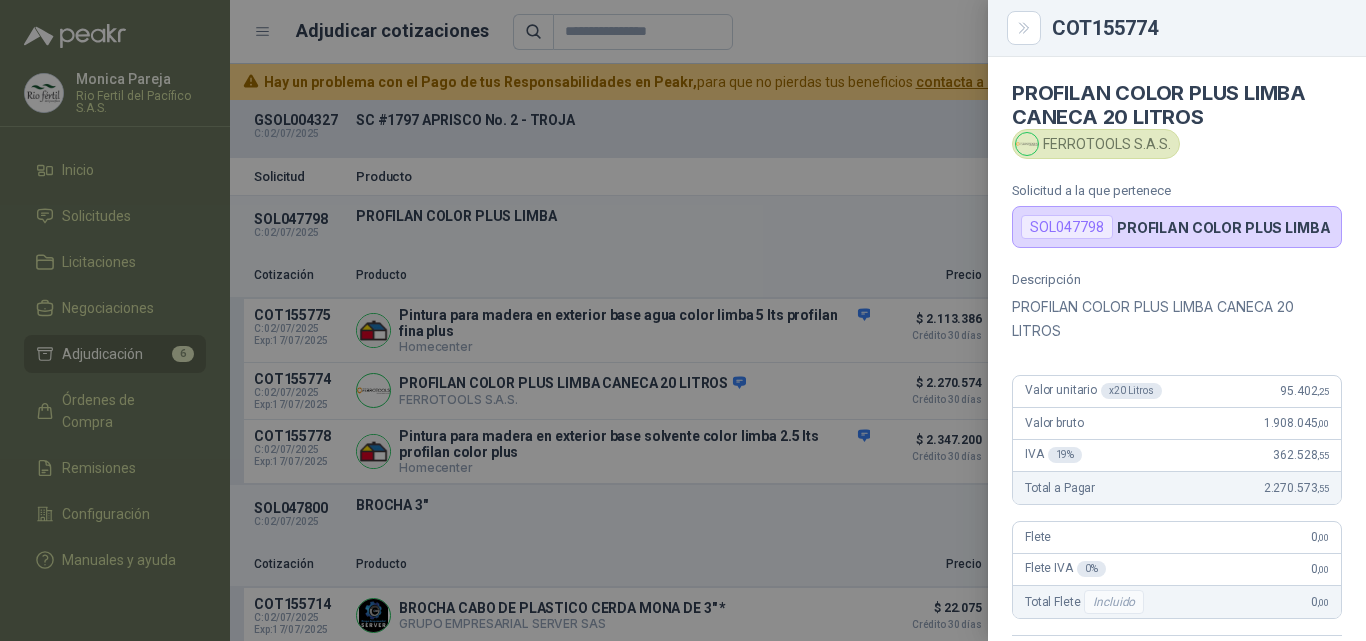 click at bounding box center [683, 320] 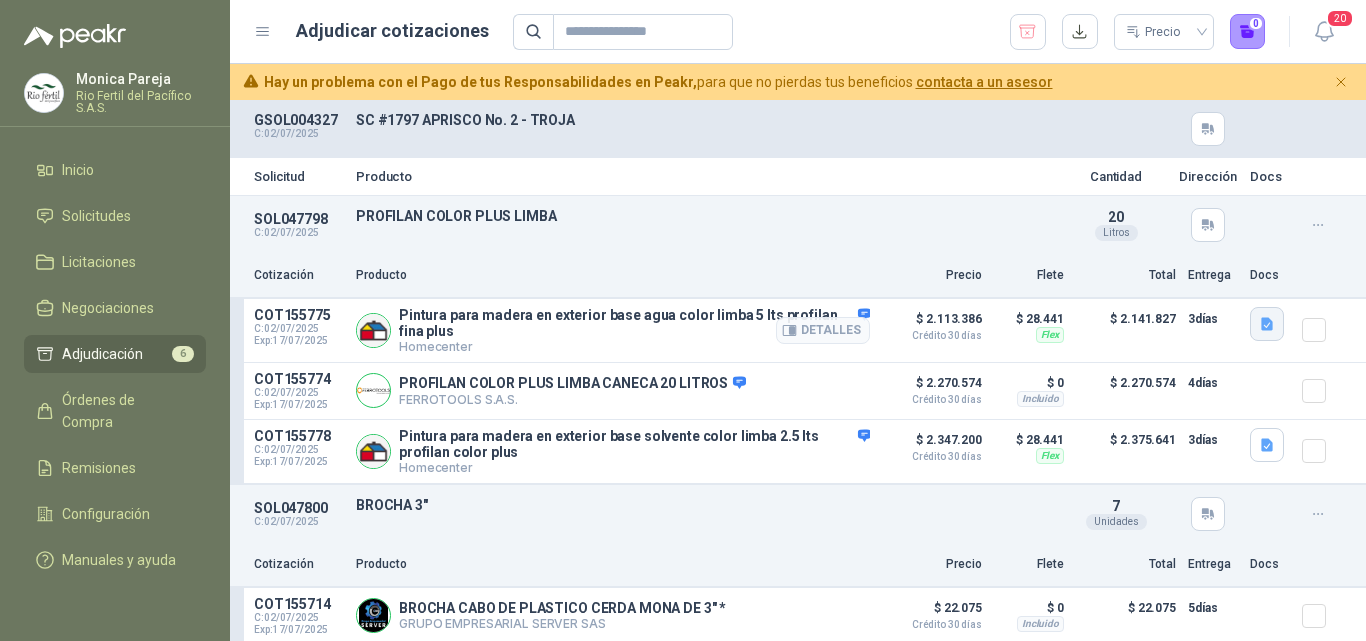 click 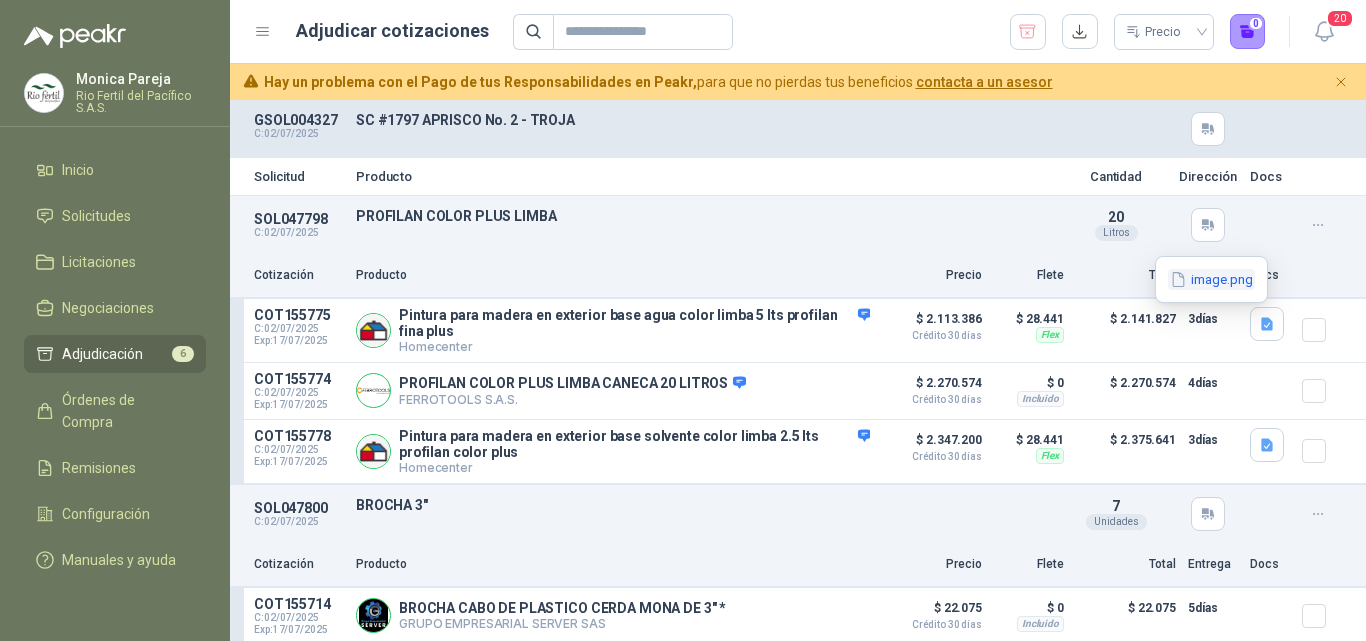 click on "image.png" at bounding box center (1211, 279) 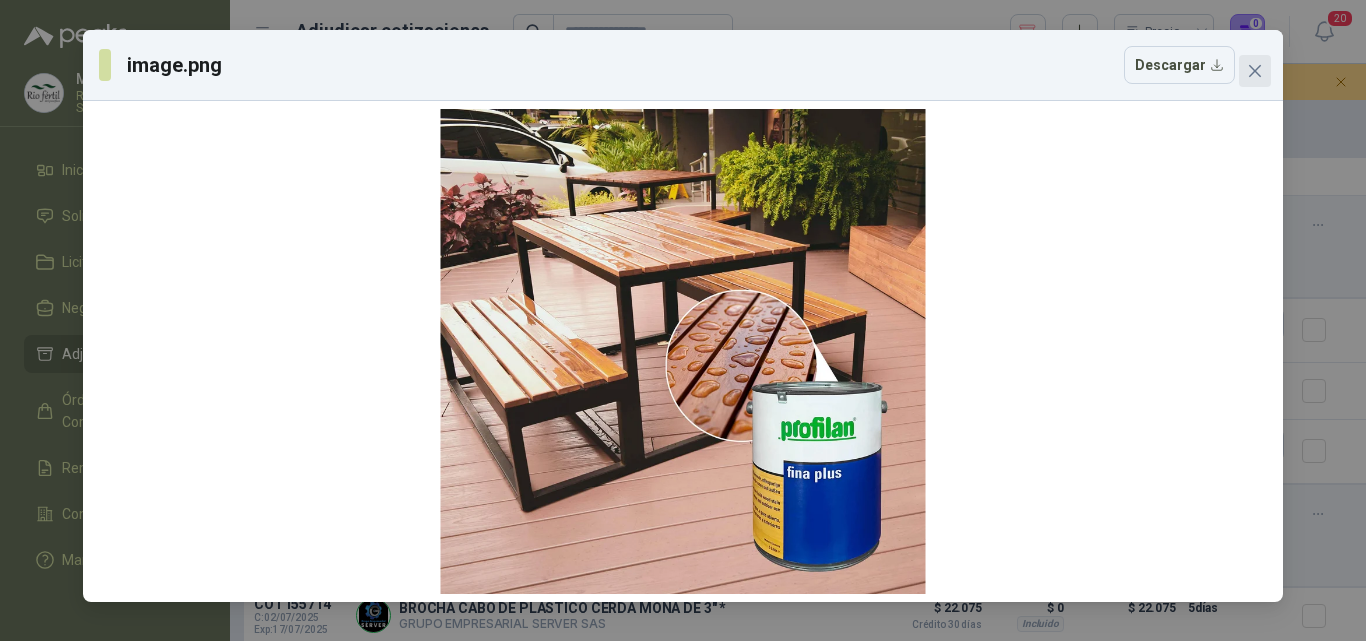click 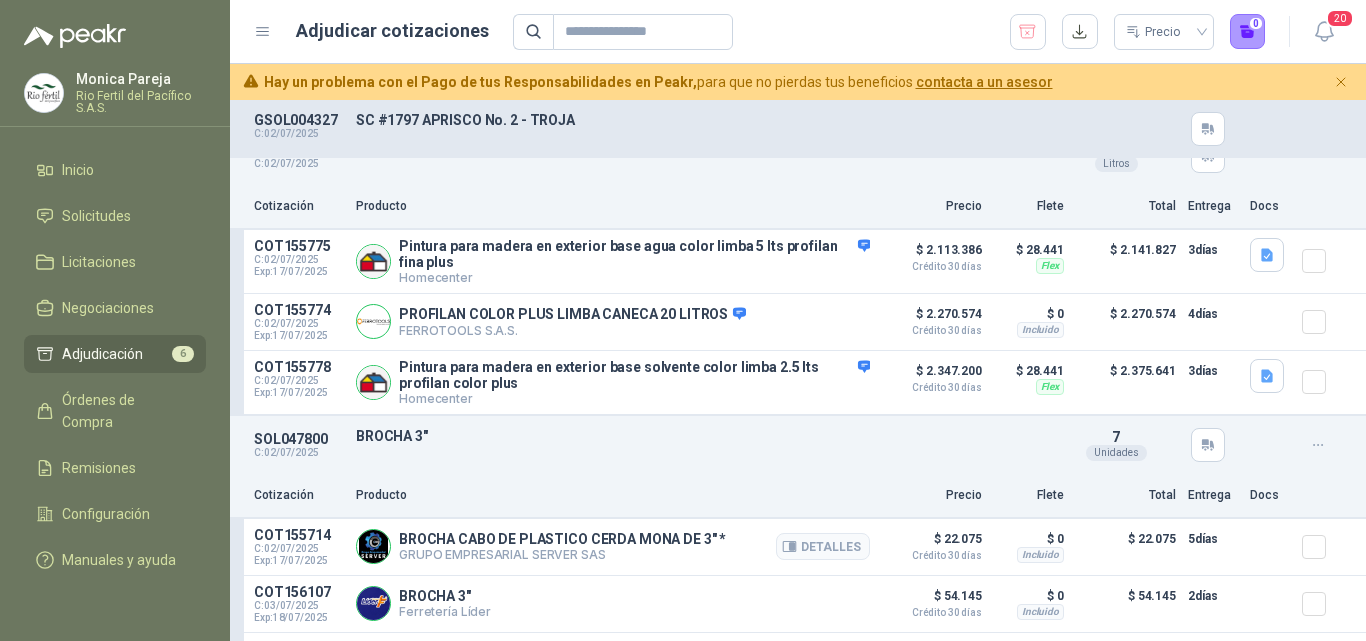 scroll, scrollTop: 100, scrollLeft: 0, axis: vertical 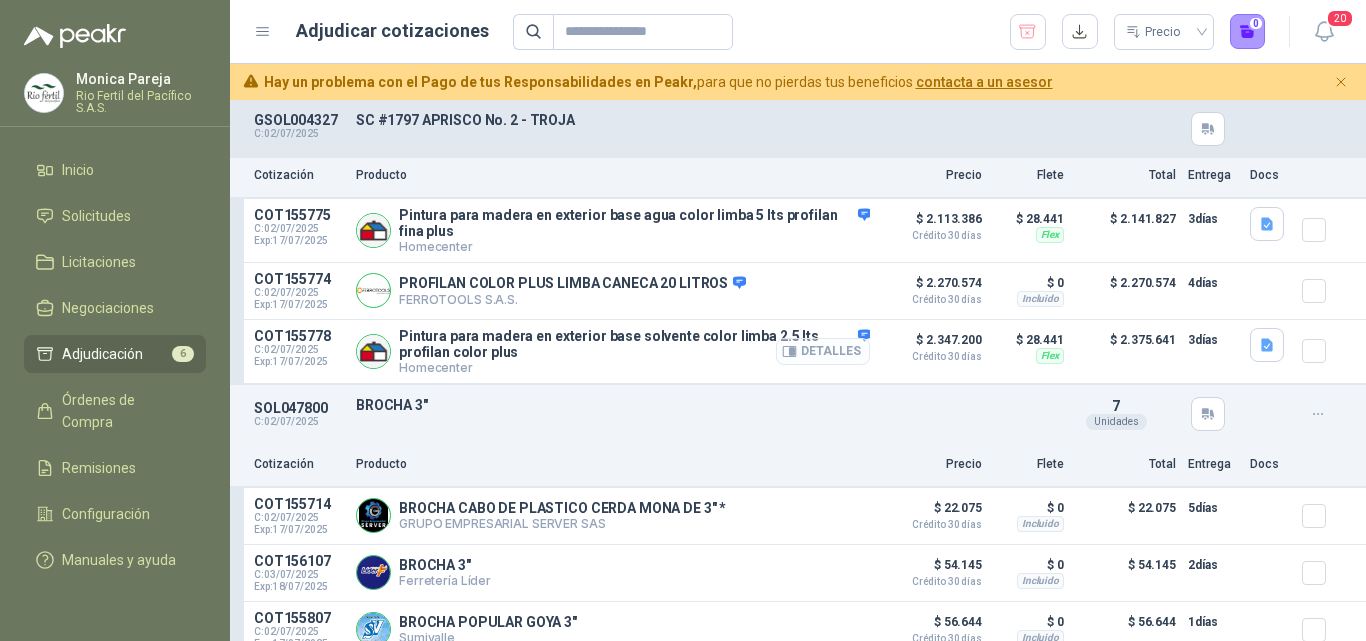 click on "Detalles" at bounding box center [823, 351] 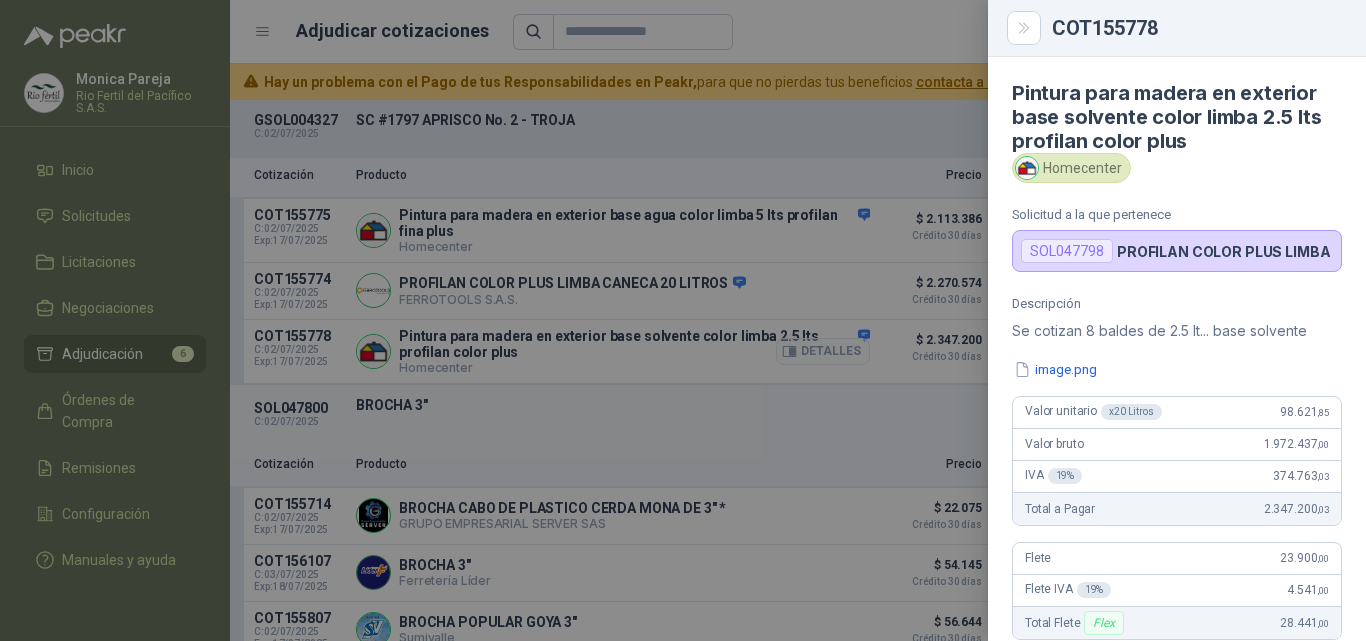 click at bounding box center (683, 320) 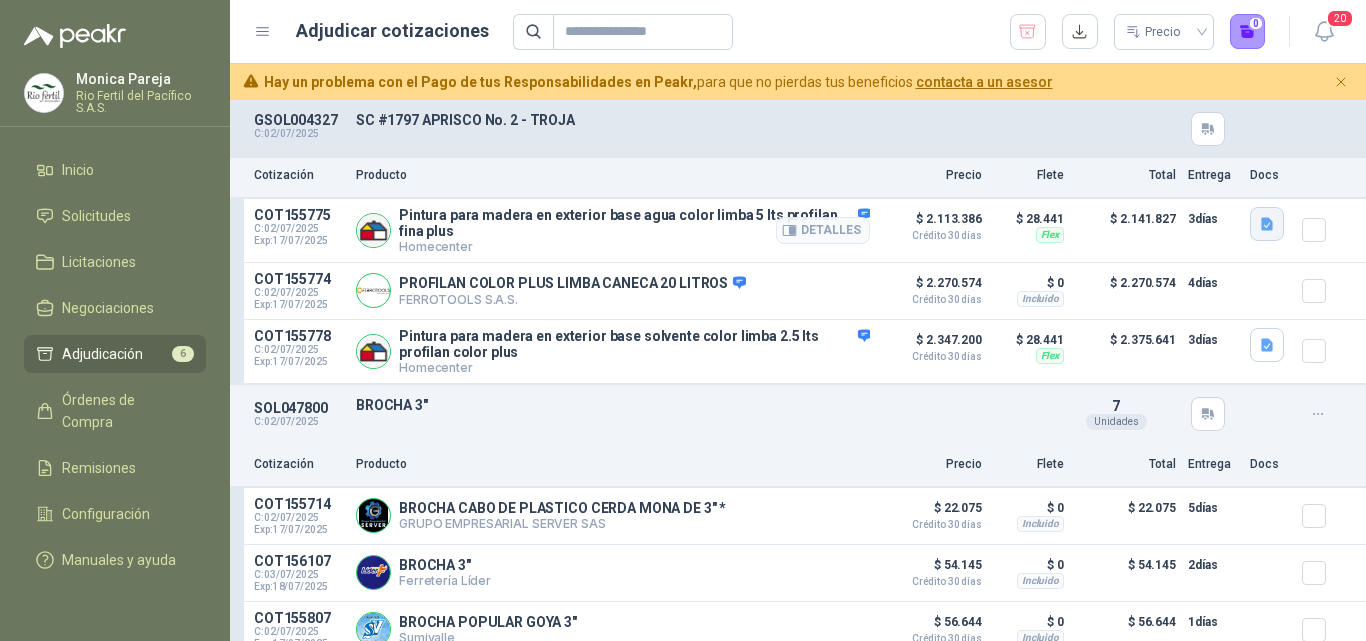 click 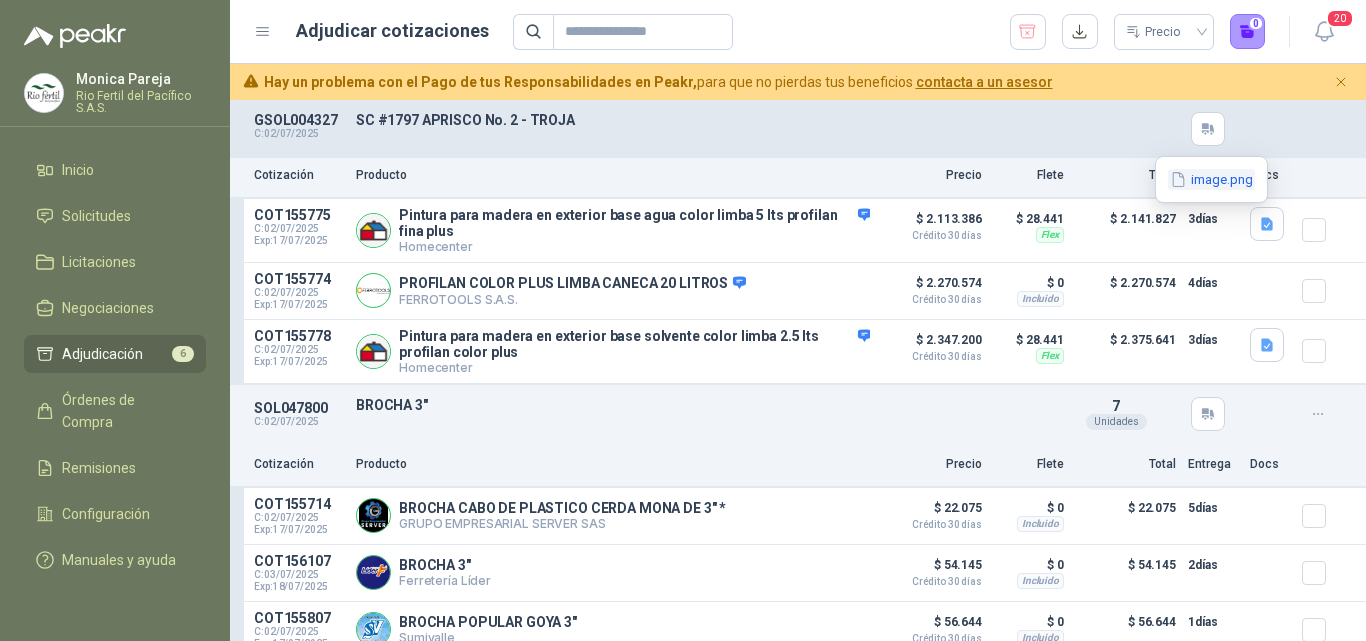click on "image.png" at bounding box center (1211, 179) 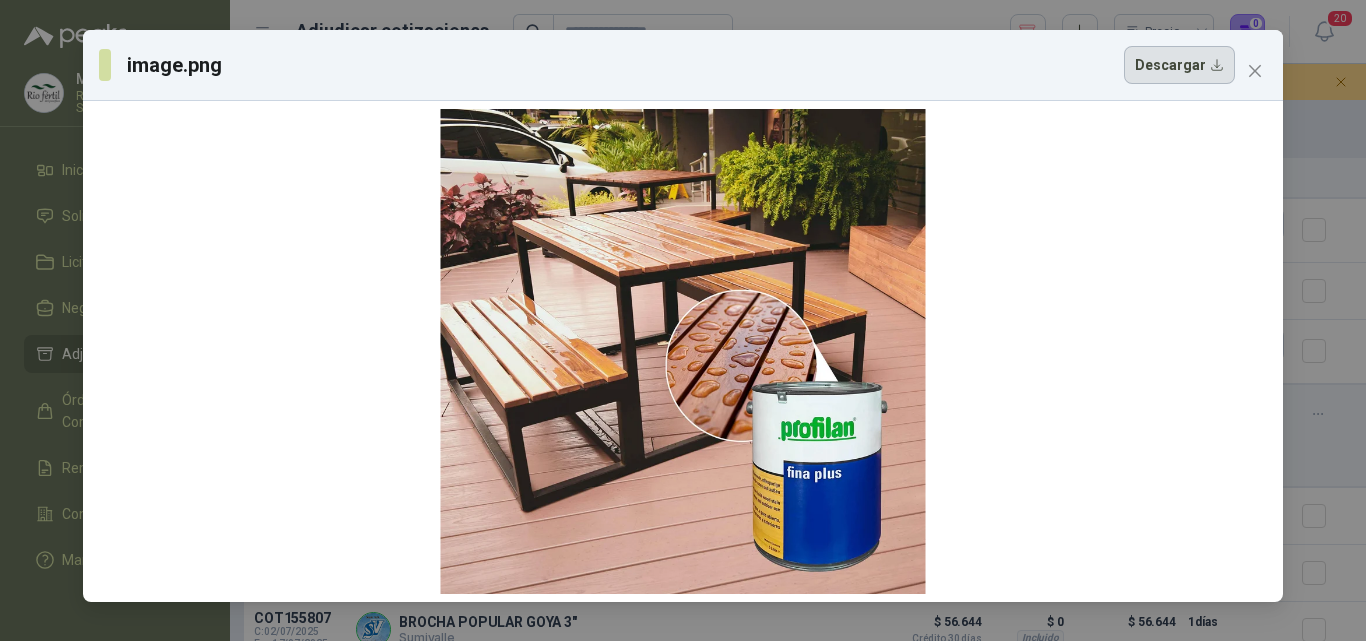 click on "Descargar" at bounding box center [1179, 65] 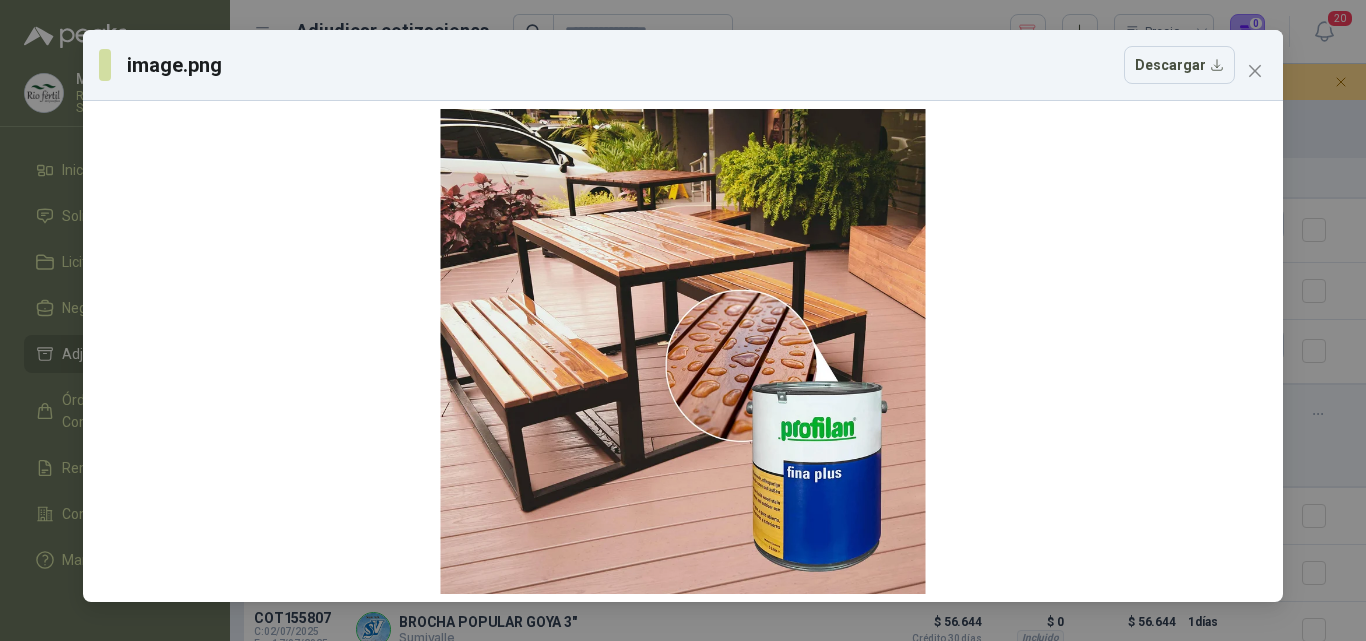 click on "image.png   Descargar" at bounding box center [683, 320] 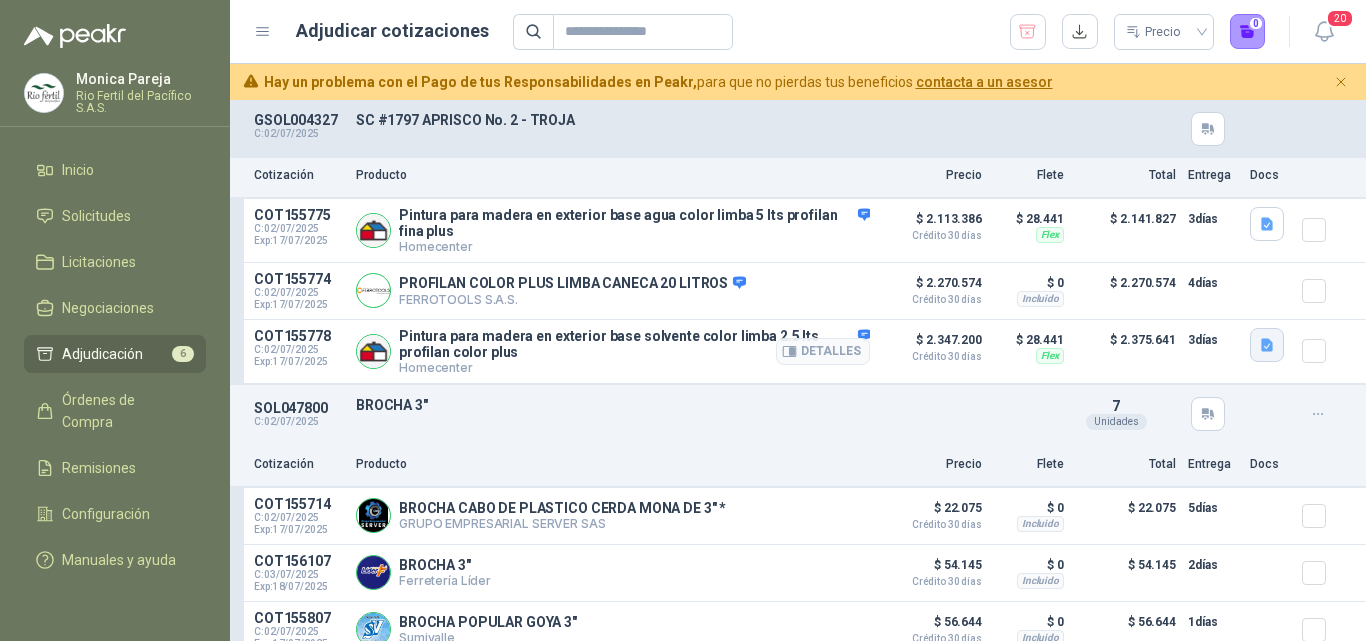 click 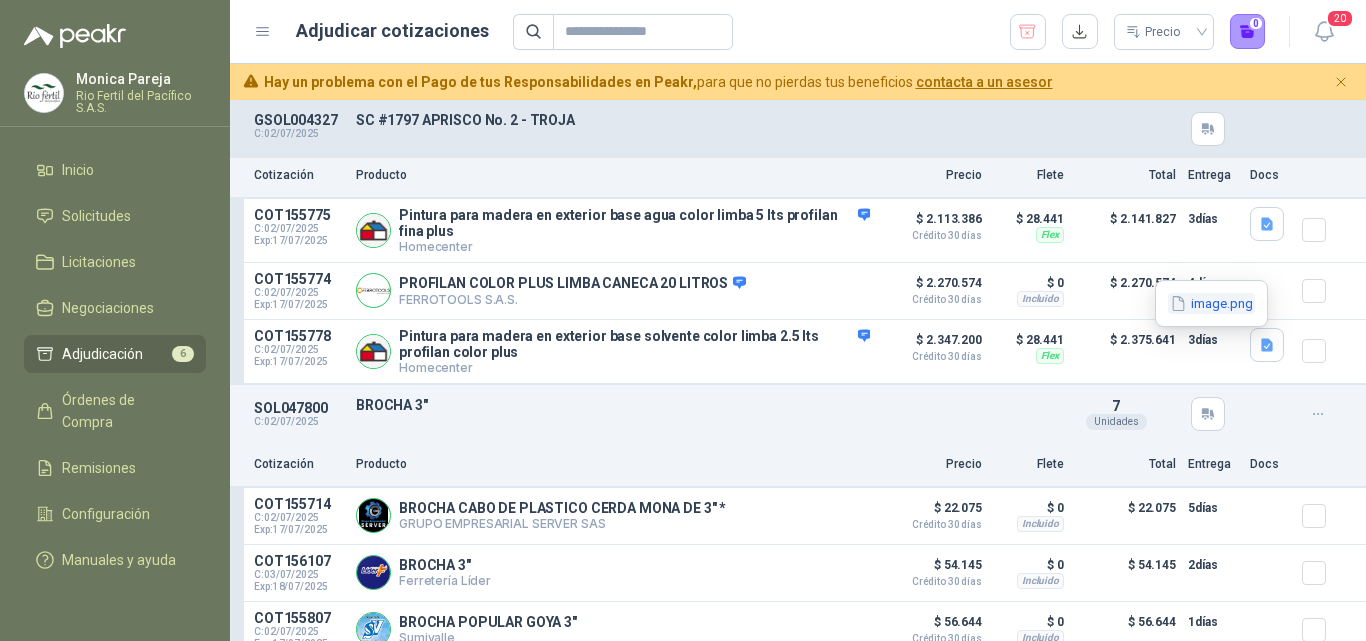click on "image.png" at bounding box center (1211, 303) 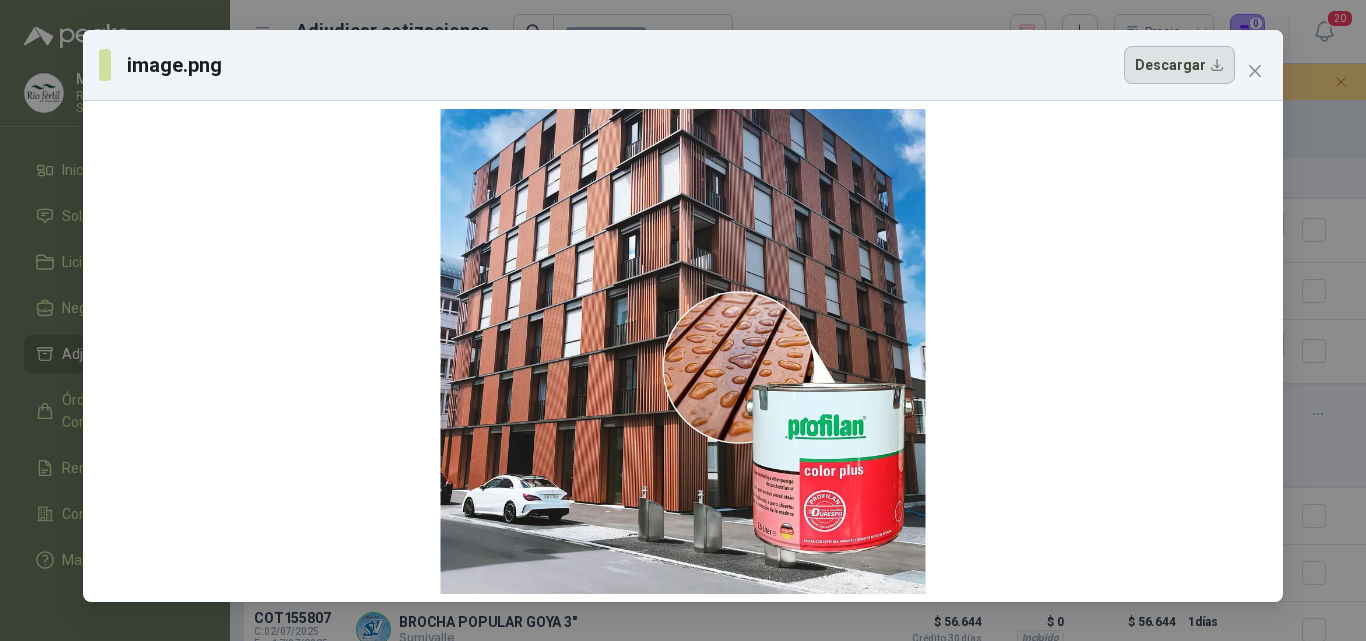 click on "Descargar" at bounding box center (1179, 65) 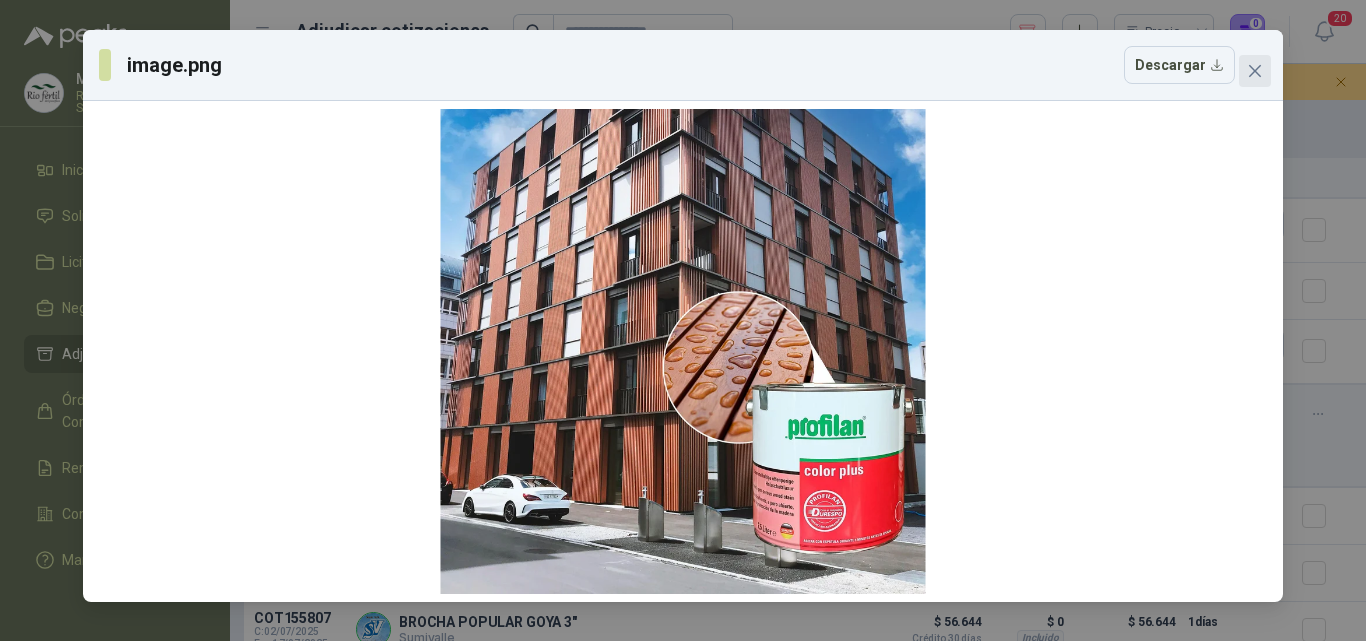 click 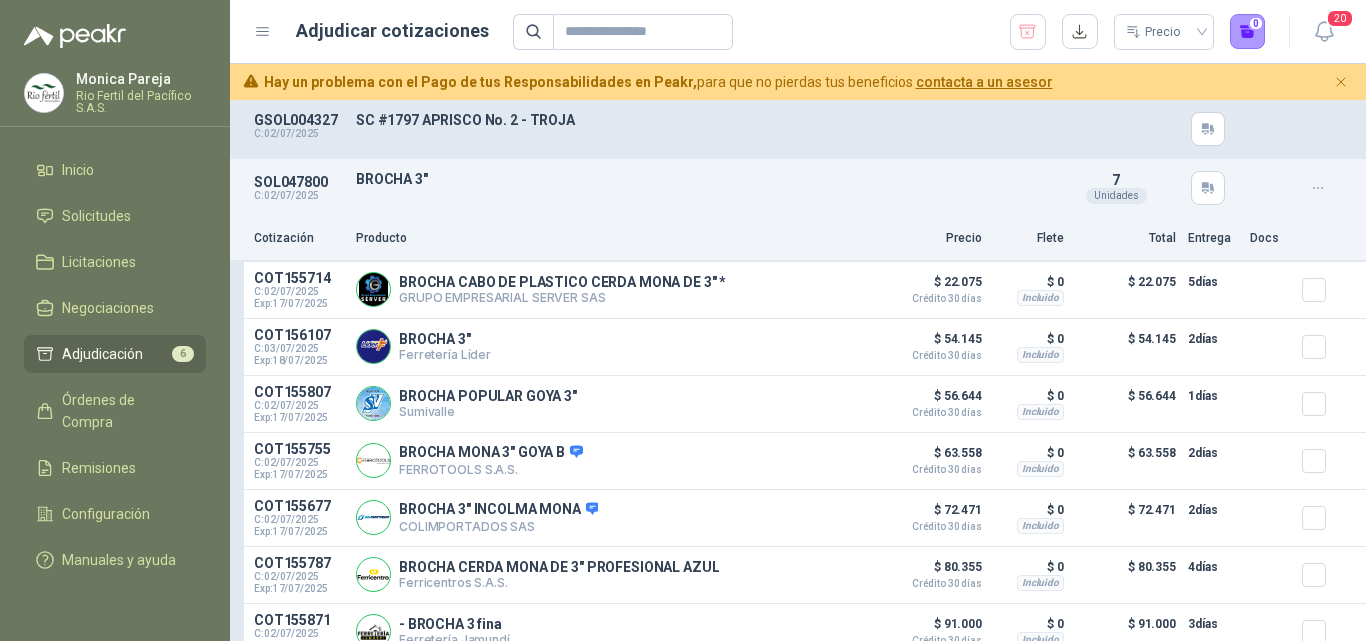 scroll, scrollTop: 300, scrollLeft: 0, axis: vertical 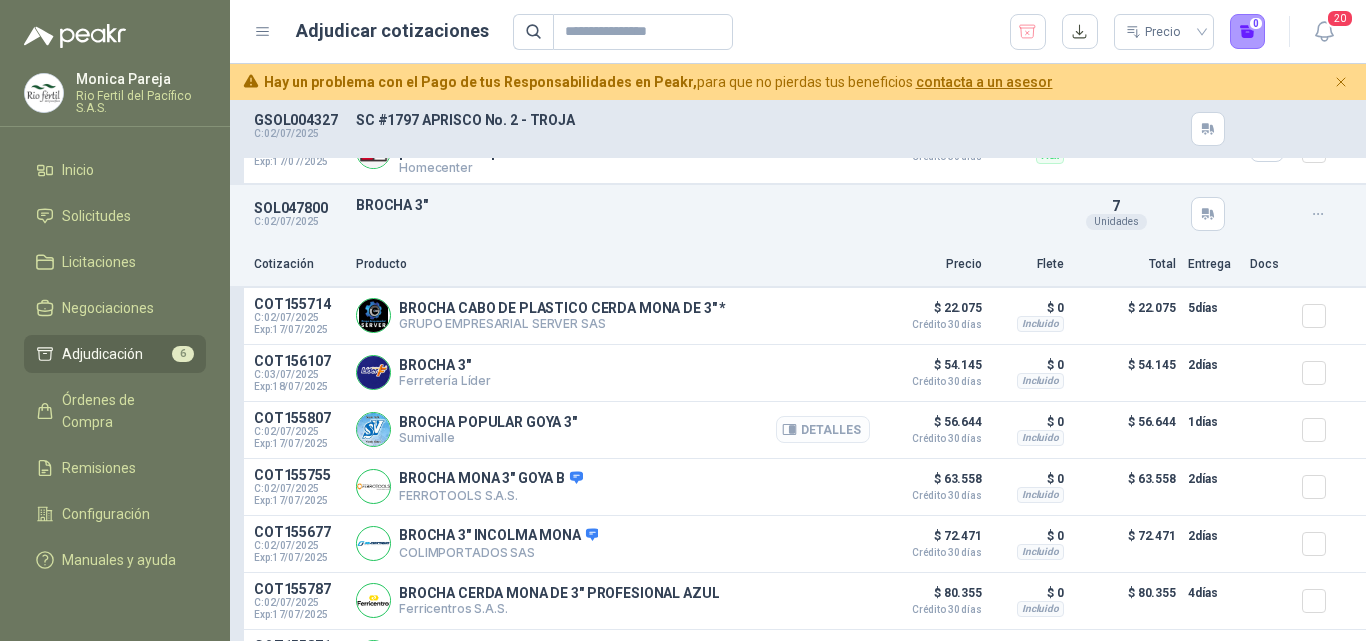 click on "Detalles" at bounding box center [823, 429] 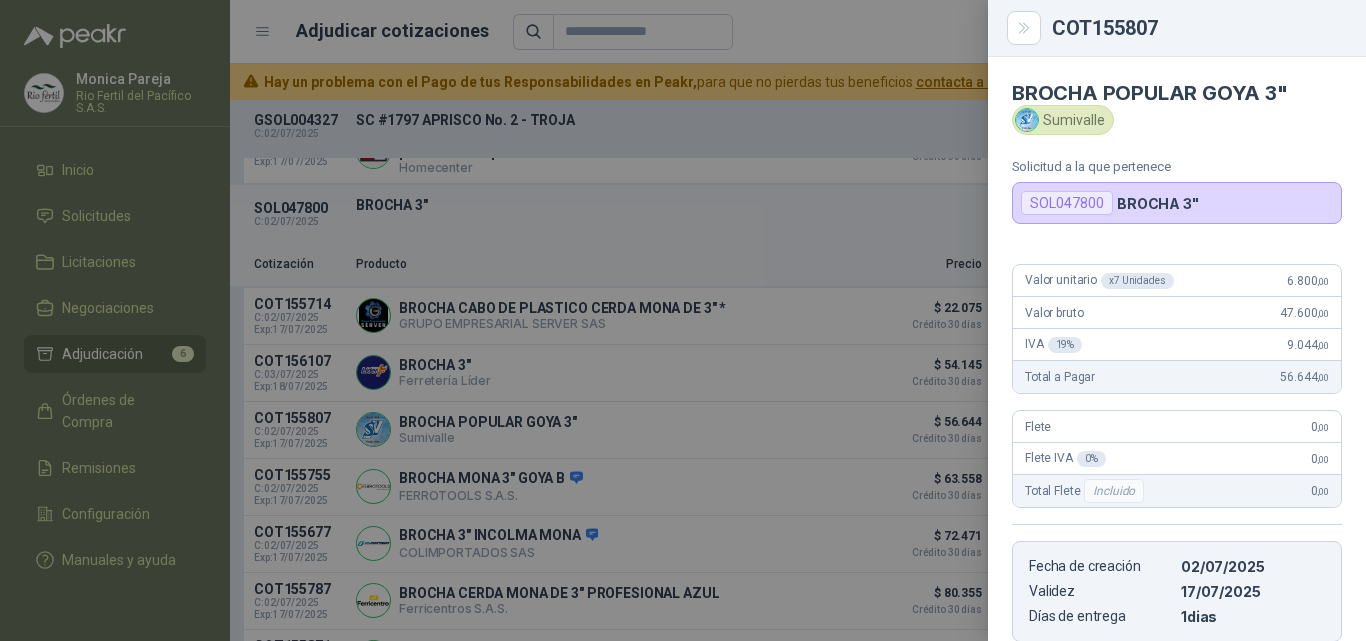 click at bounding box center (683, 320) 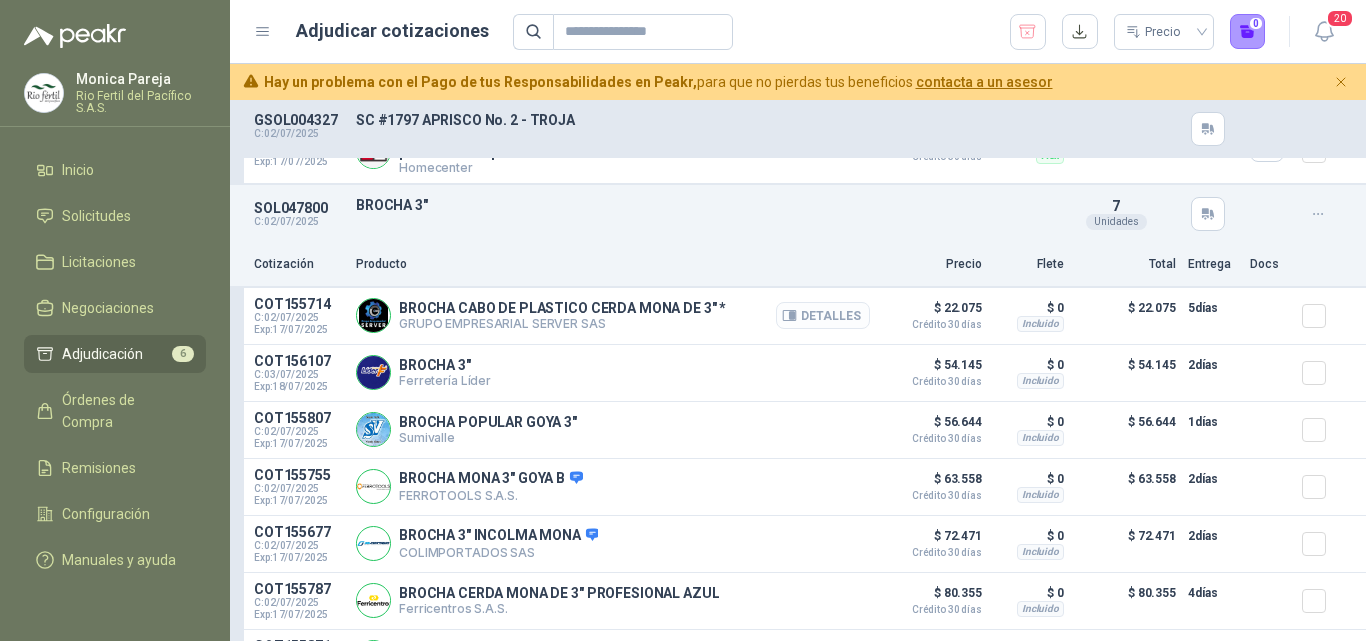 click on "Detalles" at bounding box center (823, 315) 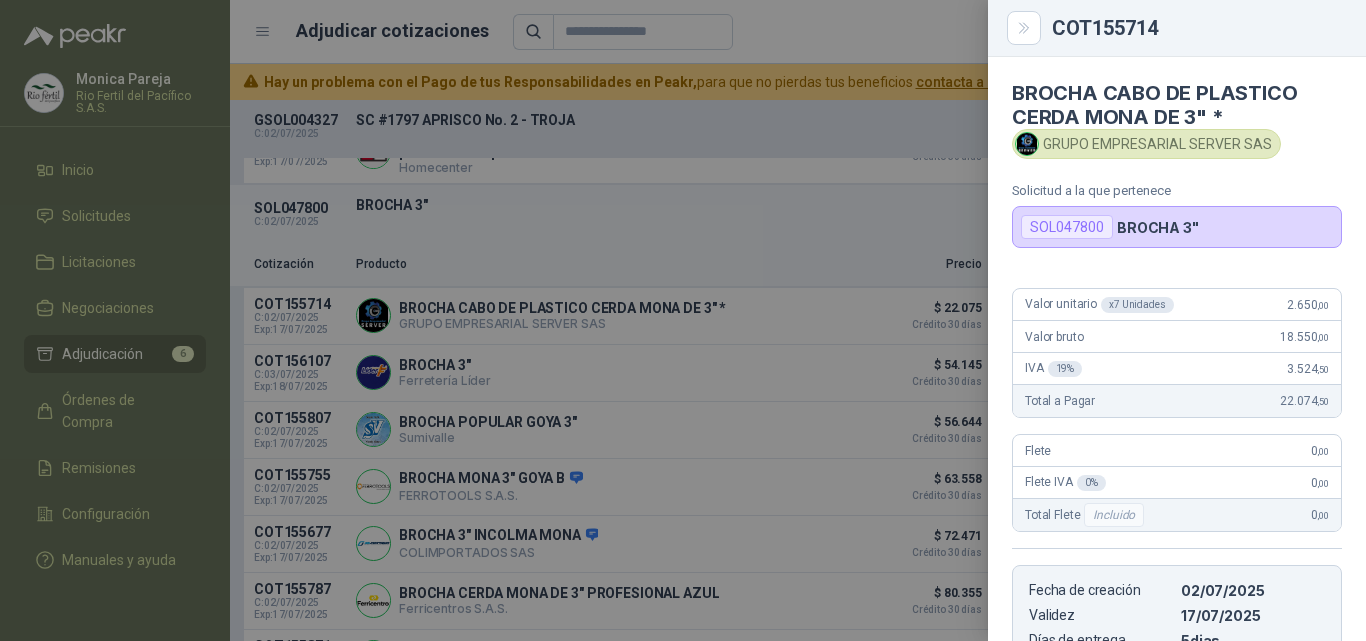 click at bounding box center [683, 320] 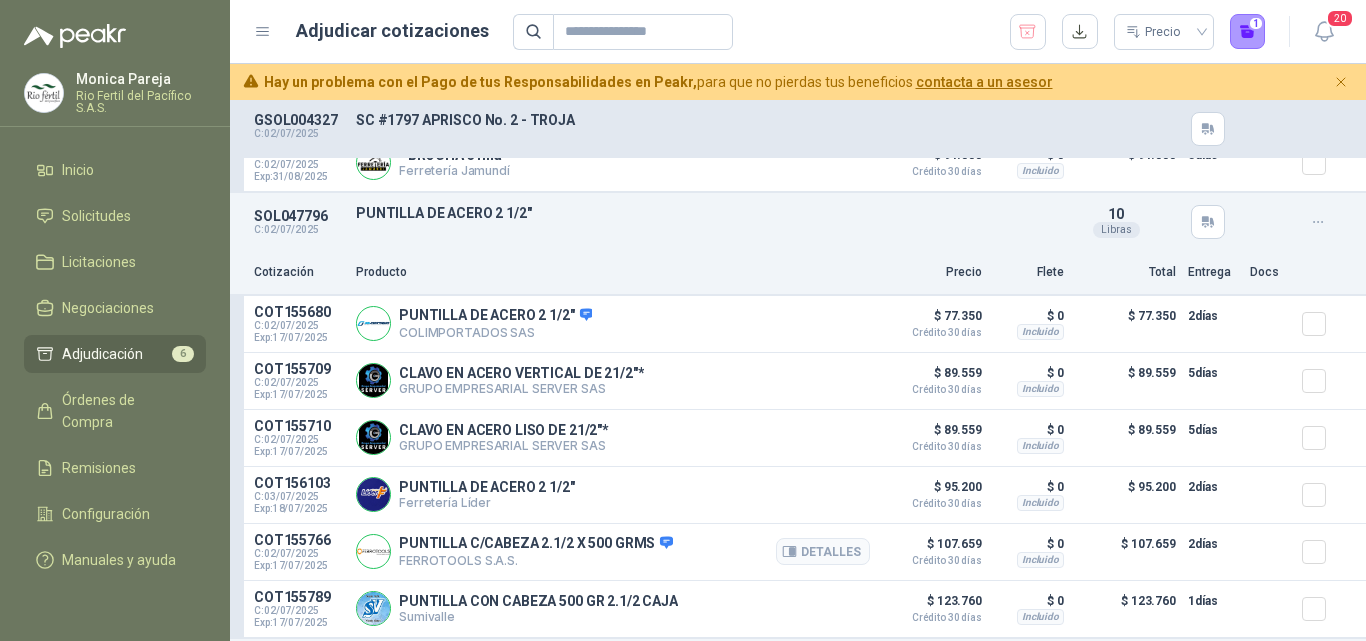 scroll, scrollTop: 900, scrollLeft: 0, axis: vertical 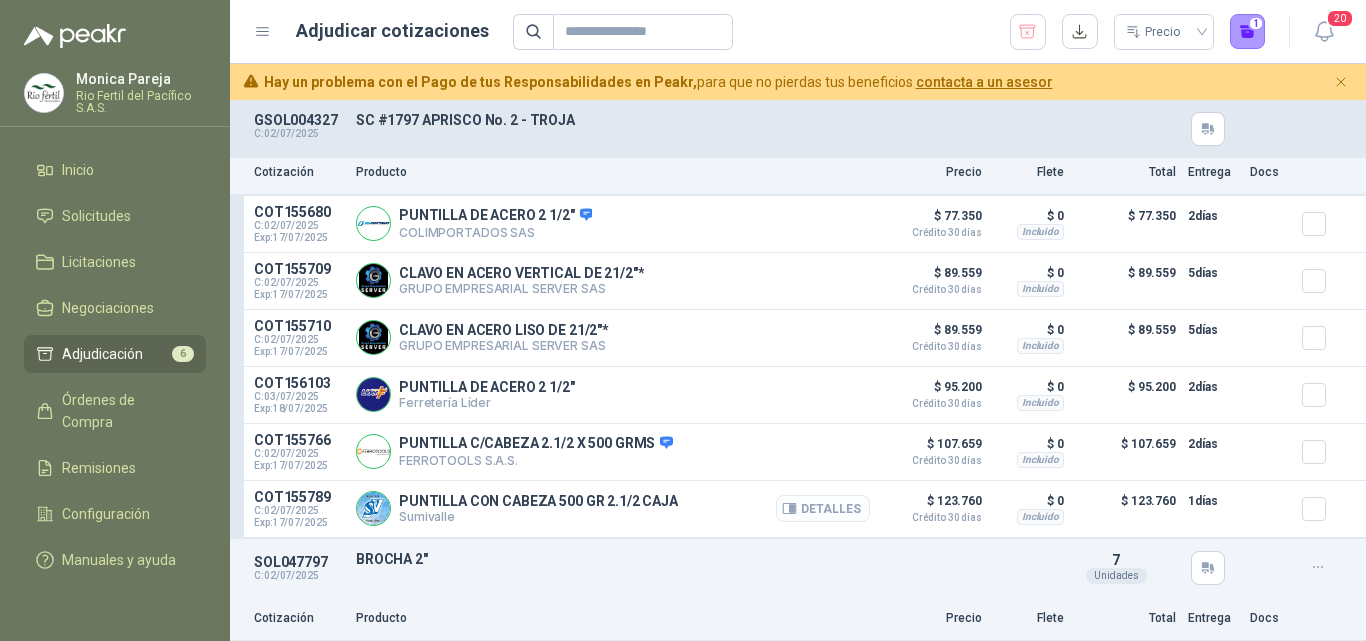 click on "Detalles" at bounding box center (823, 508) 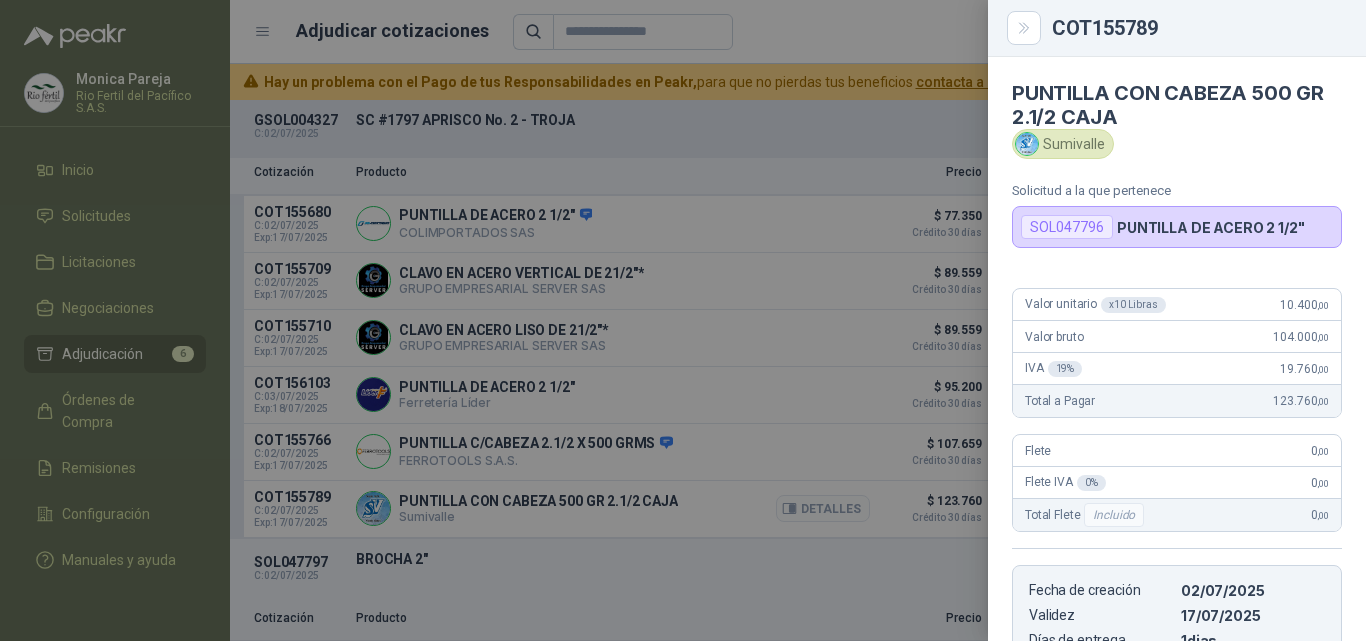 click at bounding box center (683, 320) 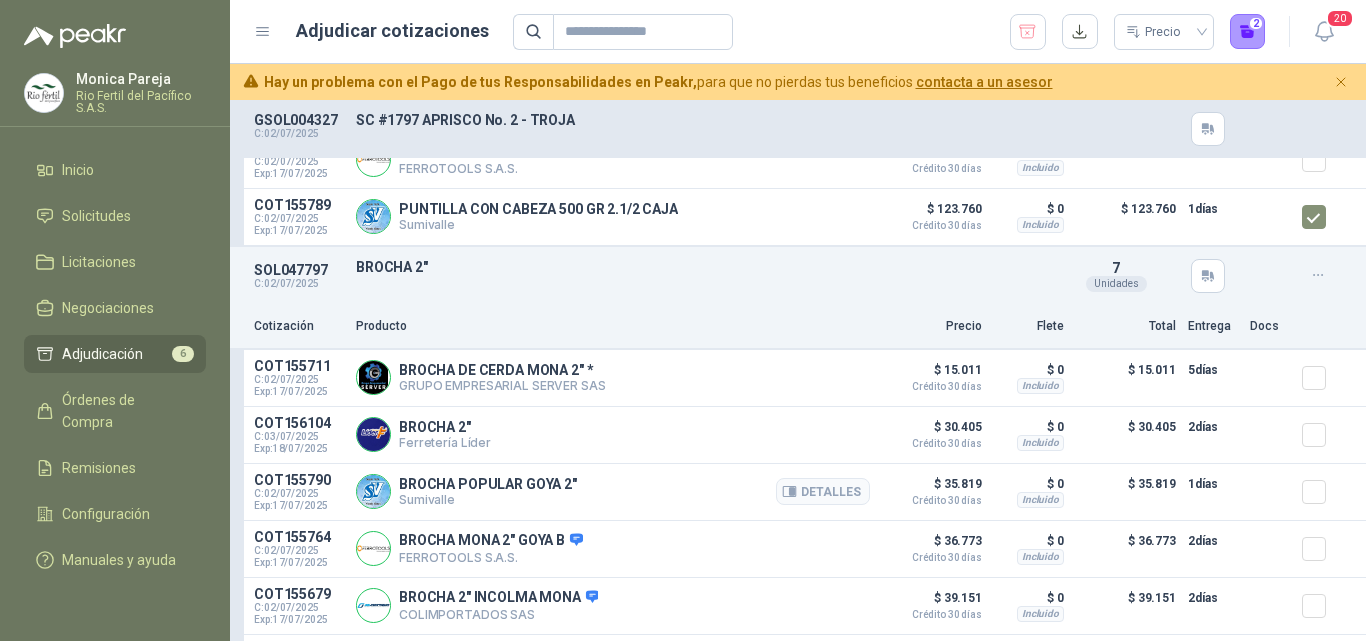 scroll, scrollTop: 1200, scrollLeft: 0, axis: vertical 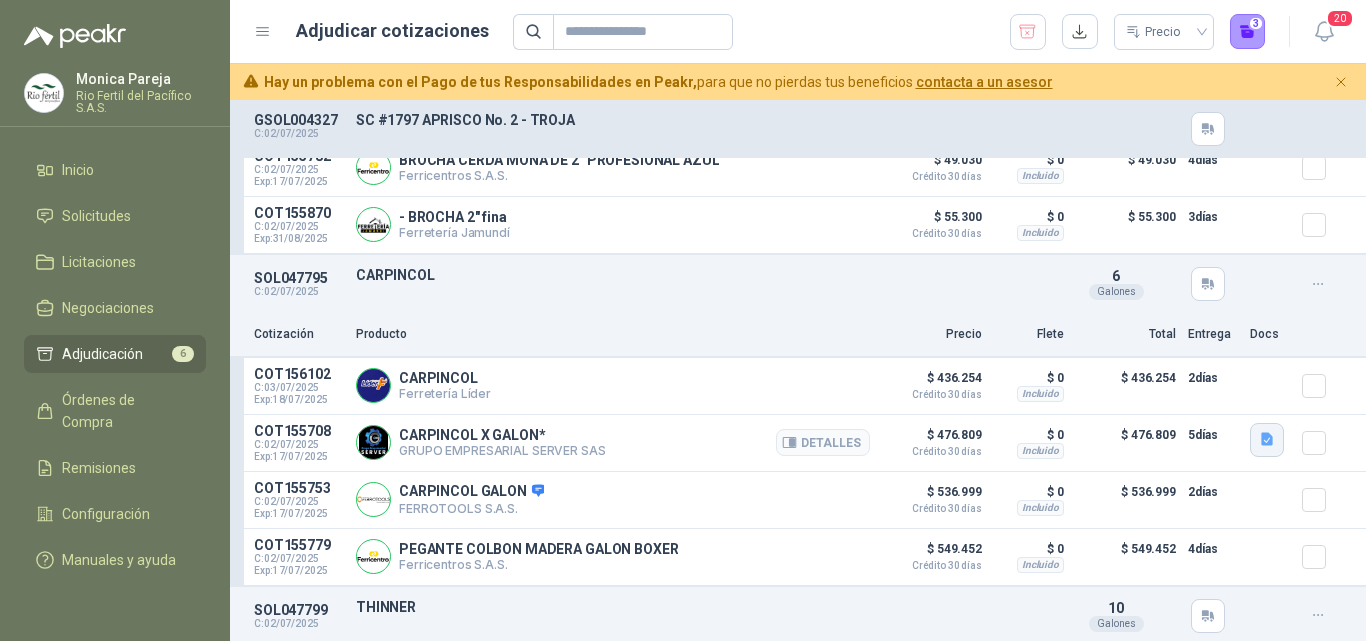 click 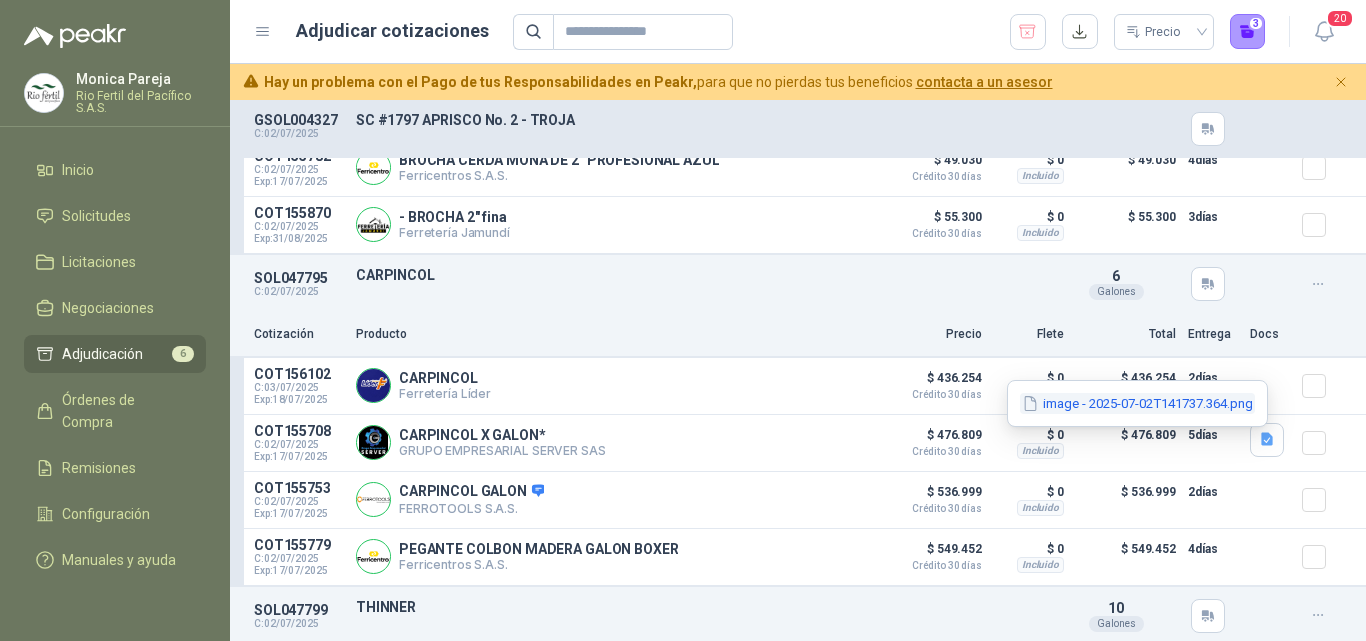 click on "image - 2025-07-02T141737.364.png" at bounding box center [1137, 403] 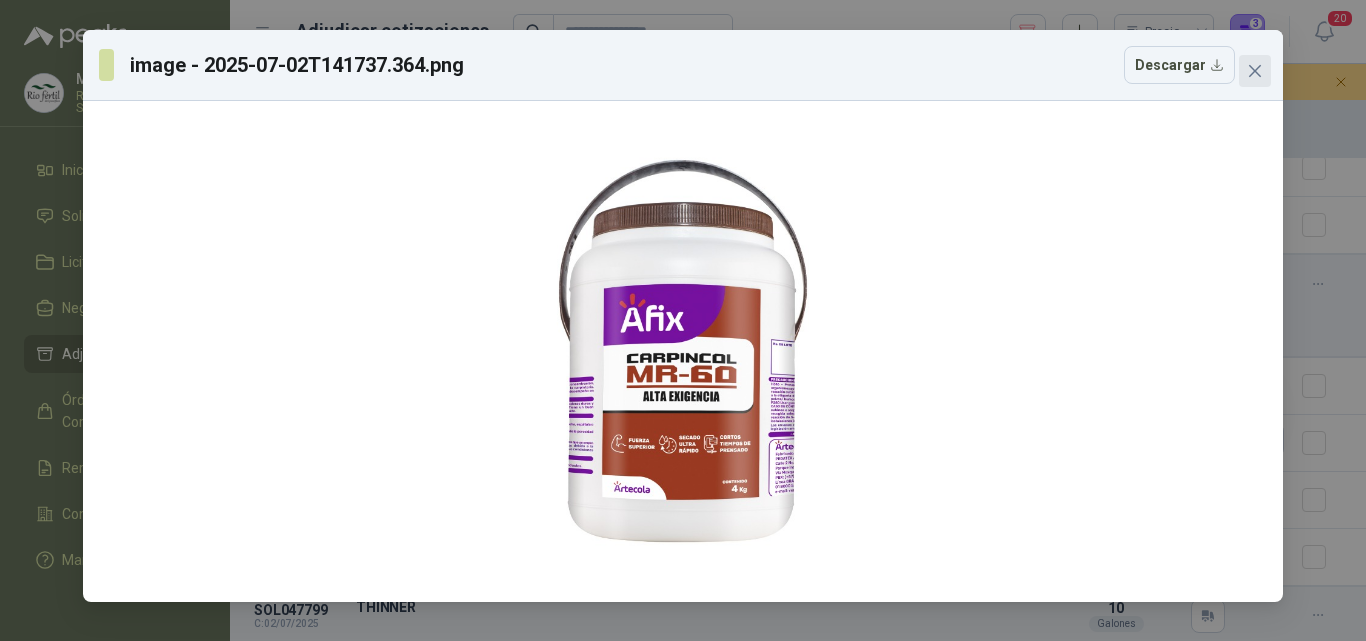 click at bounding box center [1255, 71] 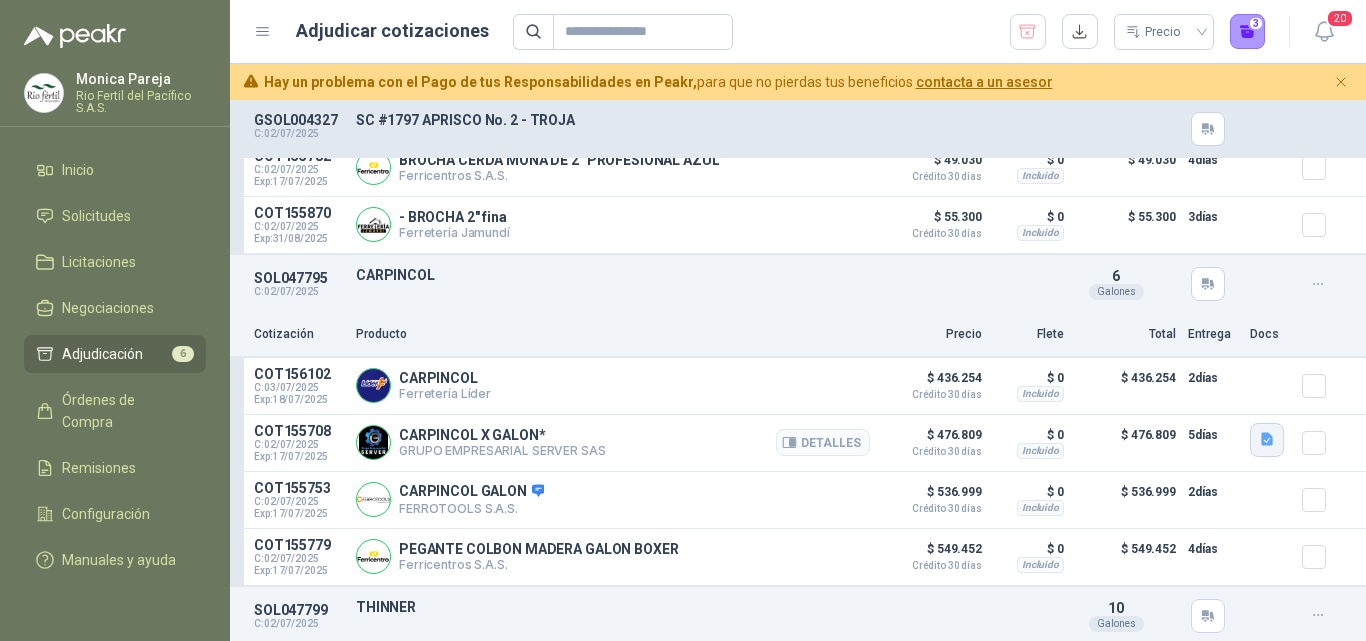 click 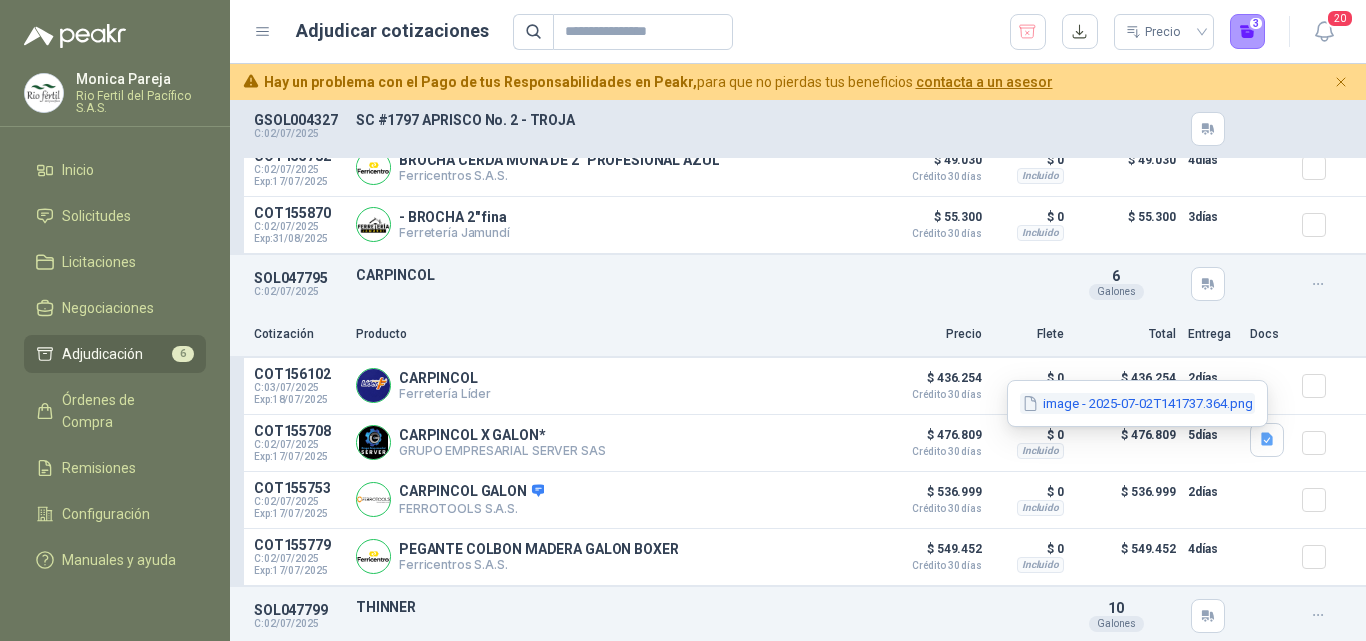 click on "image - 2025-07-02T141737.364.png" at bounding box center [1137, 403] 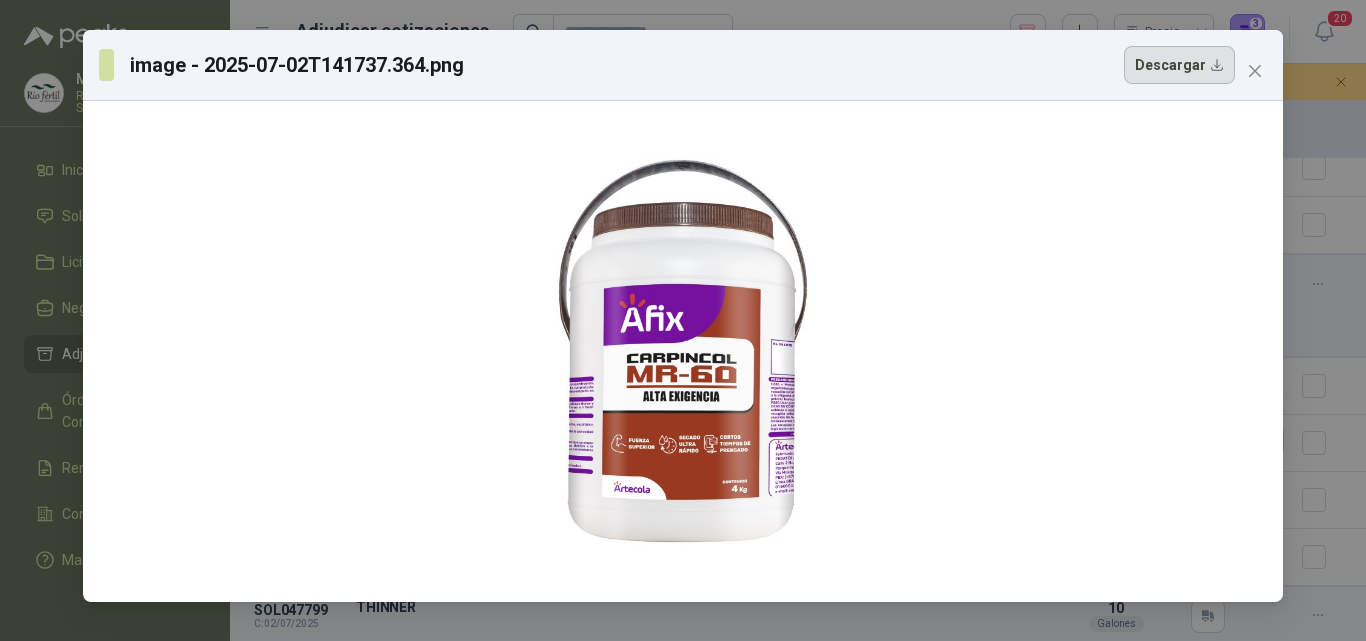 click on "Descargar" at bounding box center (1179, 65) 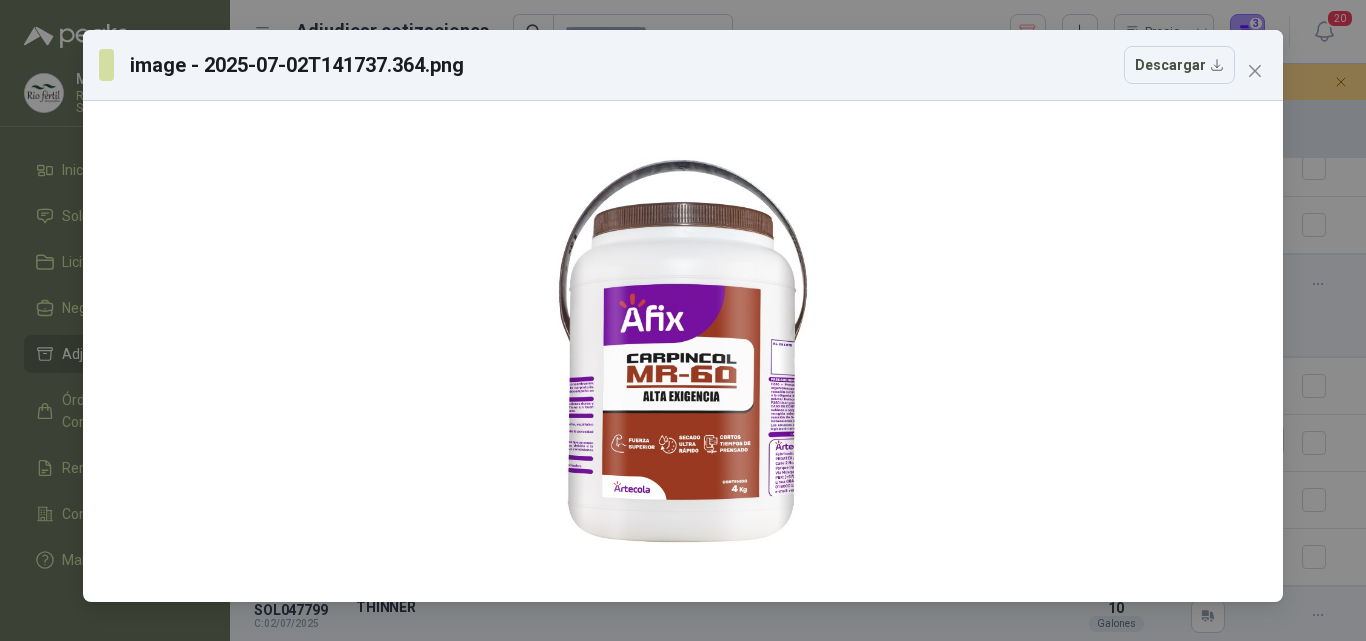 click on "image - 2025-07-02T141737.364.png   Descargar" at bounding box center [683, 320] 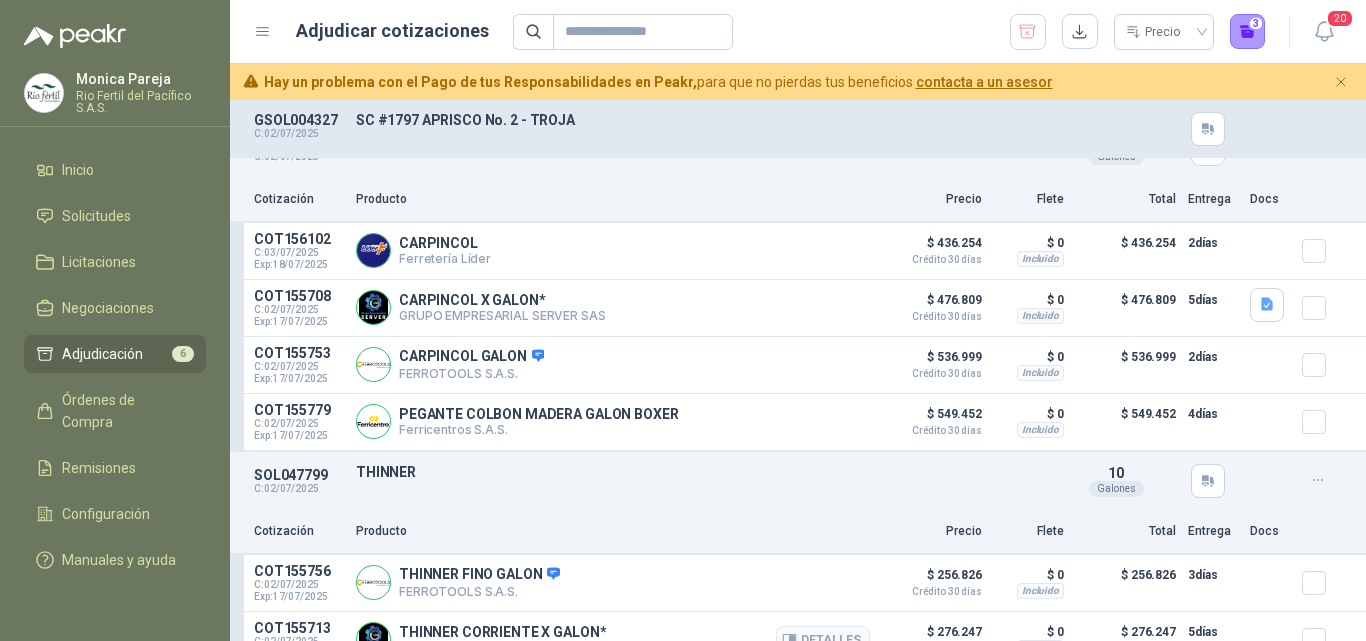 scroll, scrollTop: 1800, scrollLeft: 0, axis: vertical 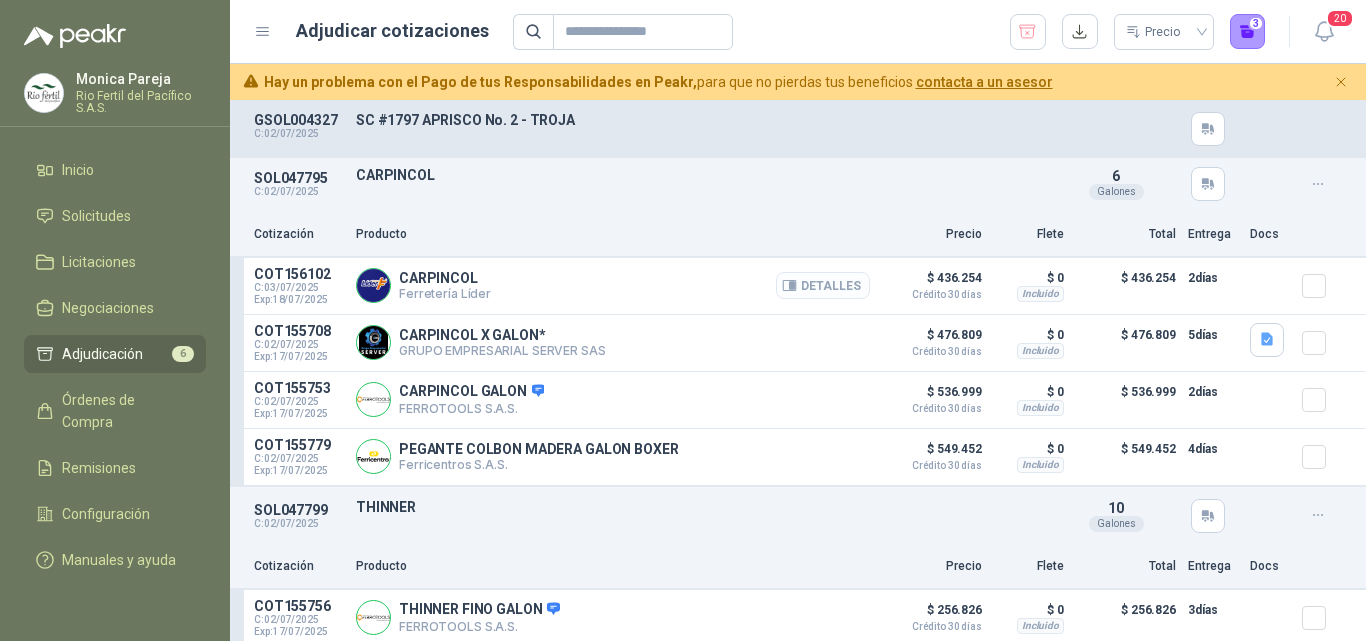click on "Detalles" at bounding box center [823, 285] 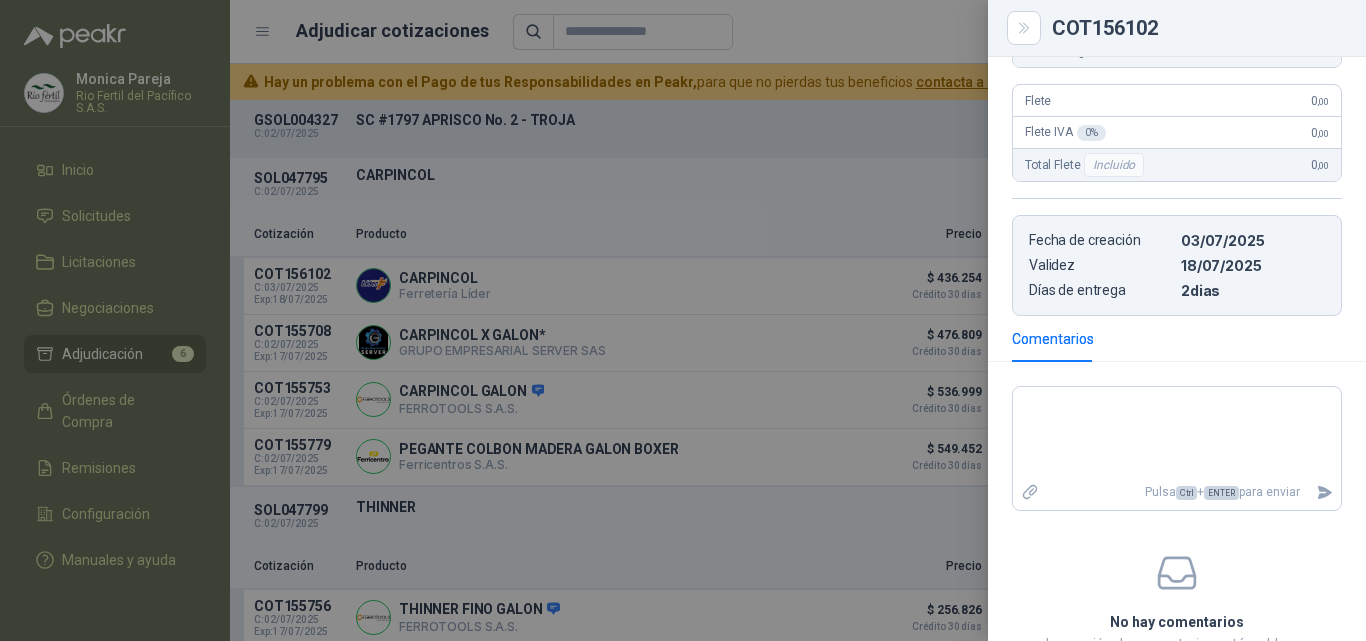 scroll, scrollTop: 400, scrollLeft: 0, axis: vertical 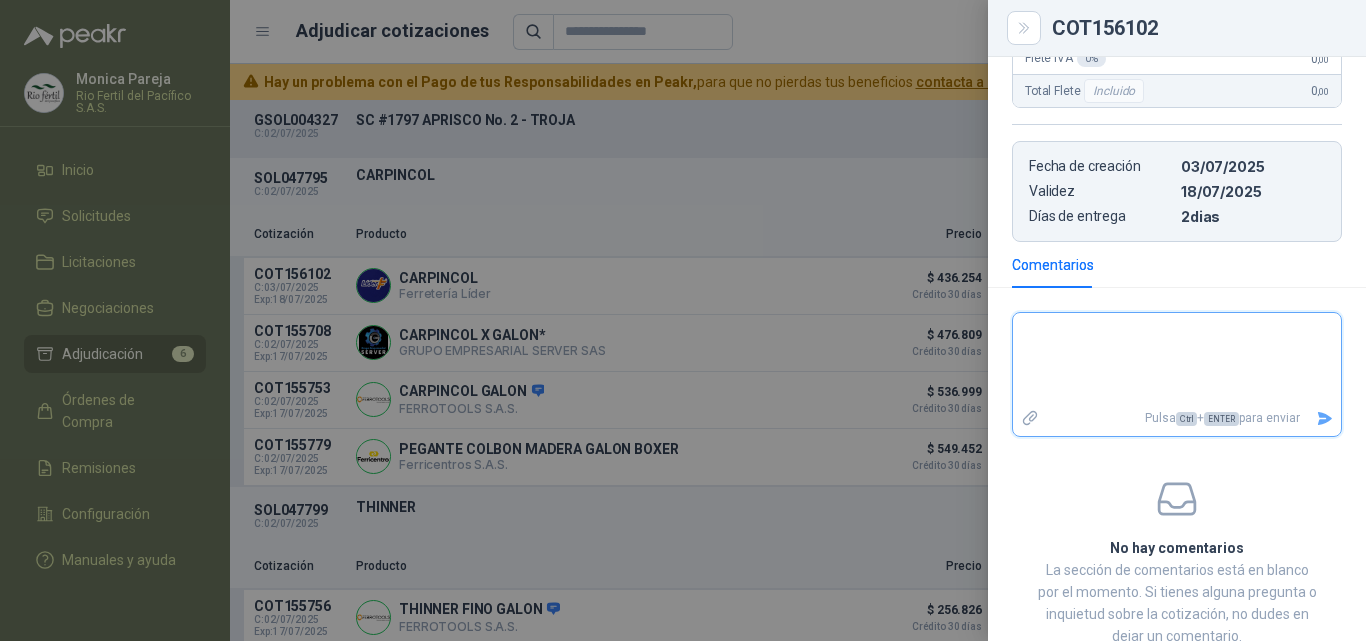 click at bounding box center [1177, 359] 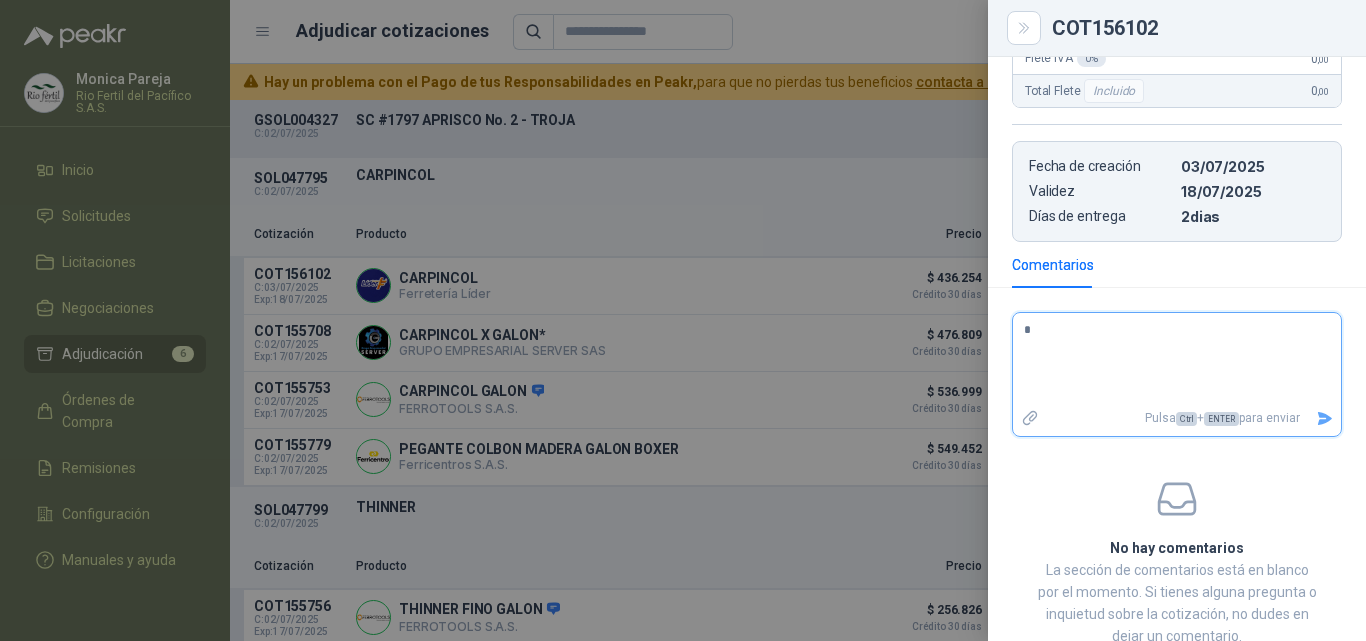 type 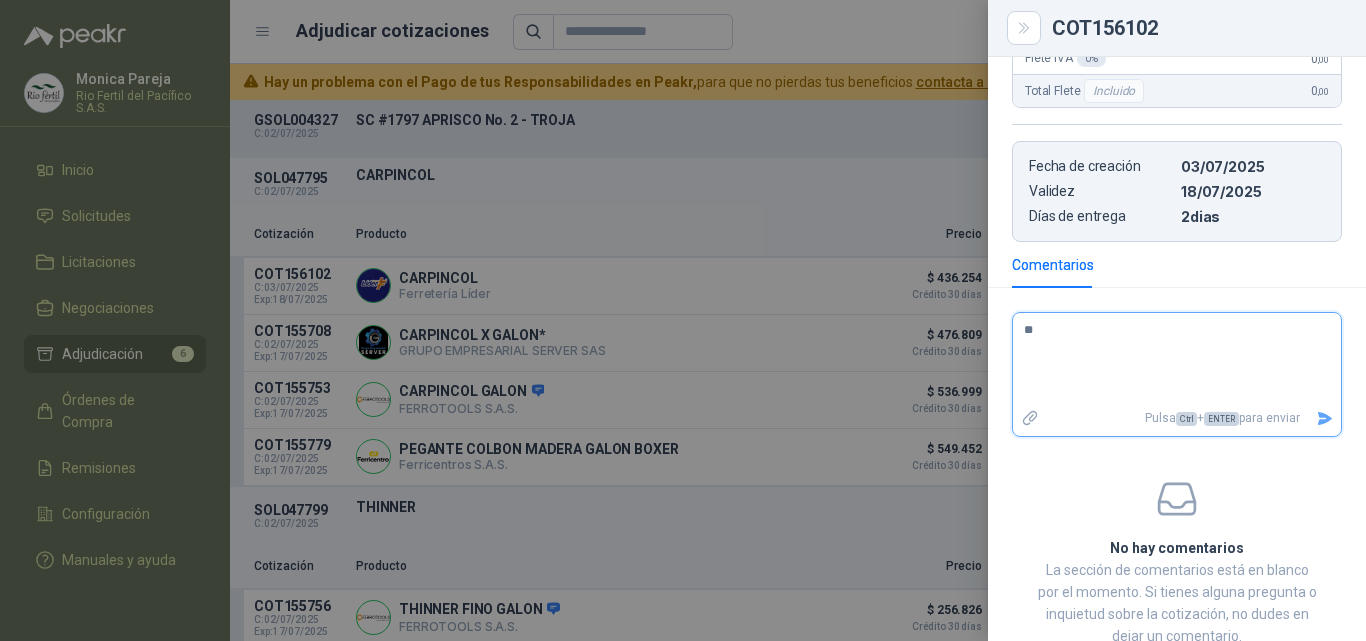 type 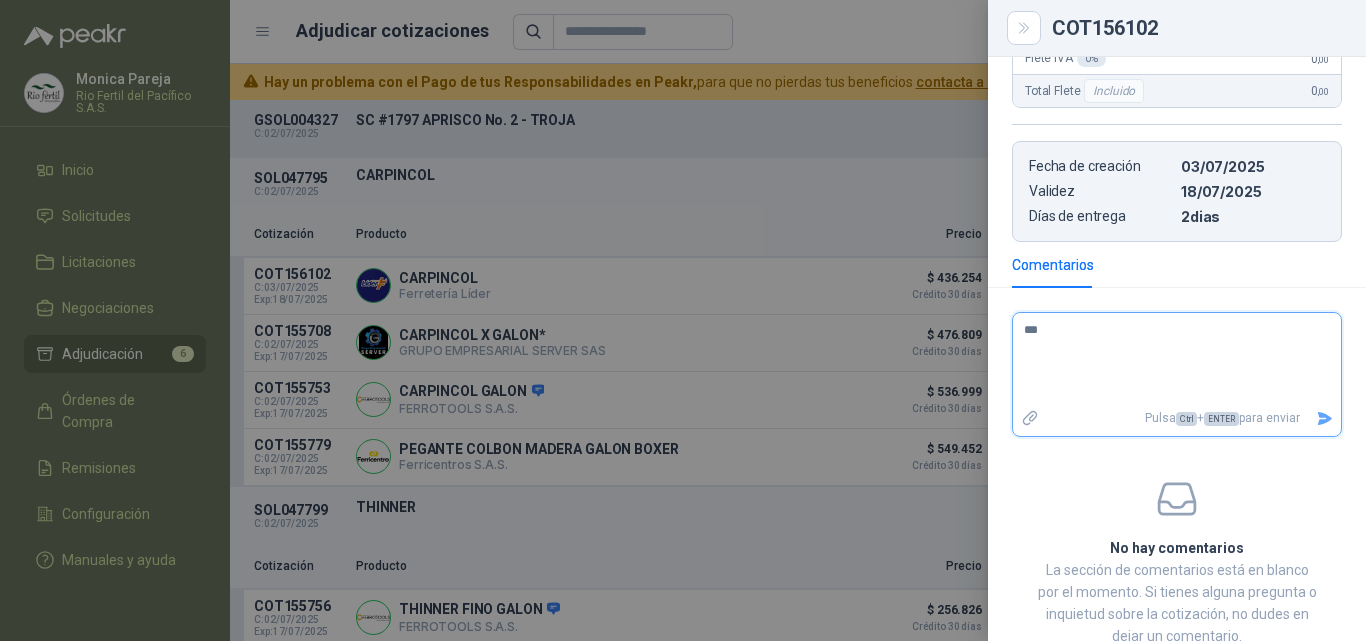 type 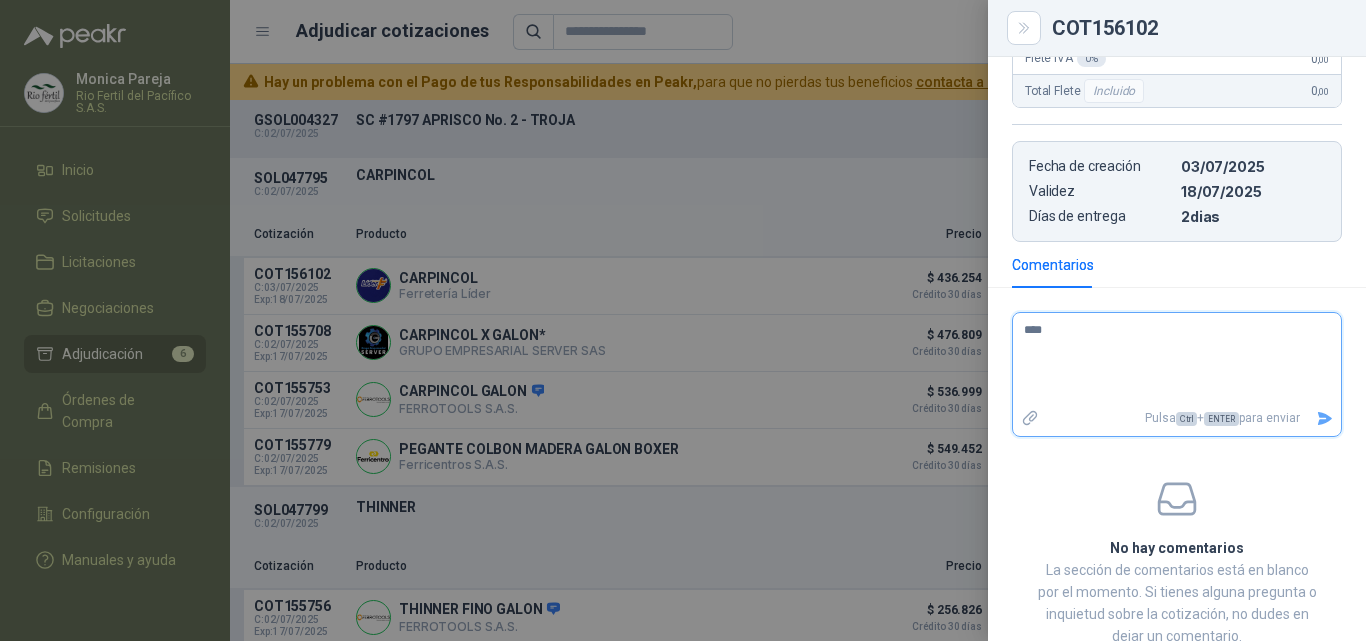 type 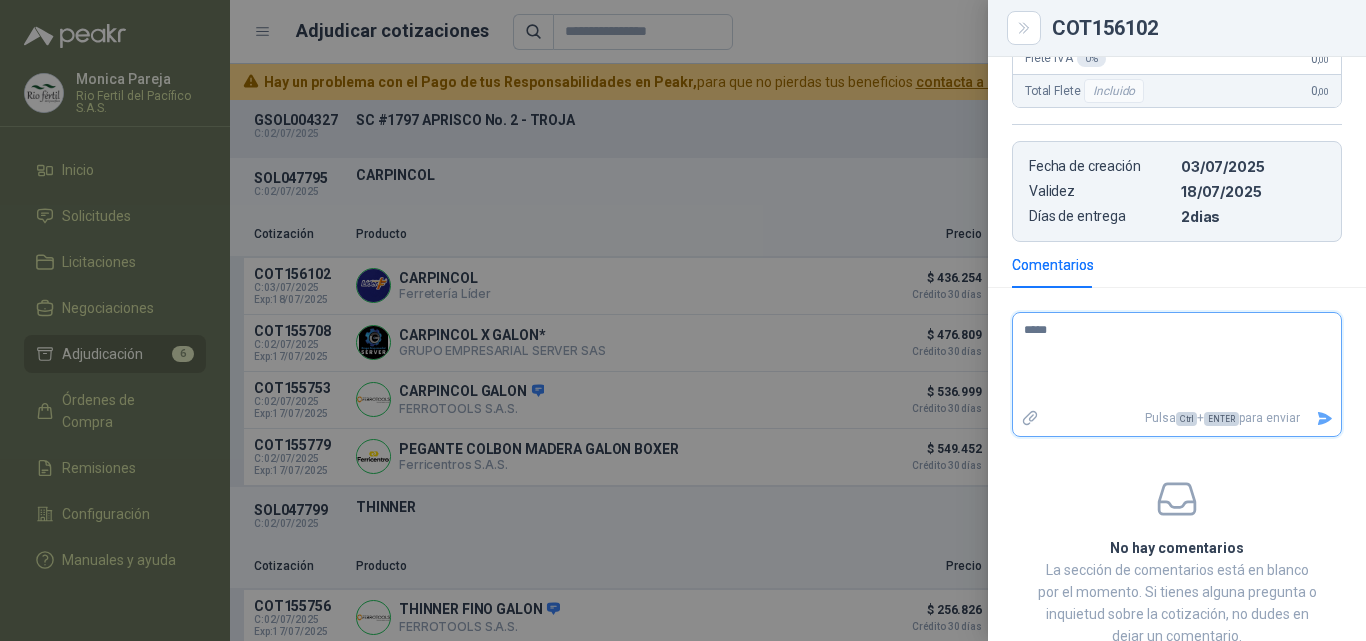 type 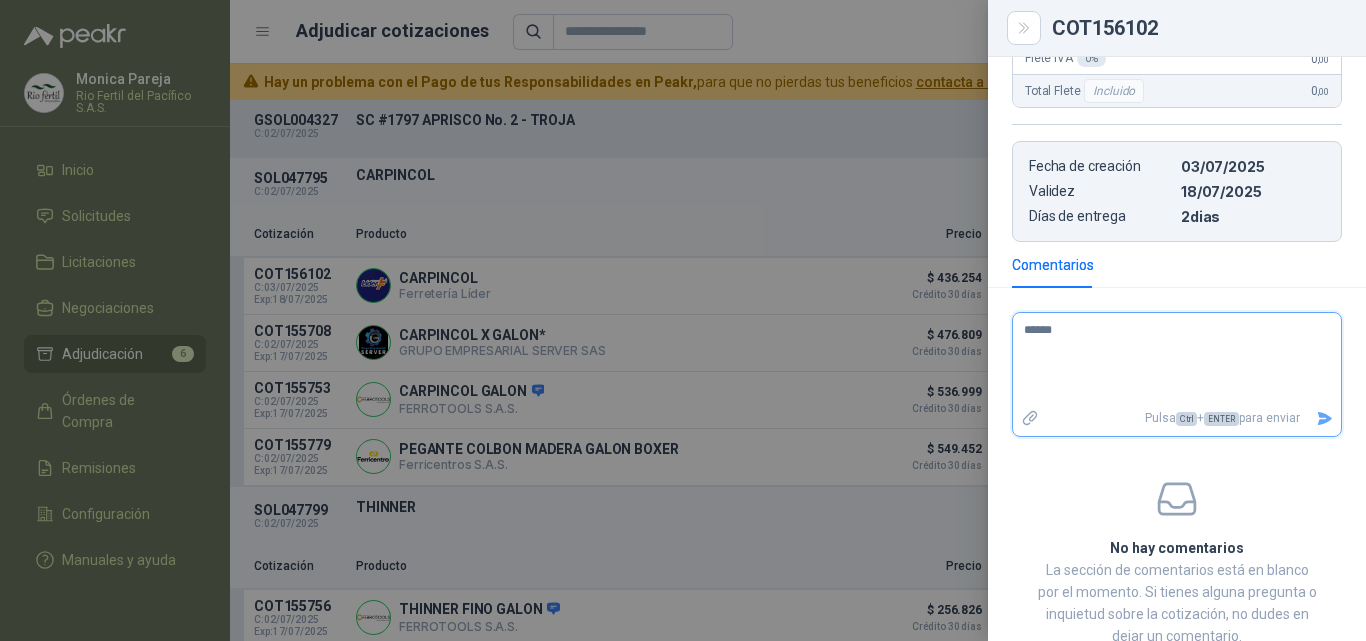 type 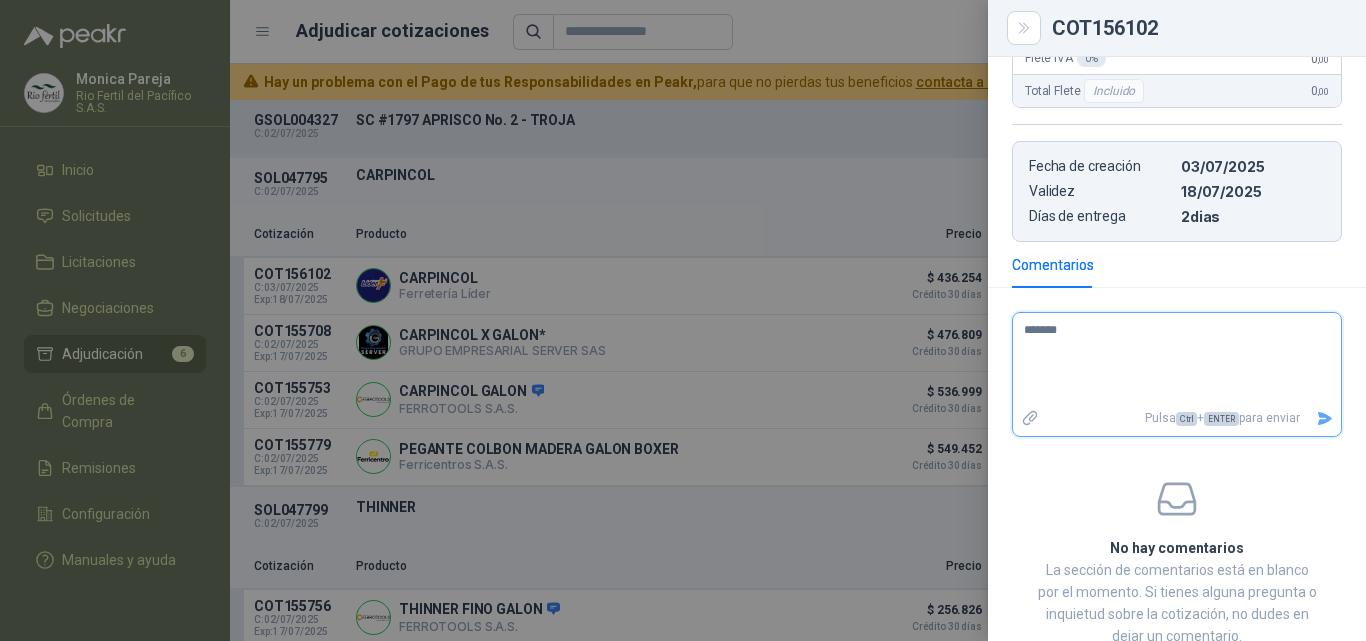type 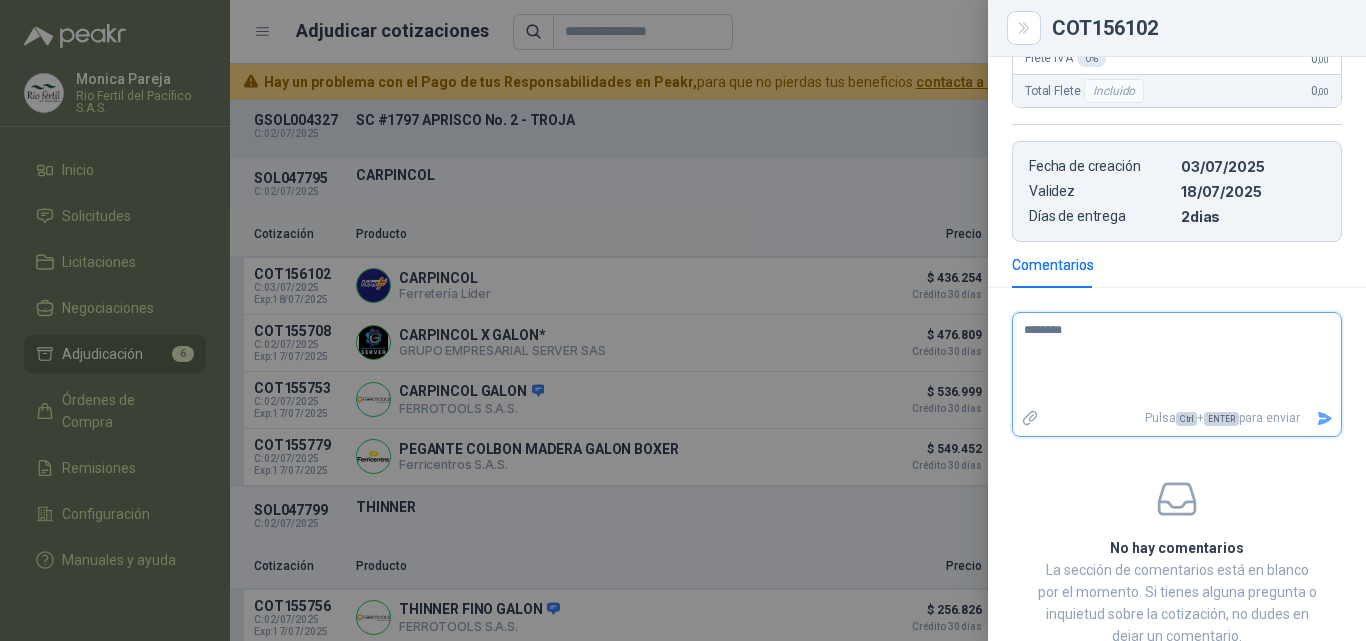 type 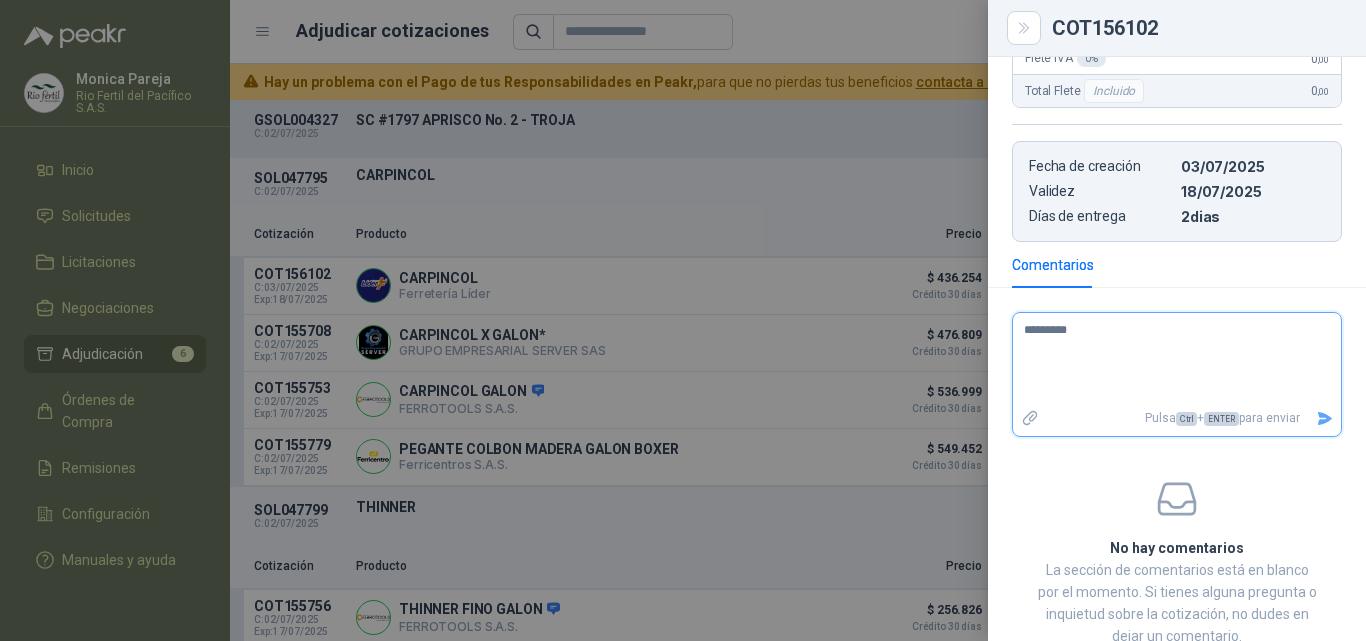 type 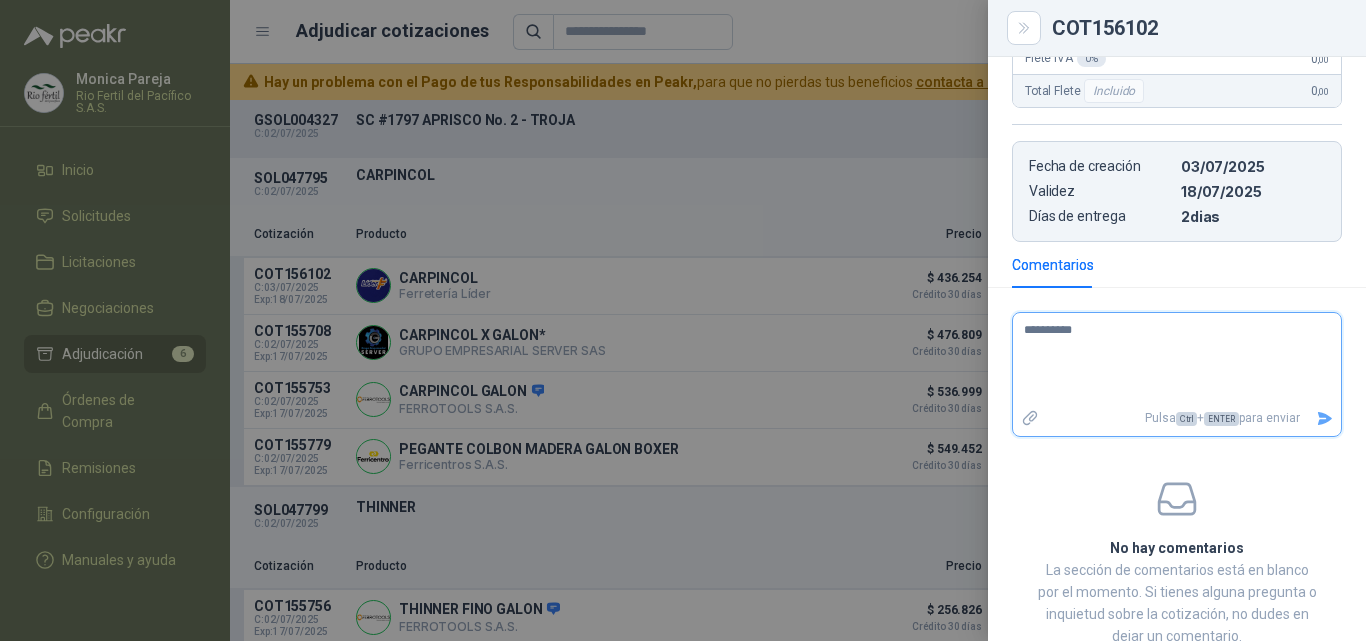type 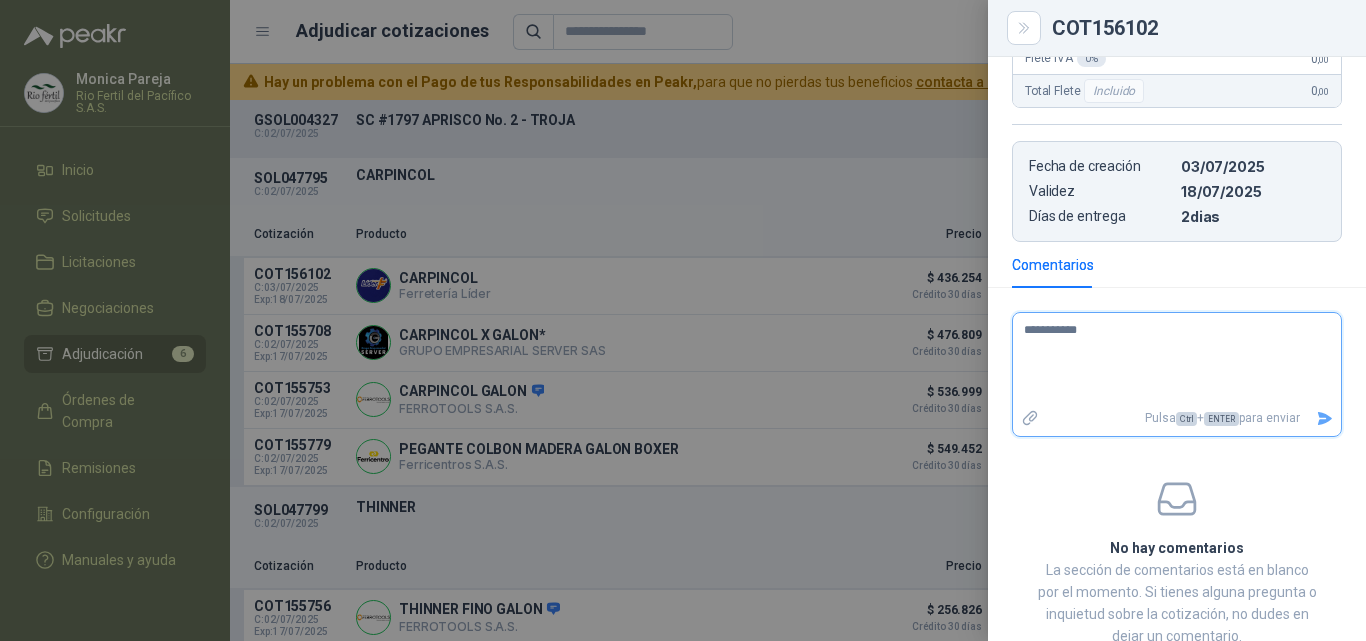 type 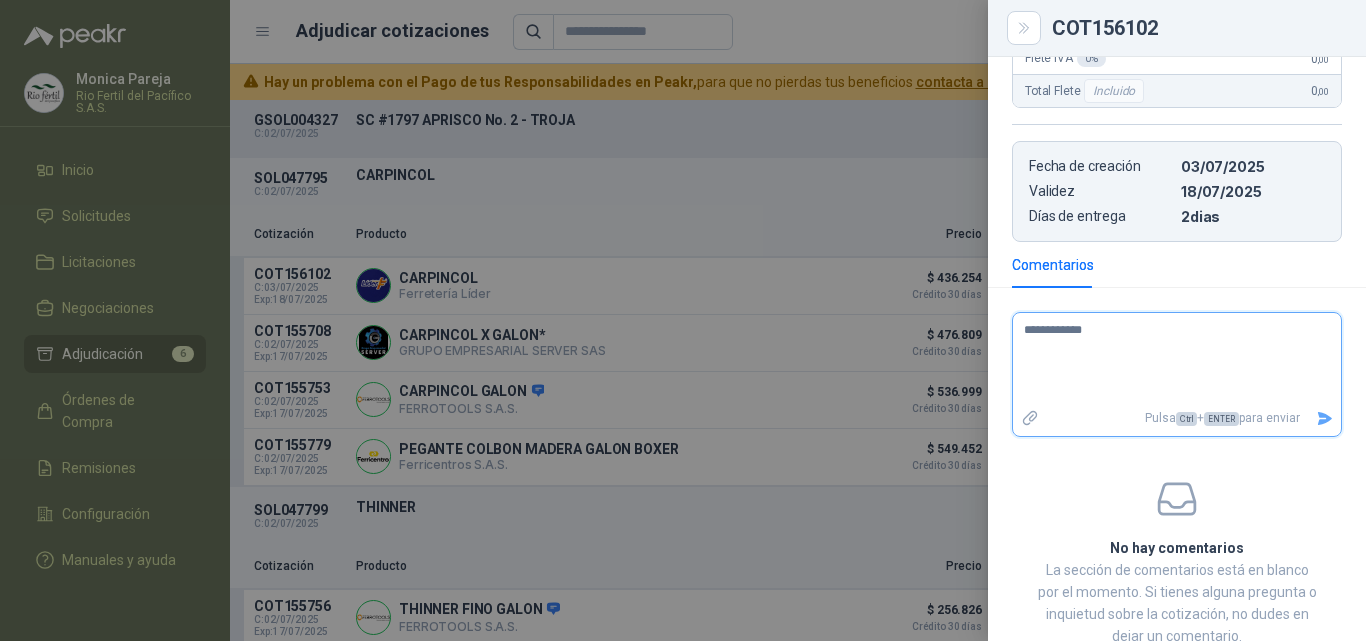 type 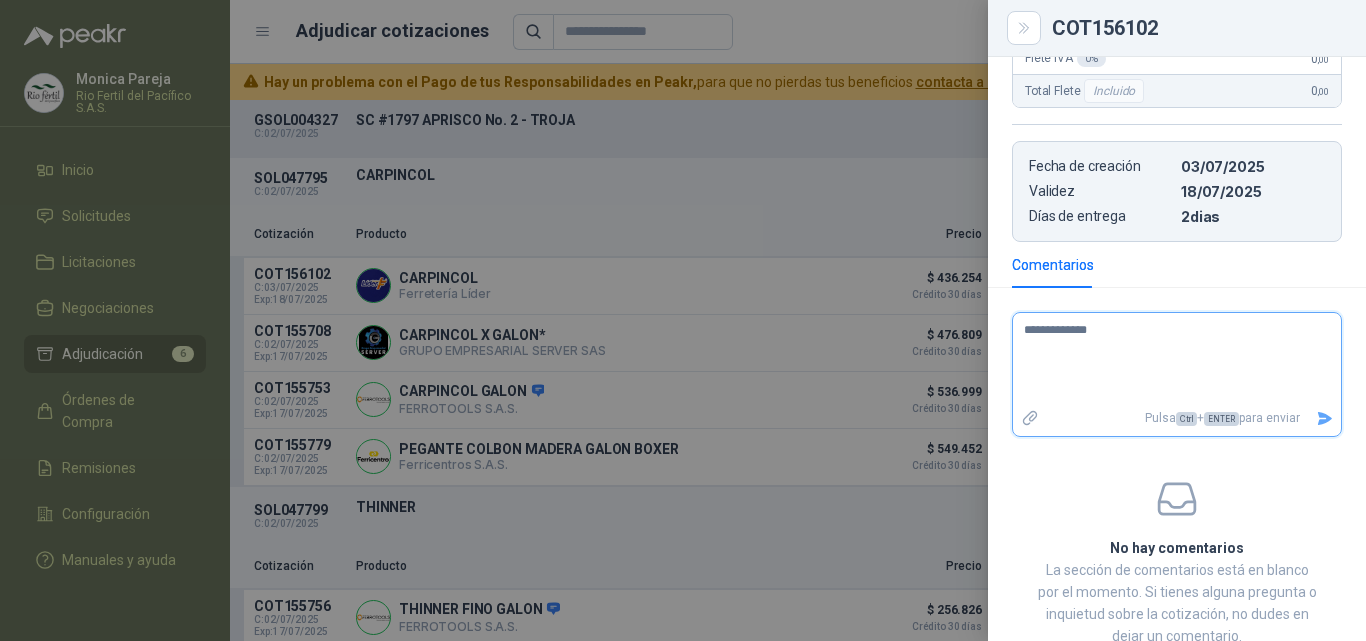 type 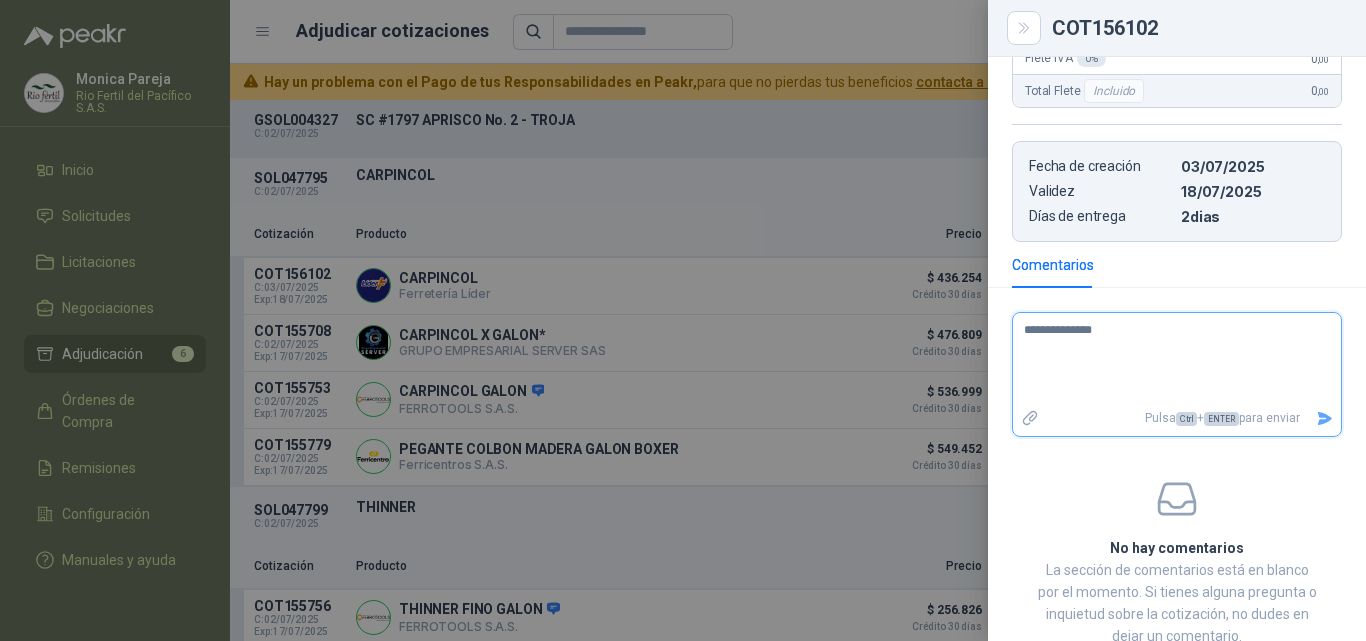 type 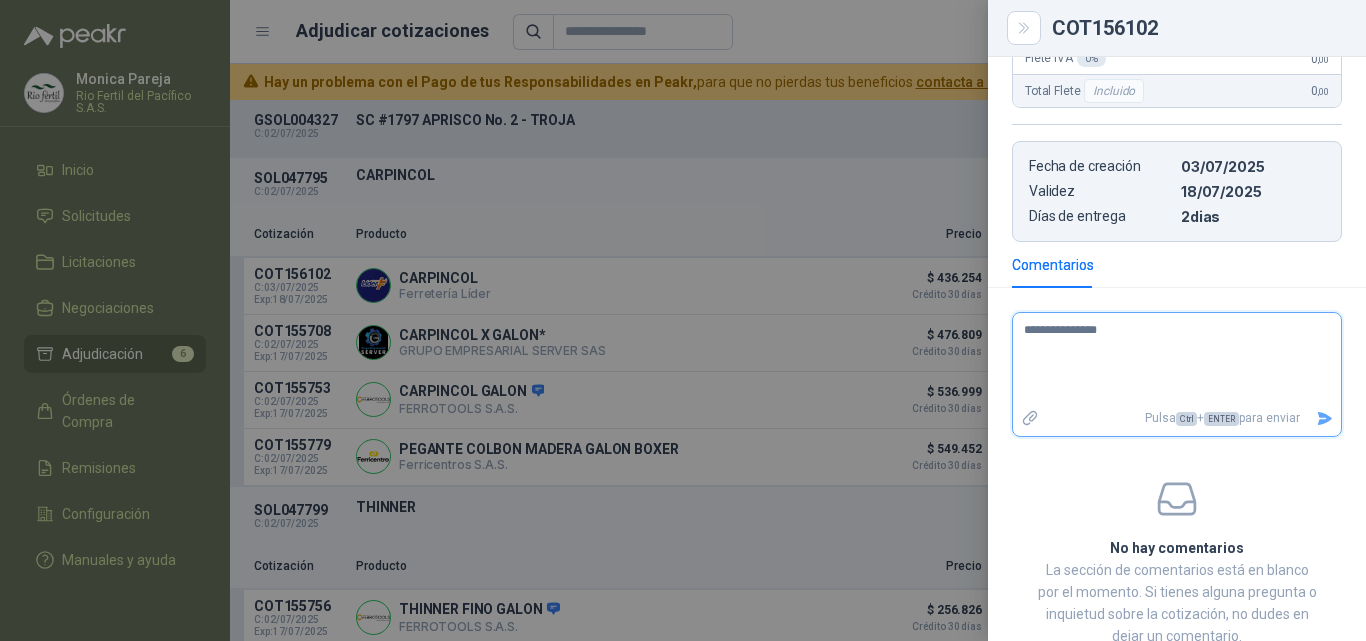 type 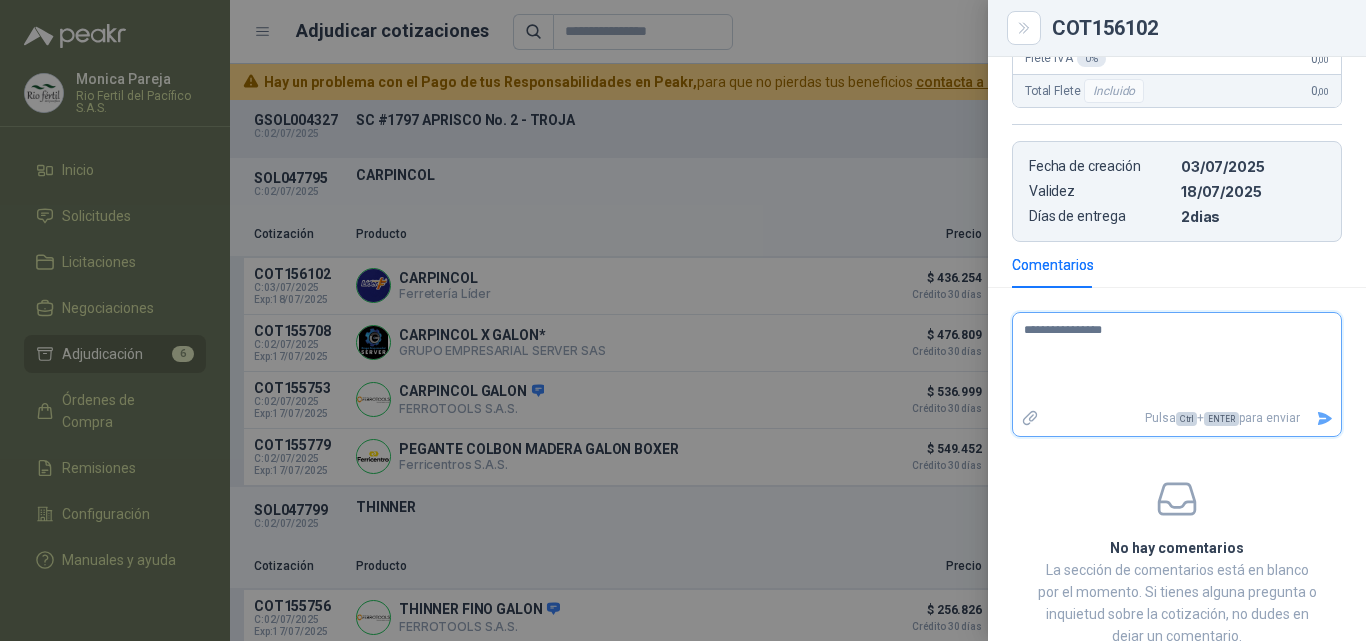 type 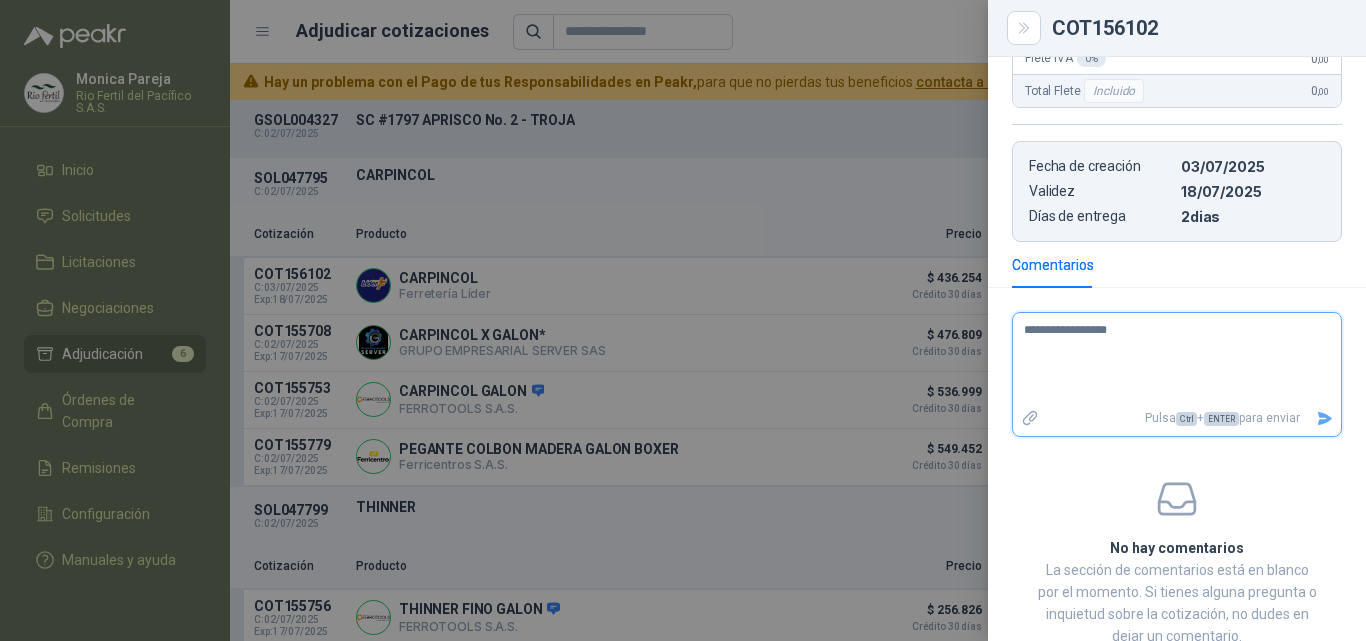 type 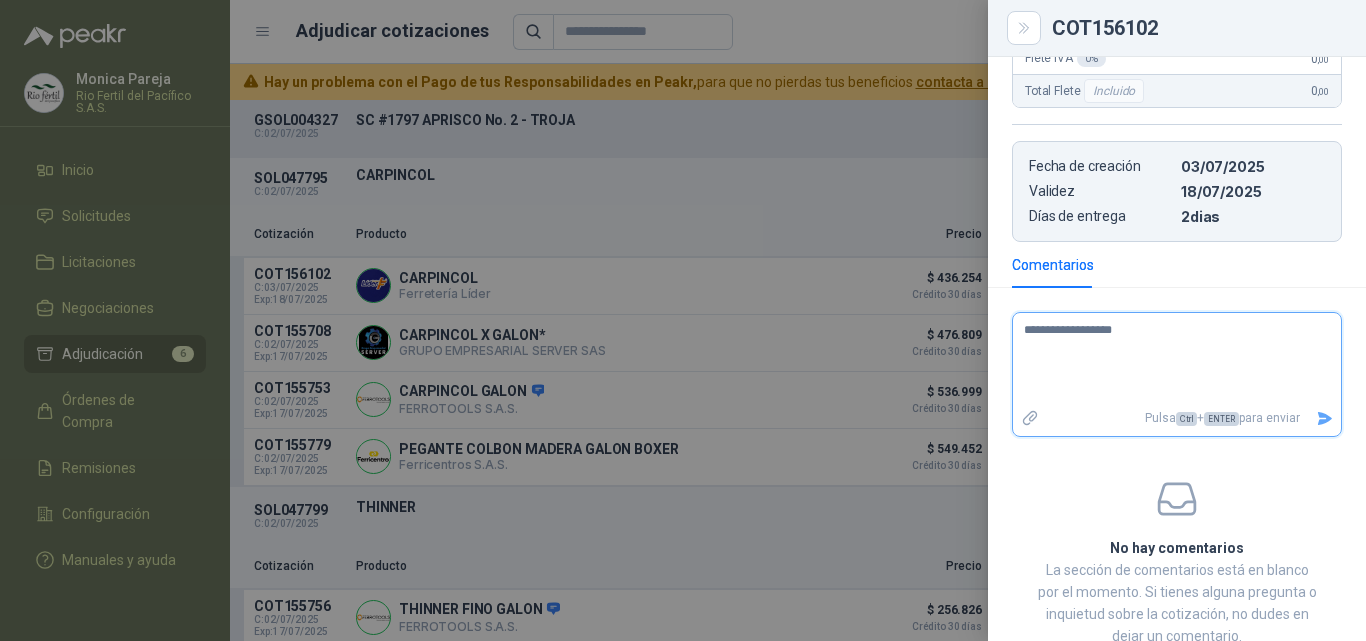 type 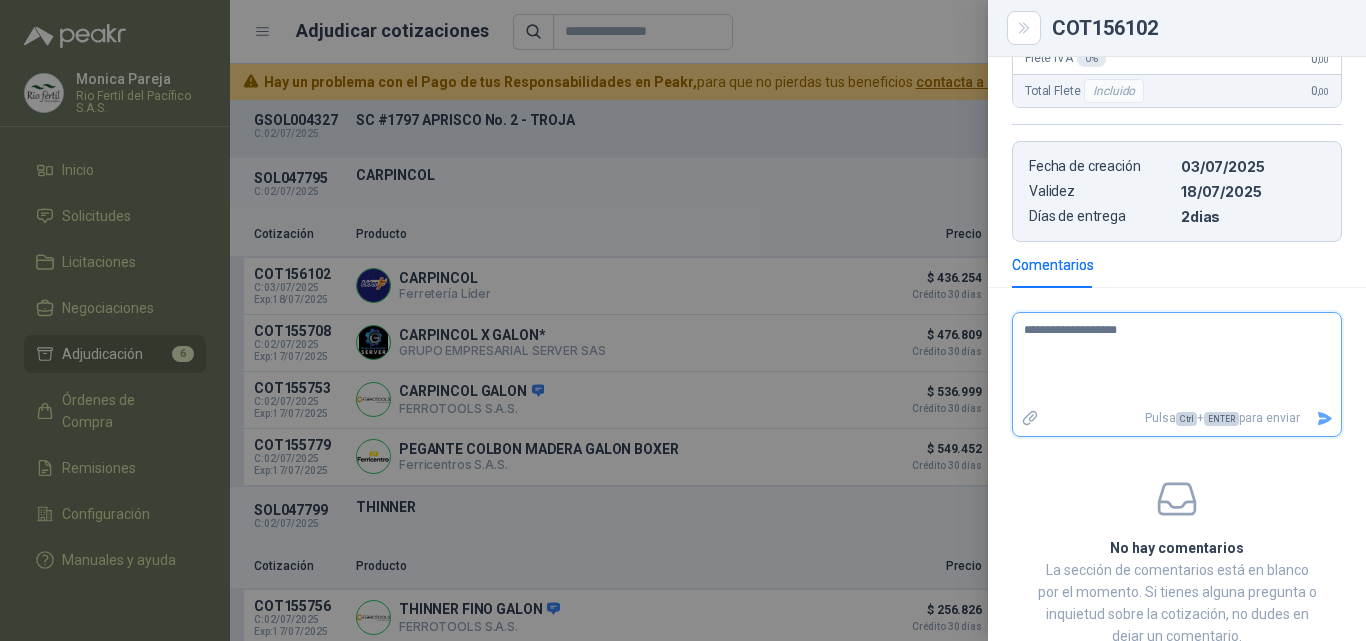 type 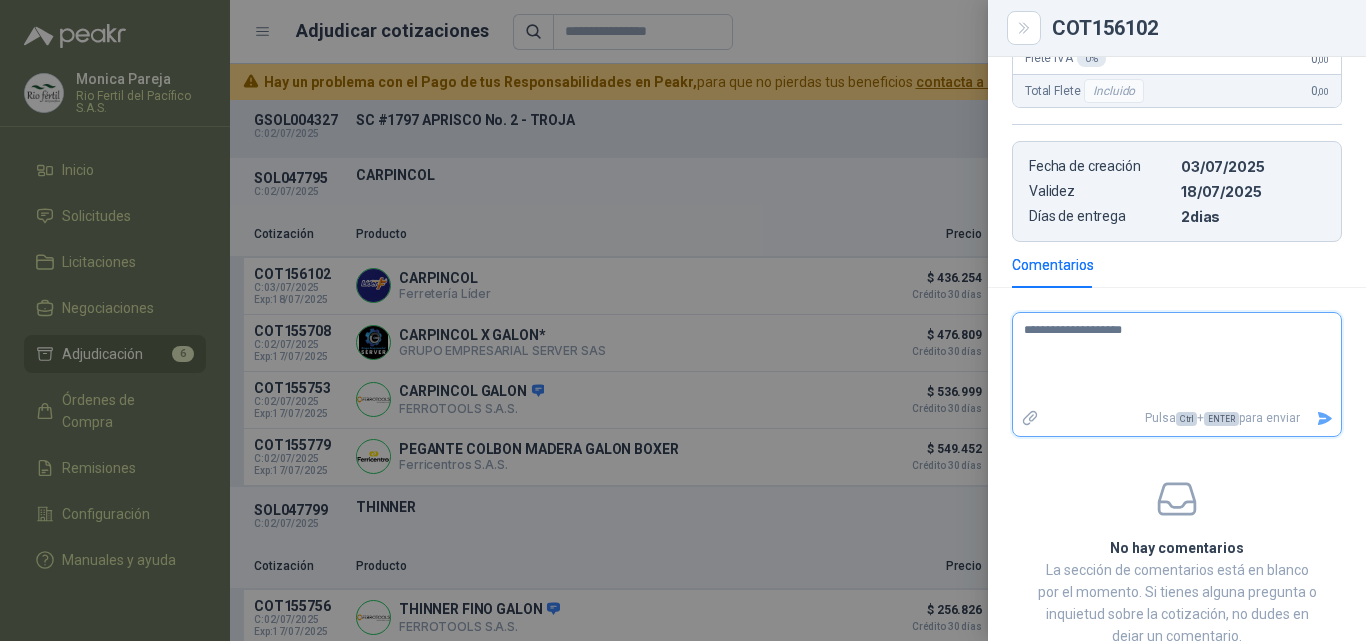 type 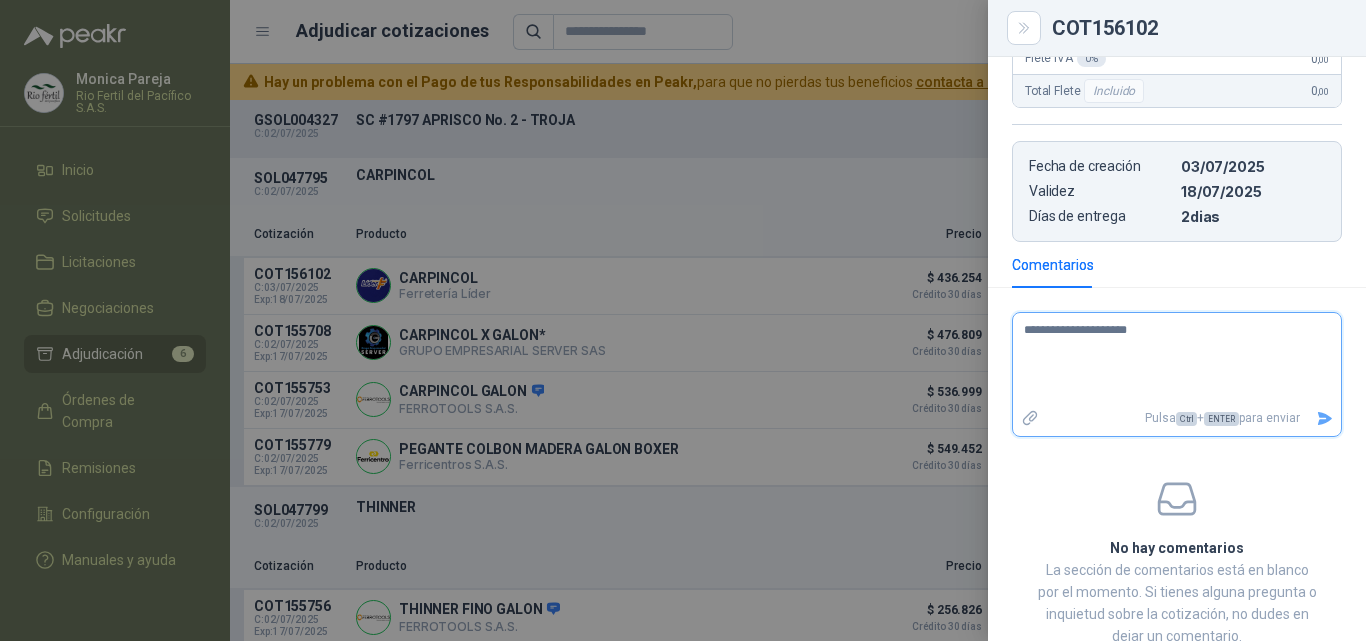 type 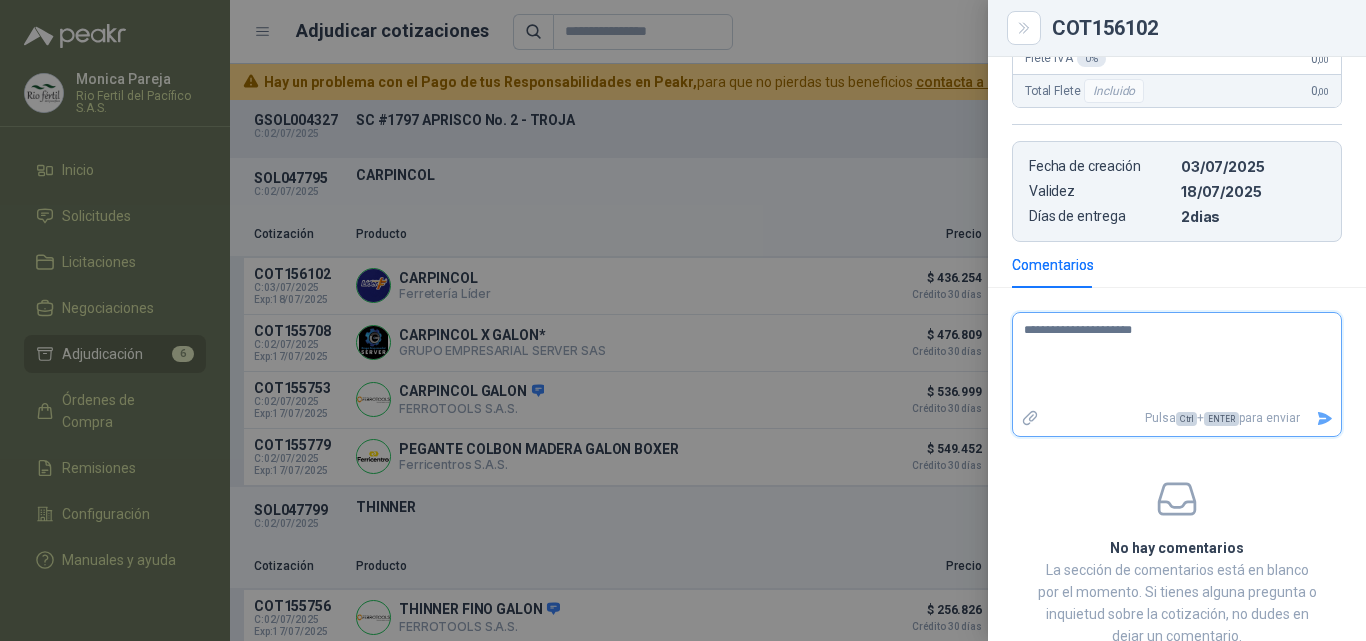 type 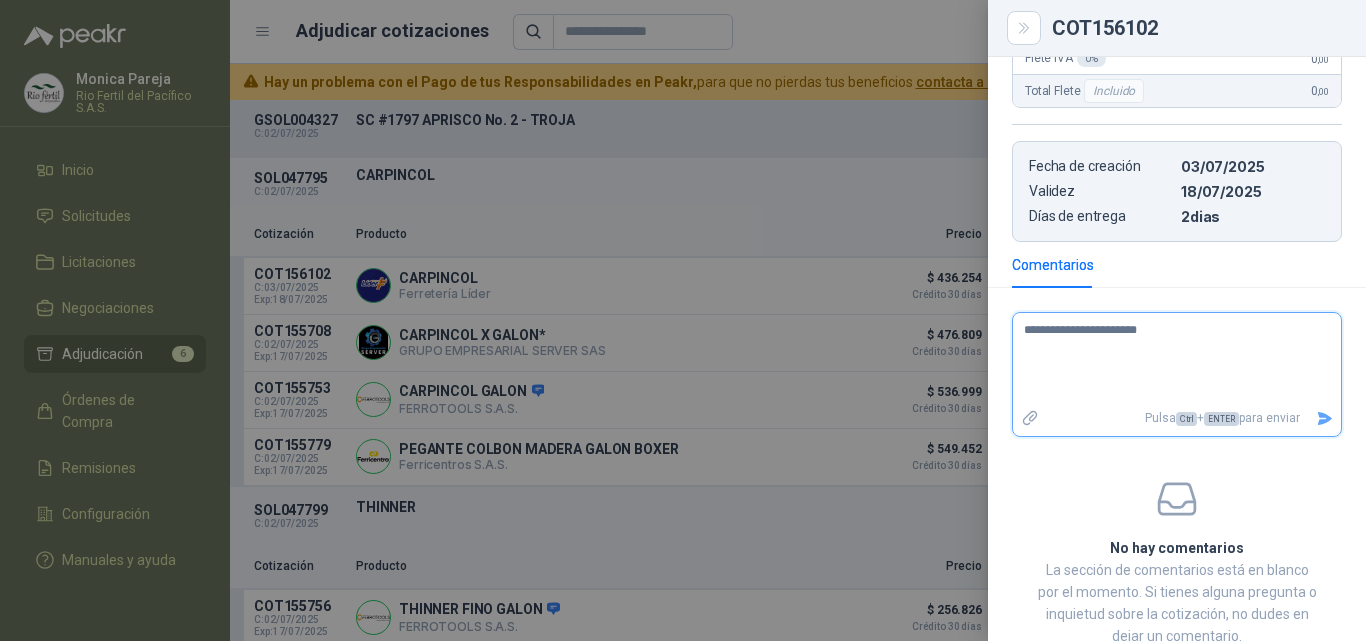 type 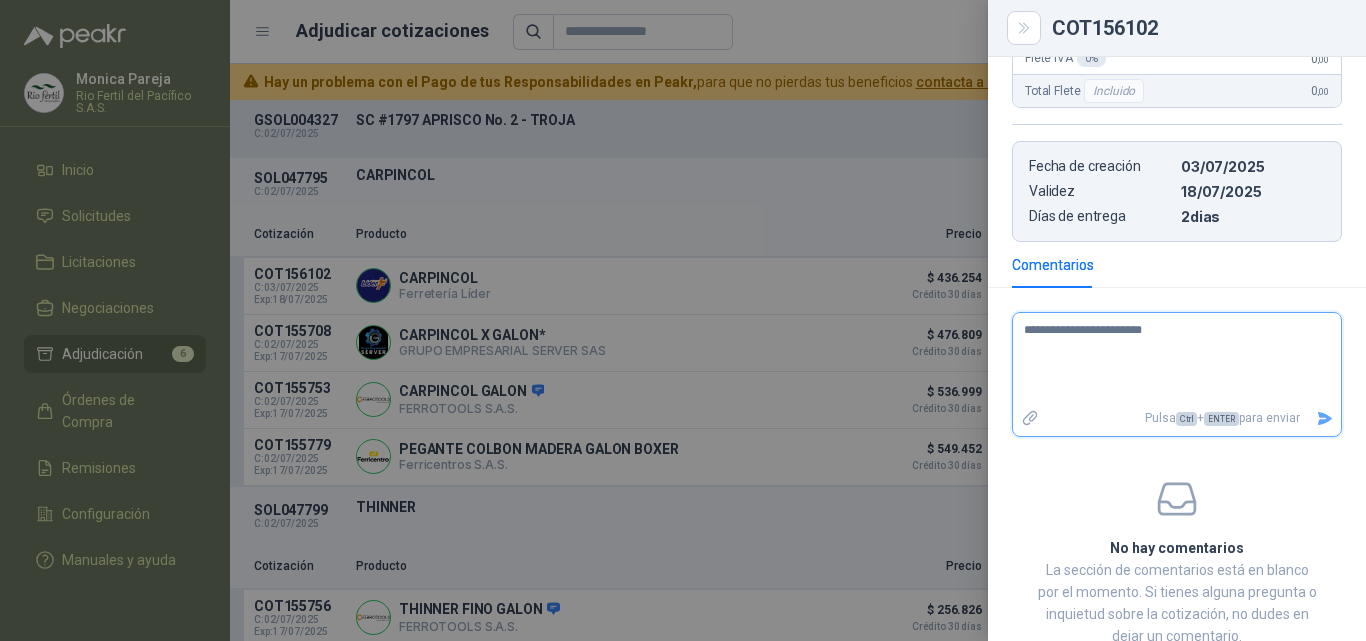 type 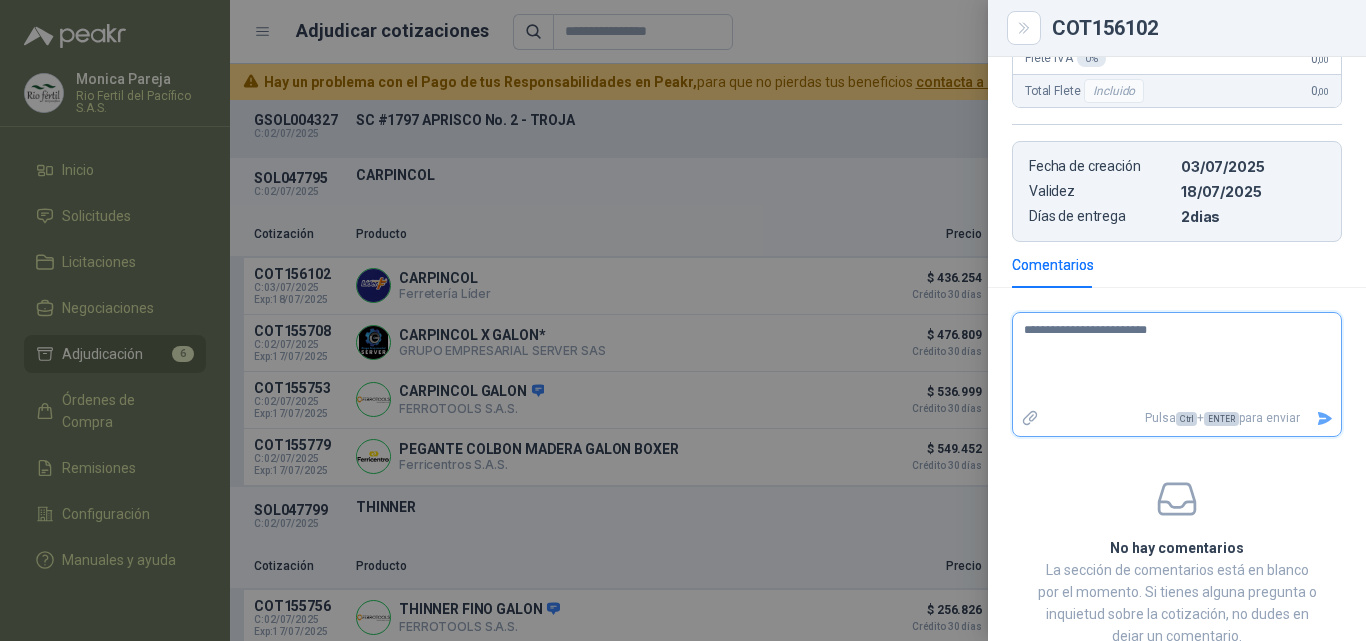 type 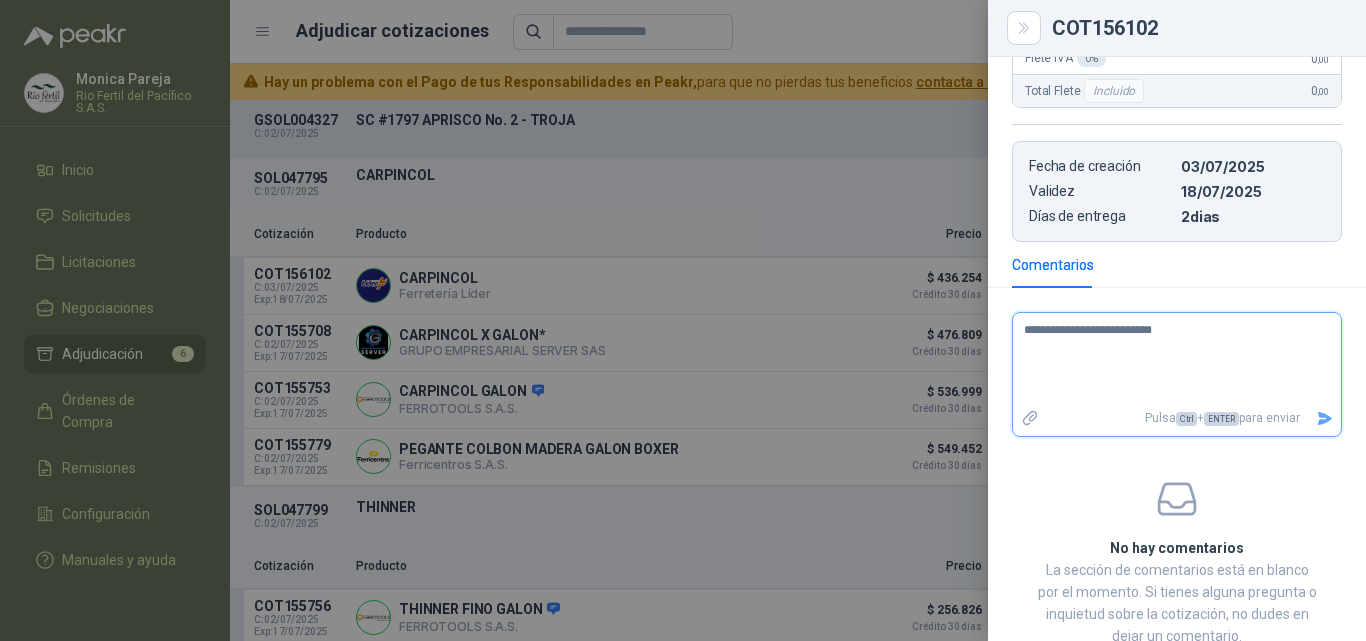 type 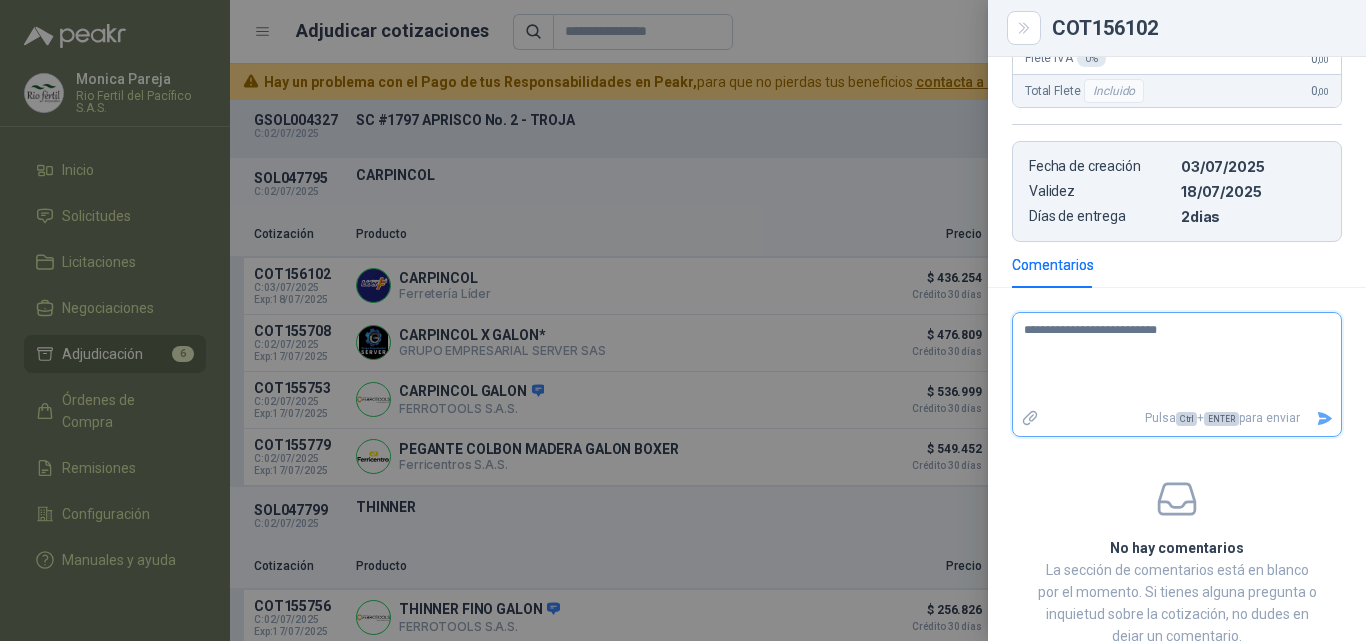 type 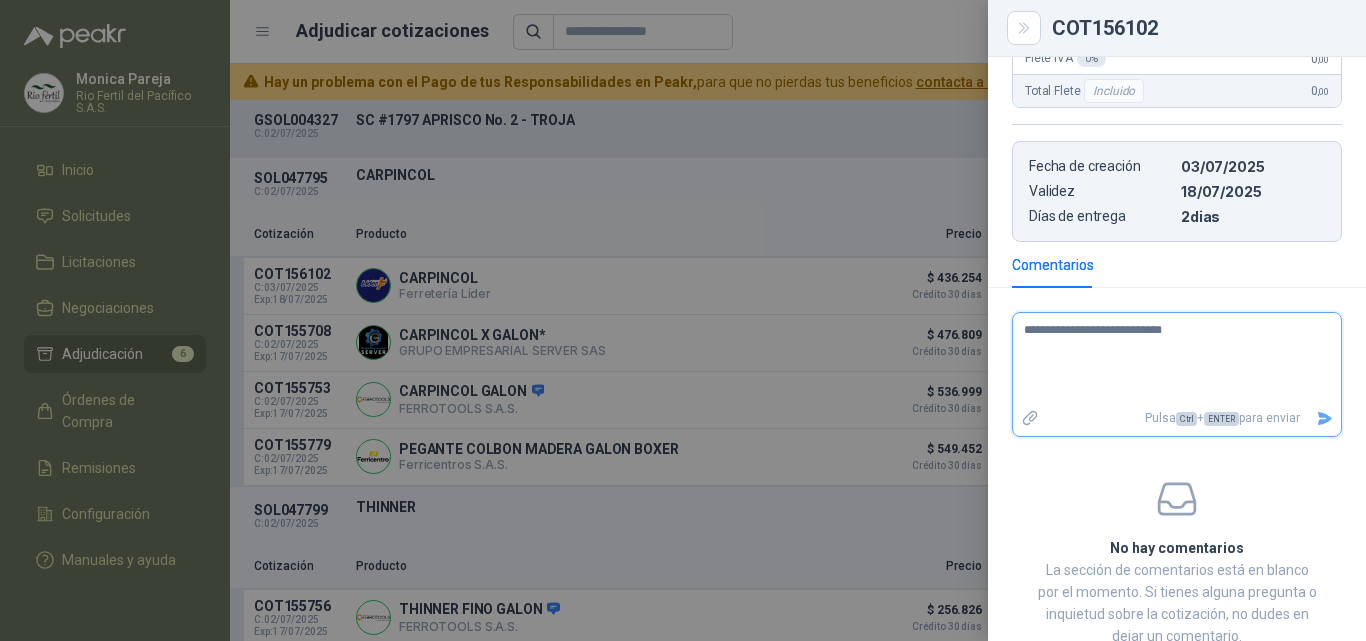 type 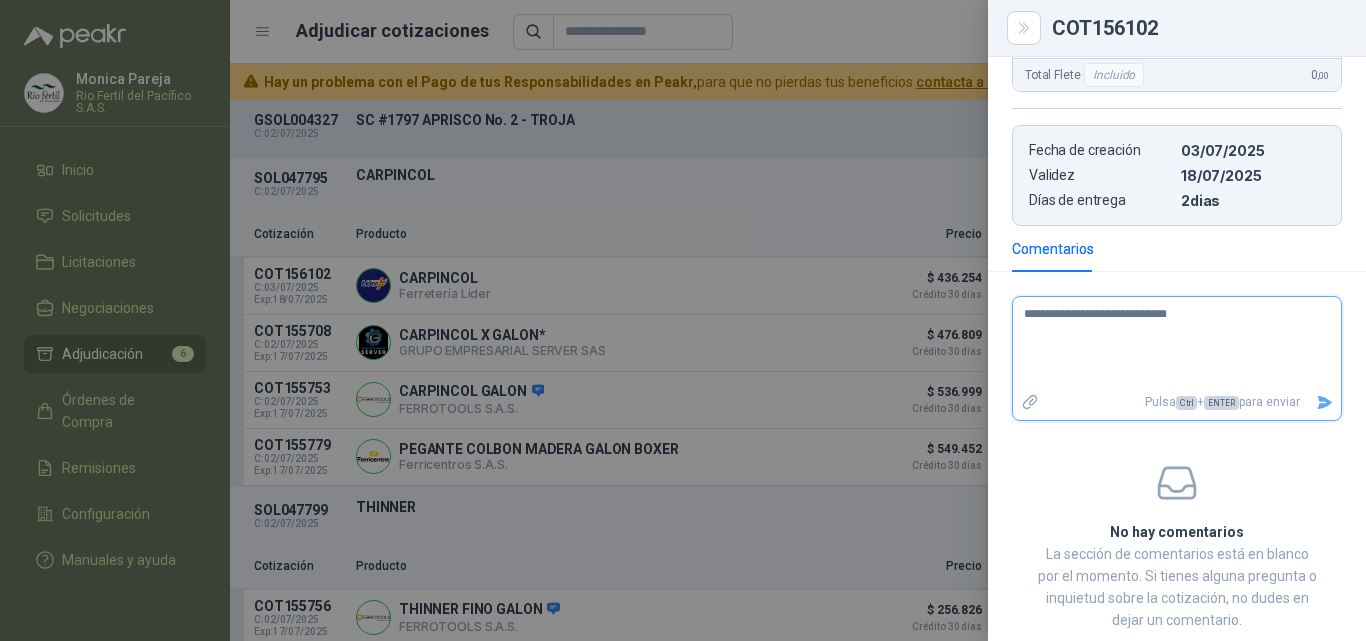 scroll, scrollTop: 462, scrollLeft: 0, axis: vertical 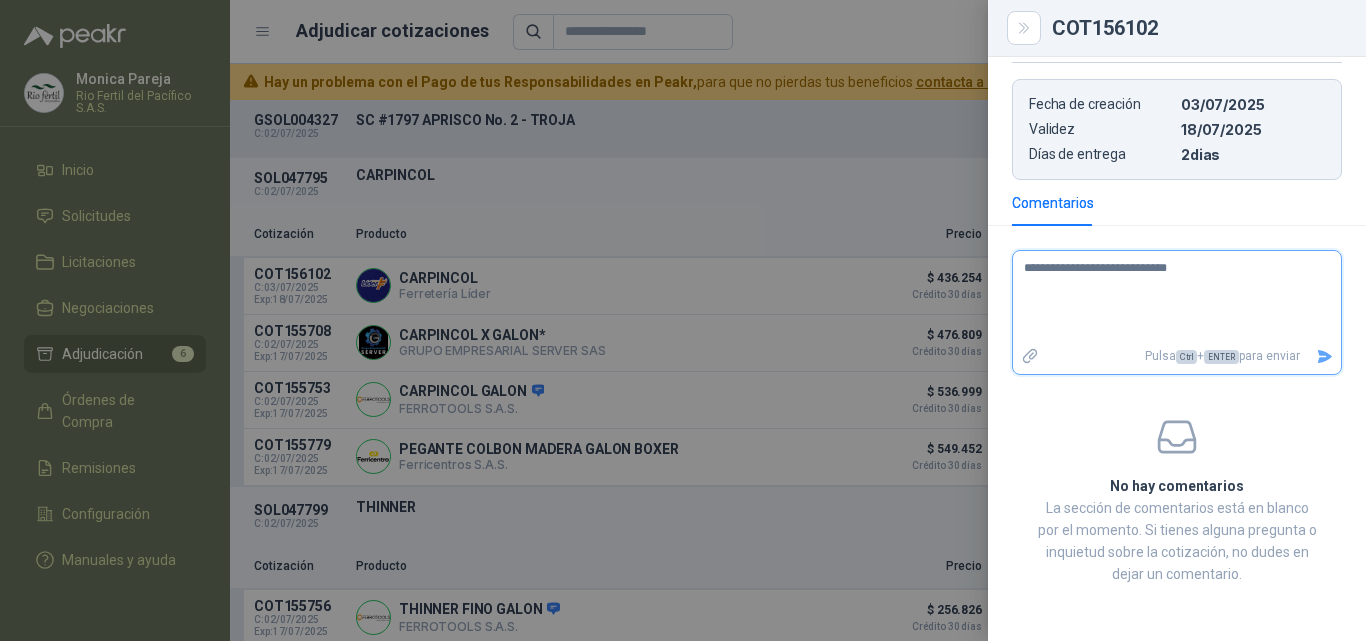 click on "**********" at bounding box center (1169, 297) 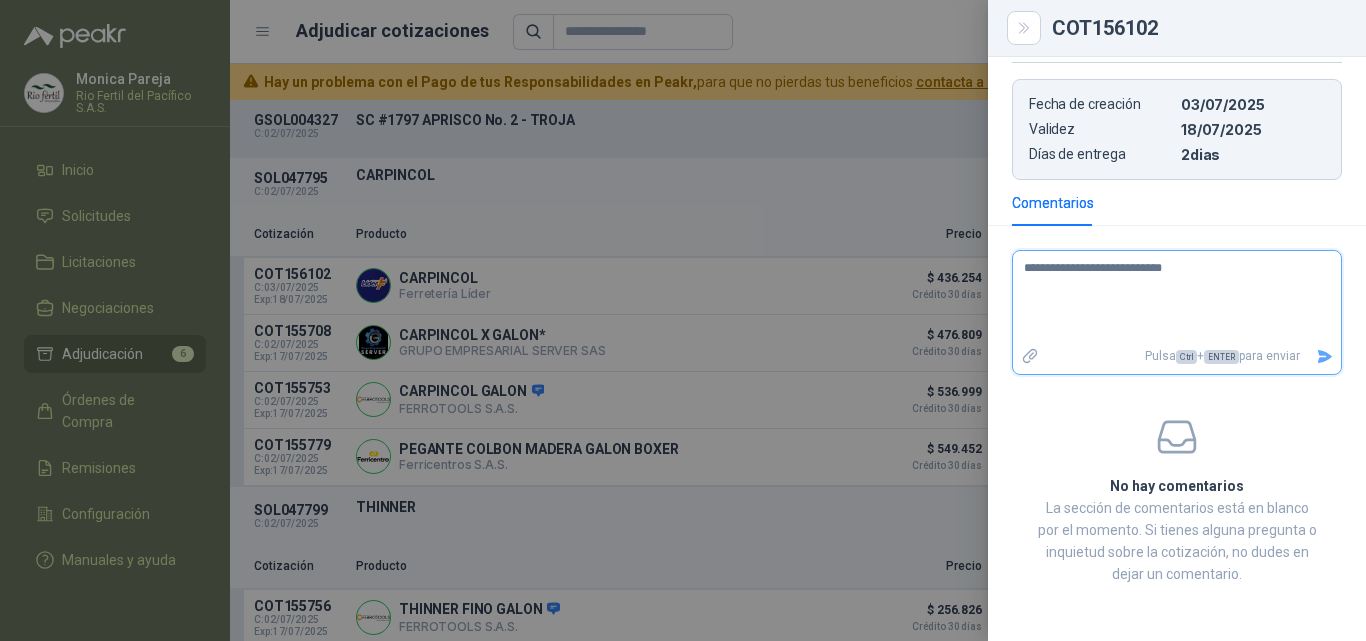 type 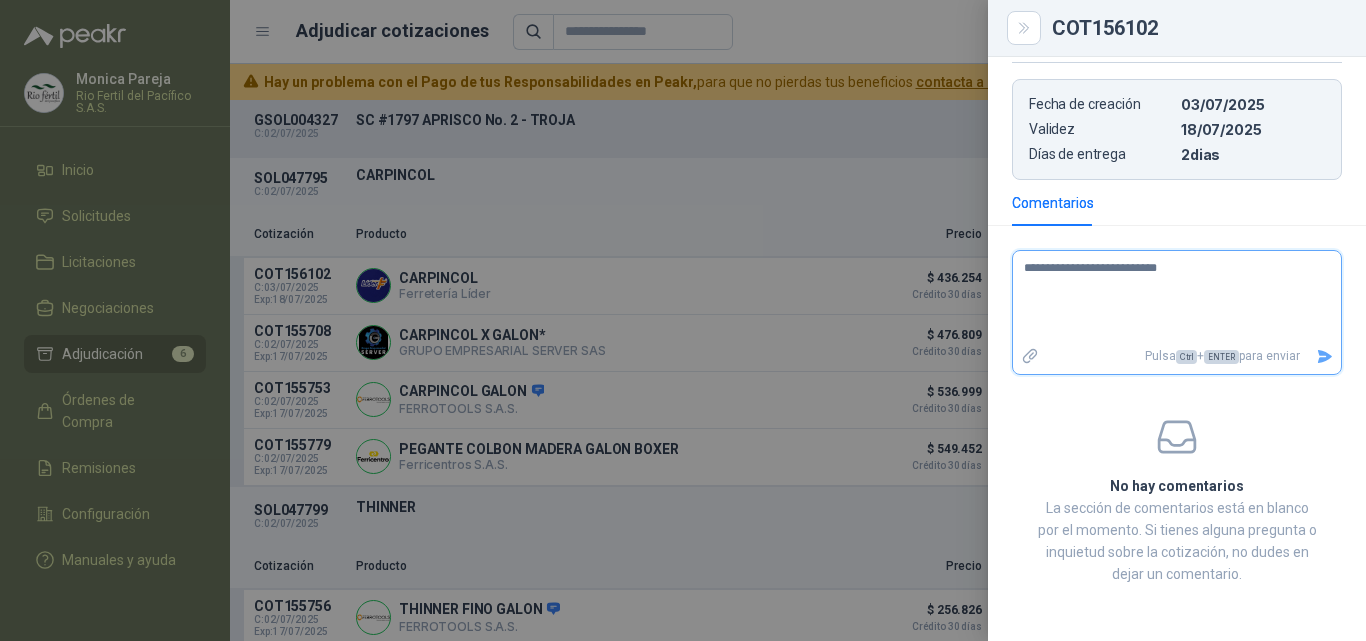 type 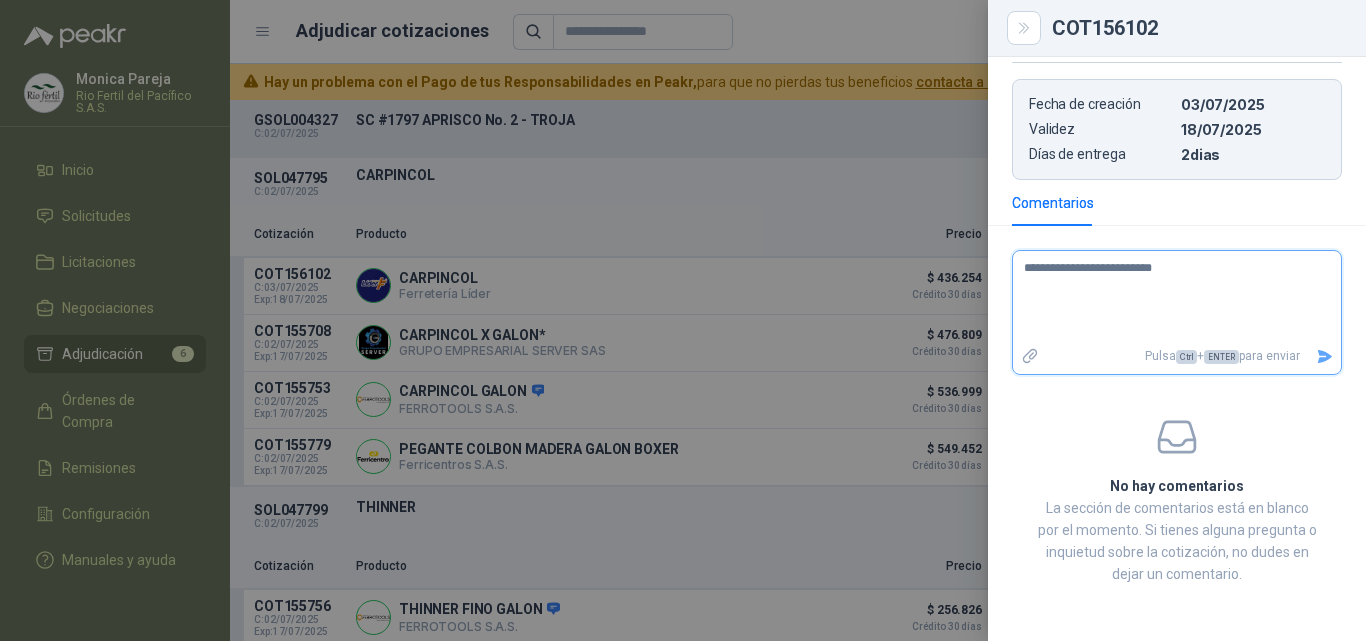 type 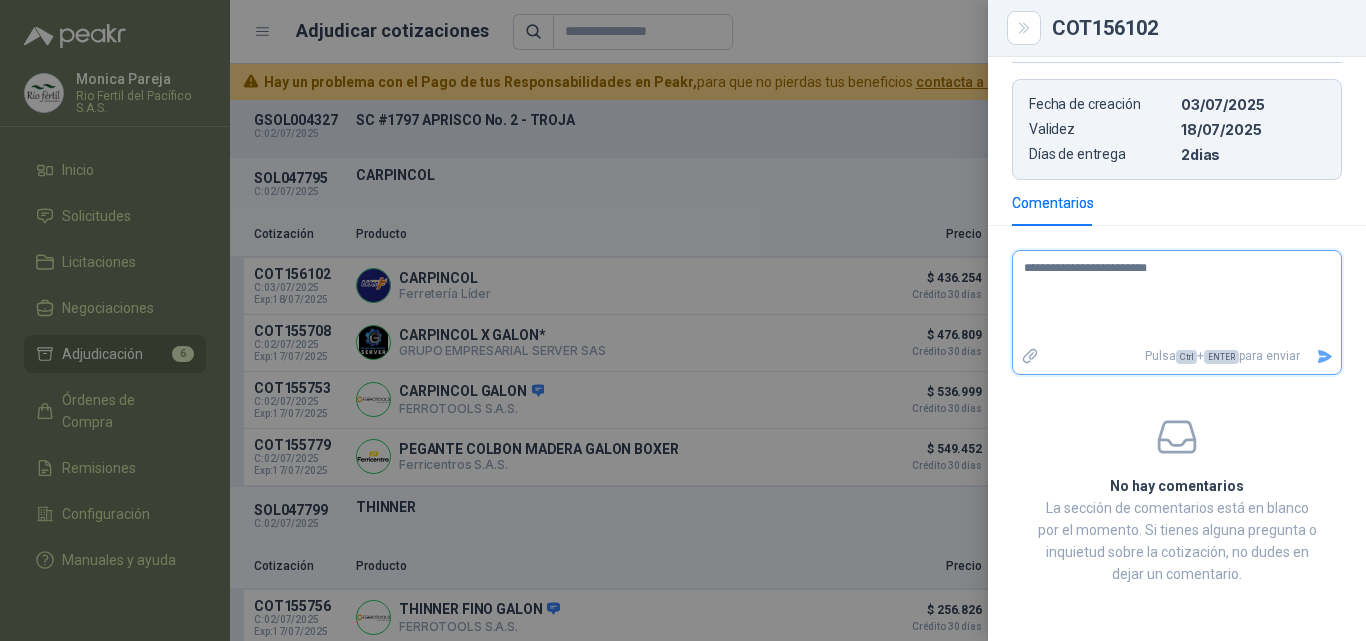 type 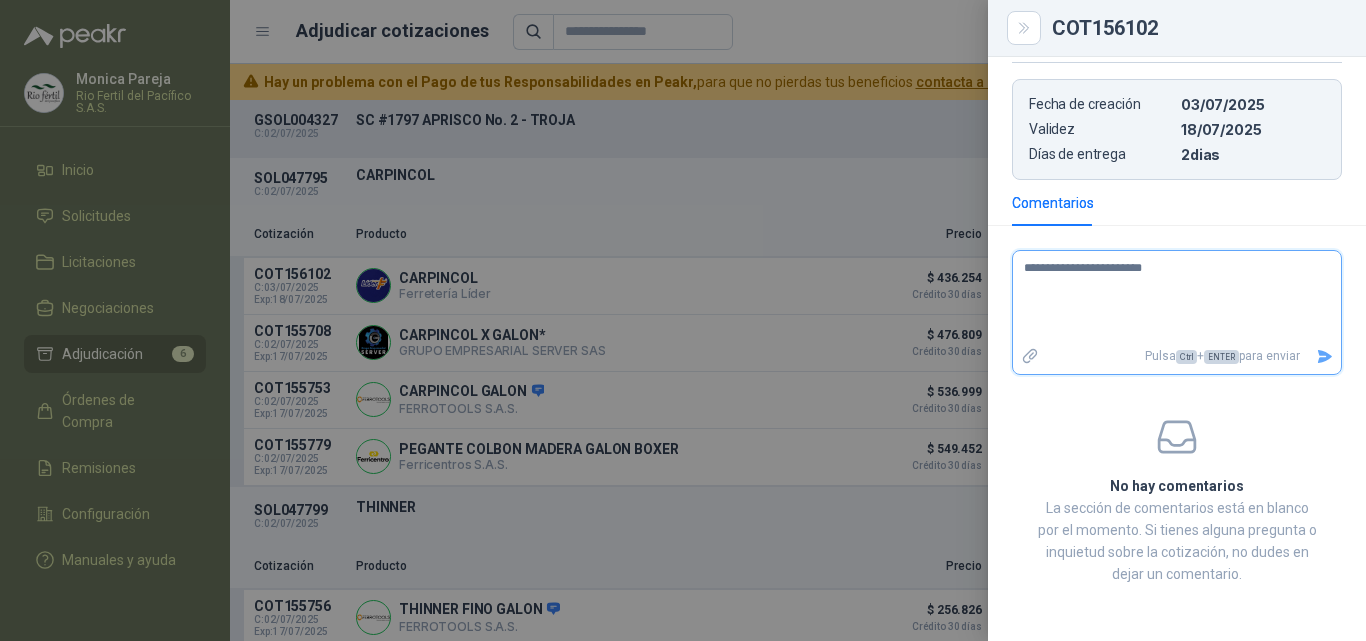 type 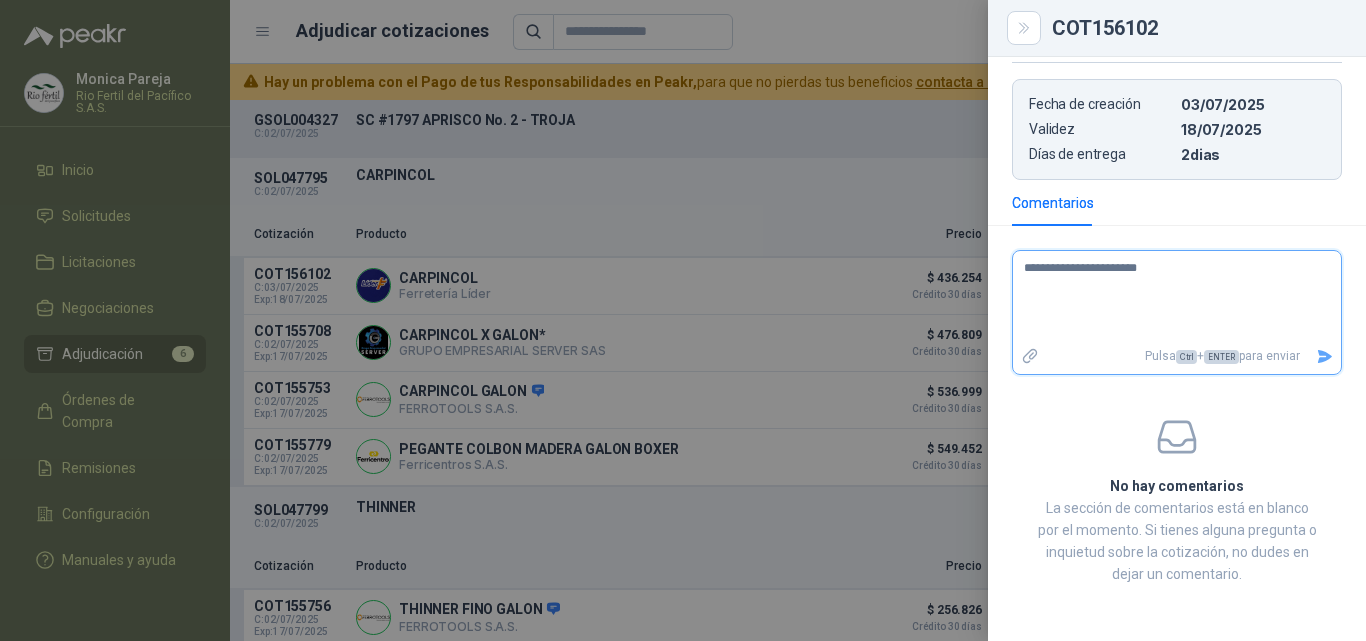 type 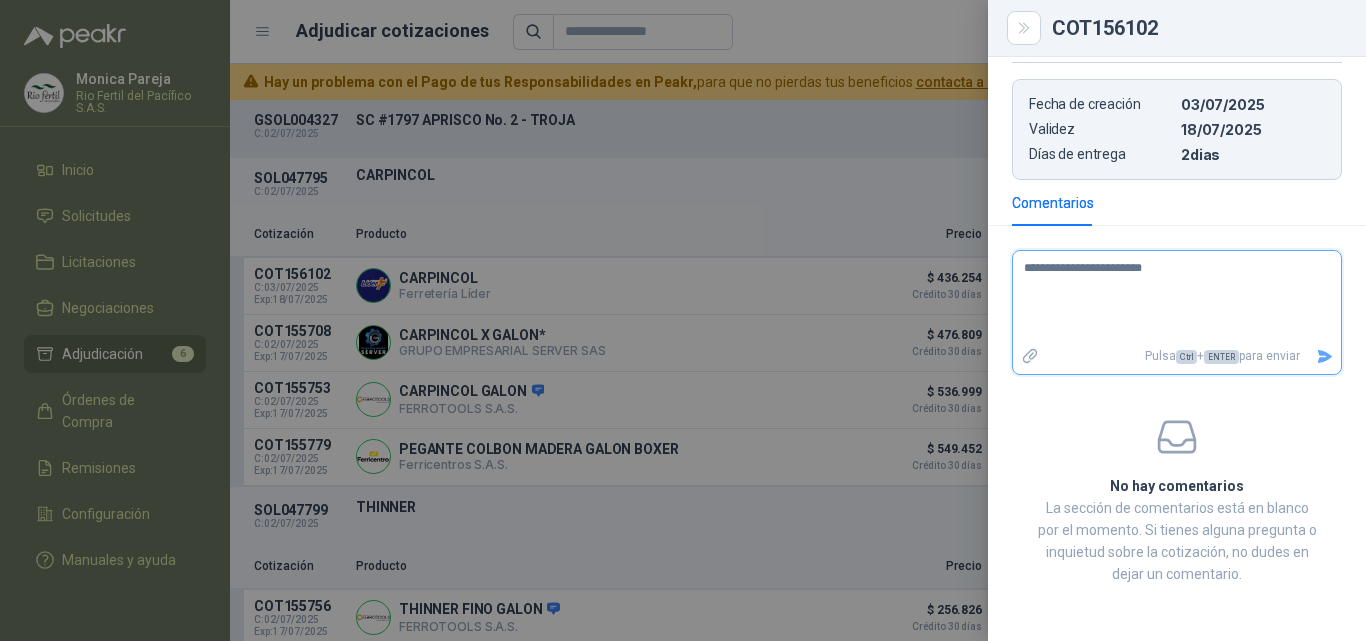 type 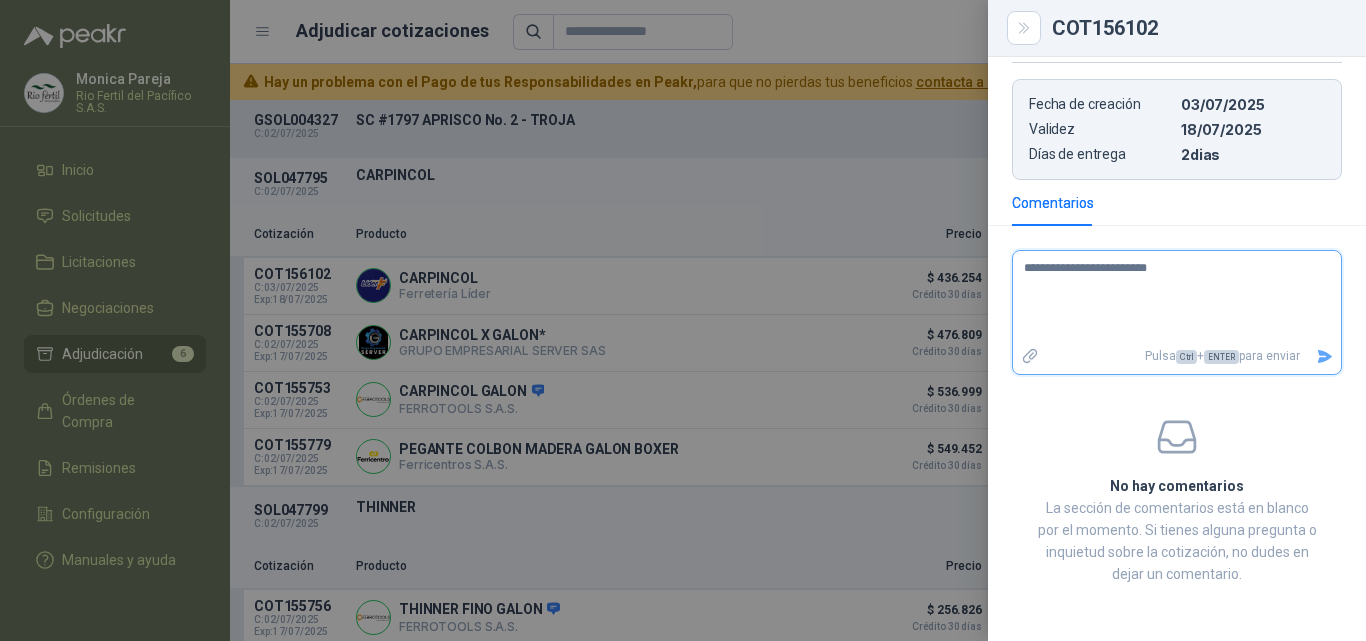 type 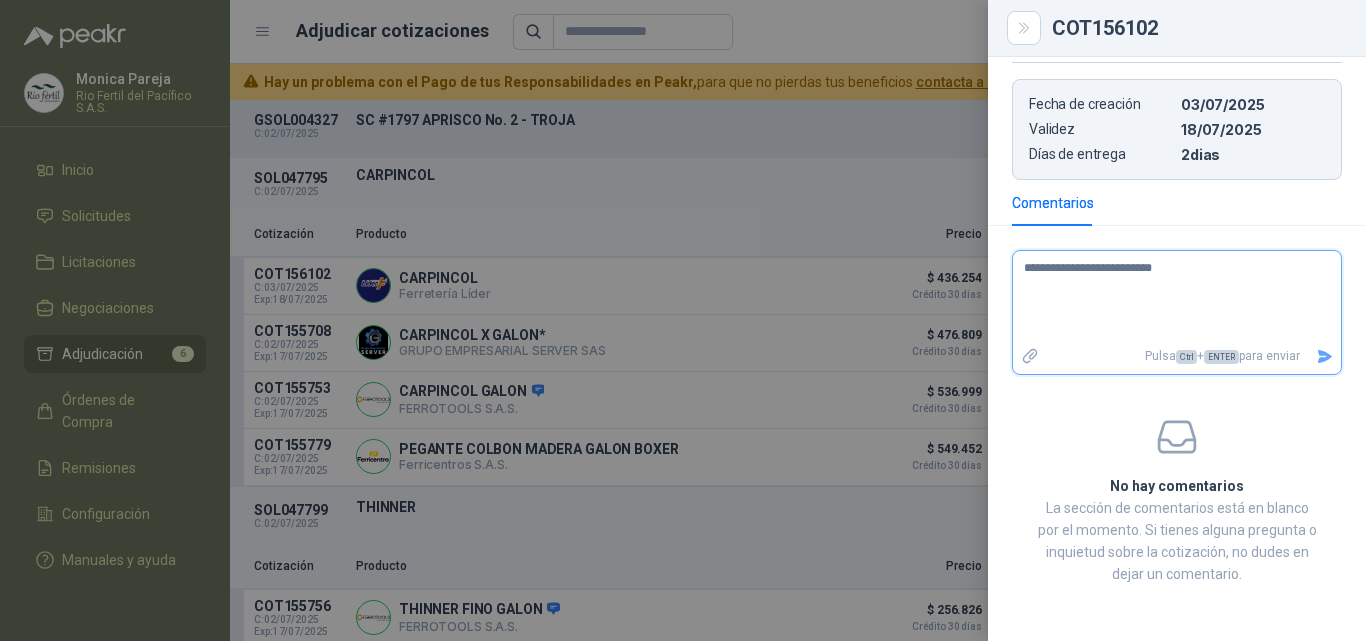 type 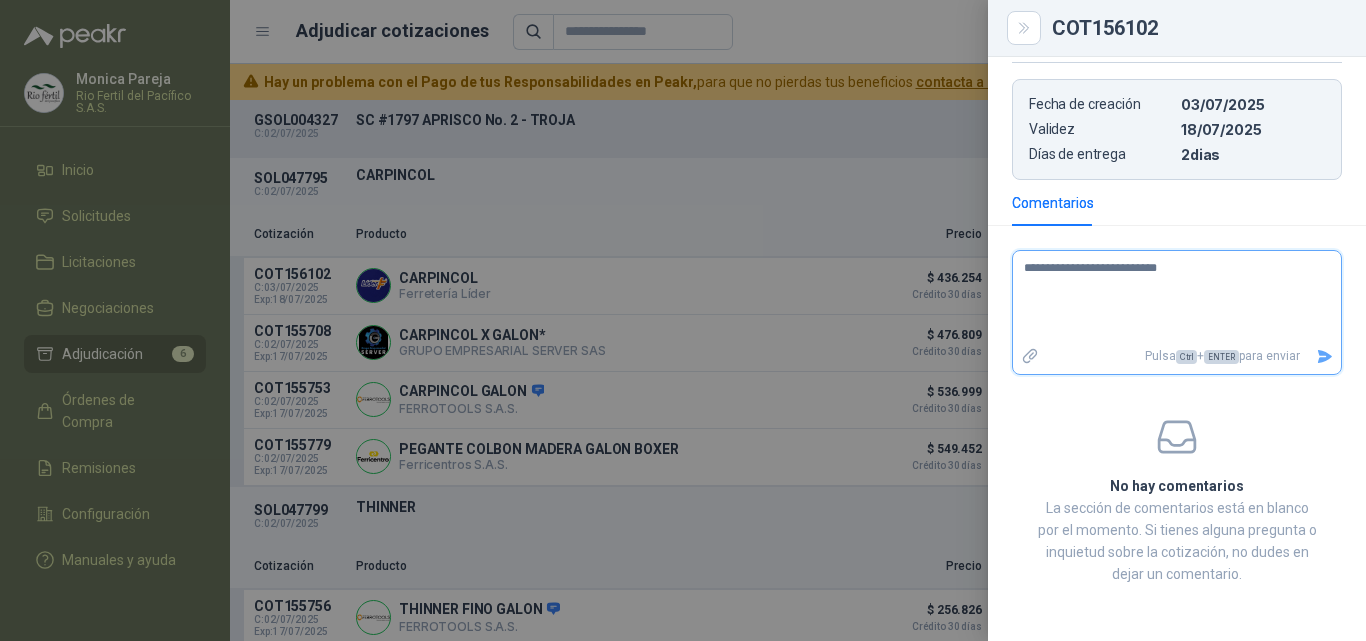 type on "**********" 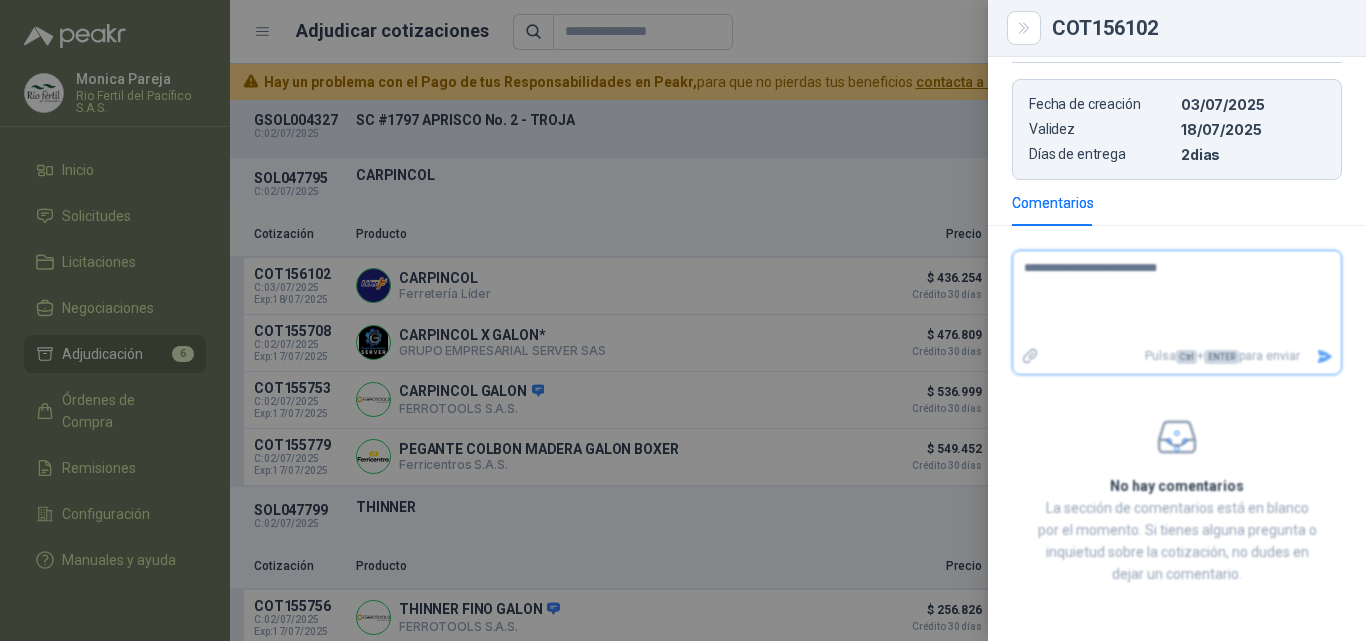 type 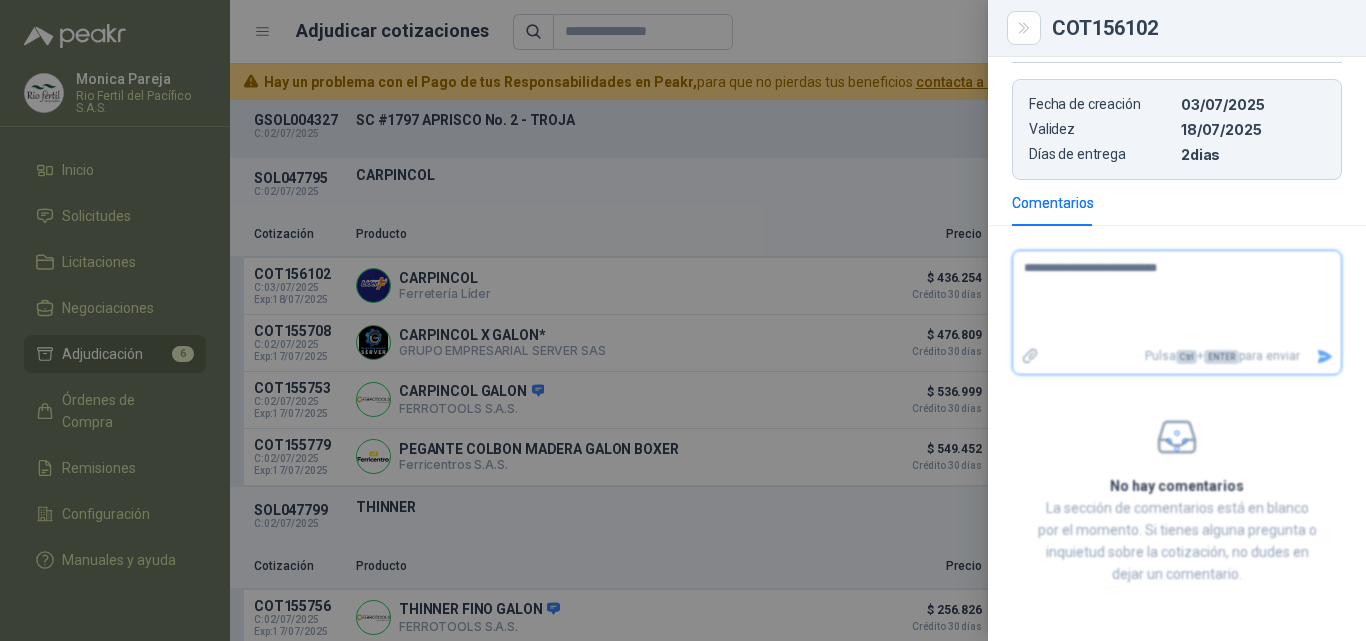 type 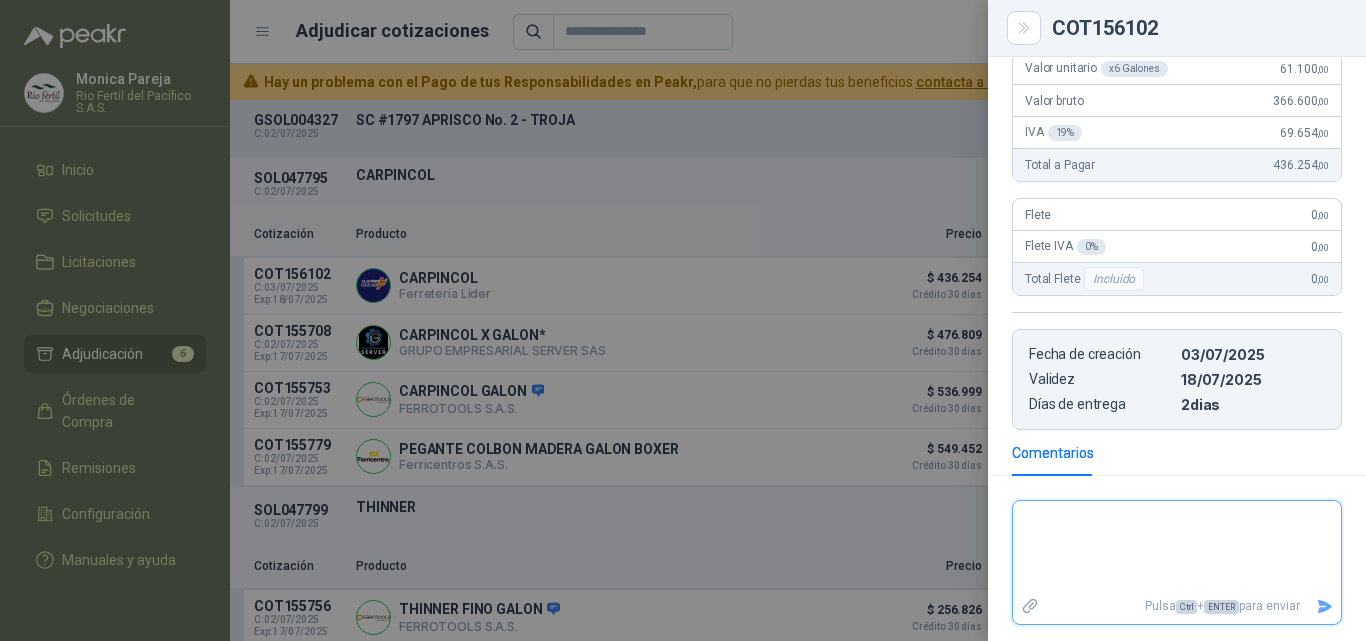 scroll, scrollTop: 301, scrollLeft: 0, axis: vertical 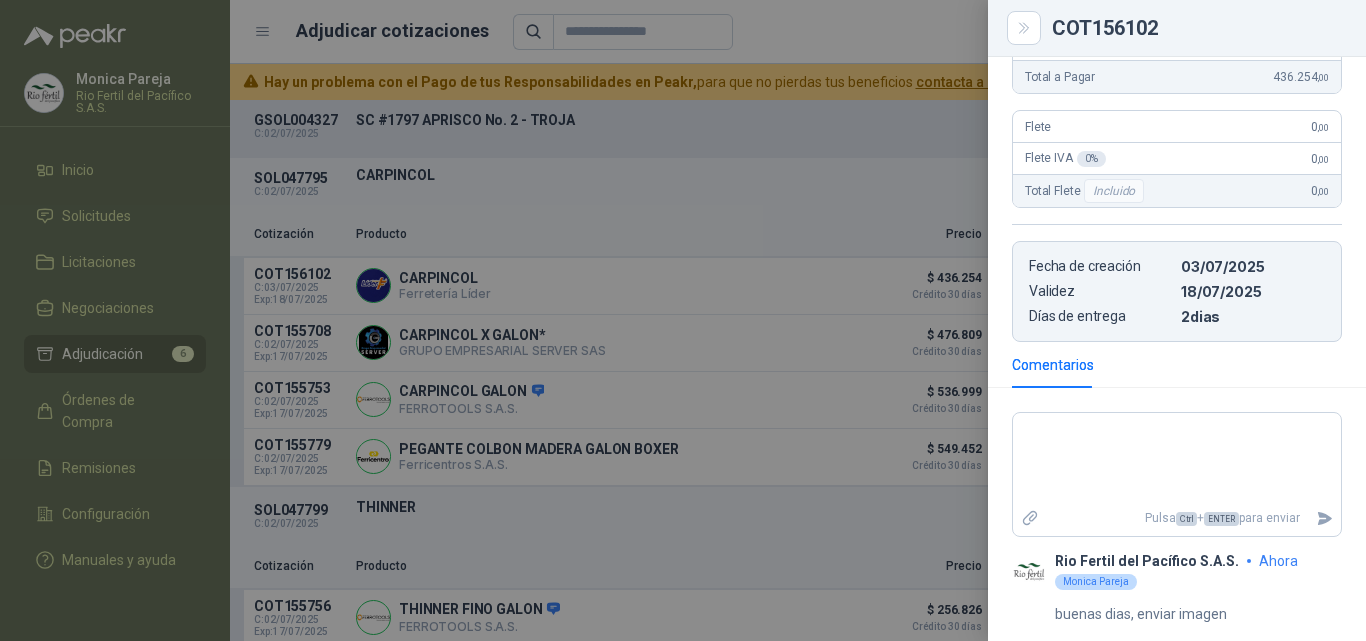 click at bounding box center (683, 320) 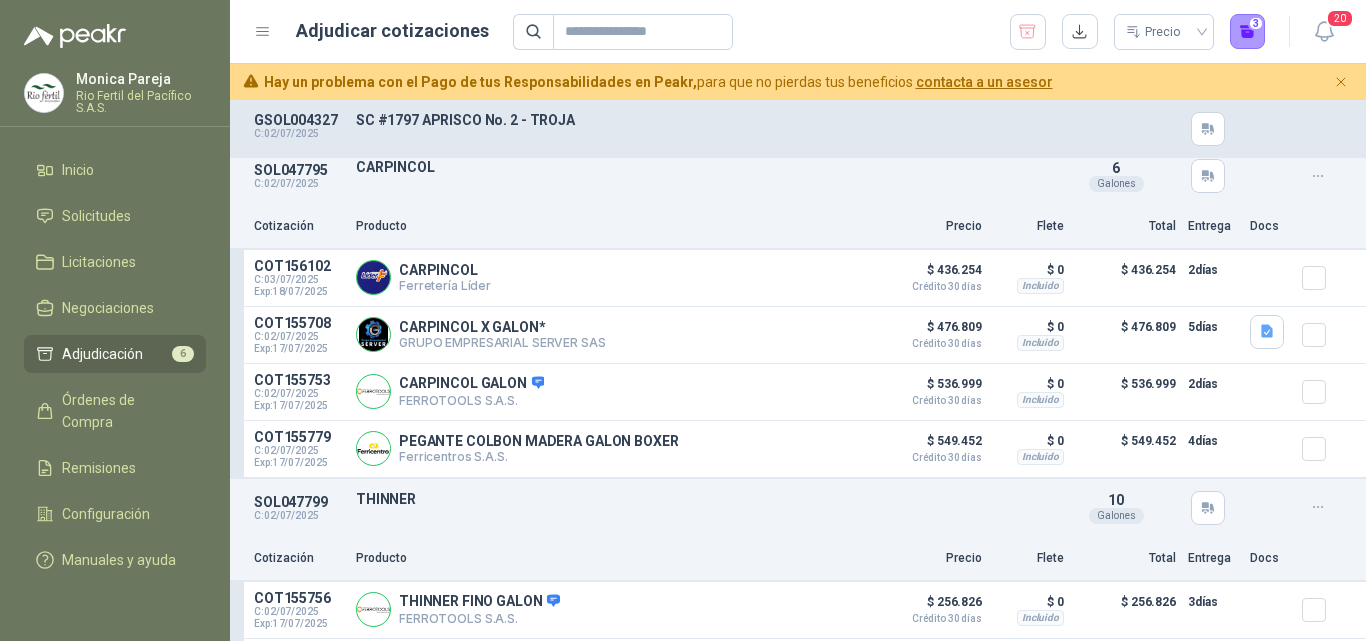 scroll, scrollTop: 1800, scrollLeft: 0, axis: vertical 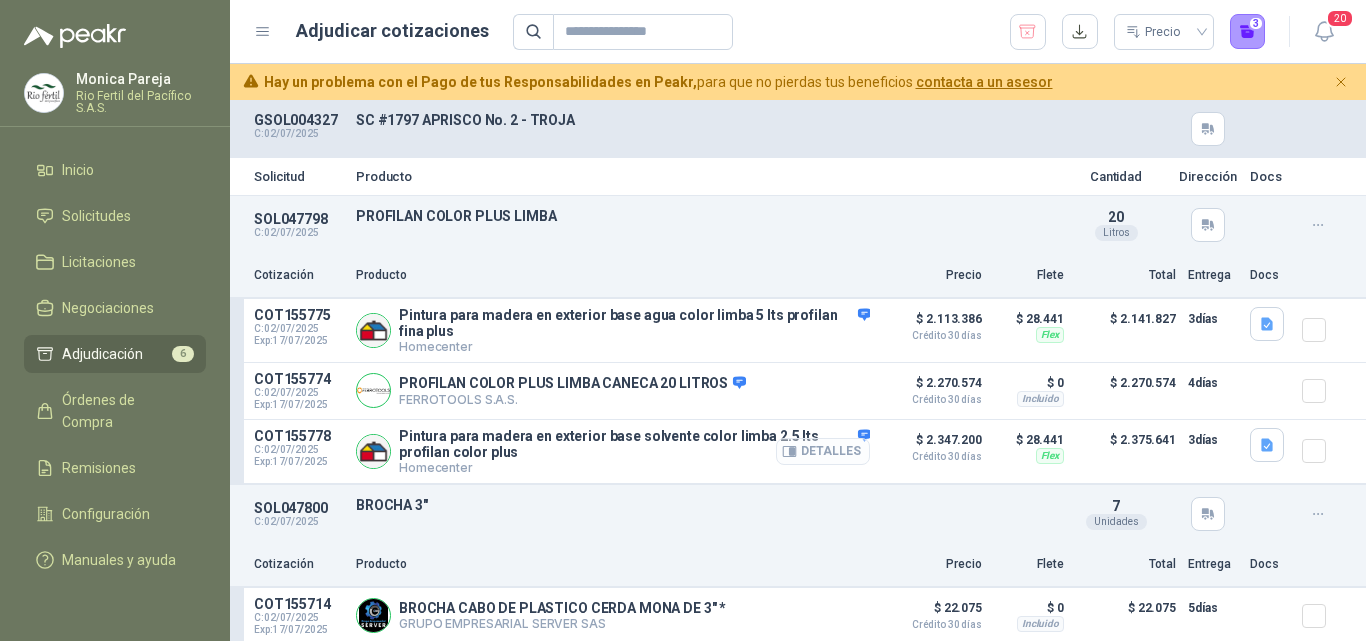 click on "Detalles" at bounding box center (823, 451) 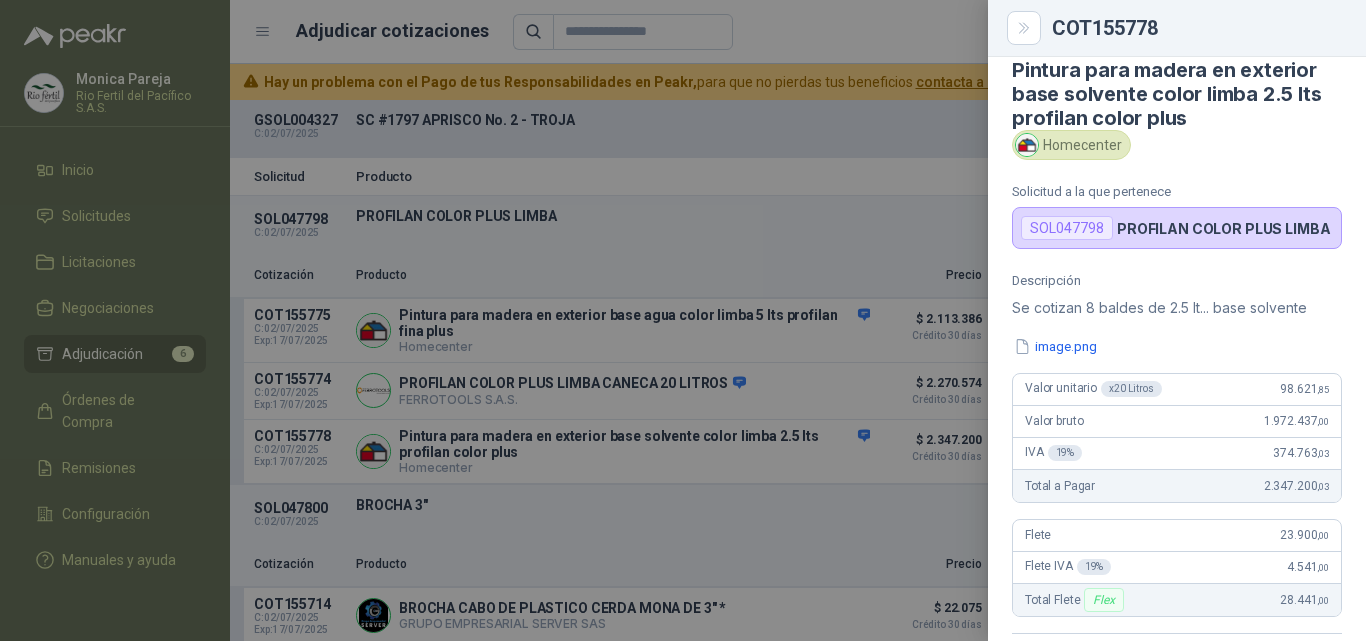 scroll, scrollTop: 0, scrollLeft: 0, axis: both 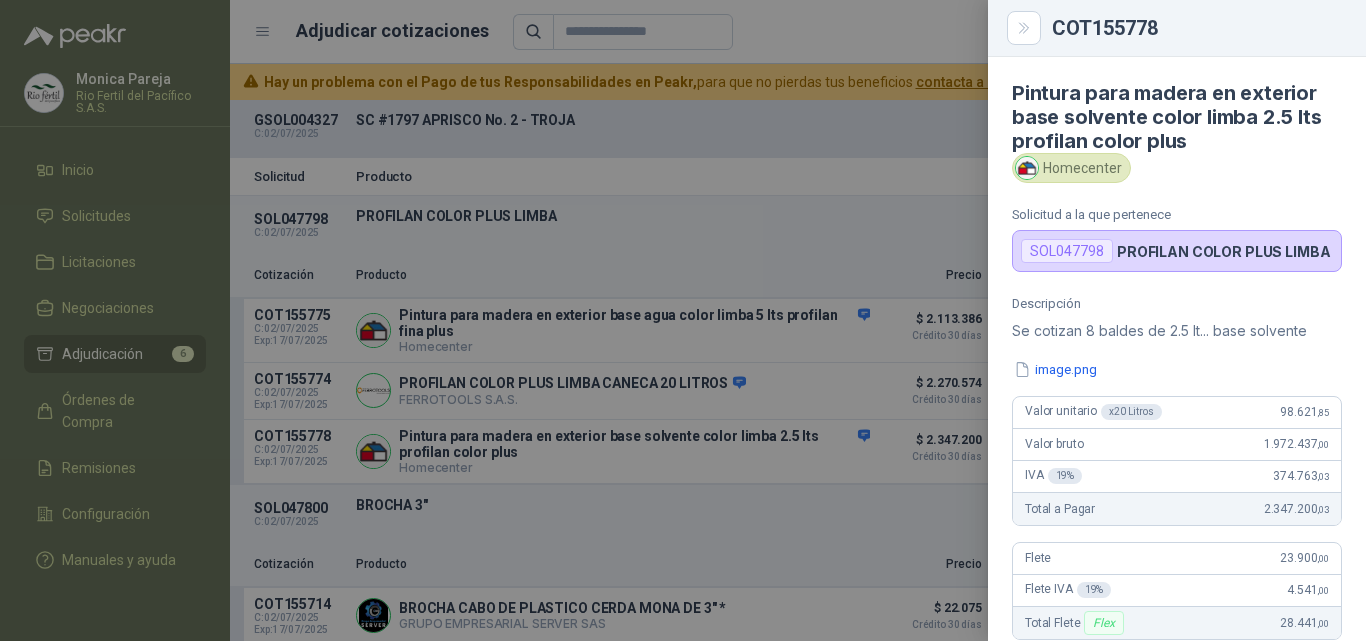 click at bounding box center [683, 320] 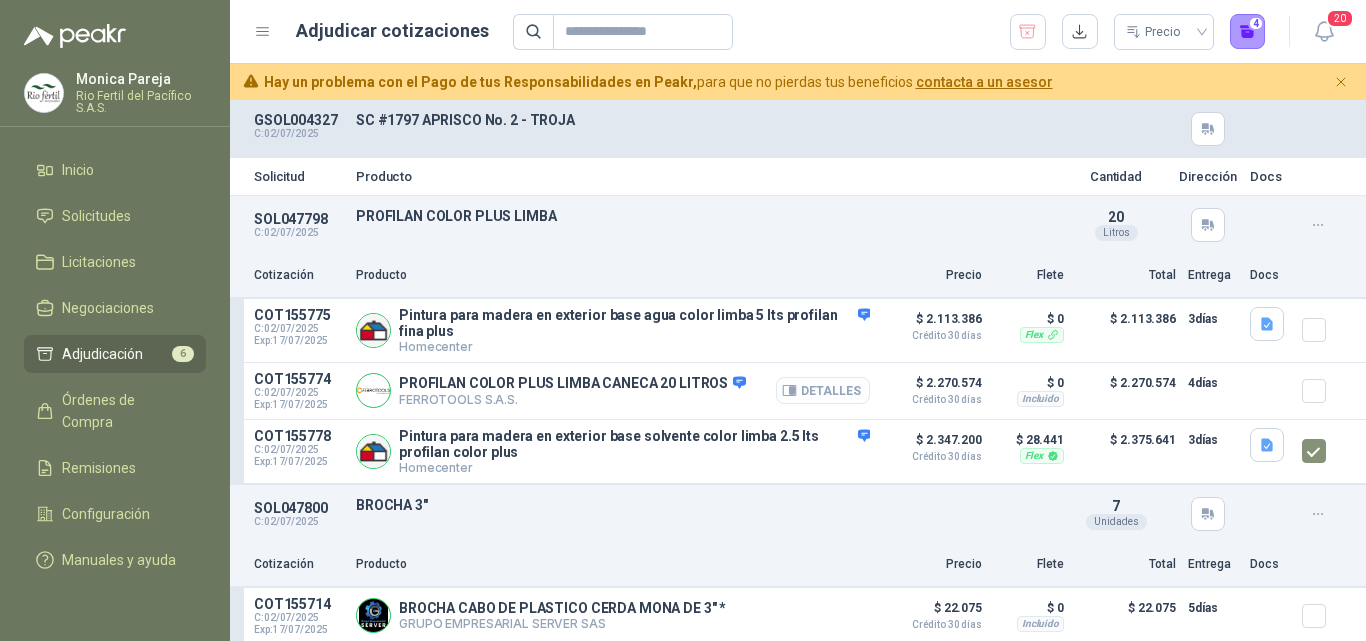 click on "Detalles" at bounding box center (823, 390) 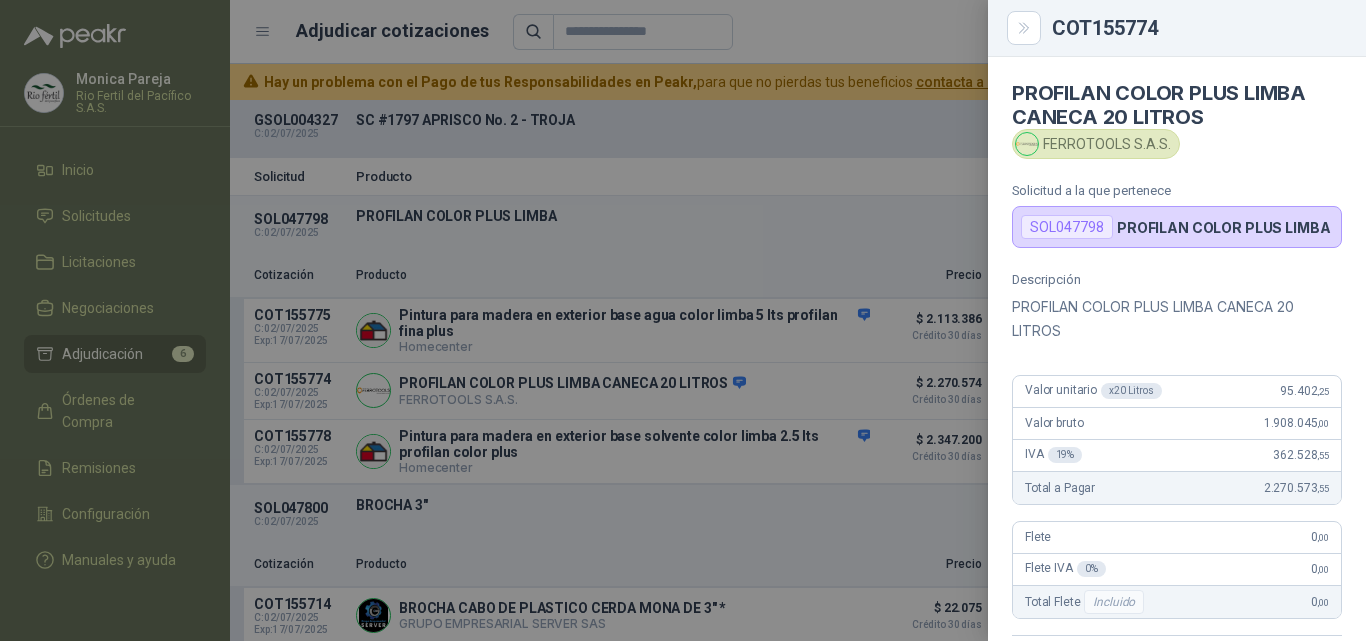 click at bounding box center (683, 320) 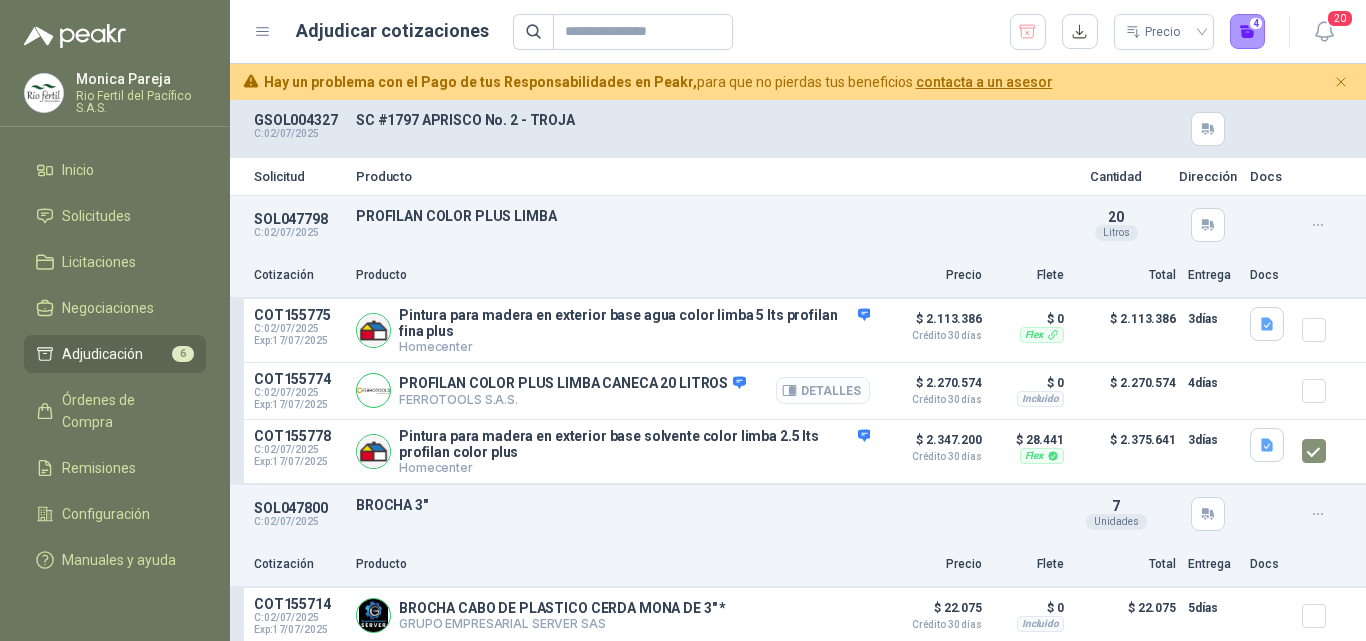 click on "Detalles" at bounding box center [823, 390] 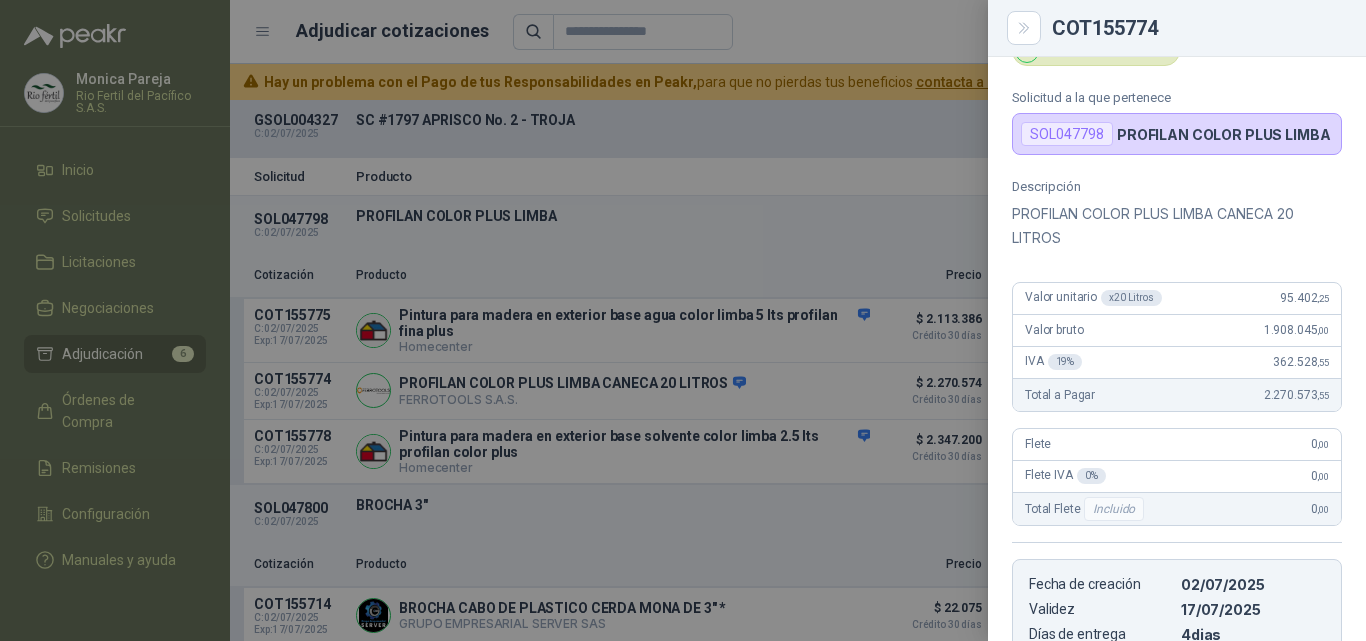 scroll, scrollTop: 0, scrollLeft: 0, axis: both 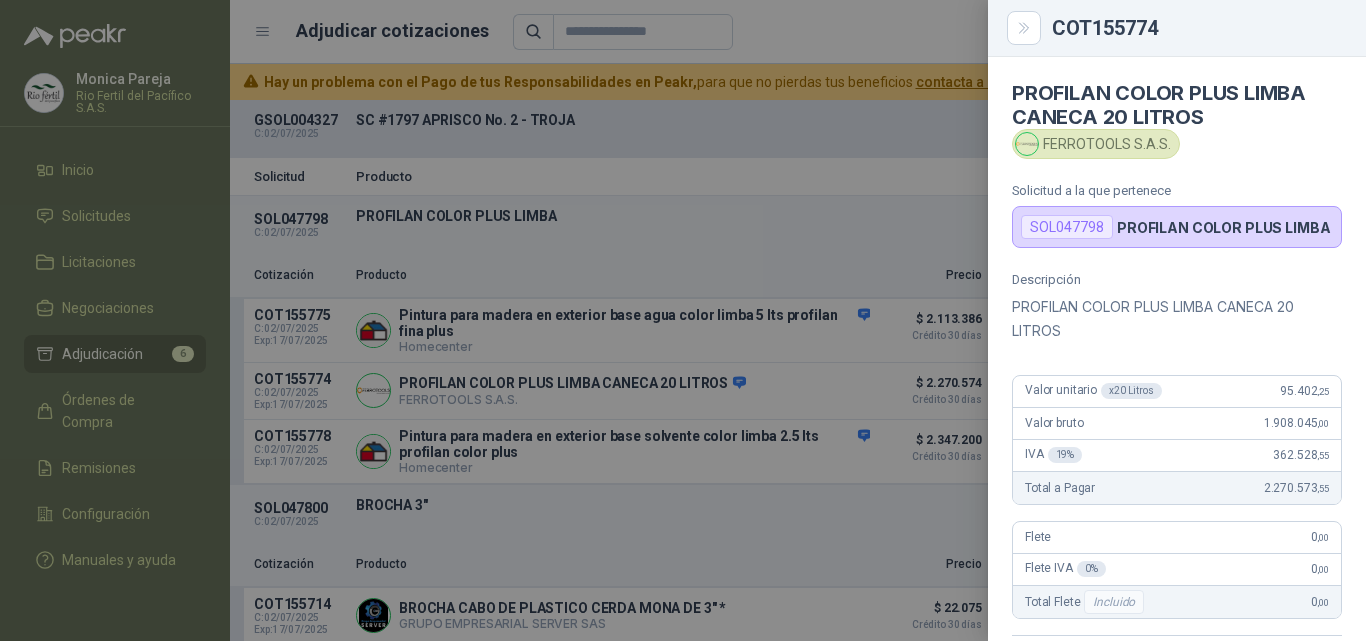 click at bounding box center [683, 320] 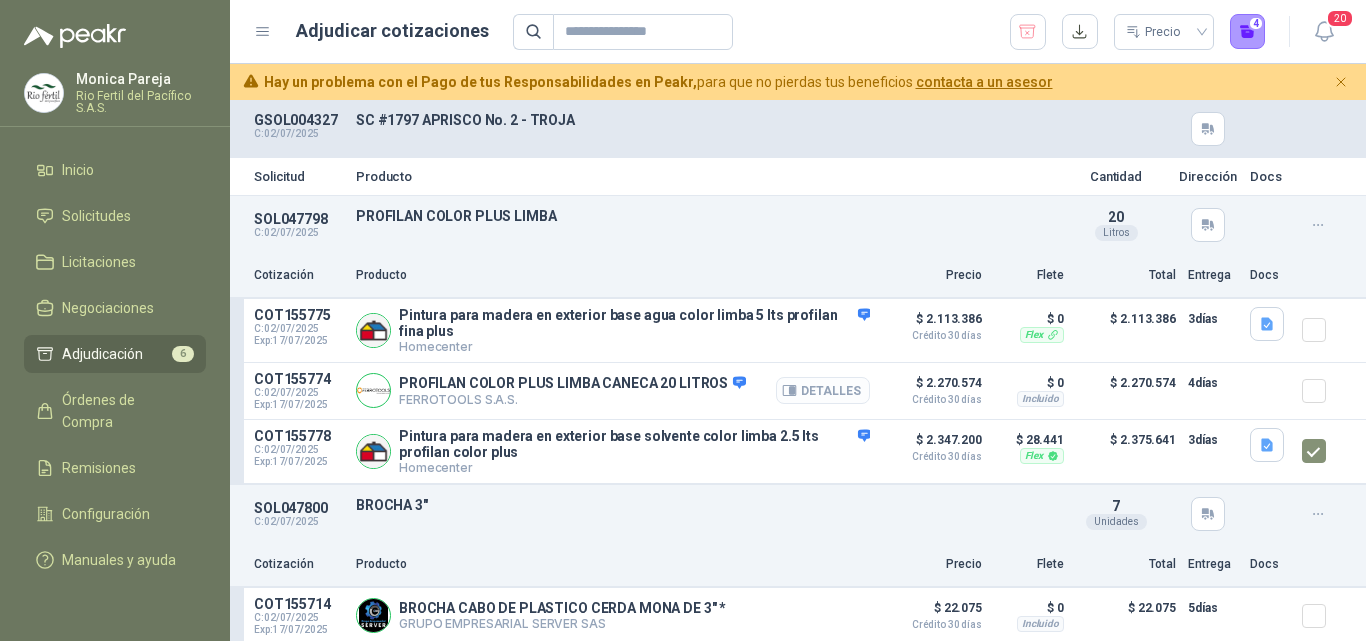 click on "Detalles" at bounding box center [823, 390] 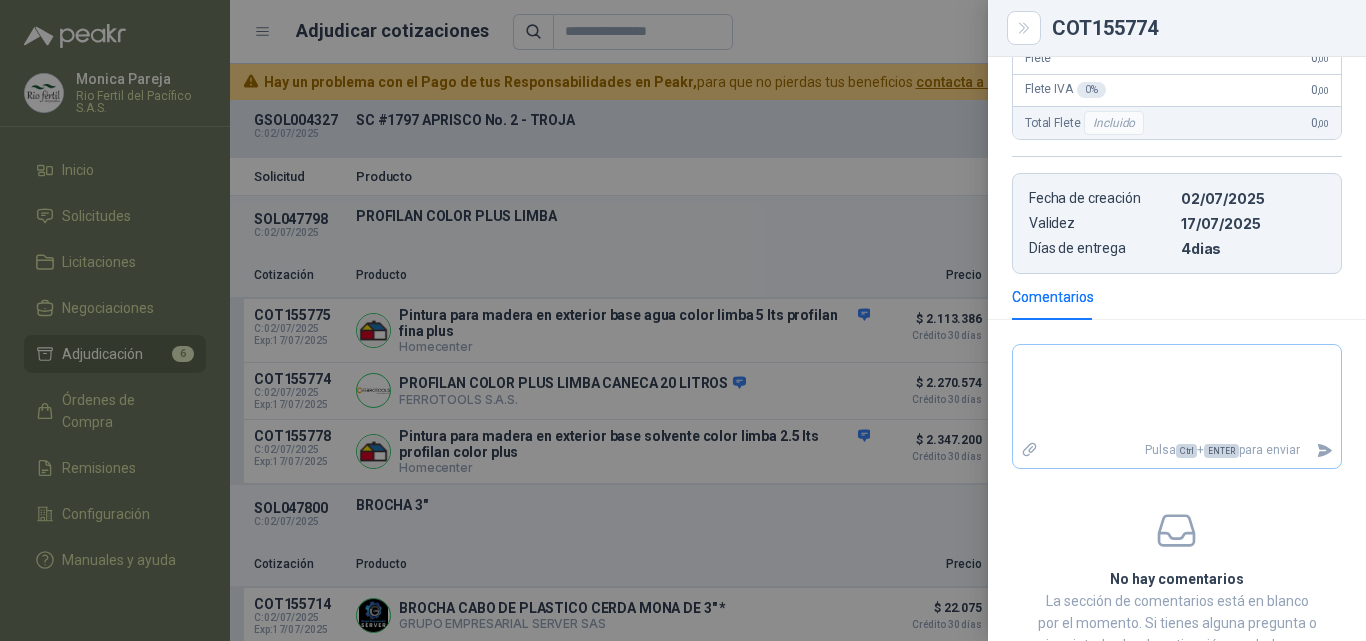 scroll, scrollTop: 572, scrollLeft: 0, axis: vertical 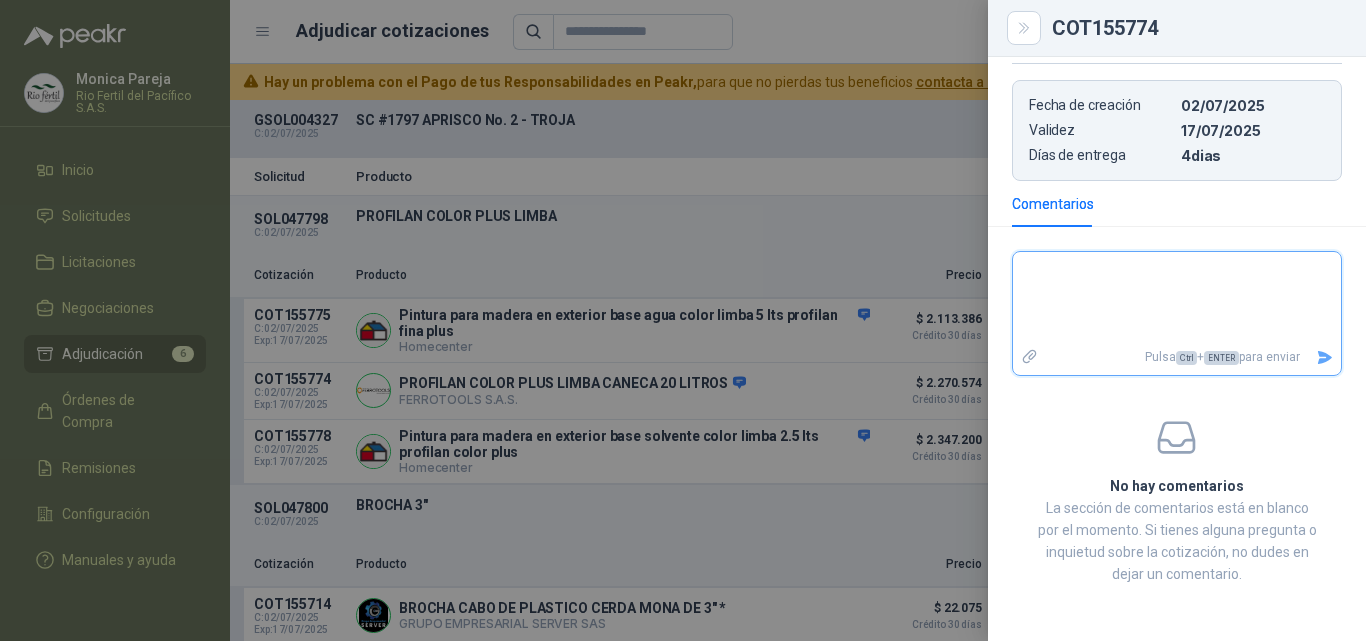 click at bounding box center (1169, 298) 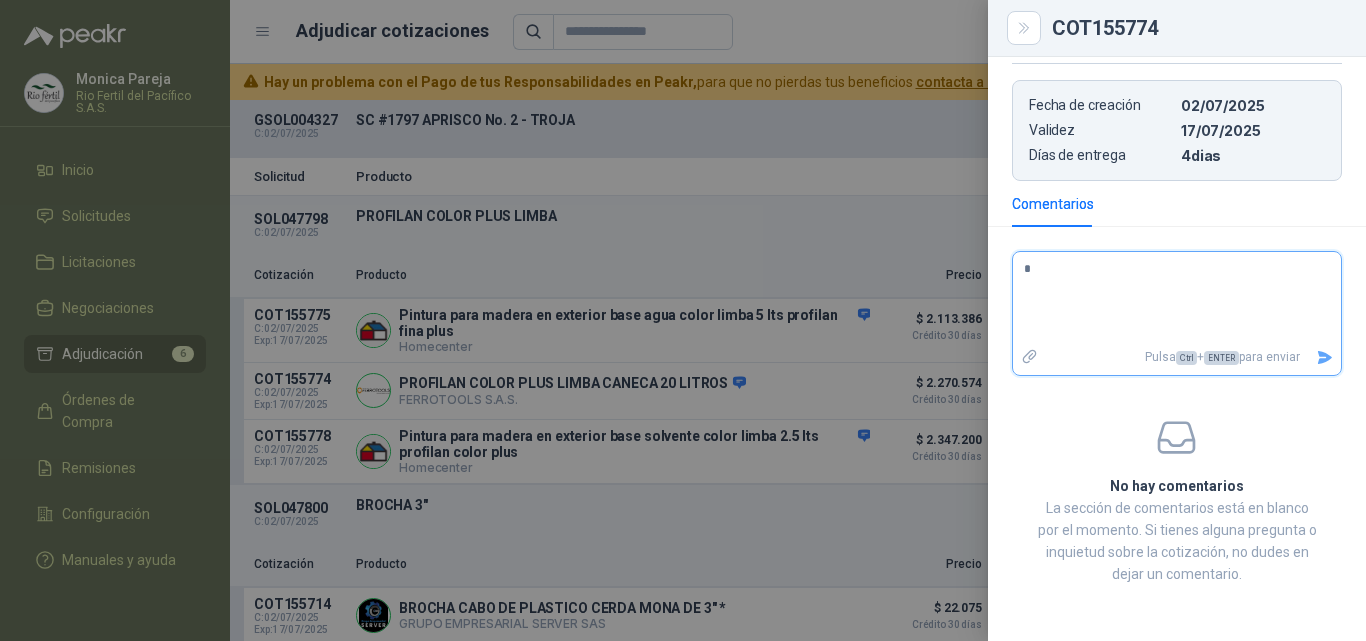 type 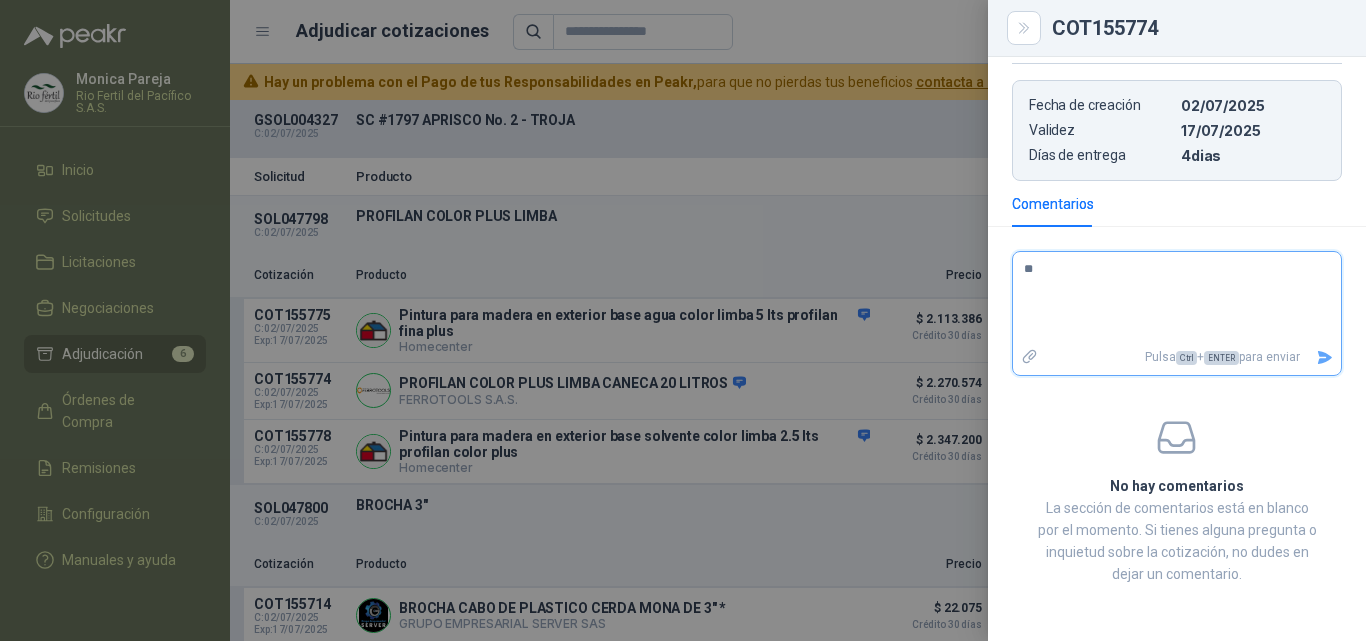 type 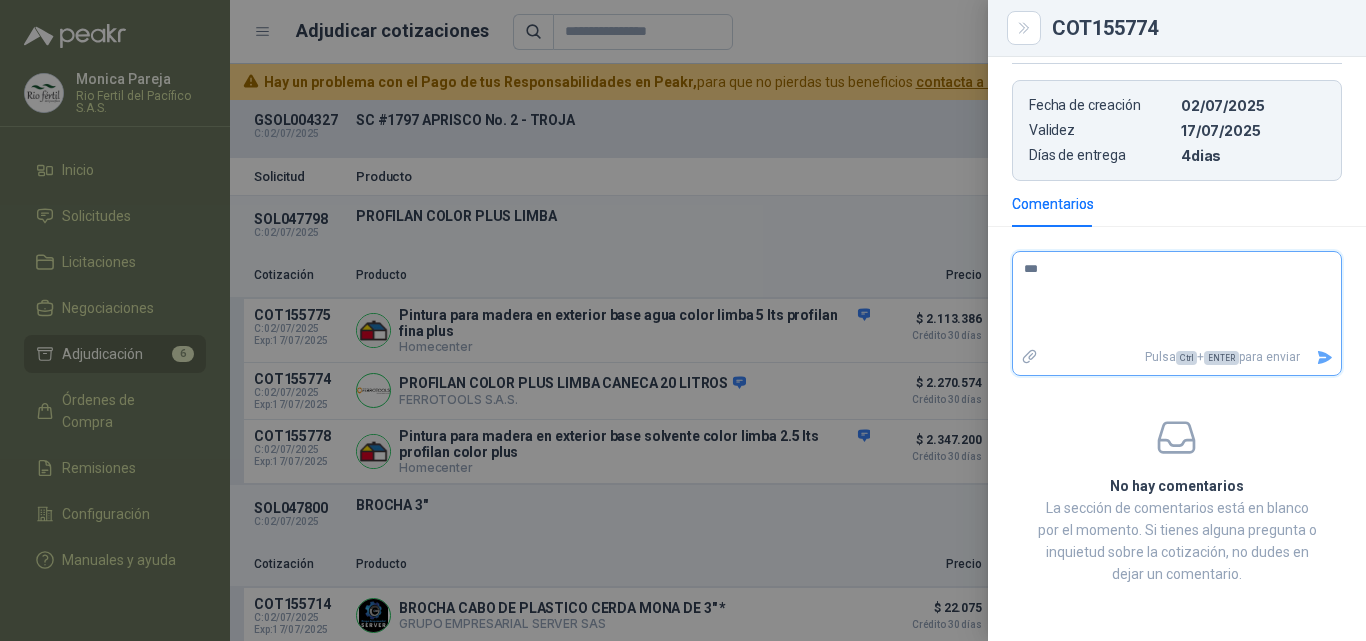 type 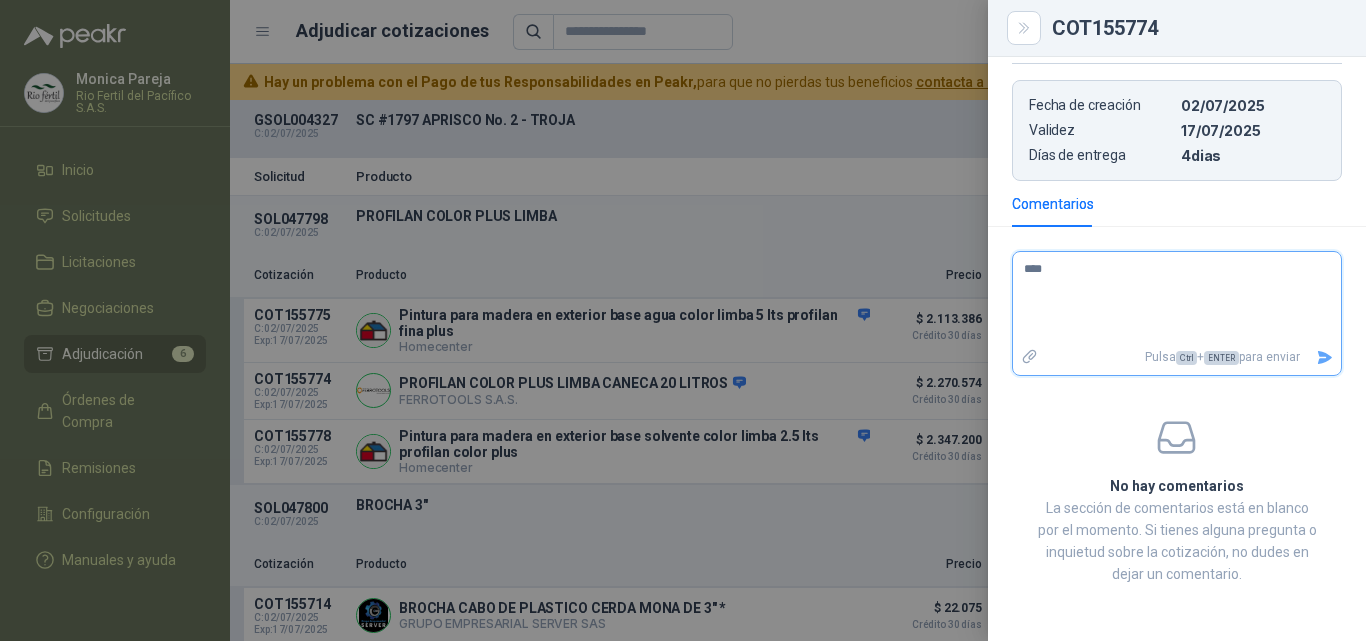 type 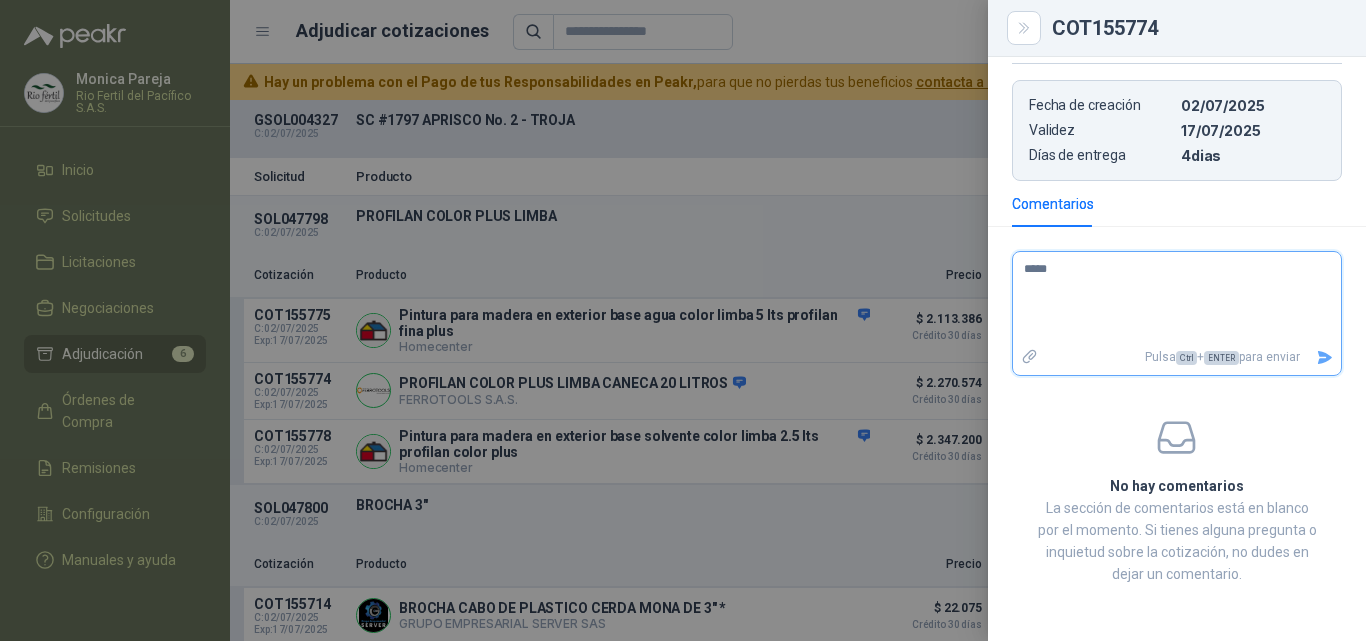 type 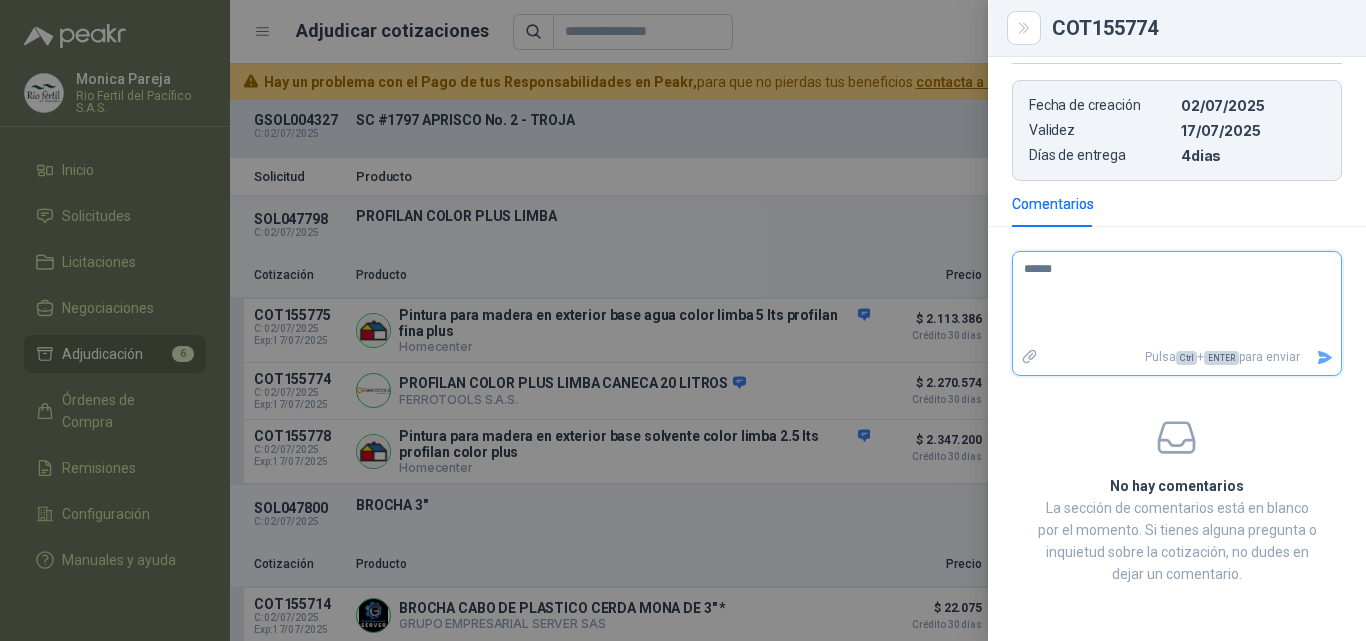 type 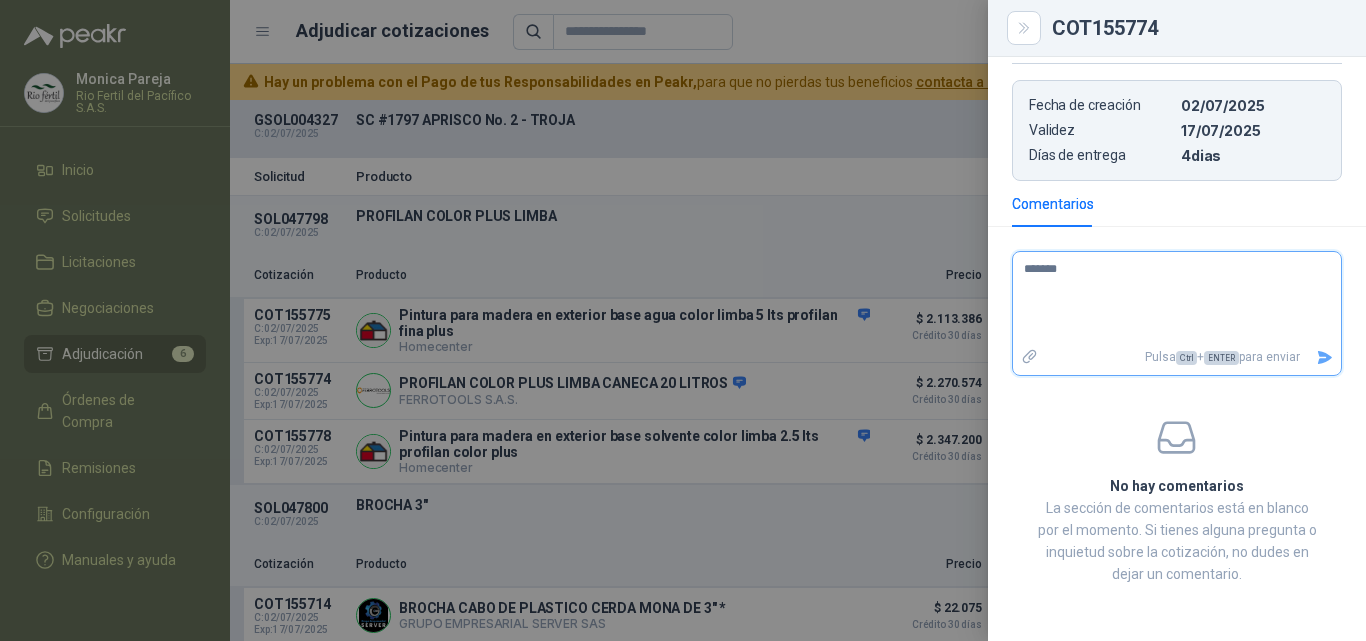 type 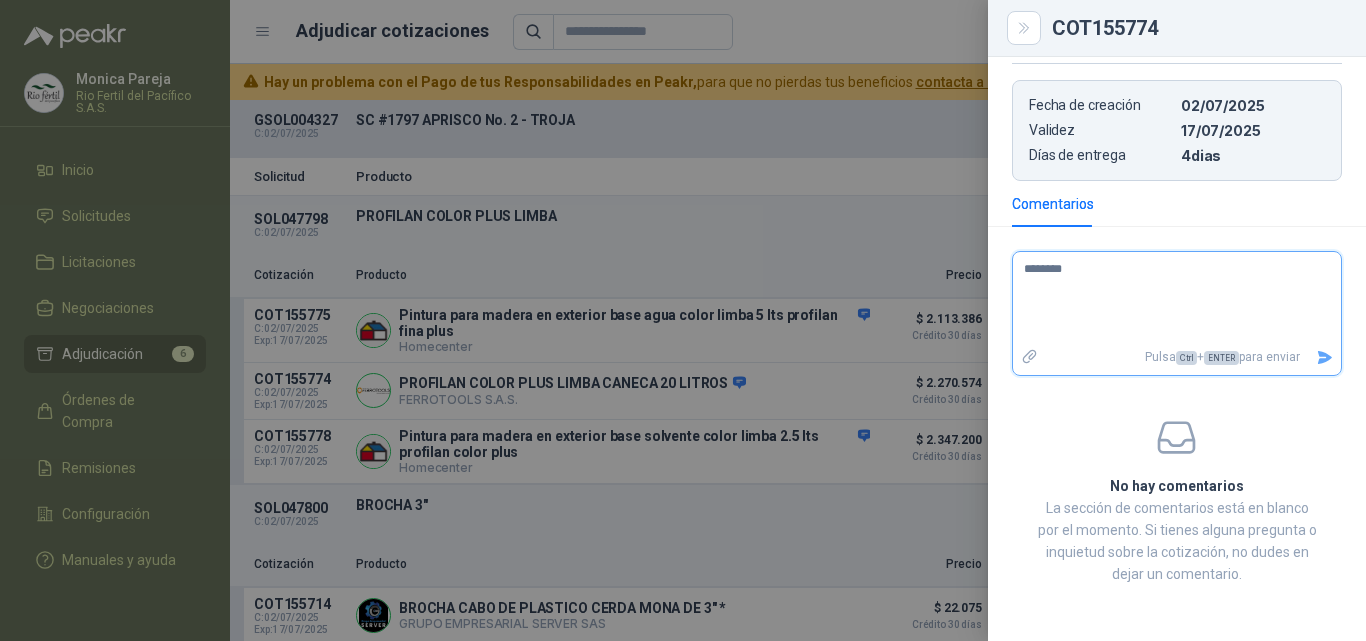 type 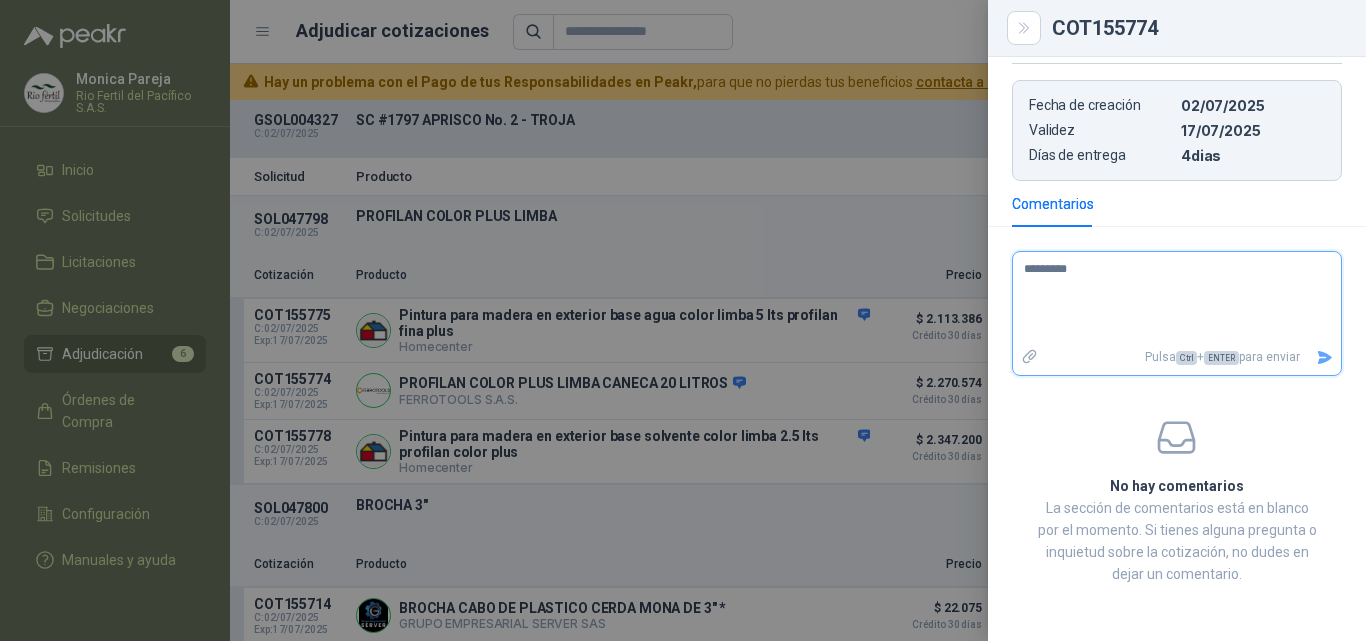 type 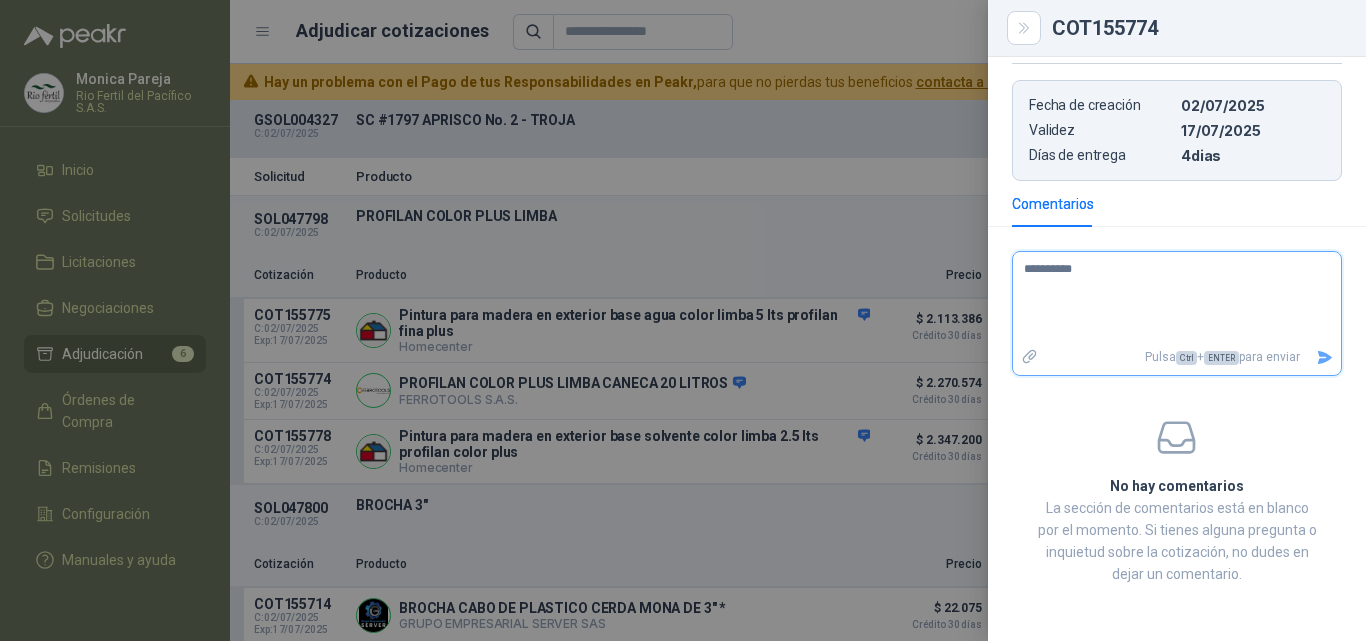 type 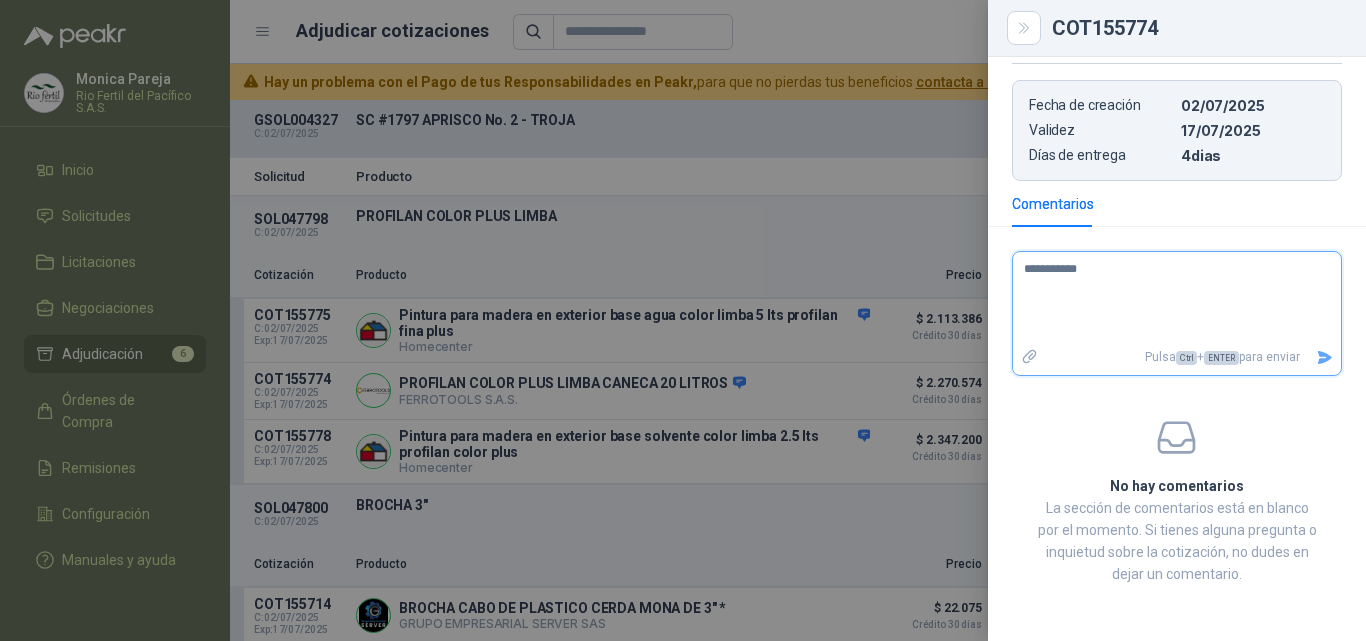 type 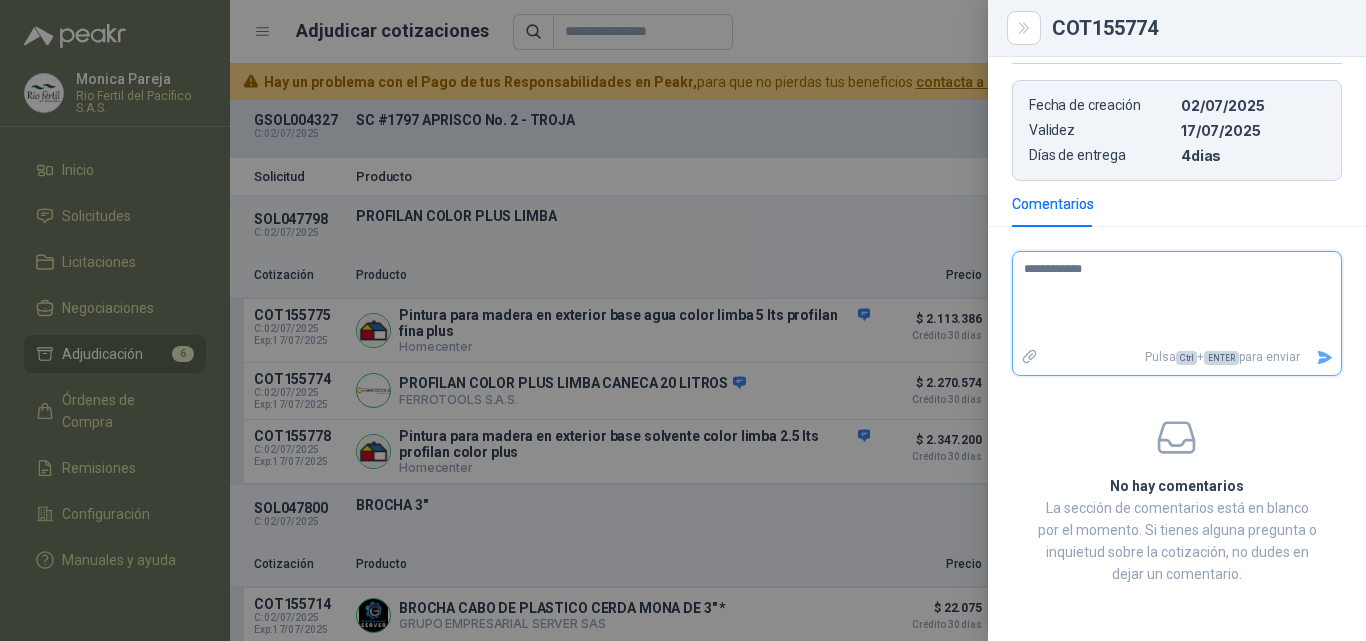 type 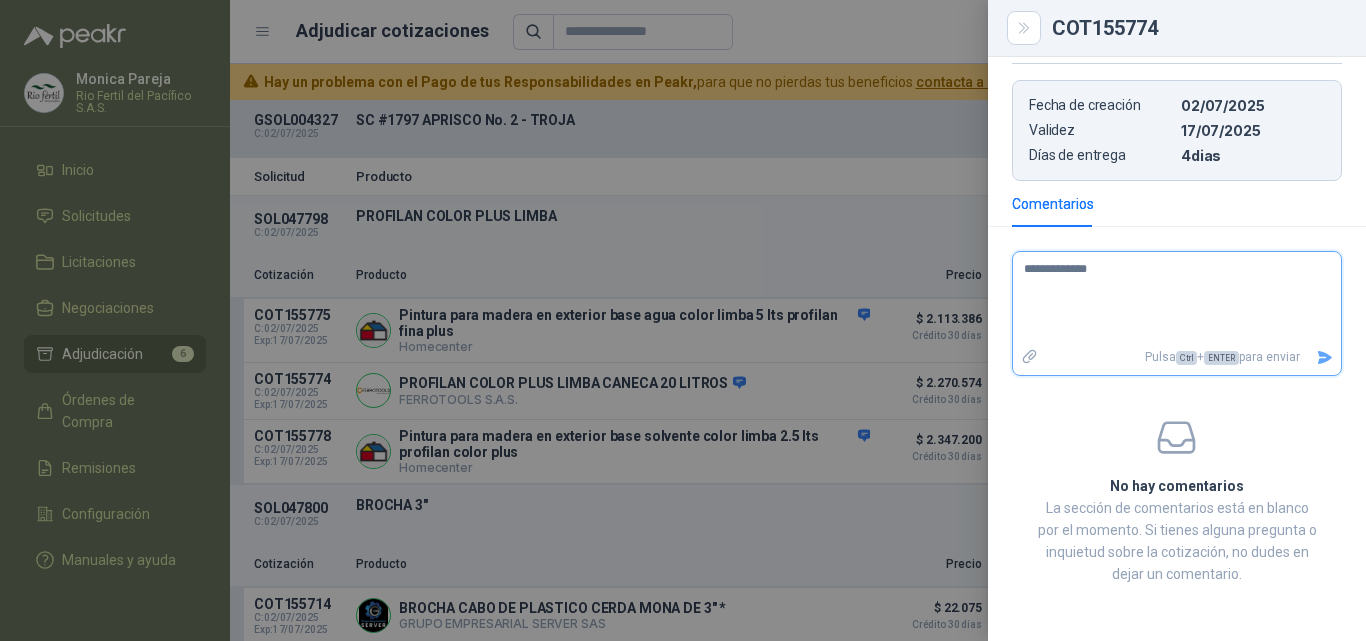 type 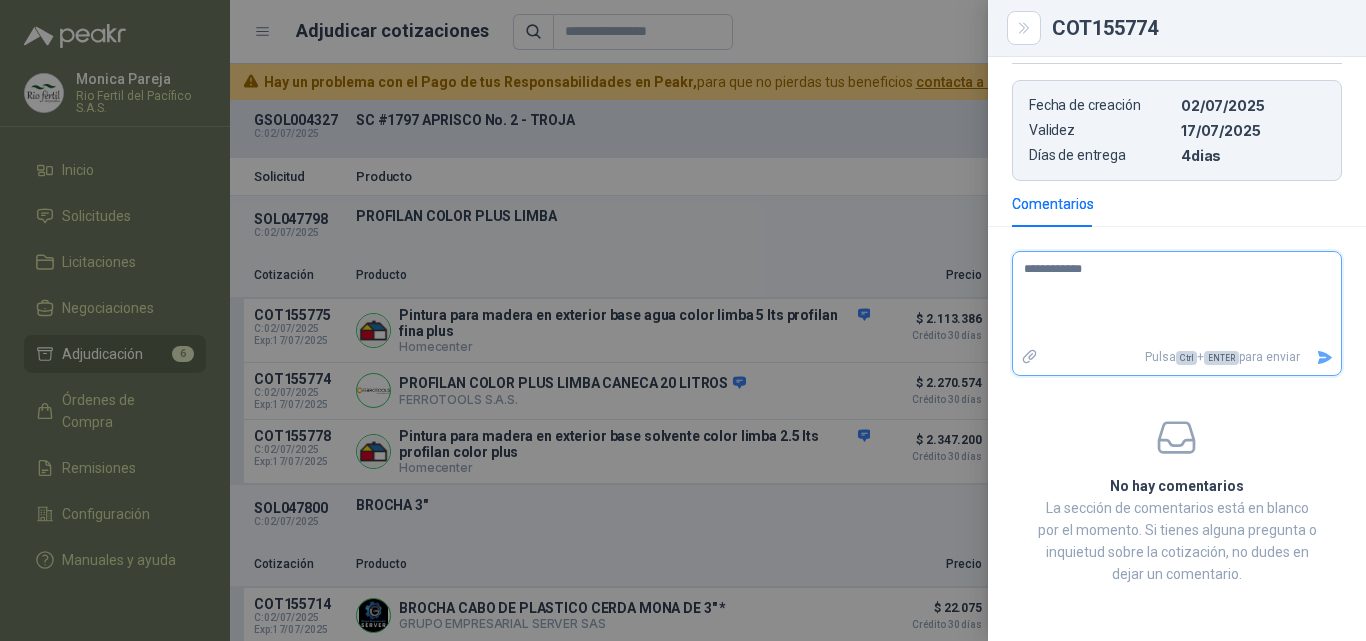 type 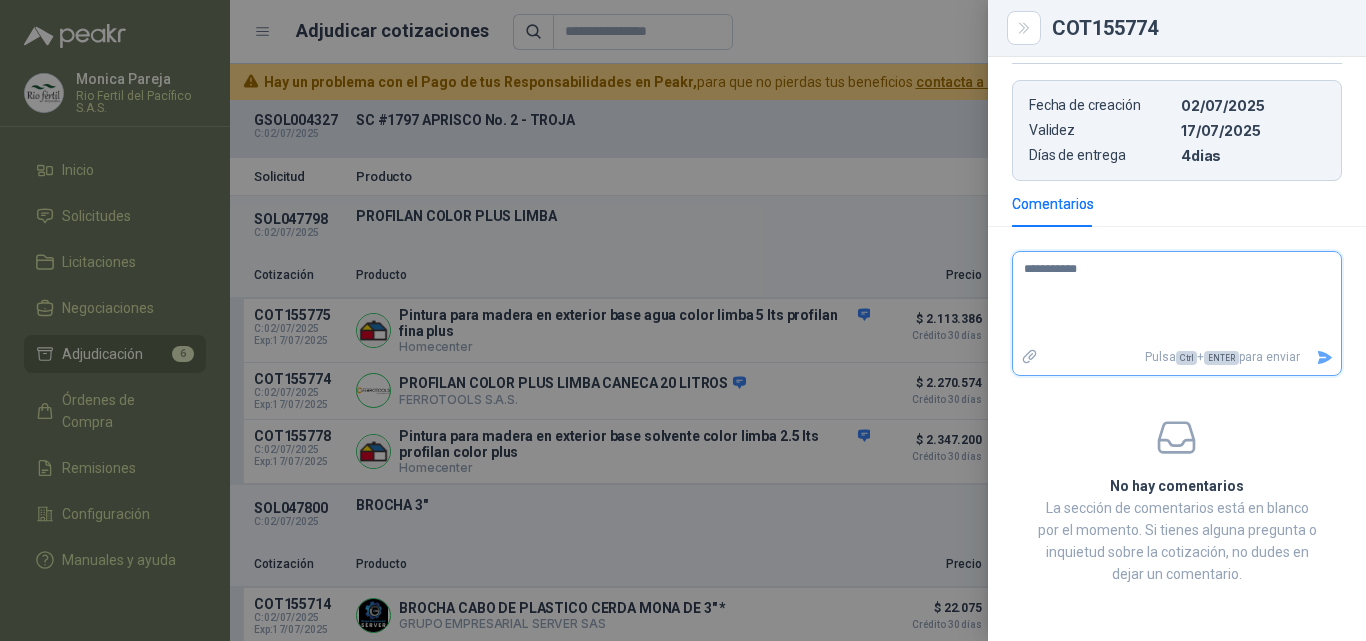 type 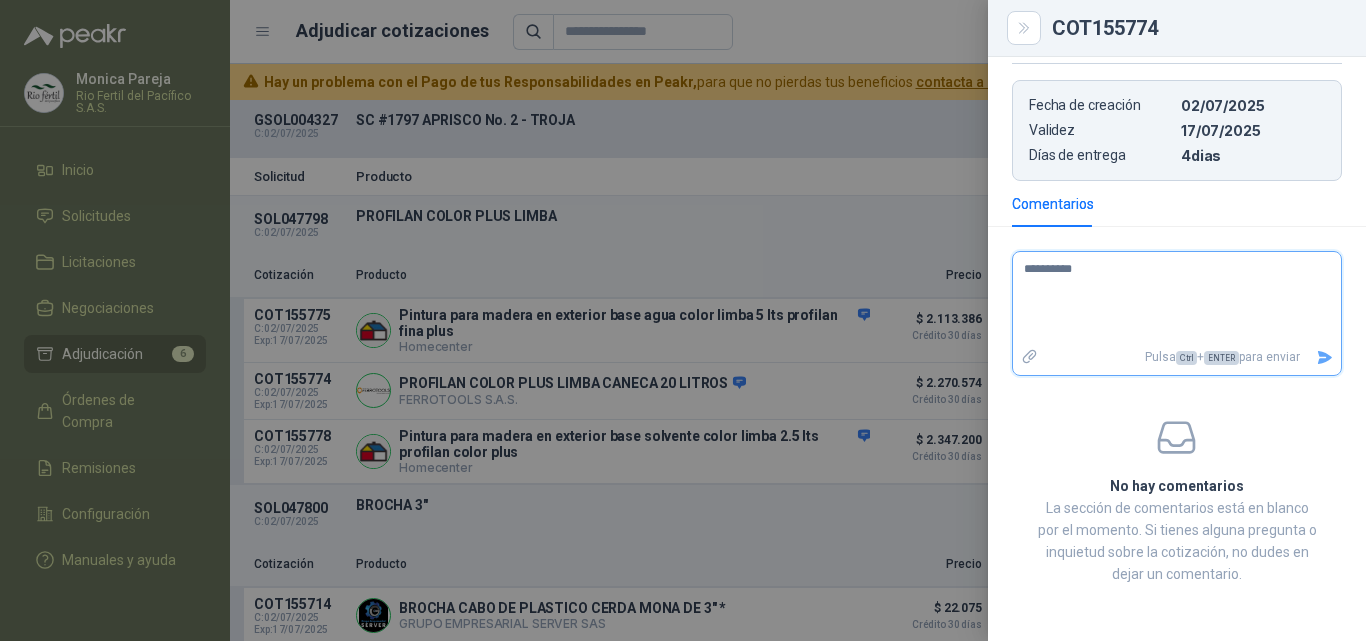 type 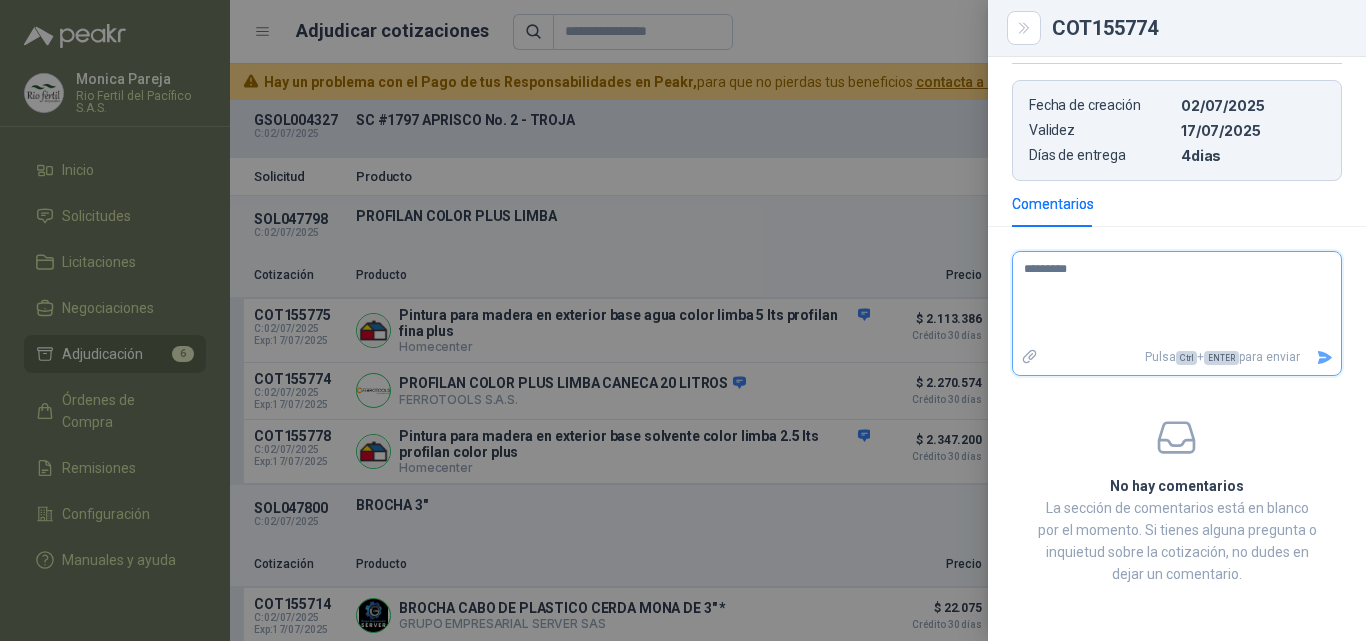 type 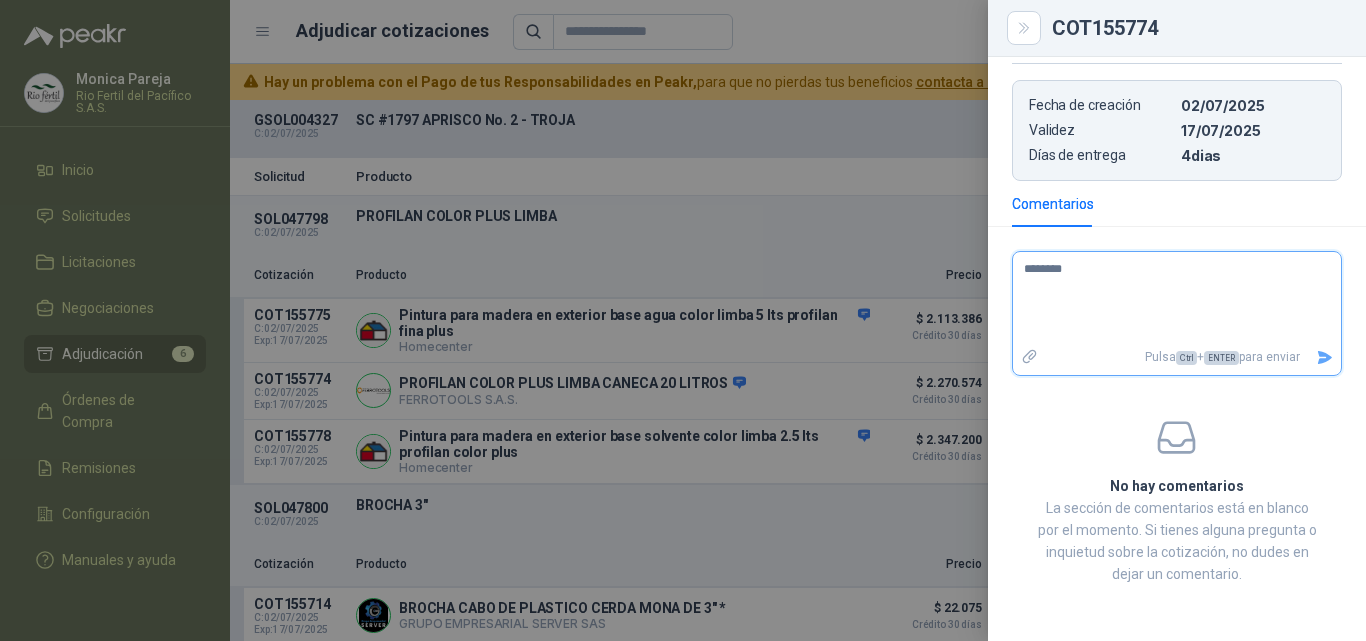 type 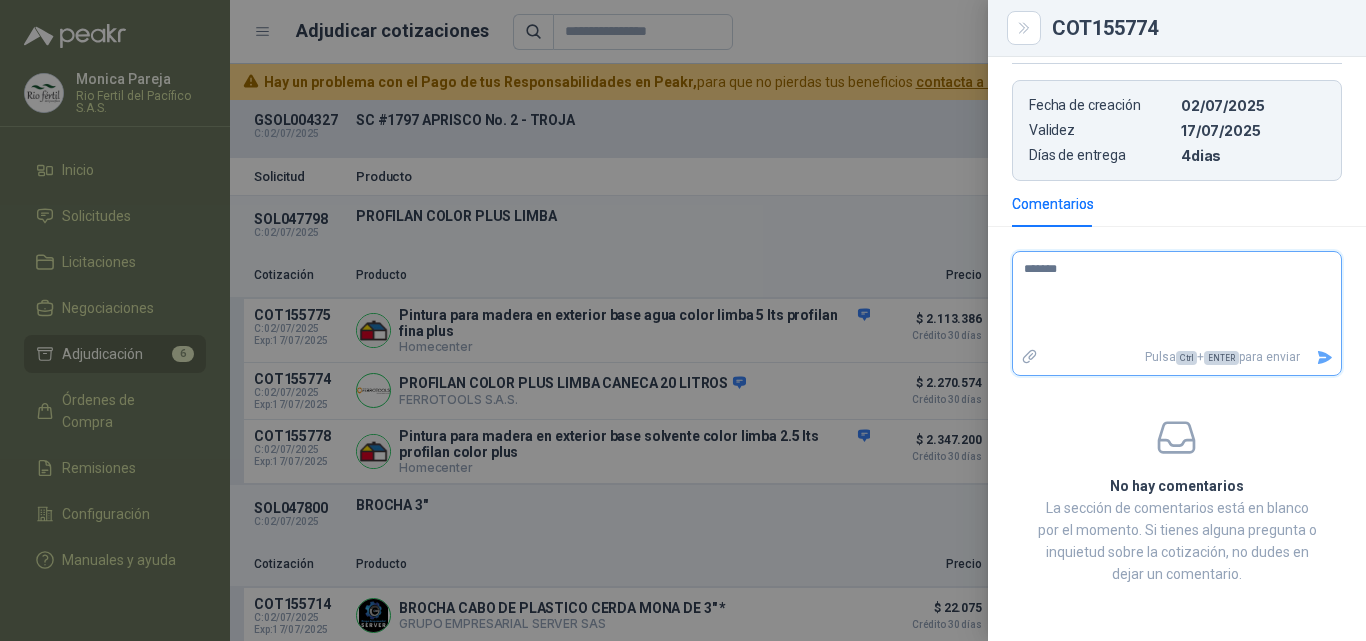 type 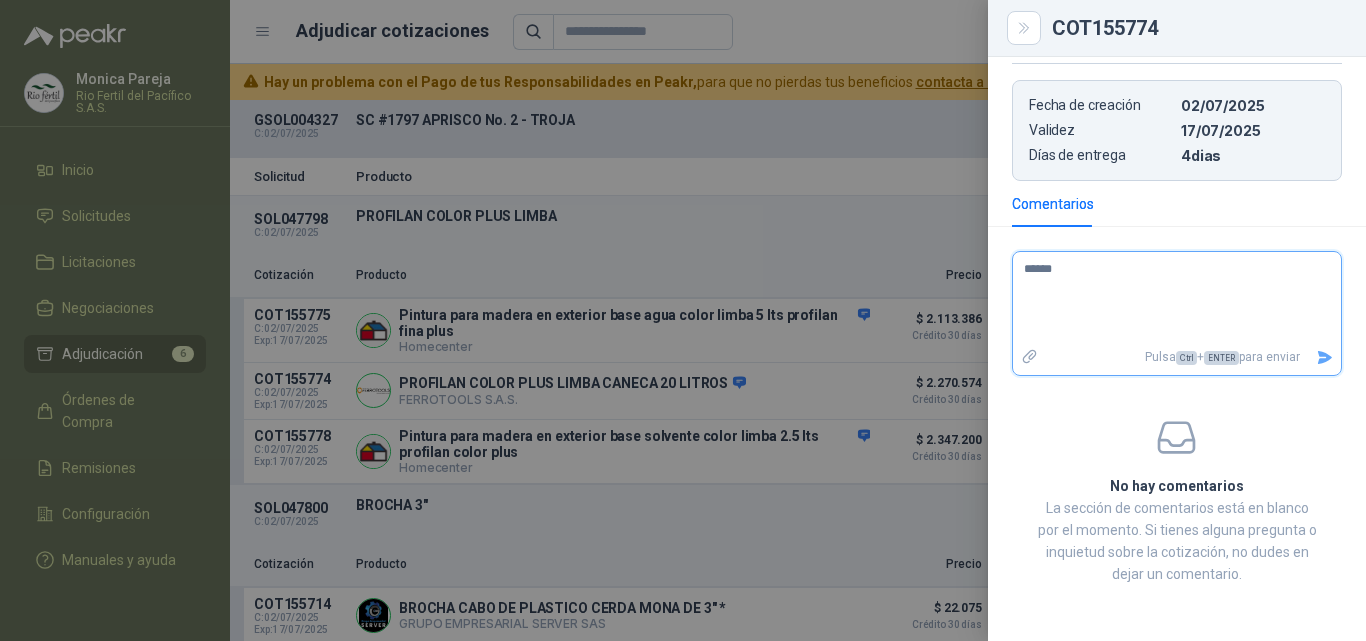 type 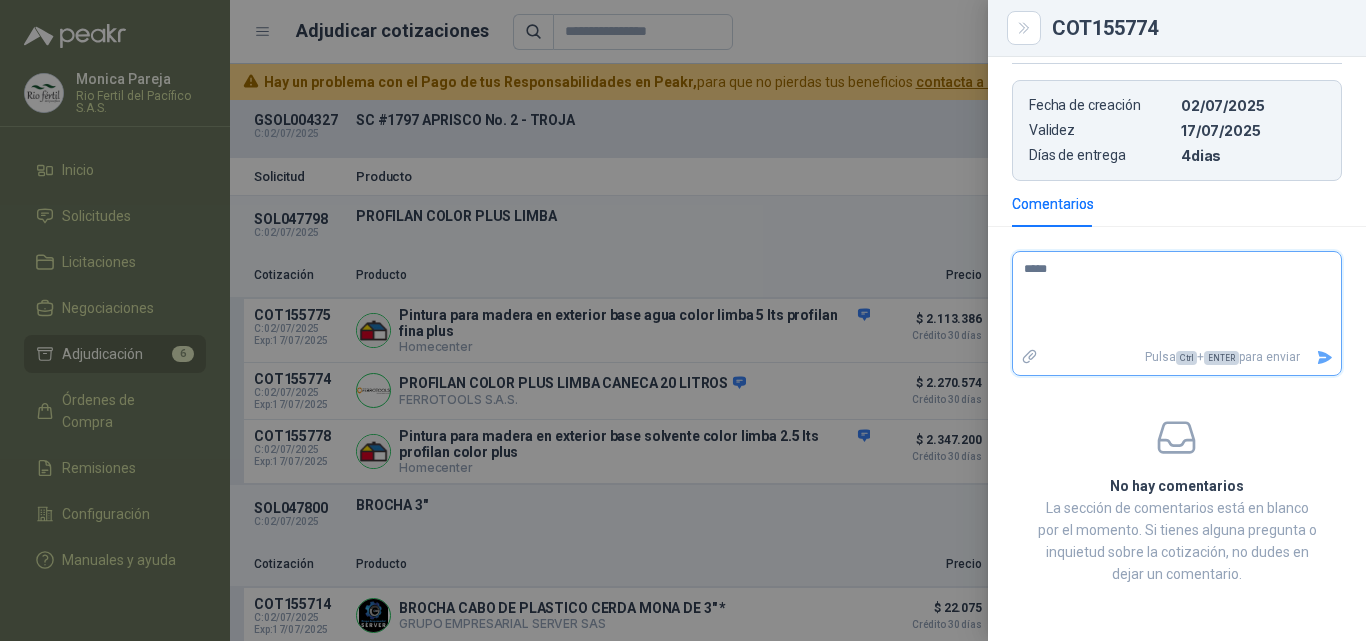 type 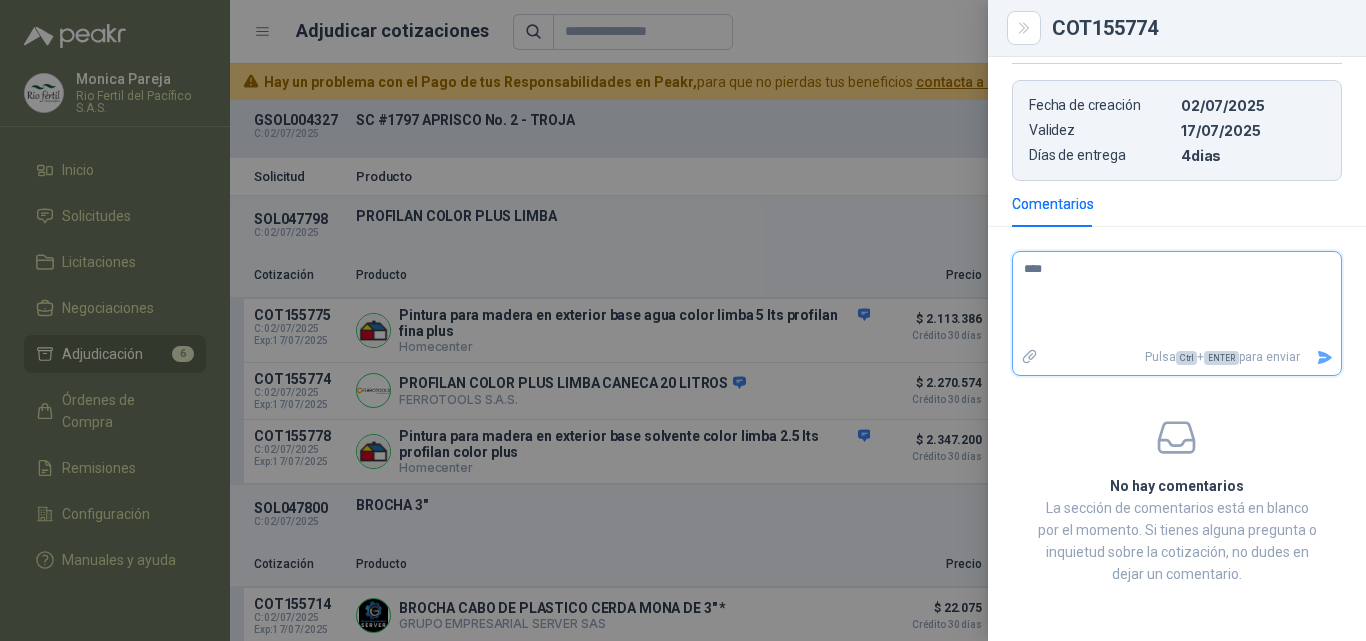 type 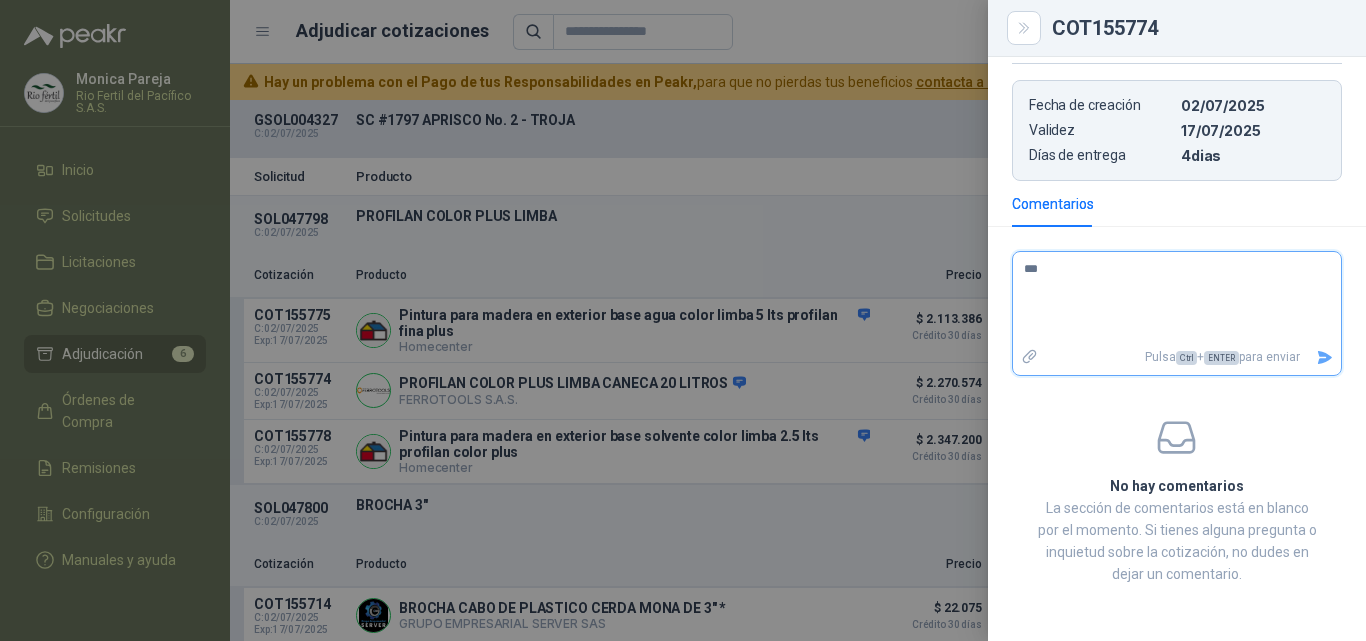 type 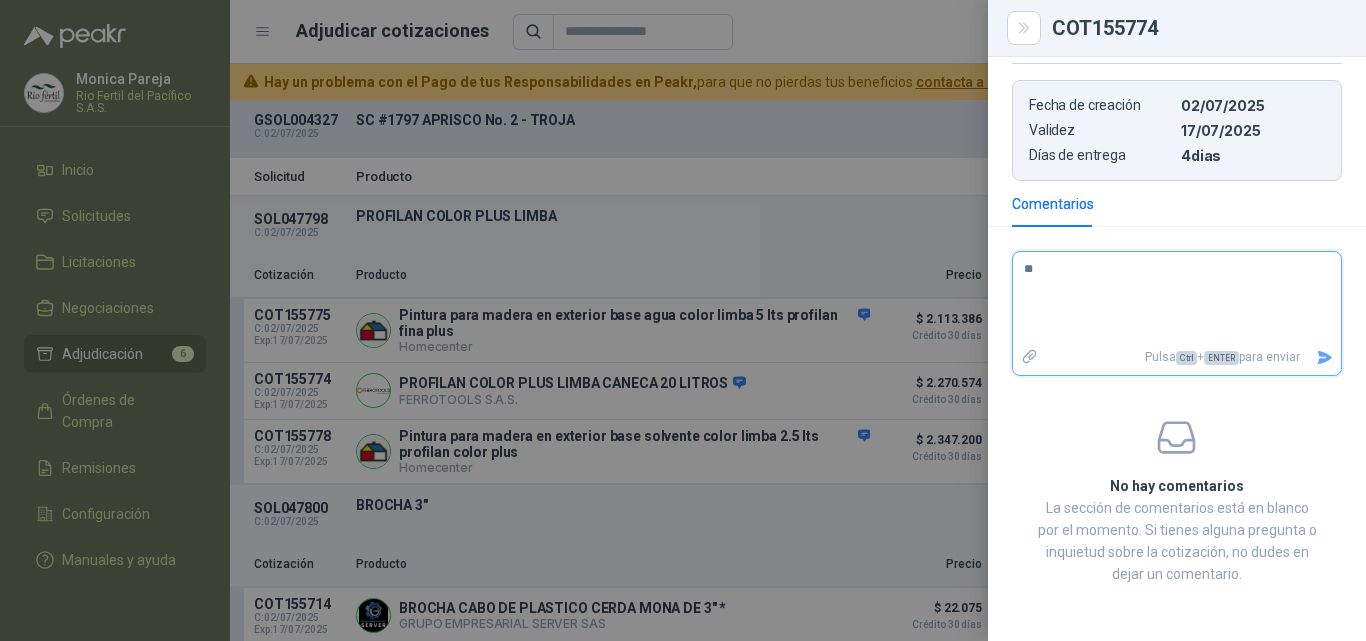 type 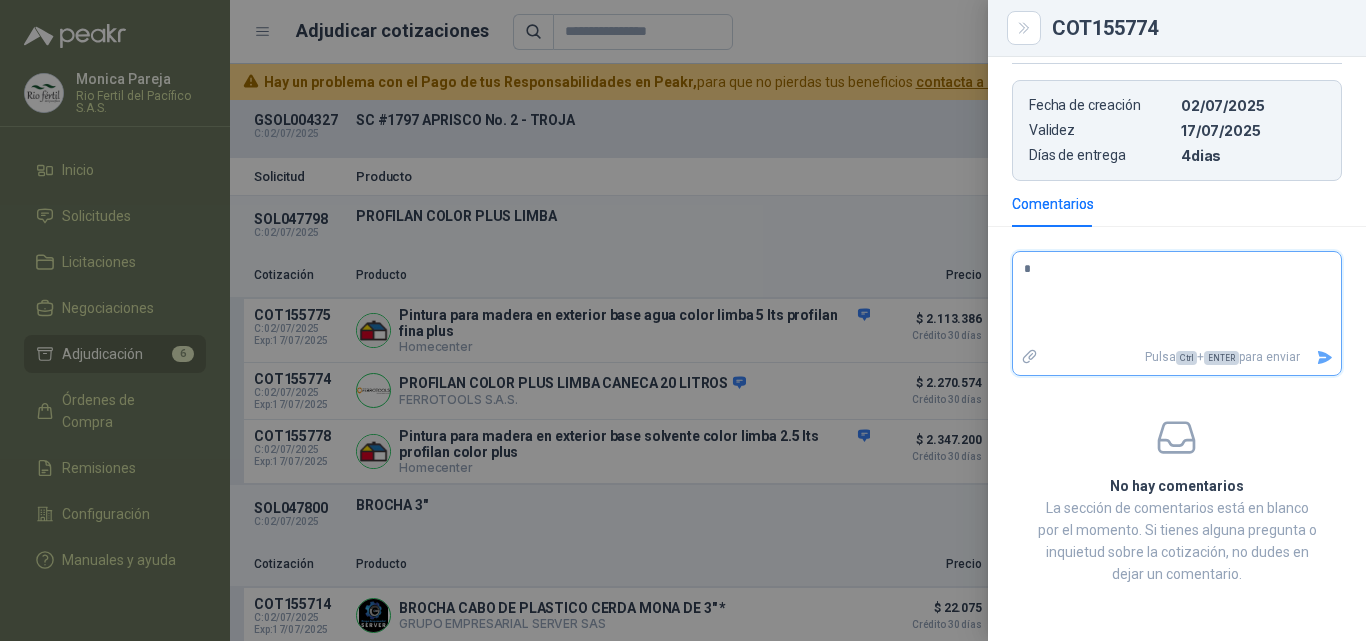 type 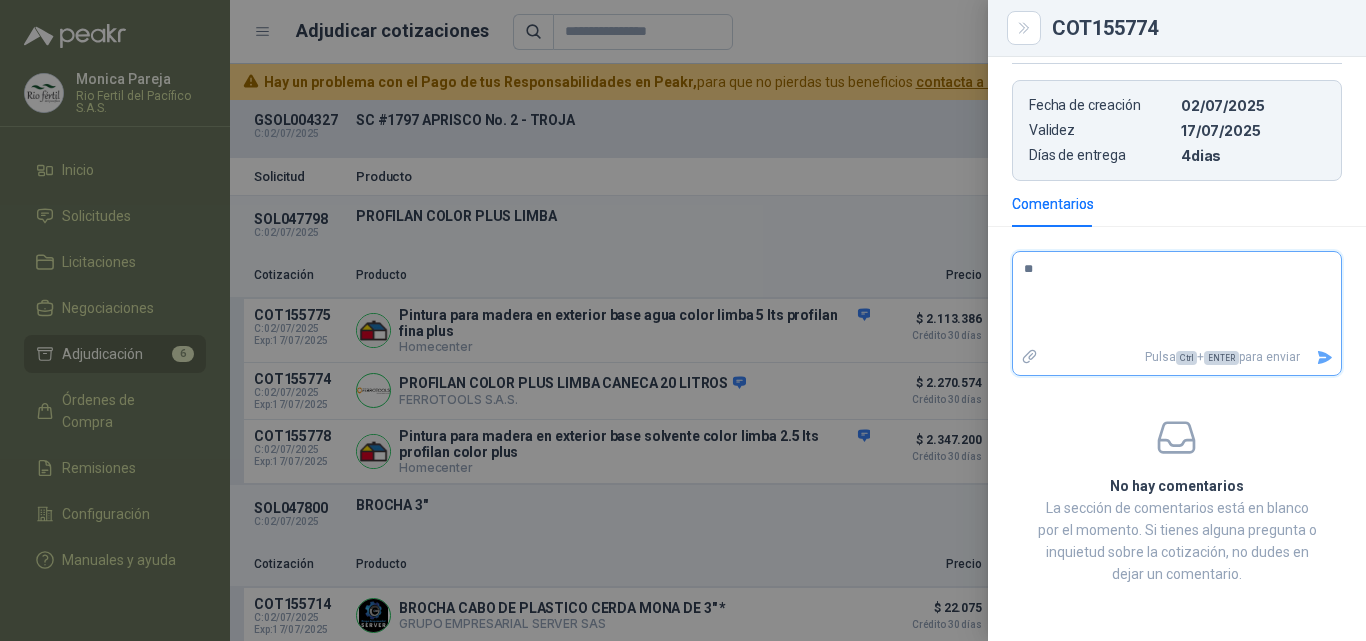 type 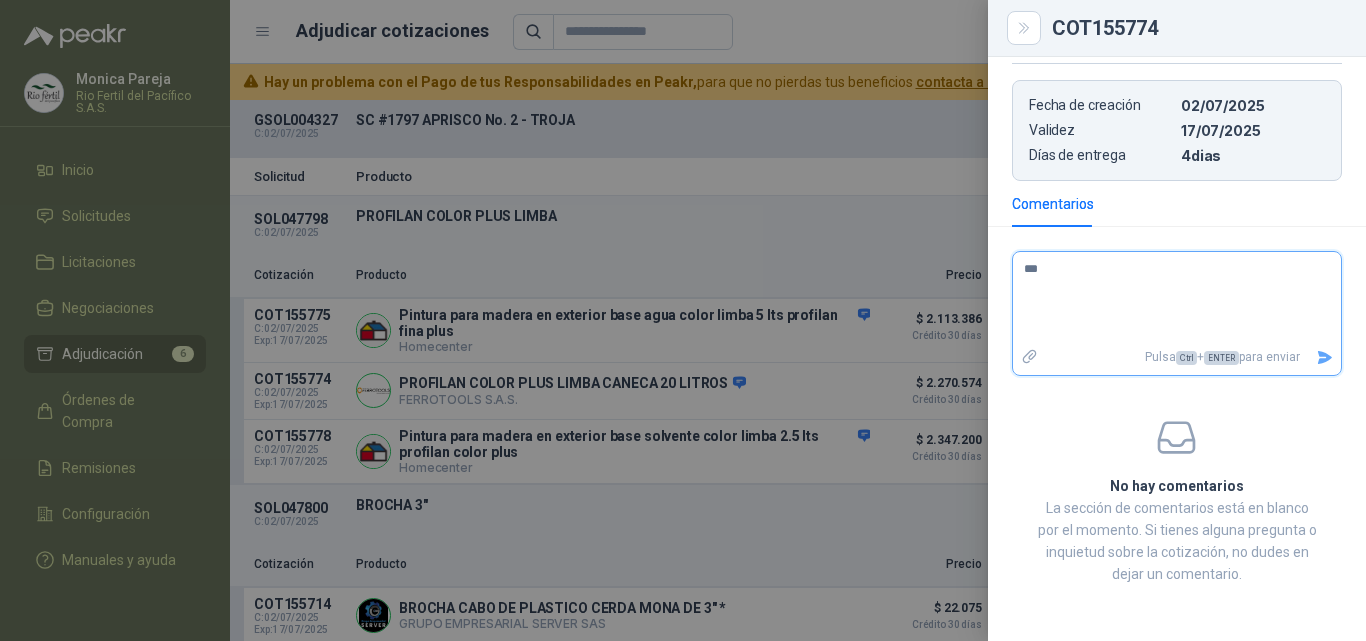type 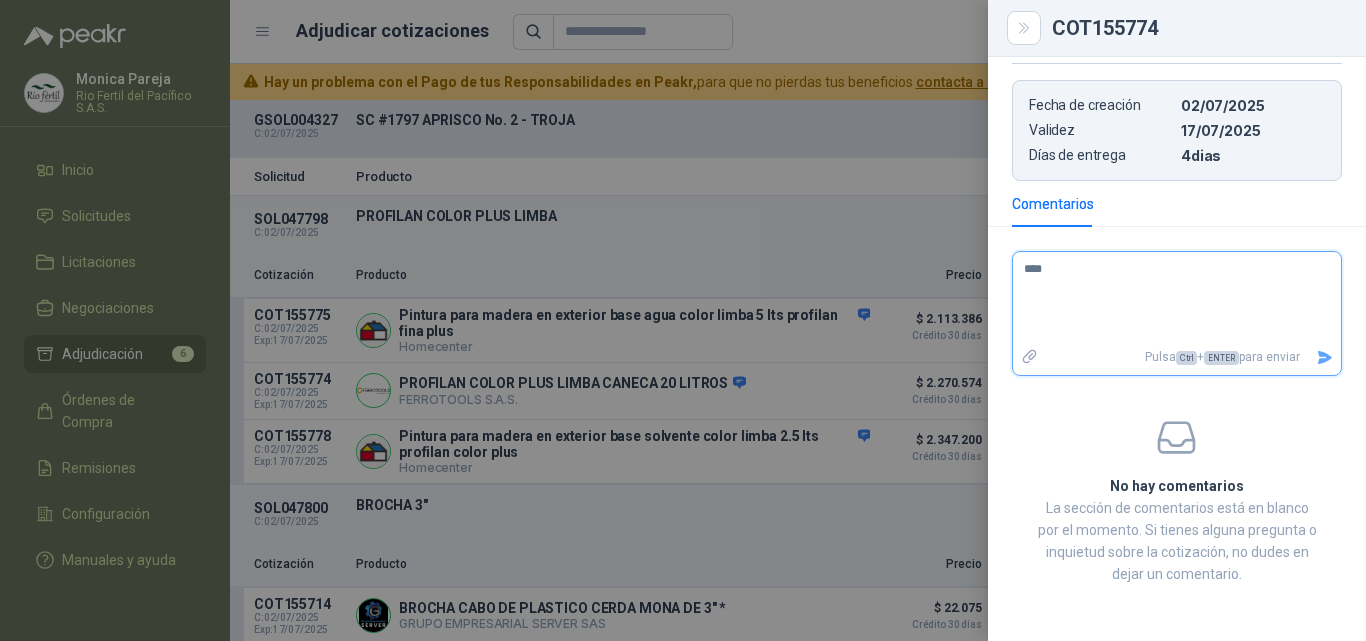 type 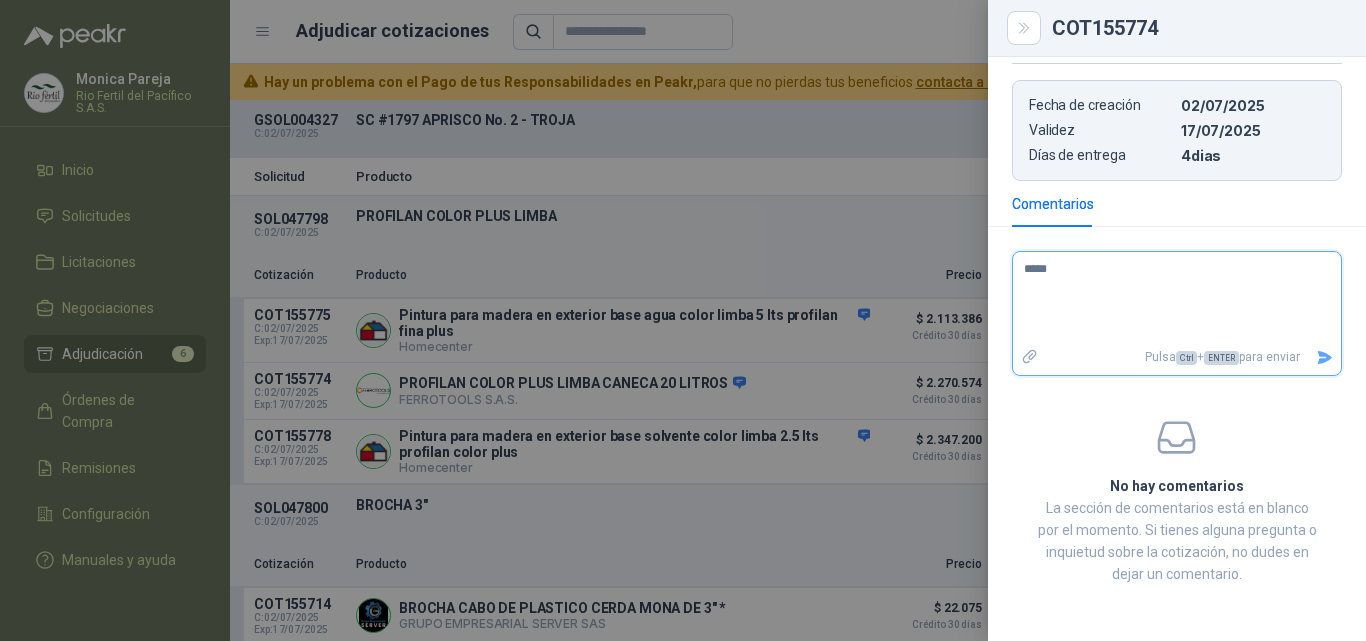 type 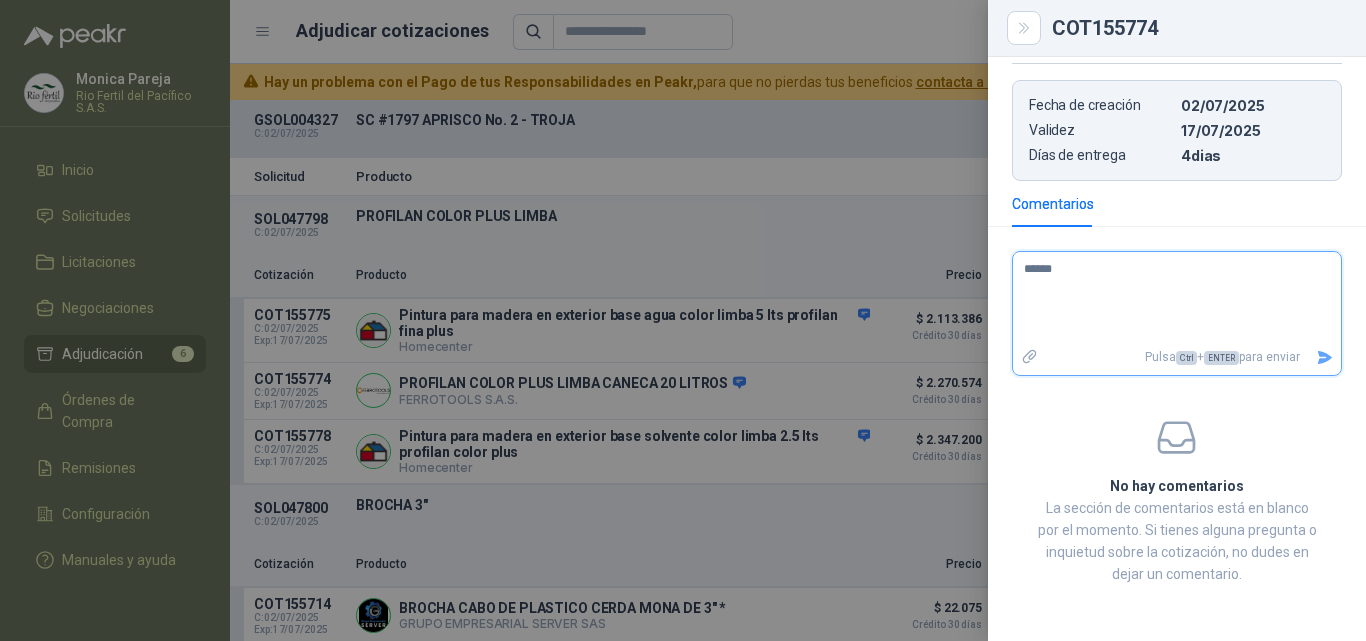 type 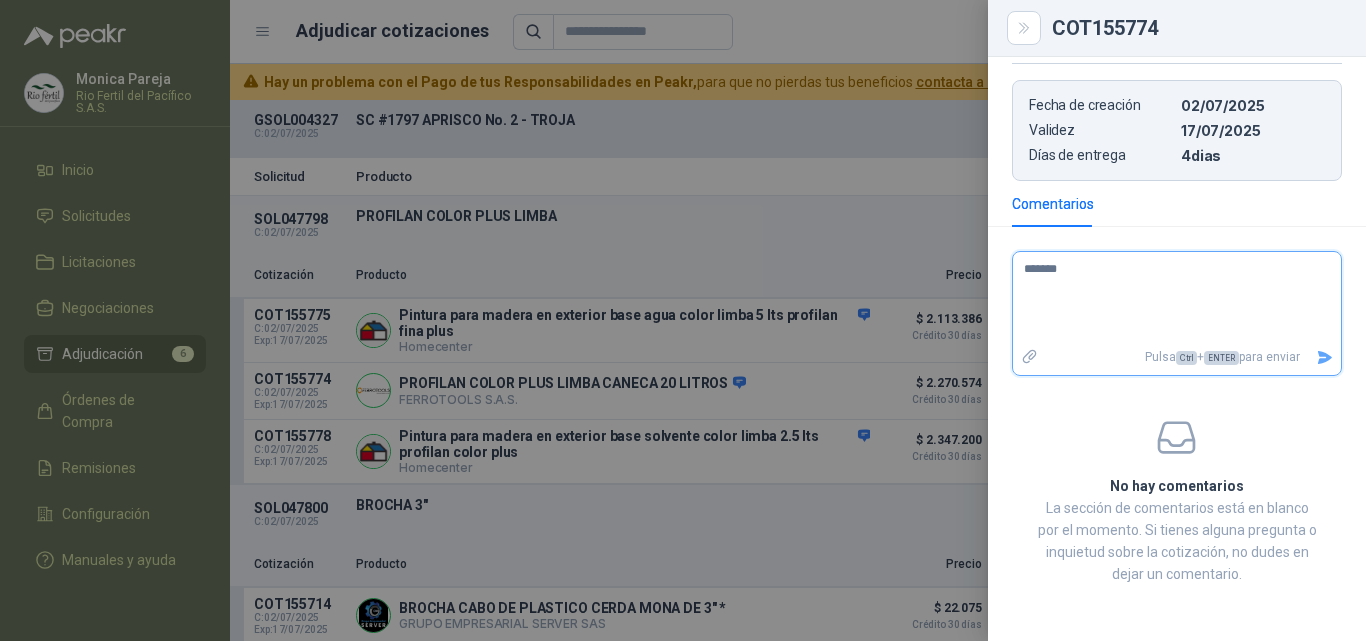 type 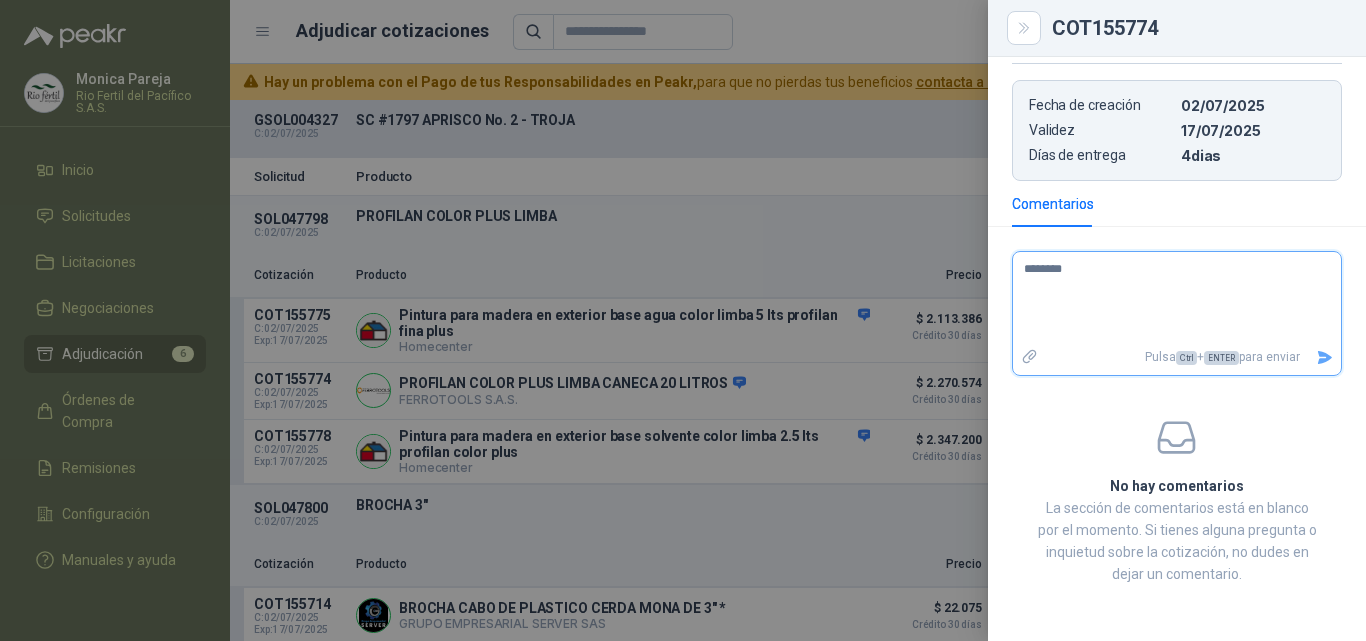 type 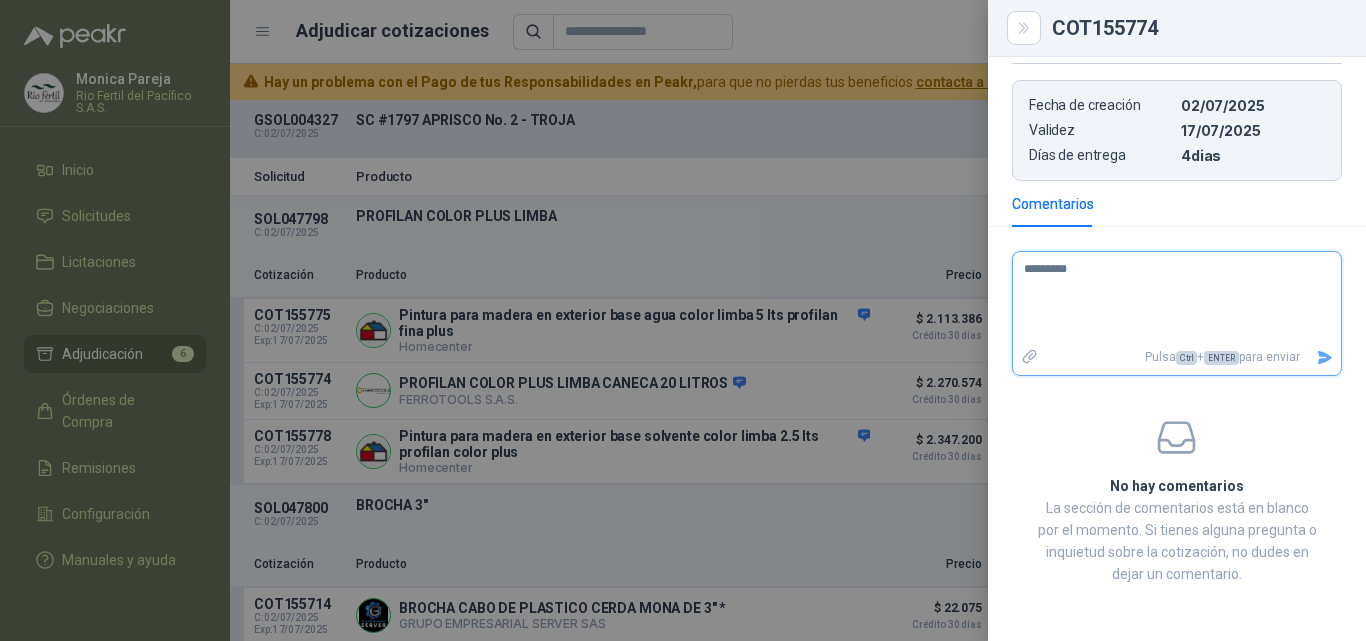 type 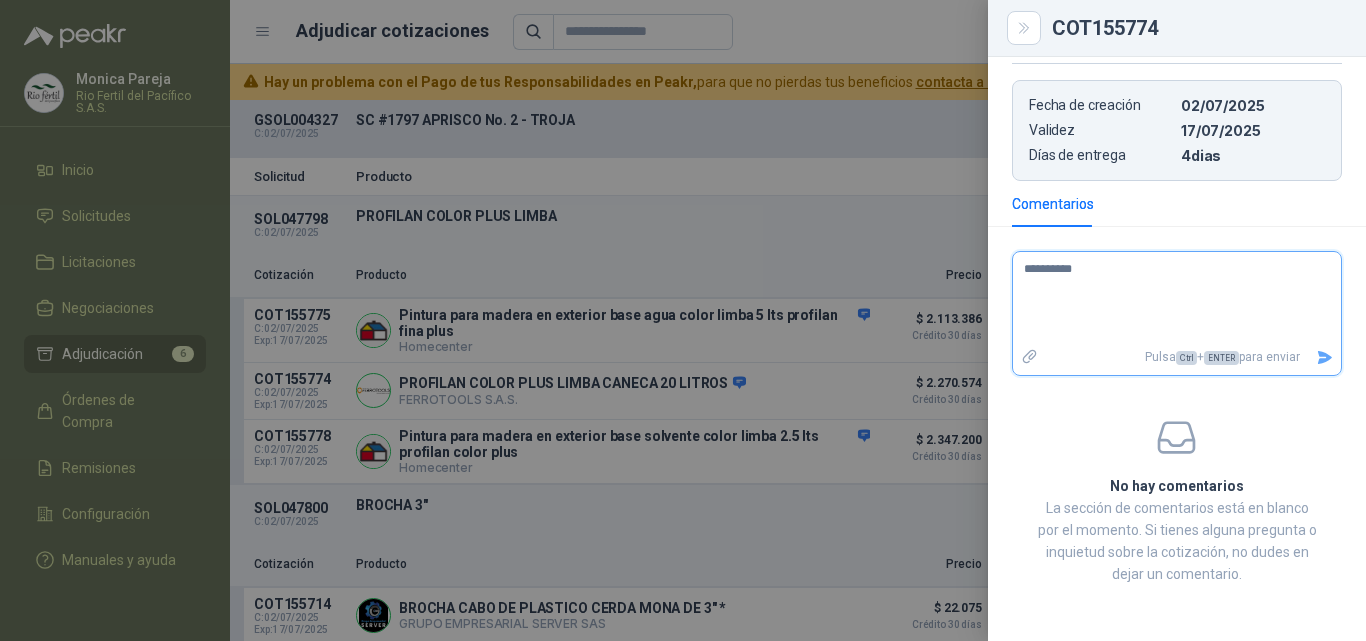 type 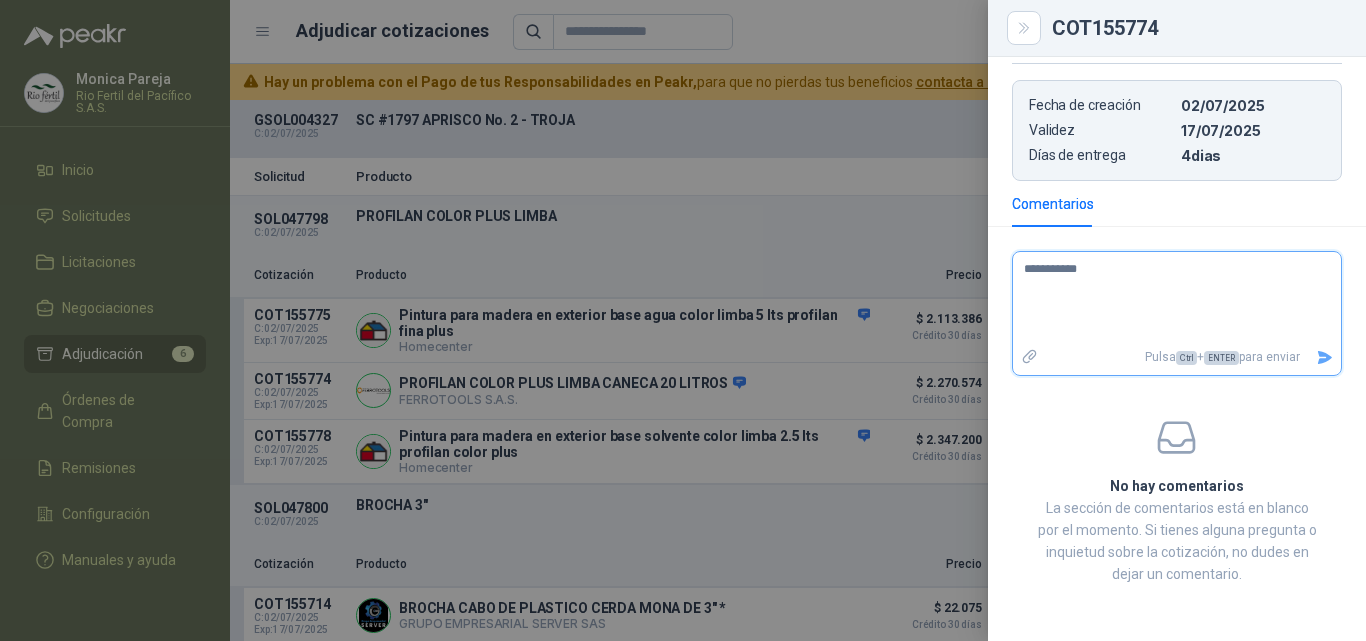 type 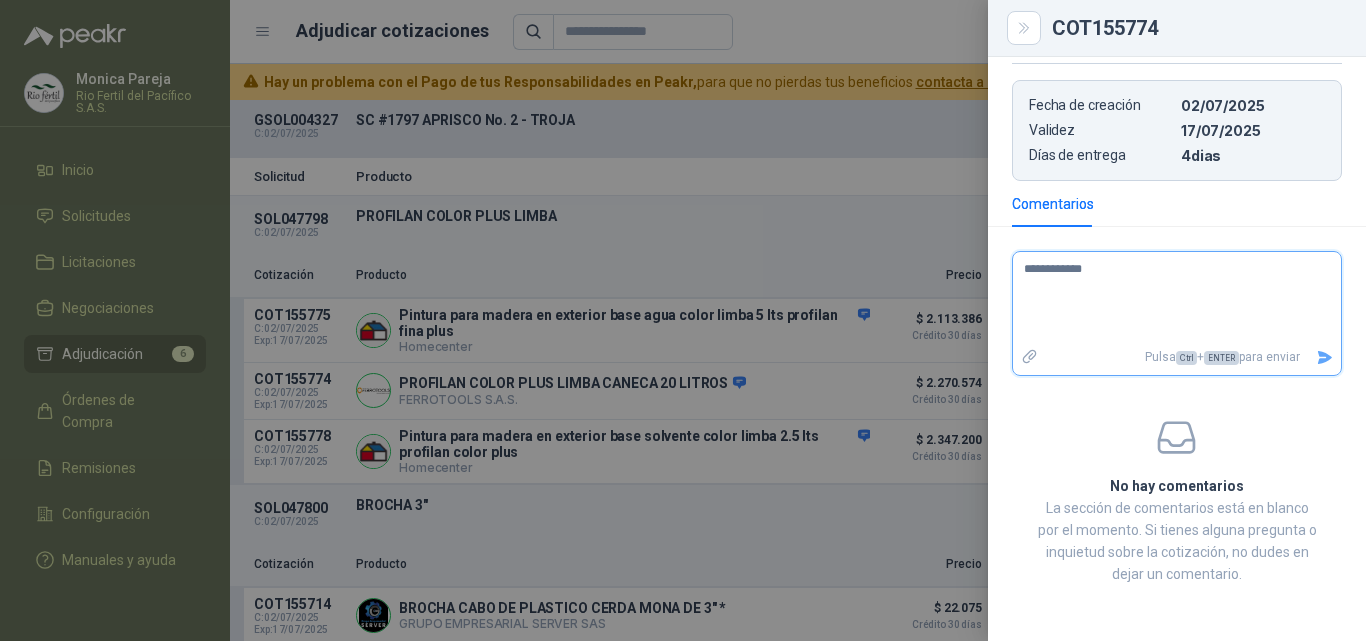 type 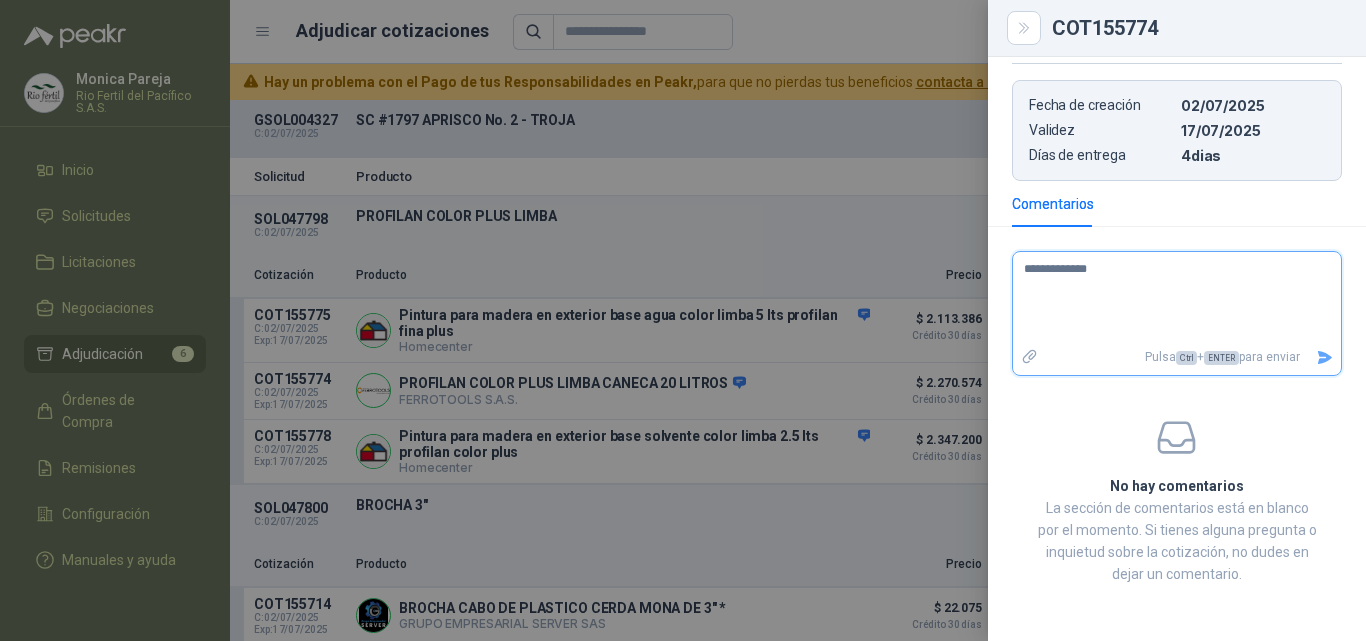 type 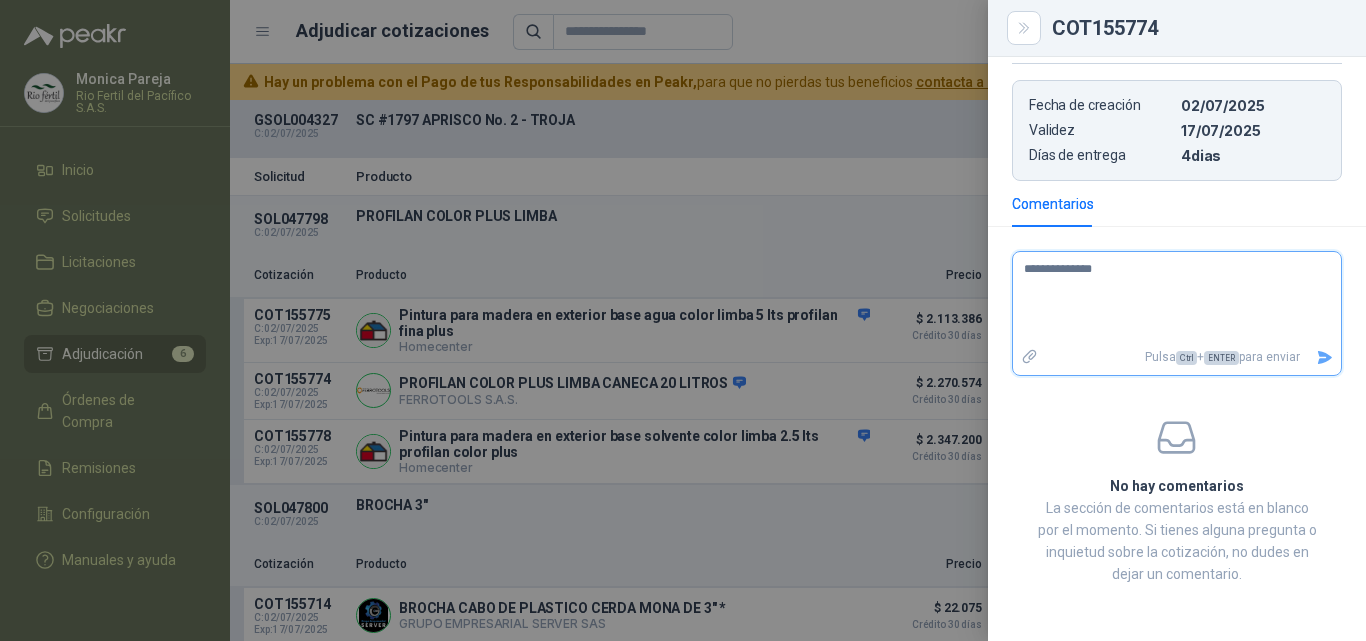 type on "**********" 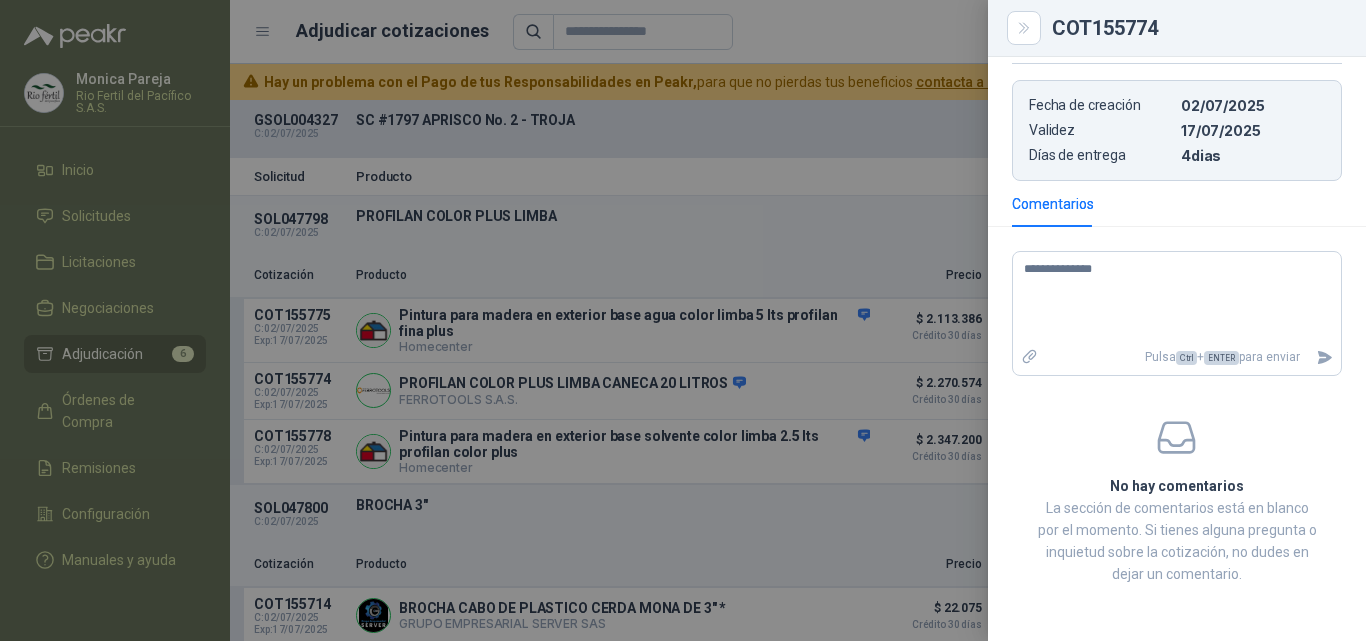 click at bounding box center (683, 320) 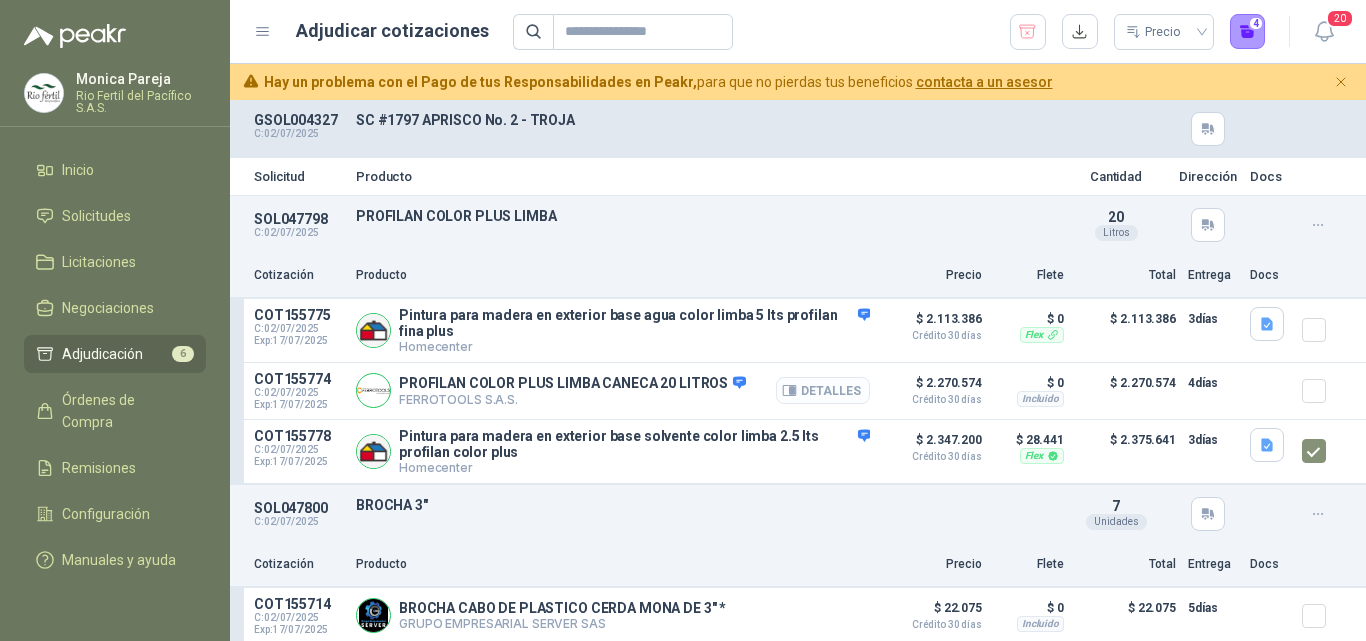 click on "Detalles" at bounding box center [823, 390] 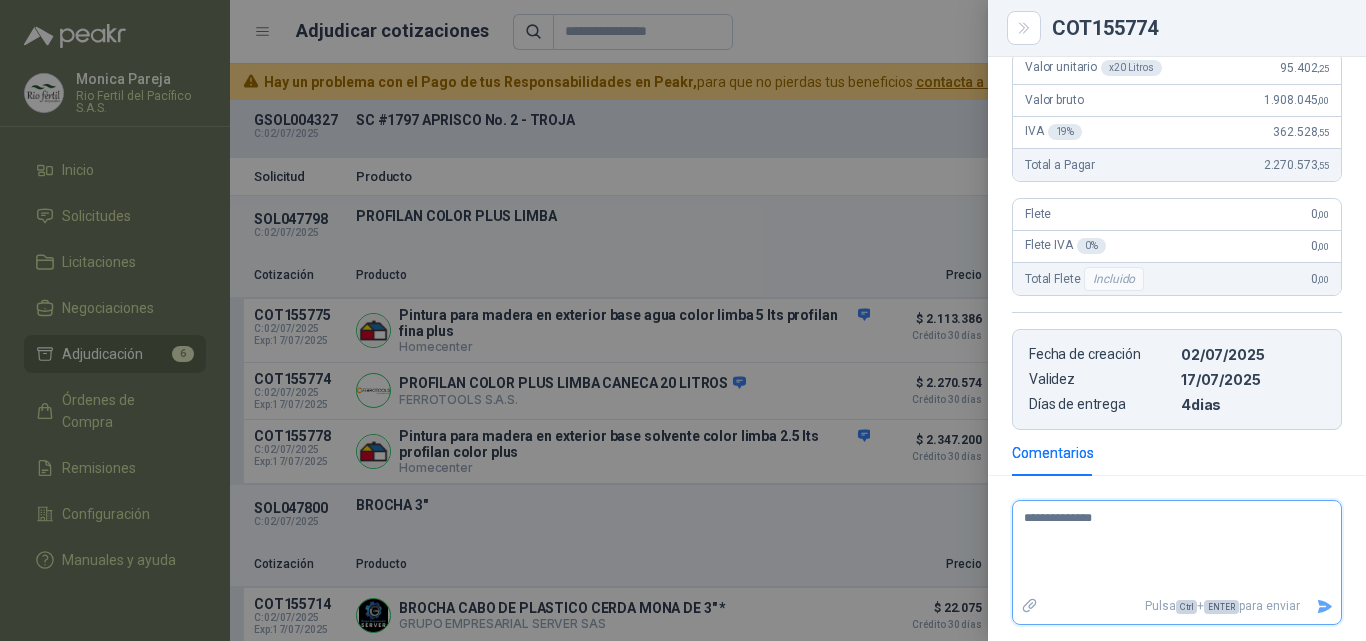 click on "**********" at bounding box center [1169, 547] 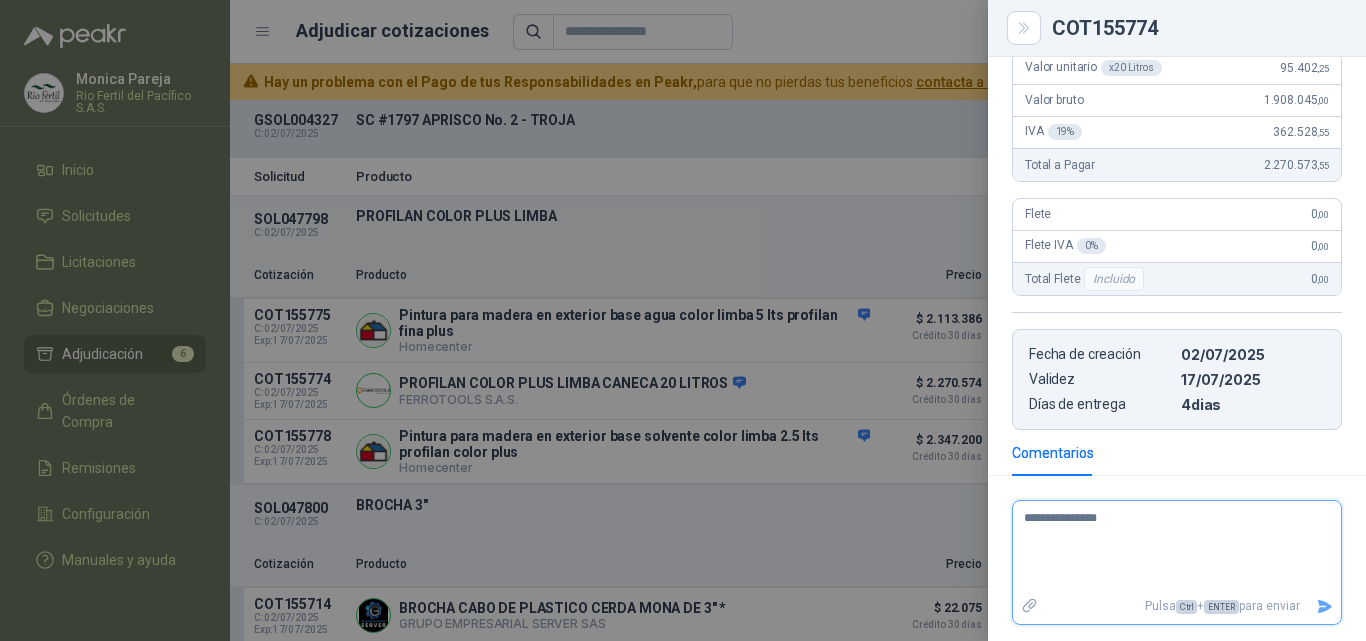 type 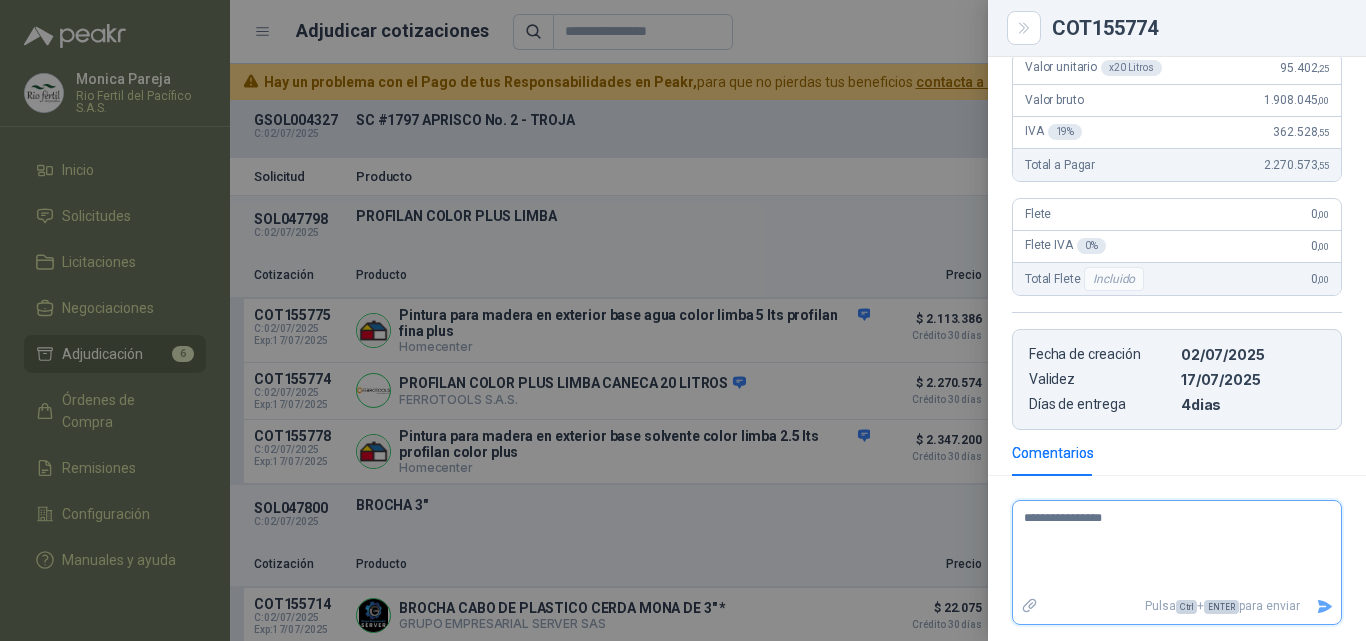 type 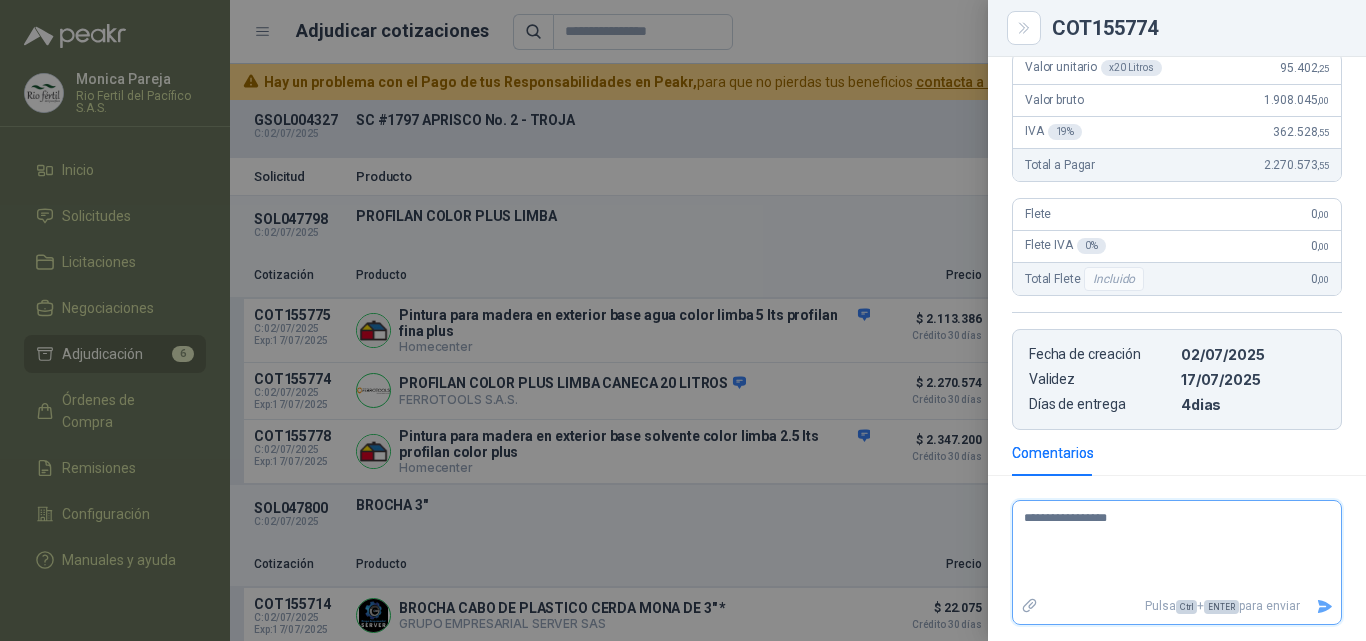 type 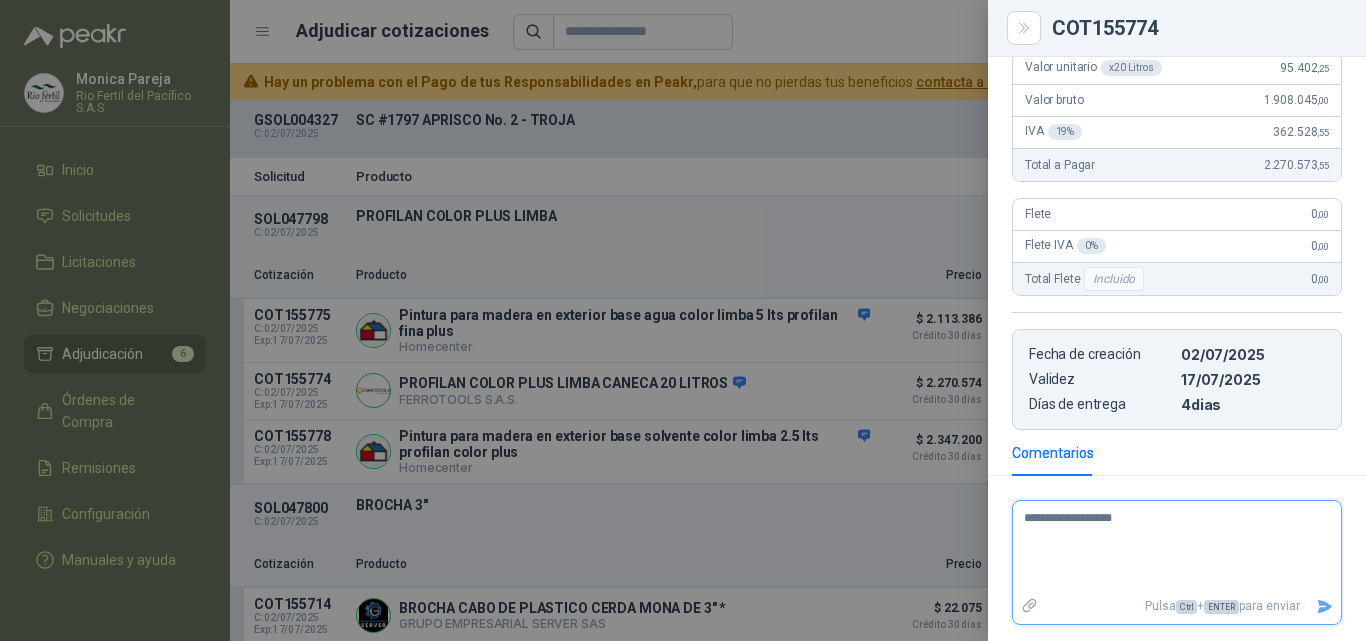 type 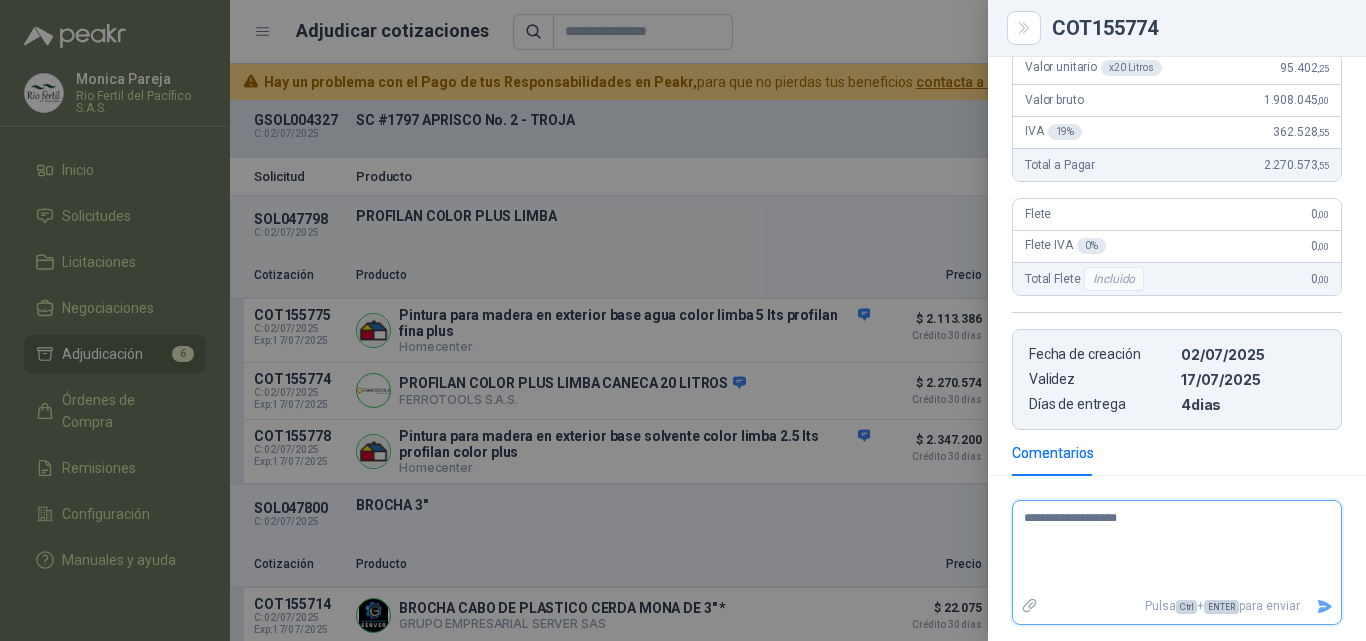 type 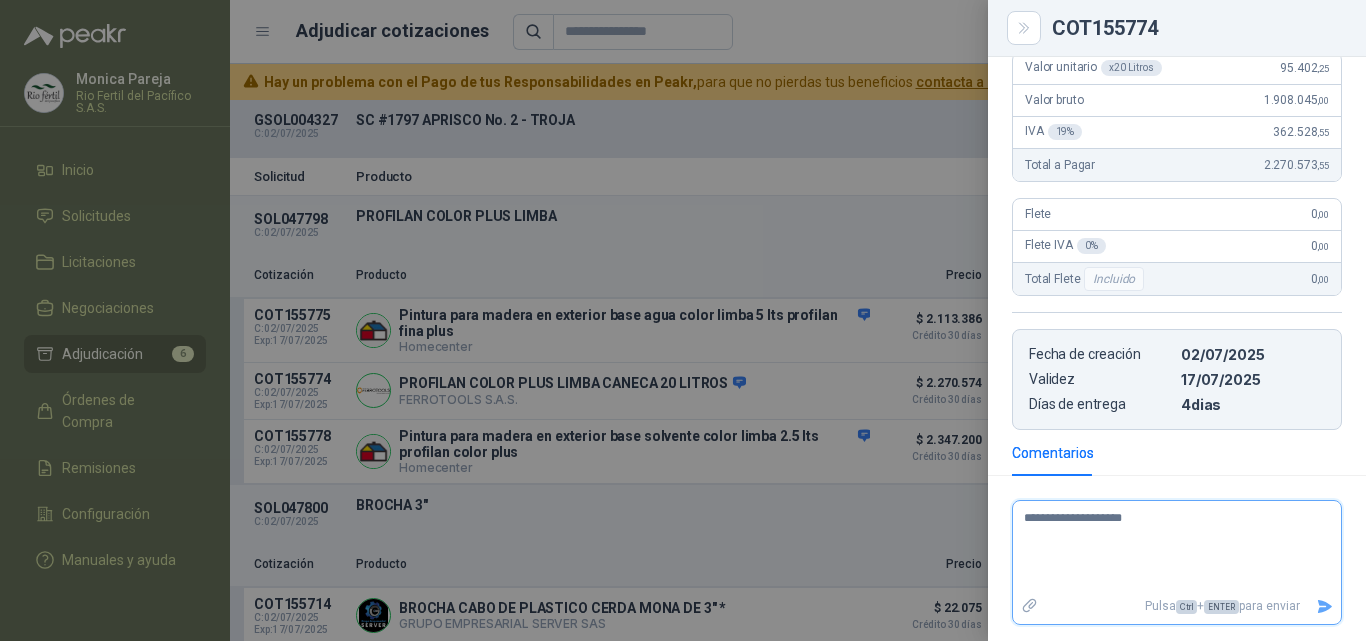 type 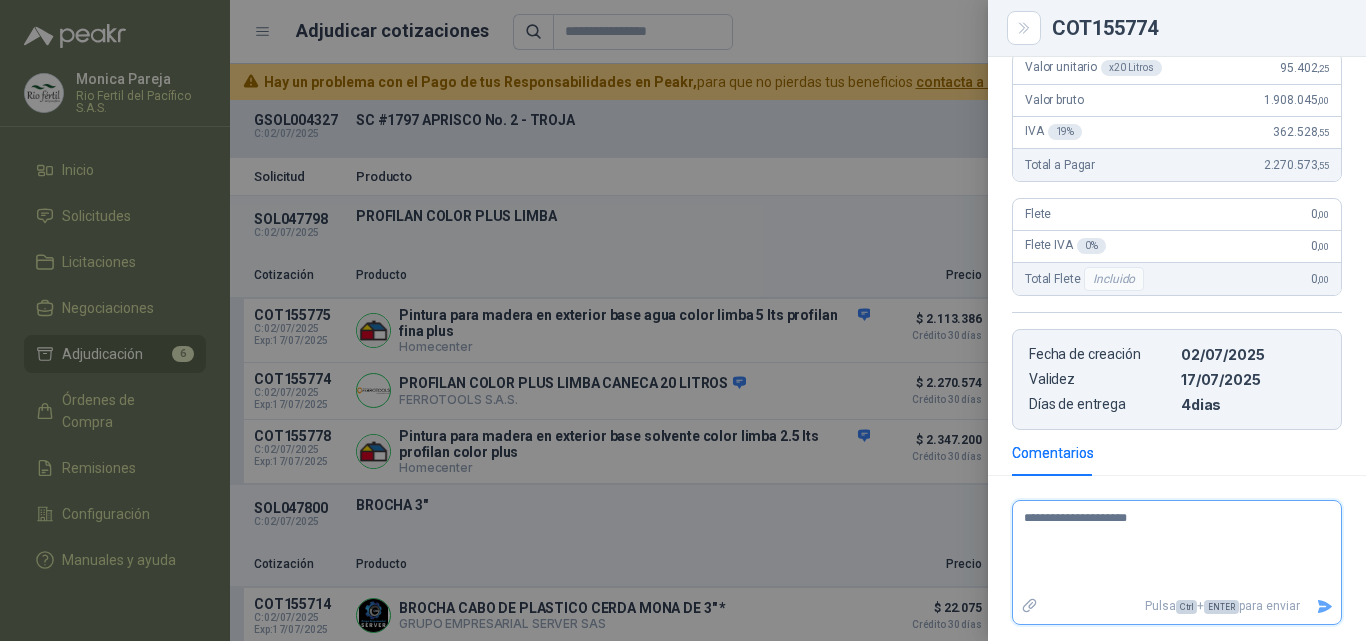 type 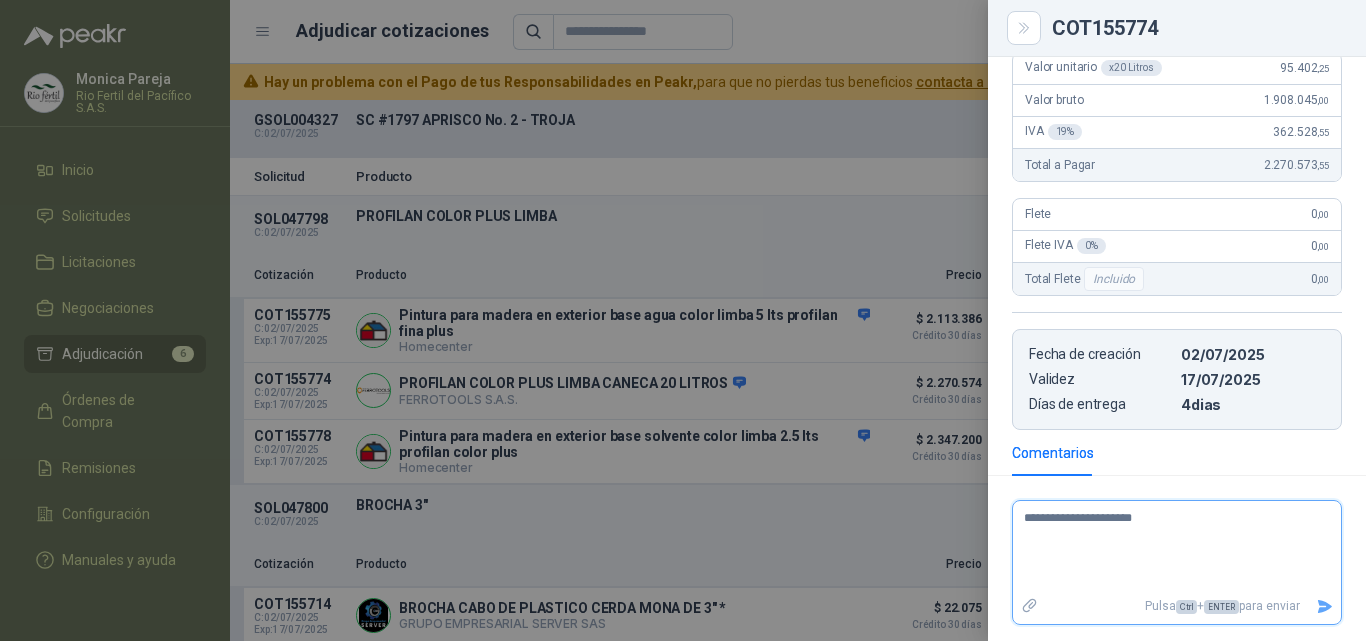 type 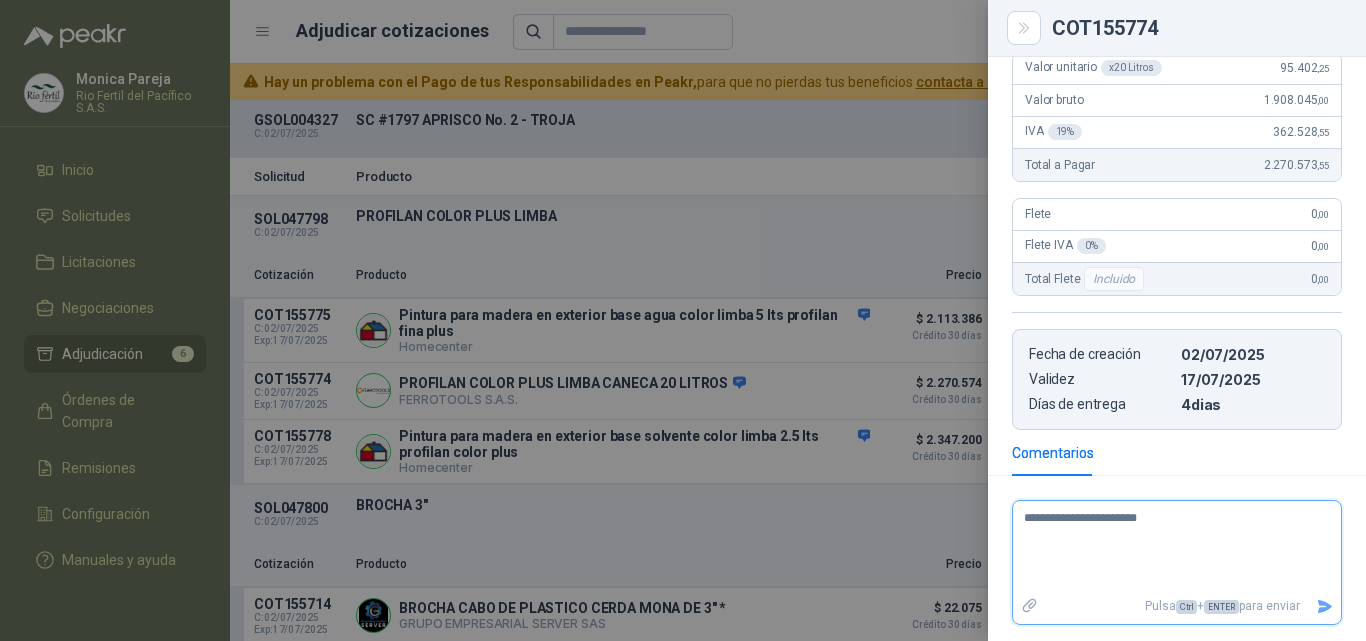 type 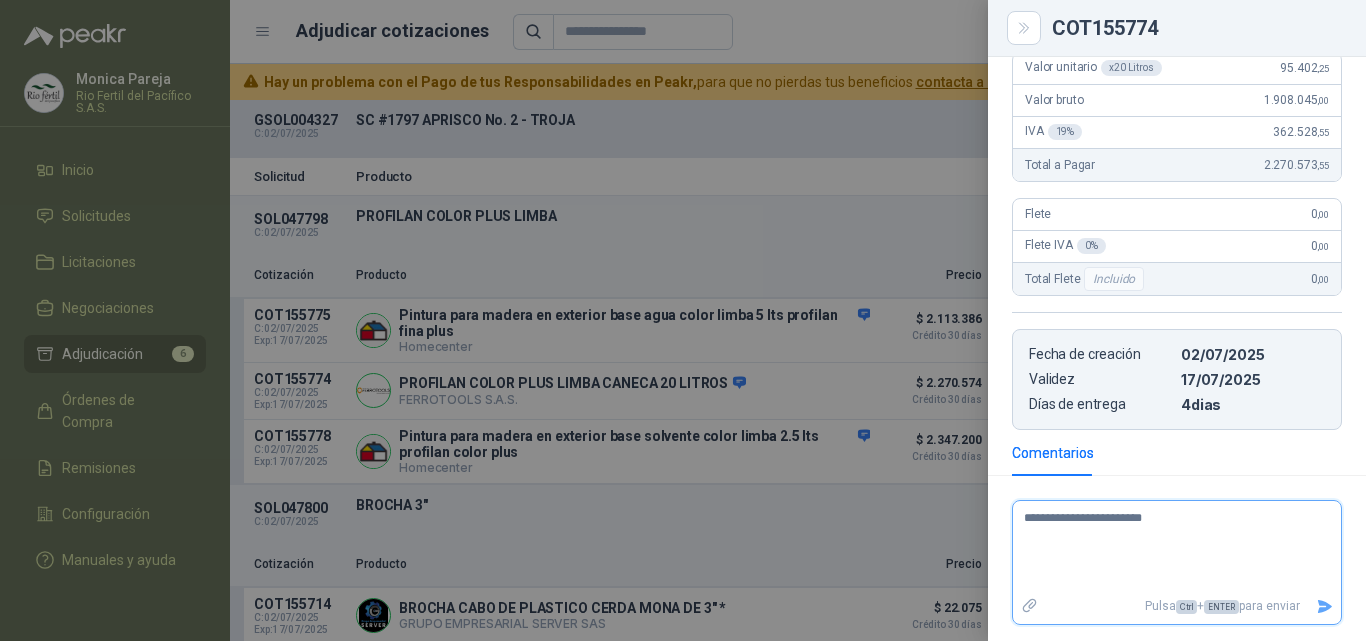 type 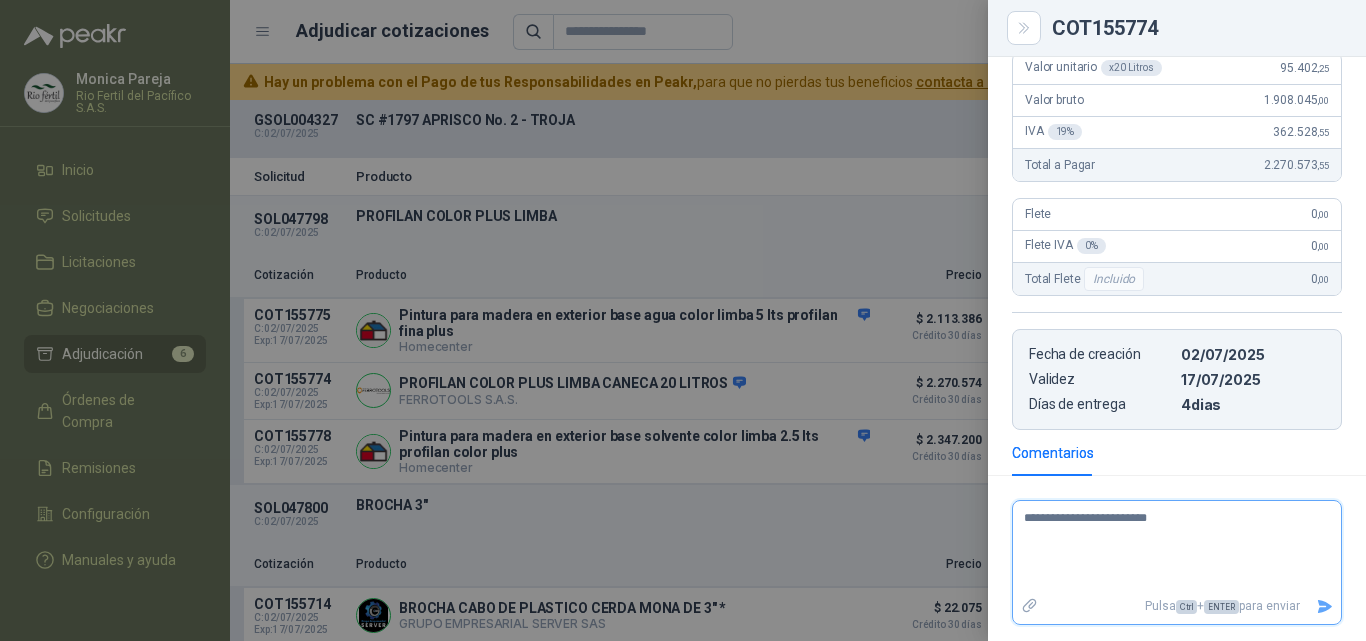 type 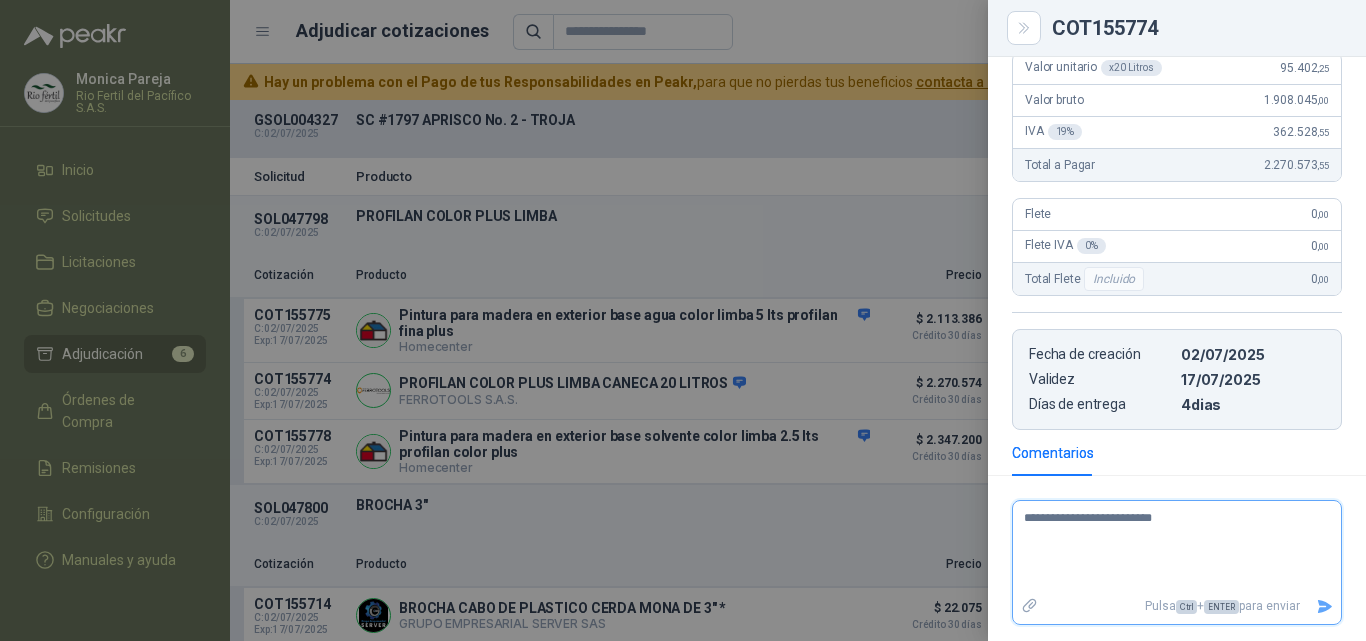 type 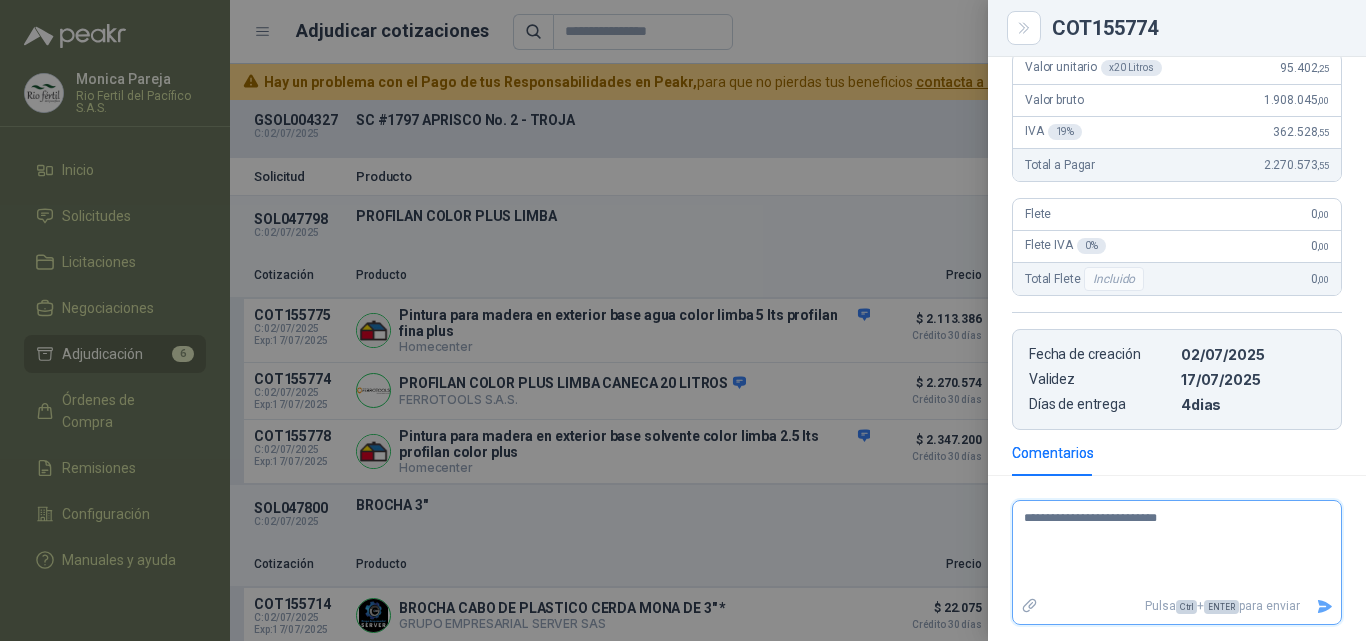 type 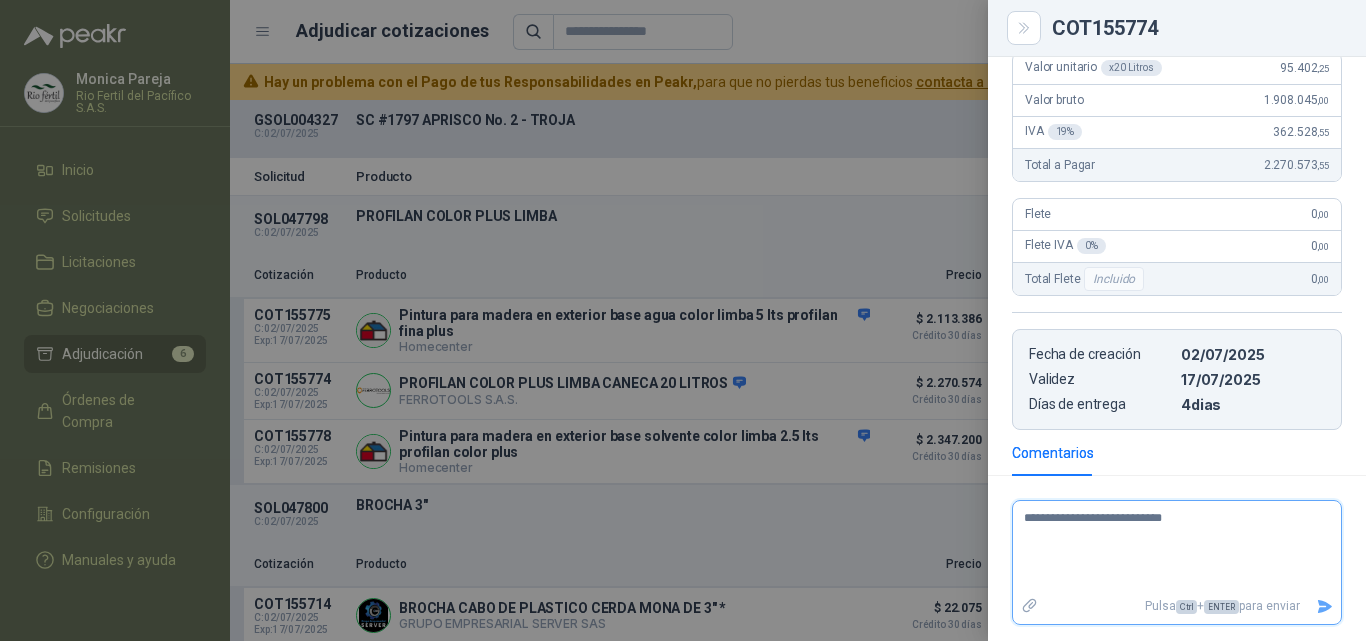 type 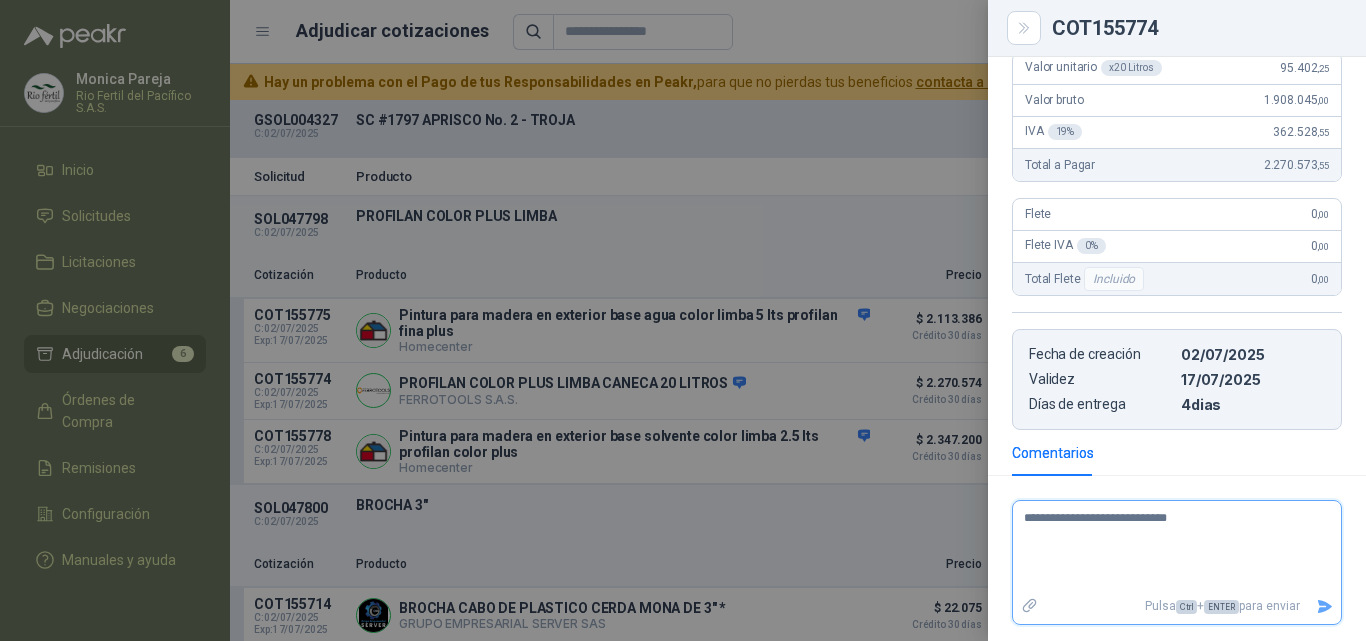 type 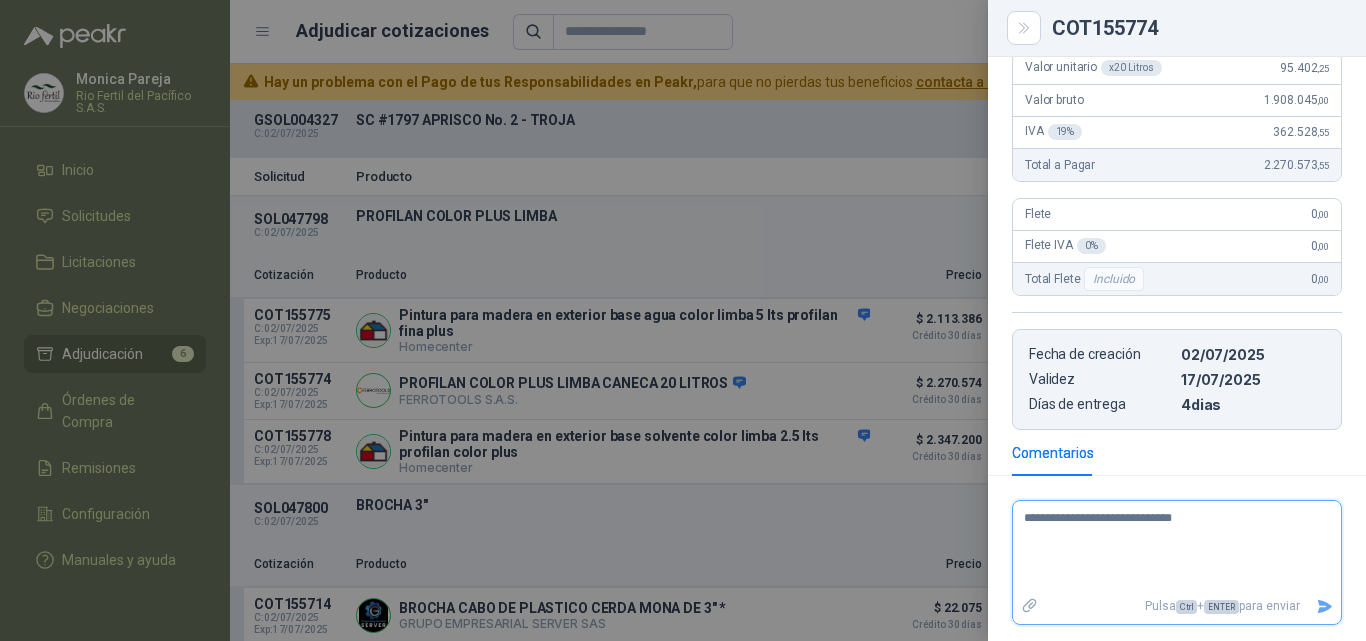 type 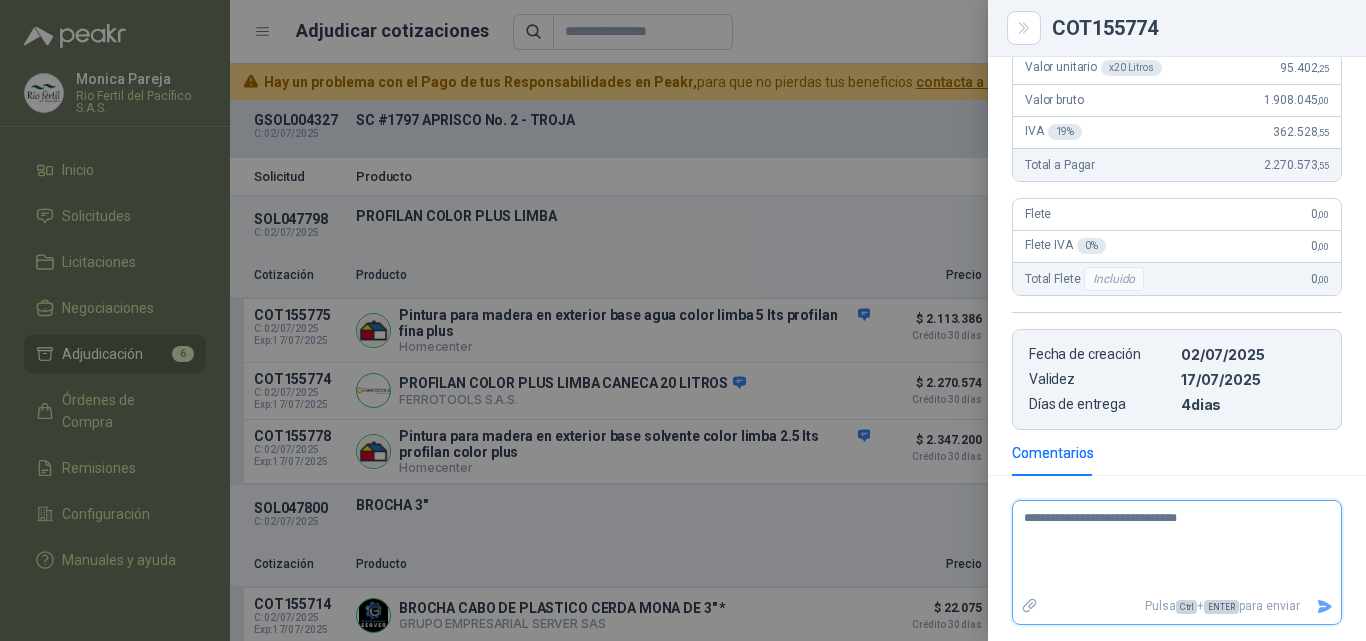 type 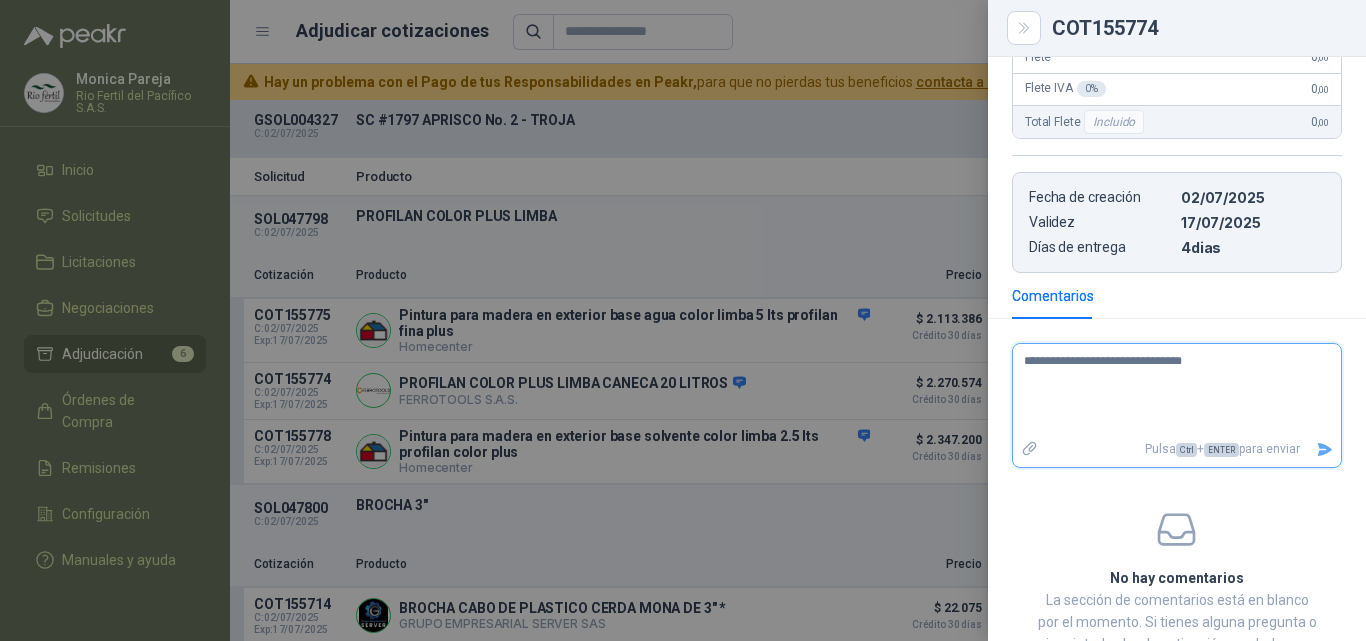 scroll, scrollTop: 572, scrollLeft: 0, axis: vertical 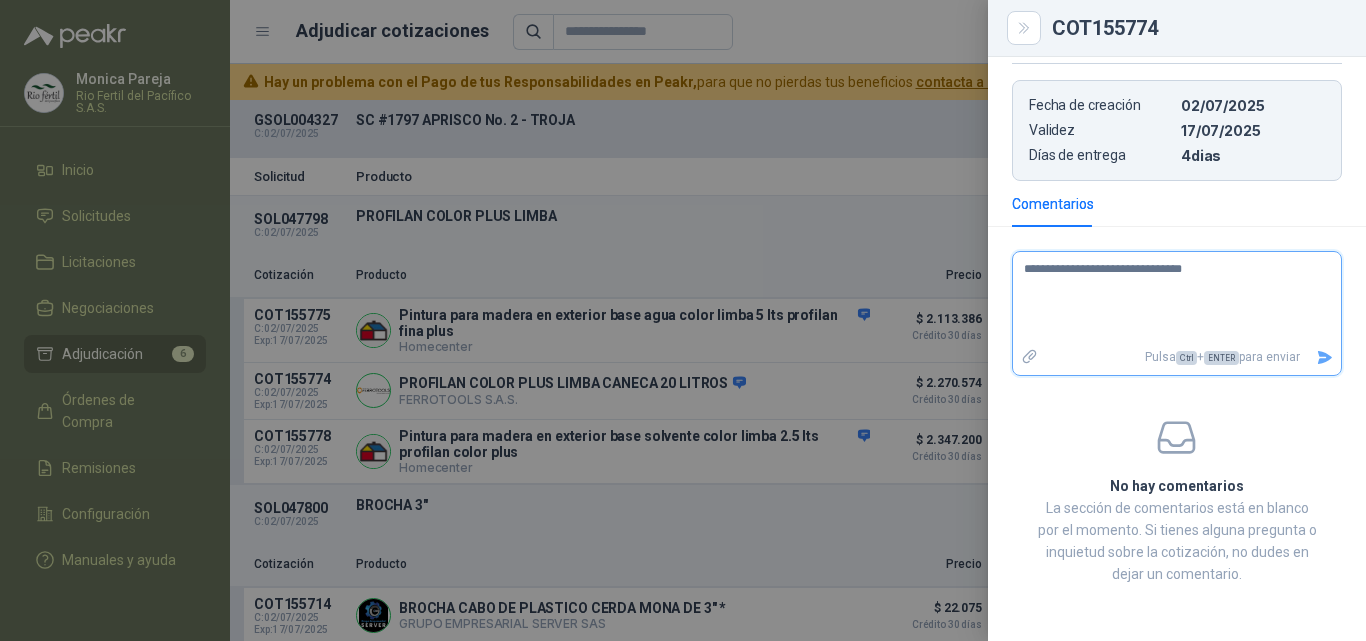 type 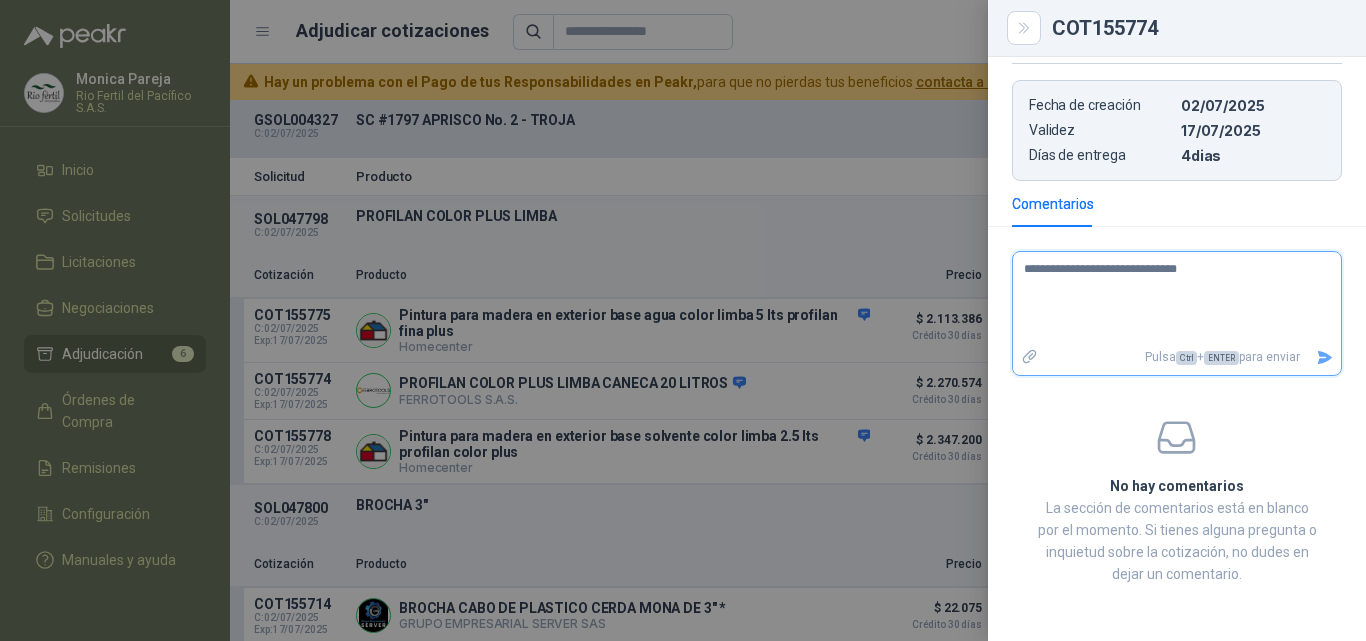 type 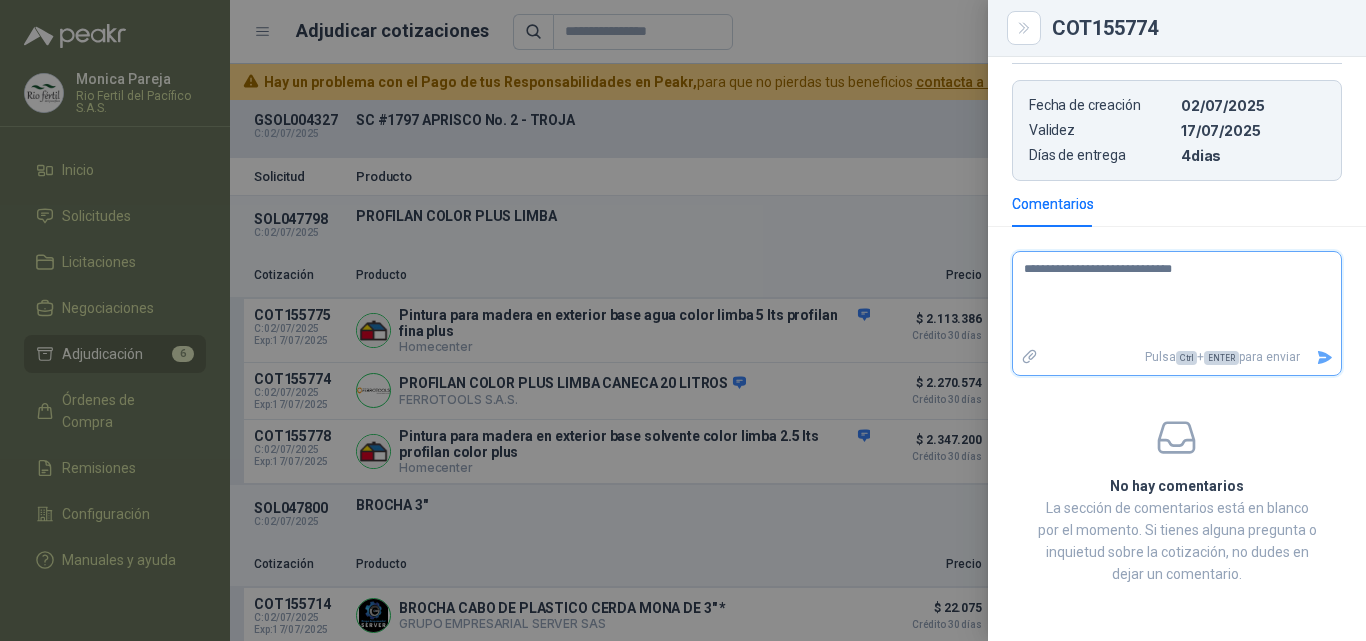 type 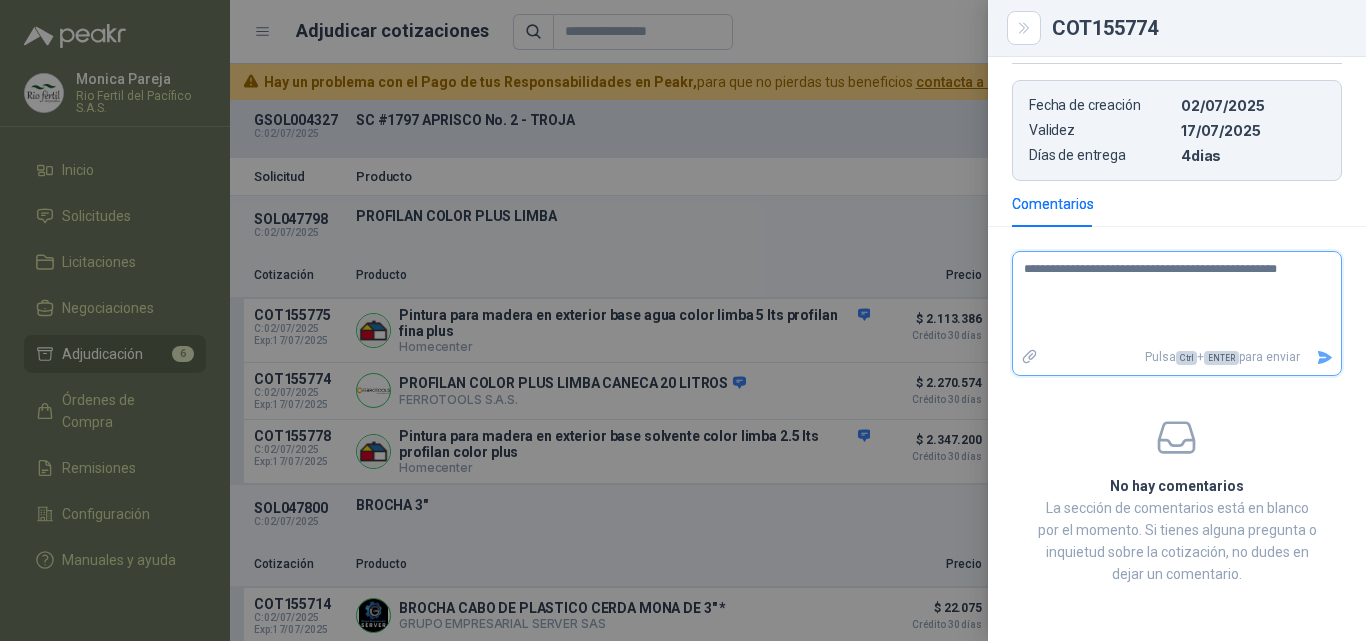 click 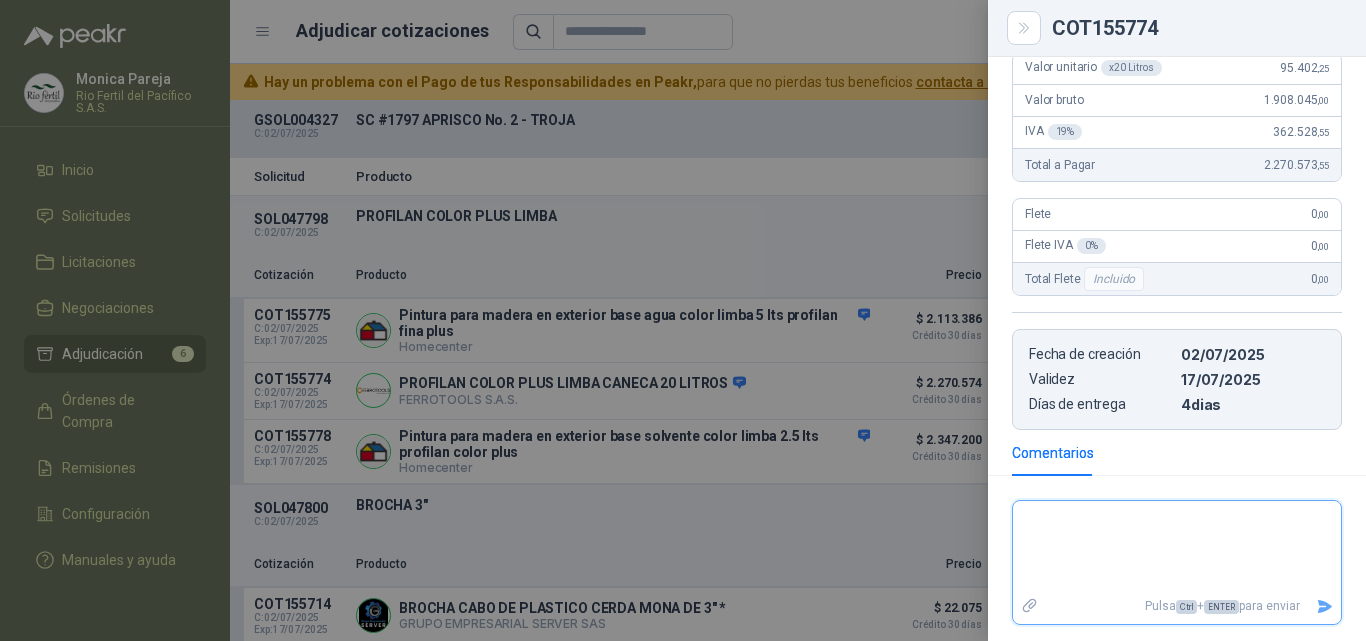 scroll, scrollTop: 434, scrollLeft: 0, axis: vertical 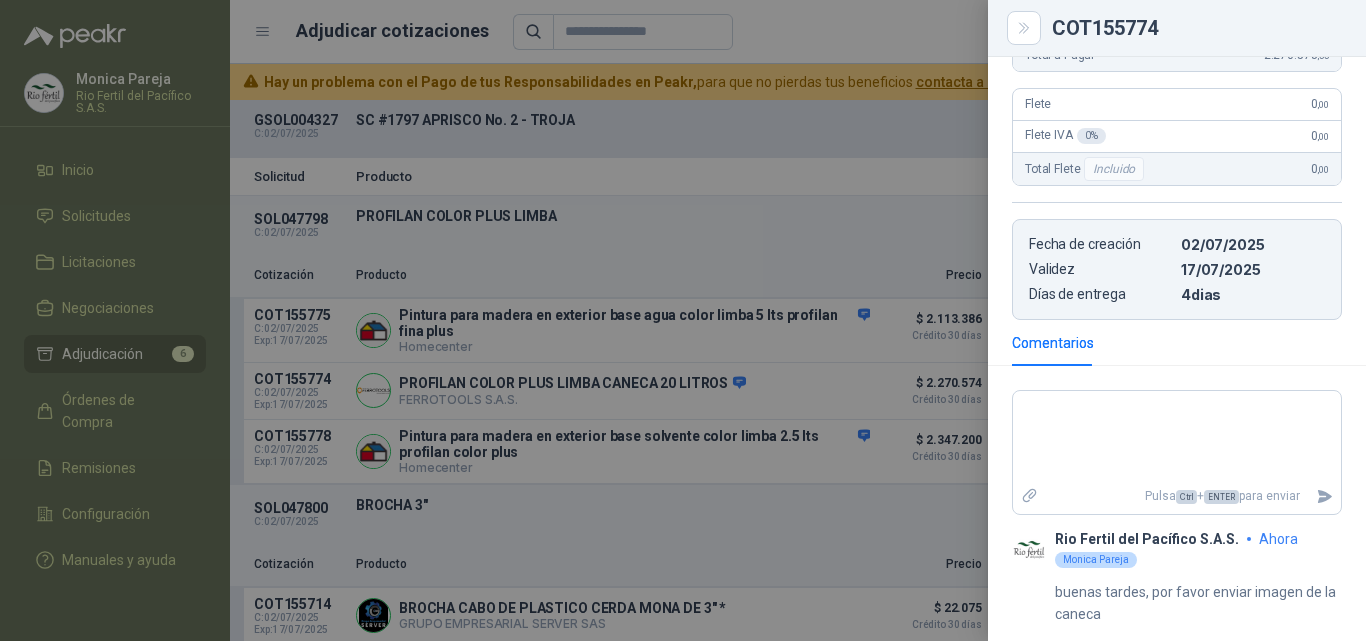 click at bounding box center (683, 320) 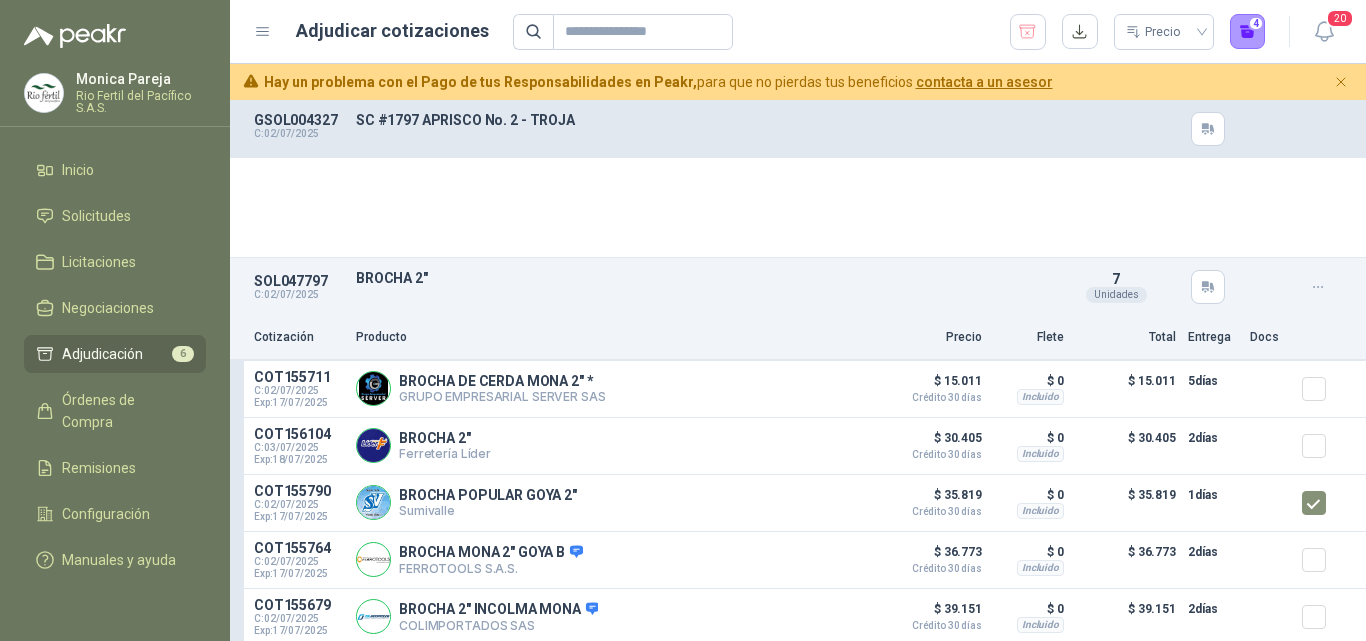 scroll, scrollTop: 1100, scrollLeft: 0, axis: vertical 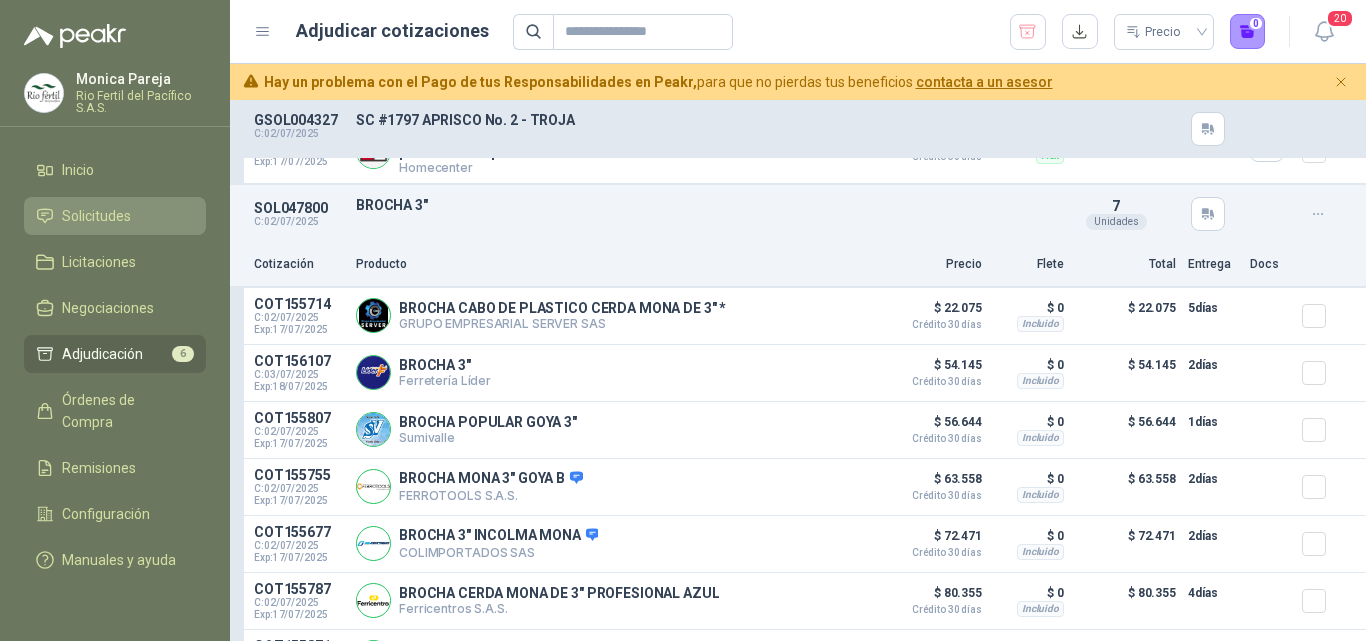 click on "Solicitudes" at bounding box center [115, 216] 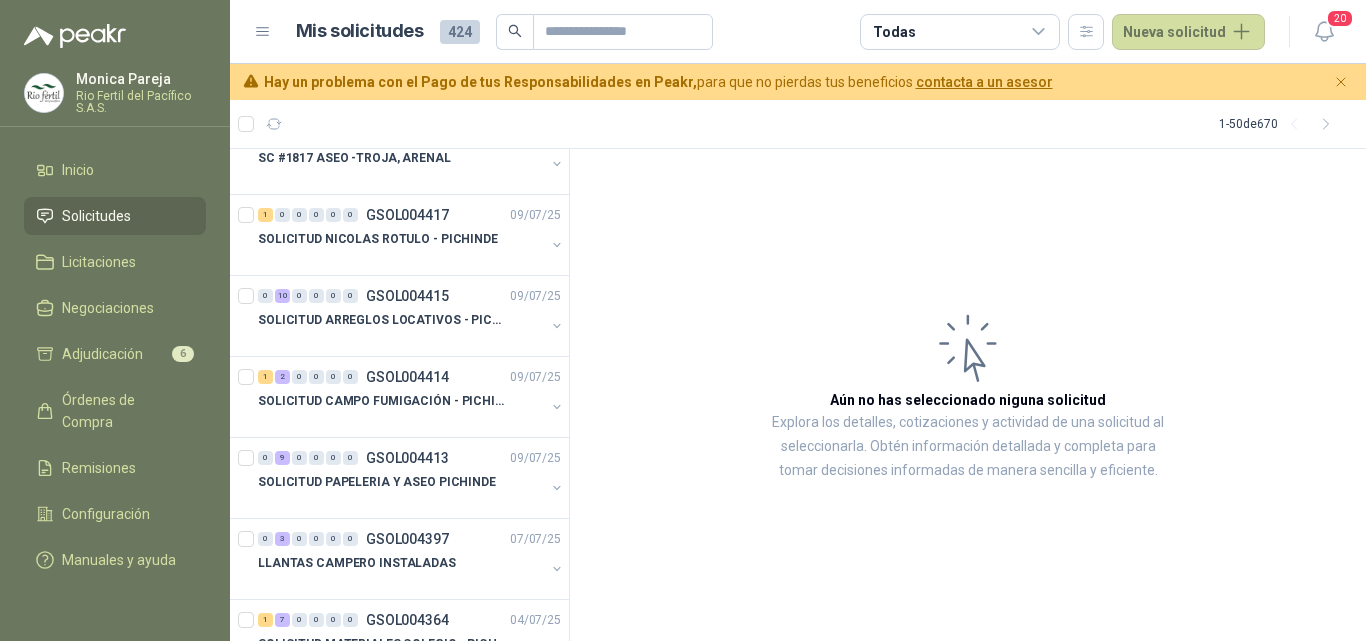 scroll, scrollTop: 300, scrollLeft: 0, axis: vertical 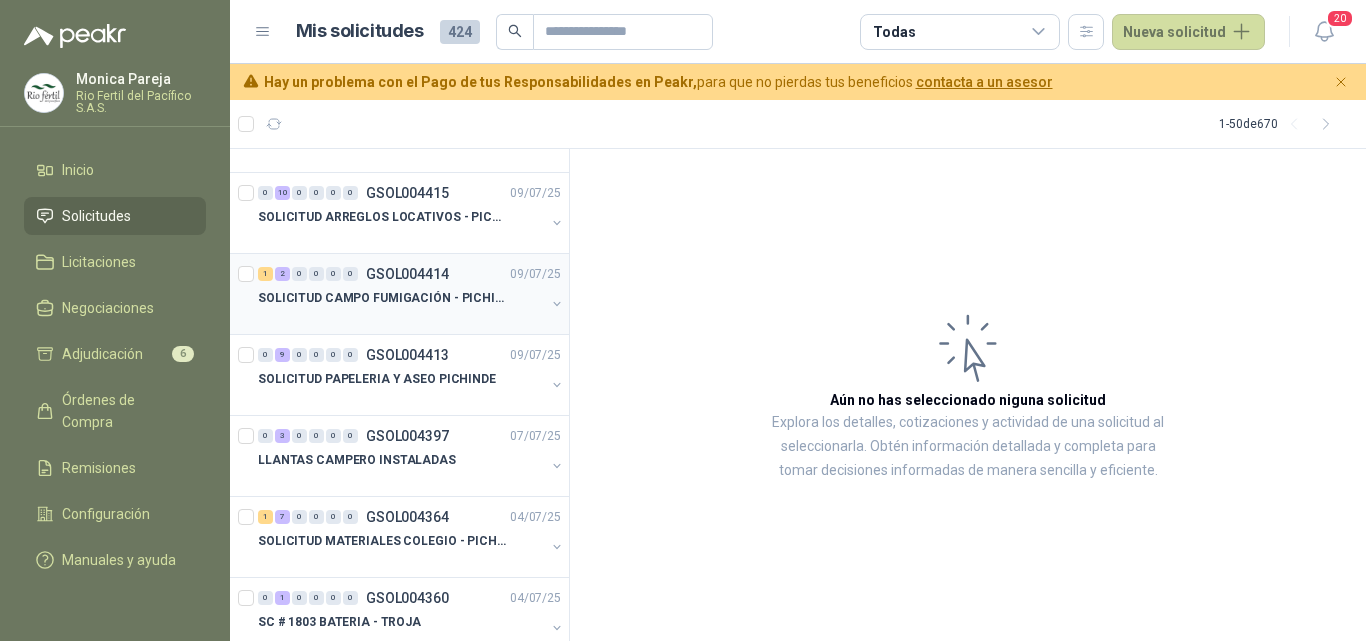 click at bounding box center [401, 318] 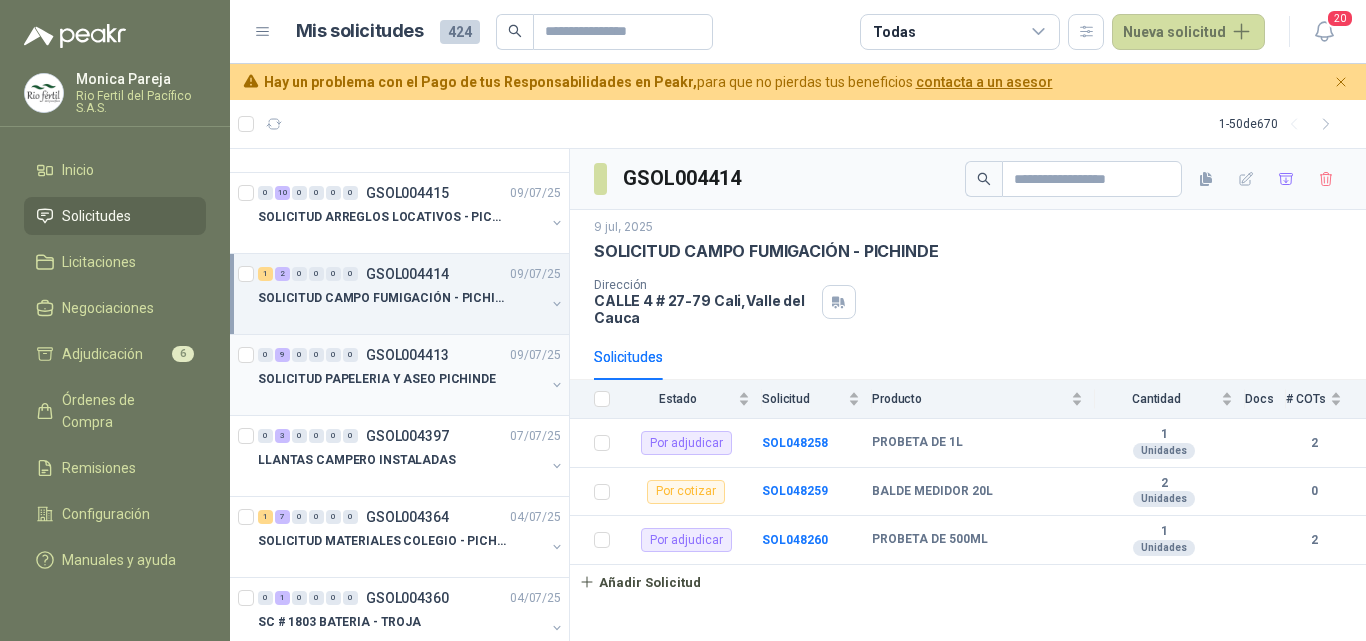 click on "SOLICITUD PAPELERIA Y ASEO PICHINDE" at bounding box center (377, 379) 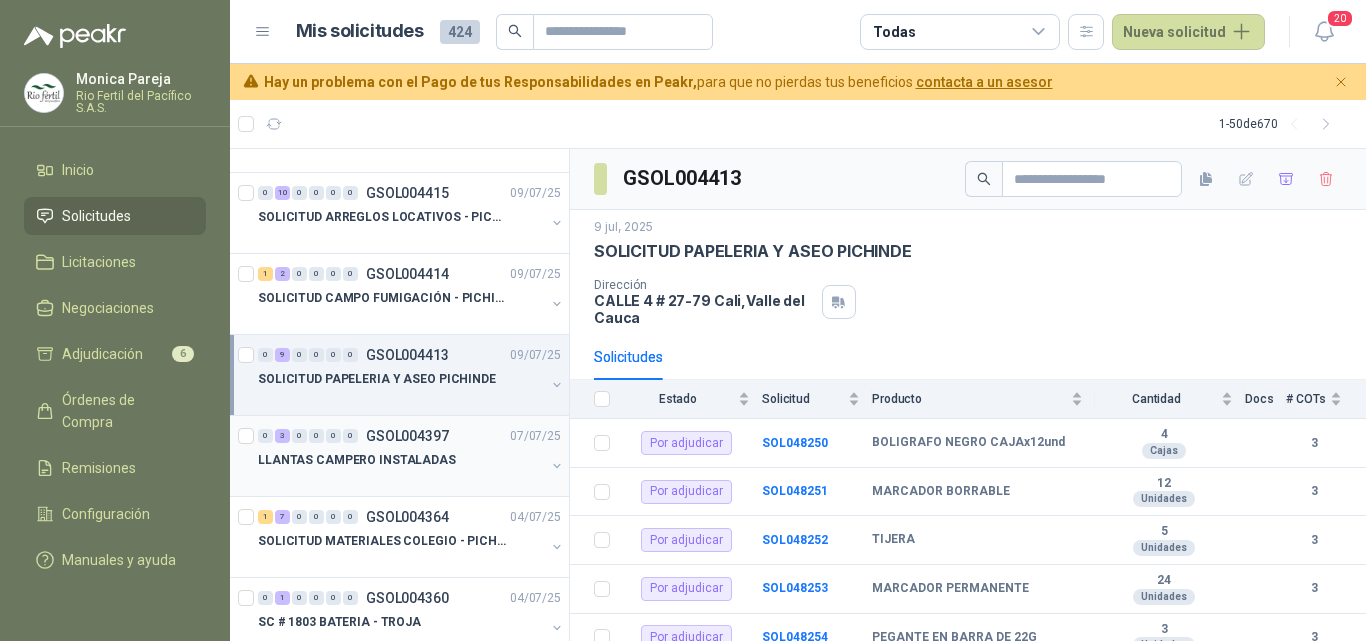 click on "0   3   0   0   0   0   GSOL004397 07/07/25" at bounding box center (411, 436) 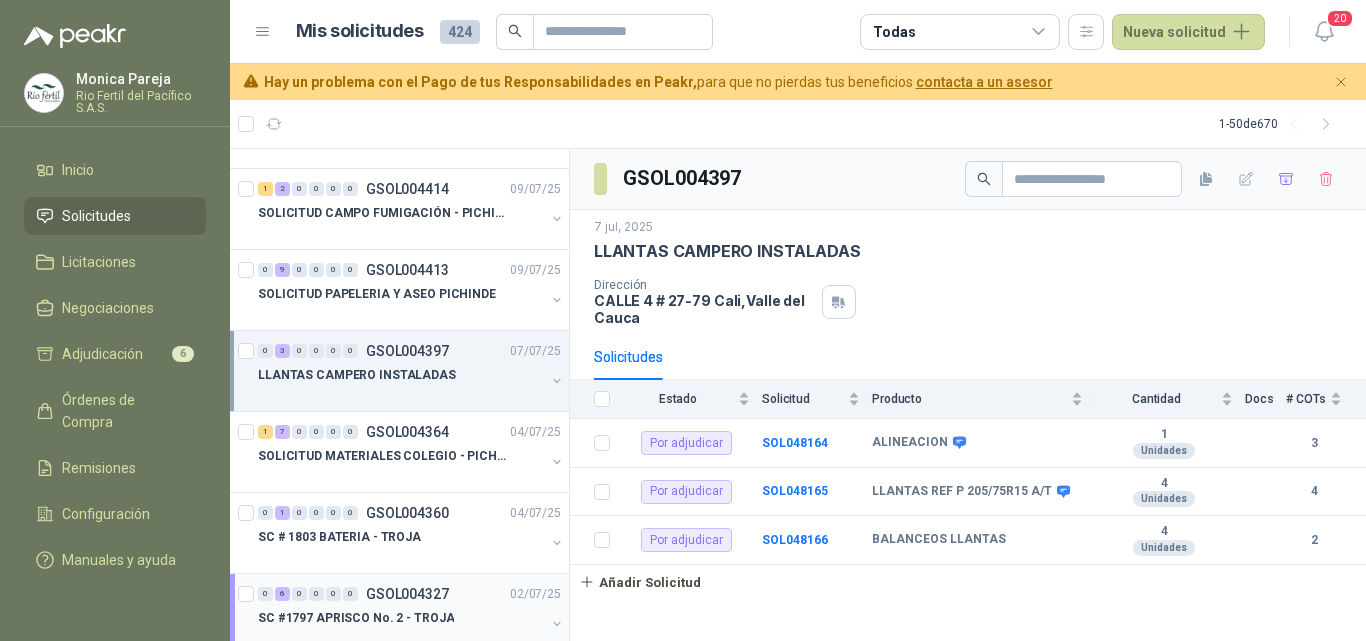 scroll, scrollTop: 500, scrollLeft: 0, axis: vertical 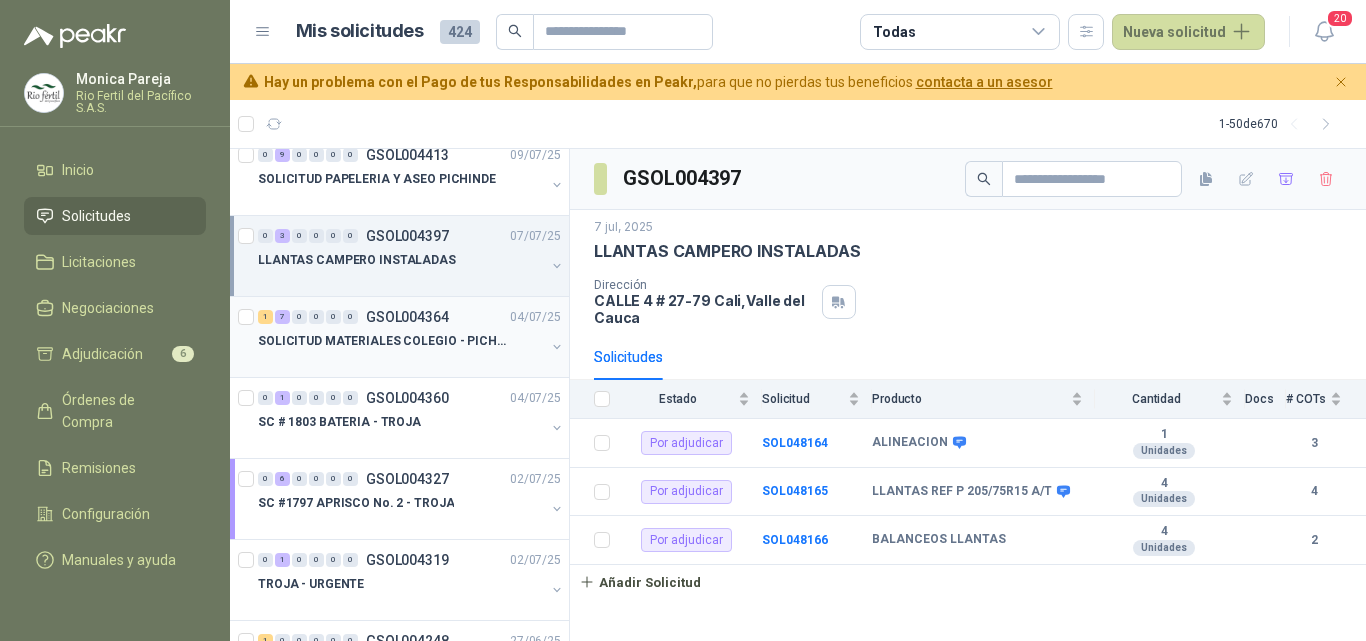click at bounding box center [401, 361] 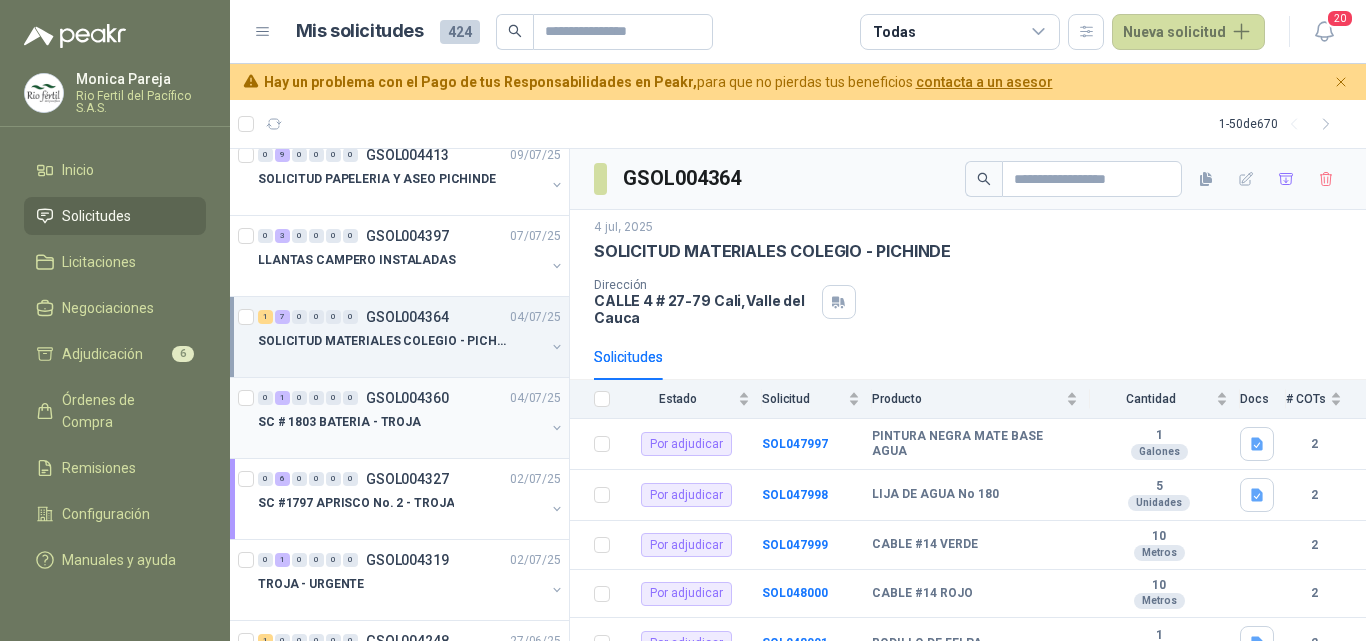 click on "SC # 1803 BATERIA - TROJA" at bounding box center [401, 422] 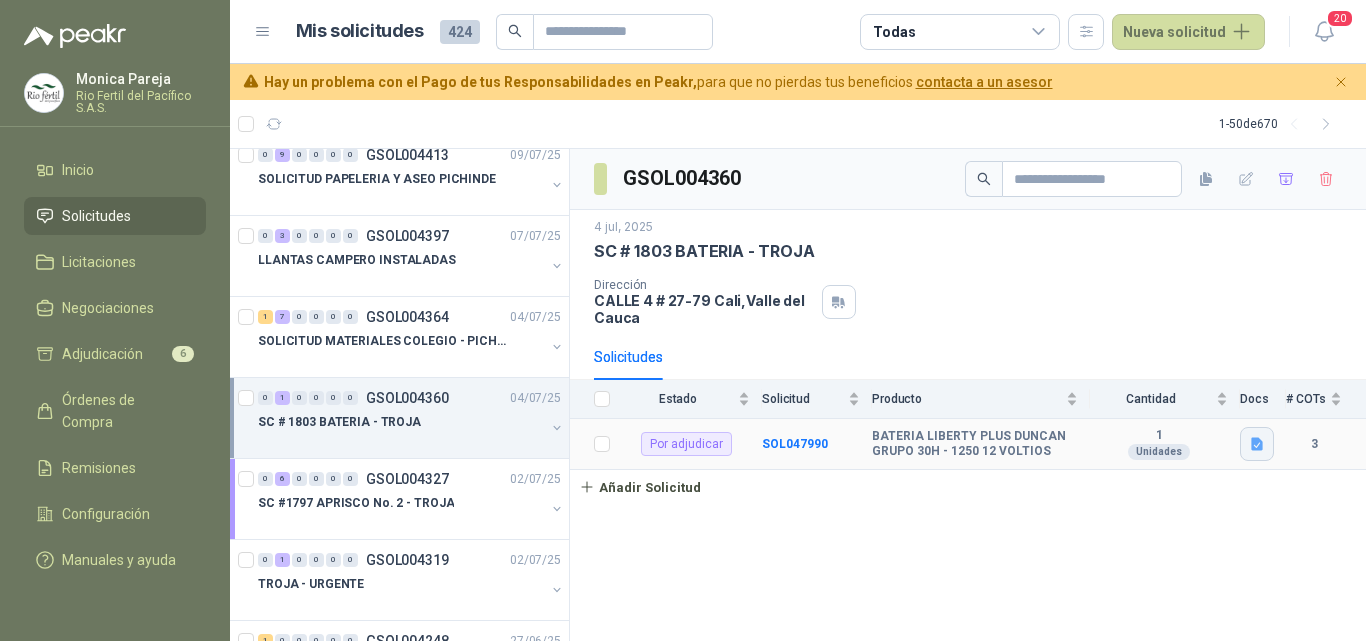 click 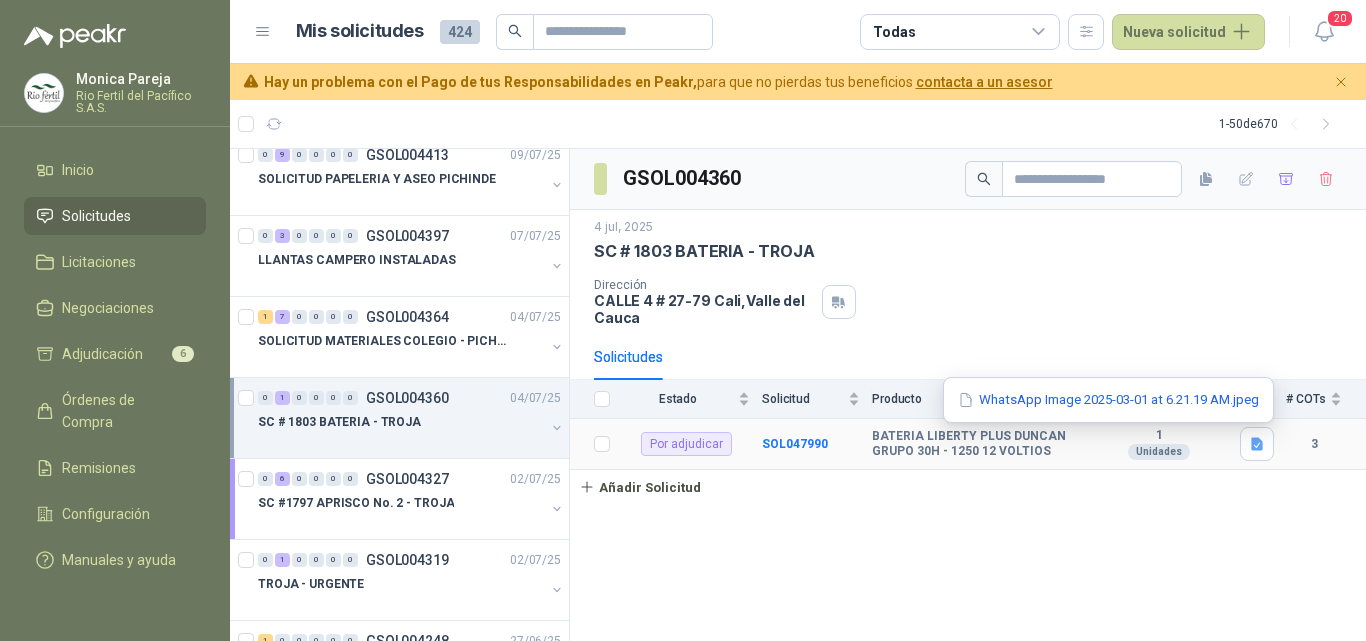 click on "WhatsApp Image 2025-03-01 at 6.21.19 AM.jpeg" at bounding box center [1108, 400] 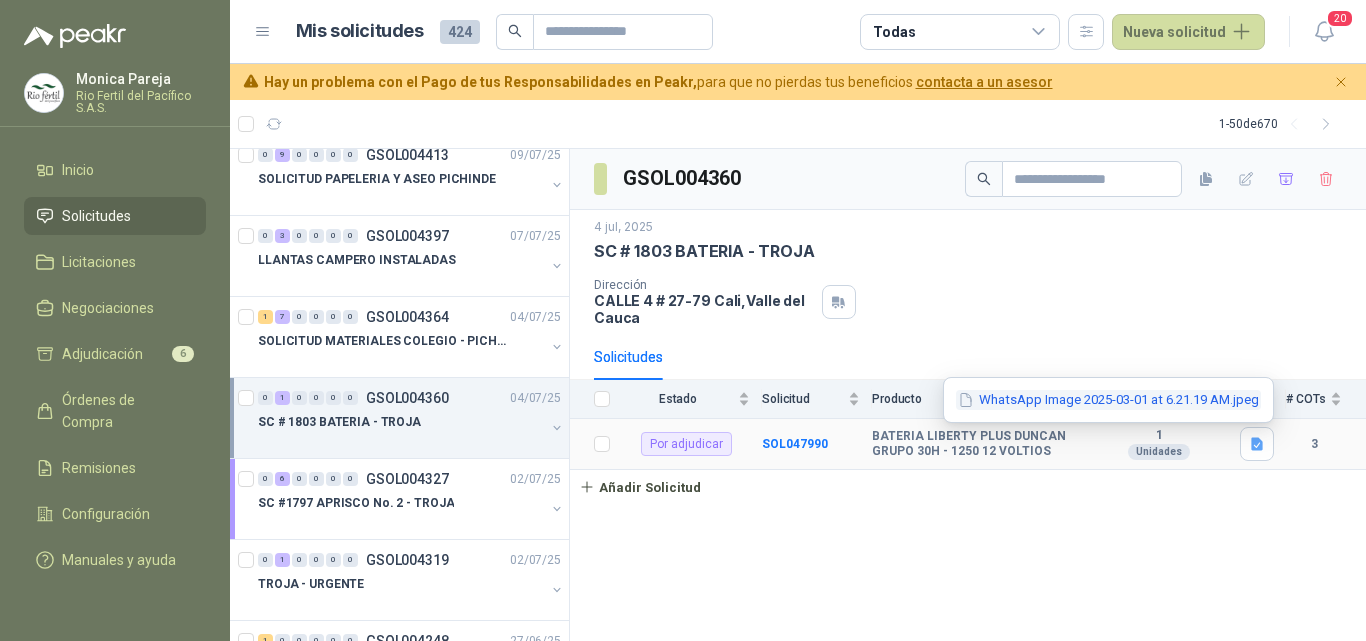 click on "WhatsApp Image 2025-03-01 at 6.21.19 AM.jpeg" at bounding box center [1108, 400] 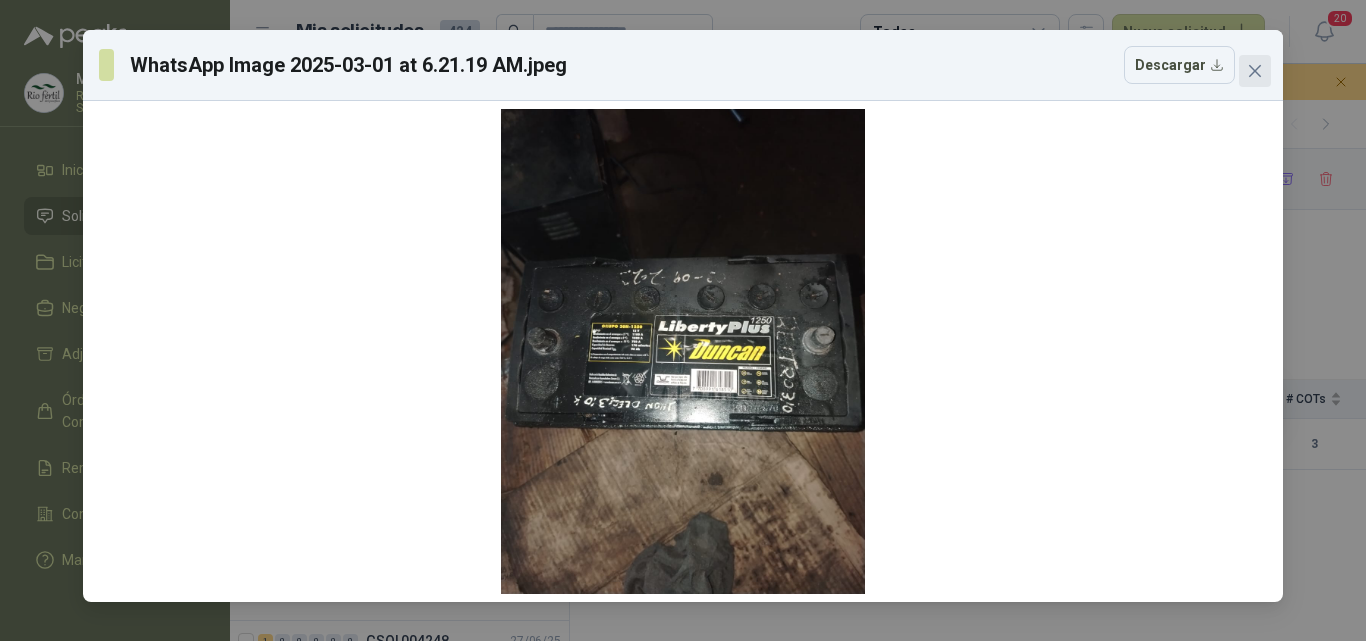click at bounding box center (1255, 71) 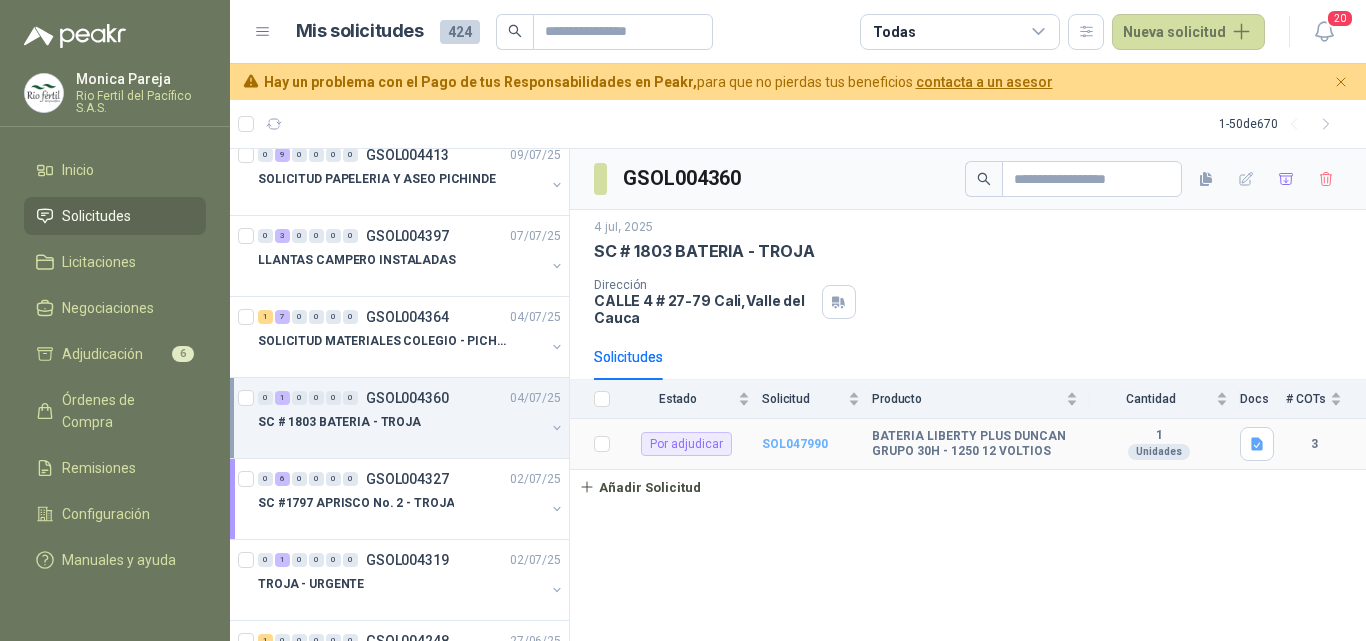 click on "SOL047990" at bounding box center (795, 444) 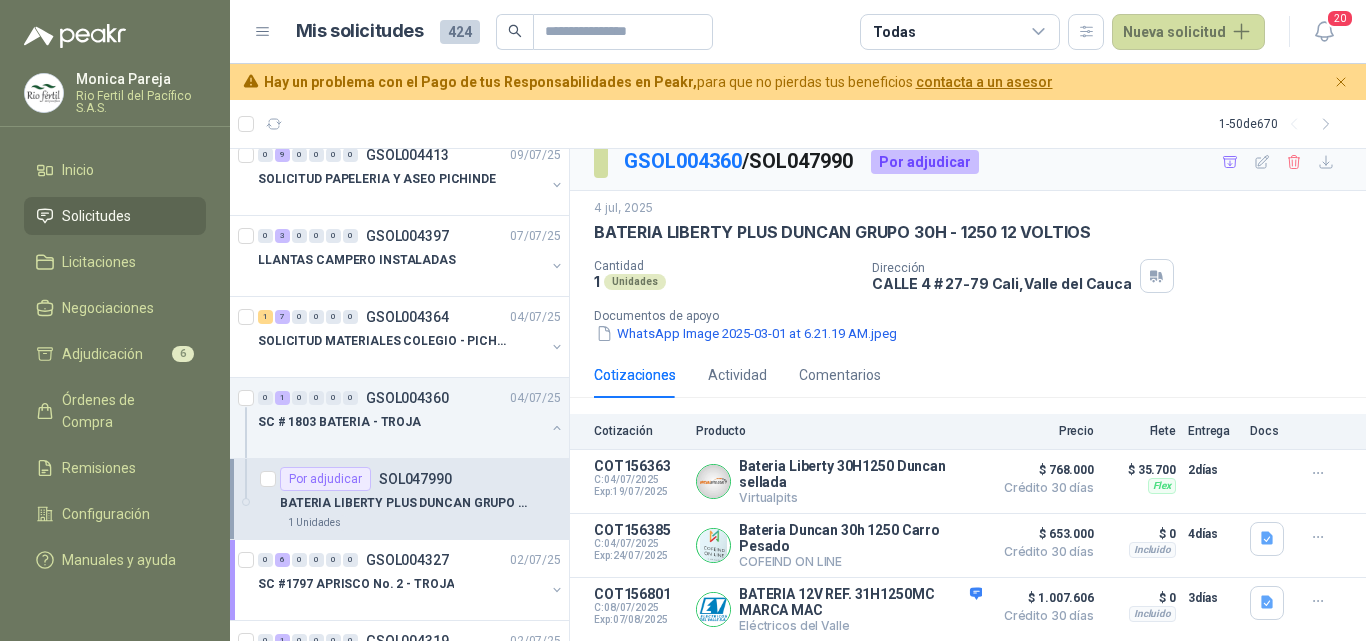 scroll, scrollTop: 21, scrollLeft: 0, axis: vertical 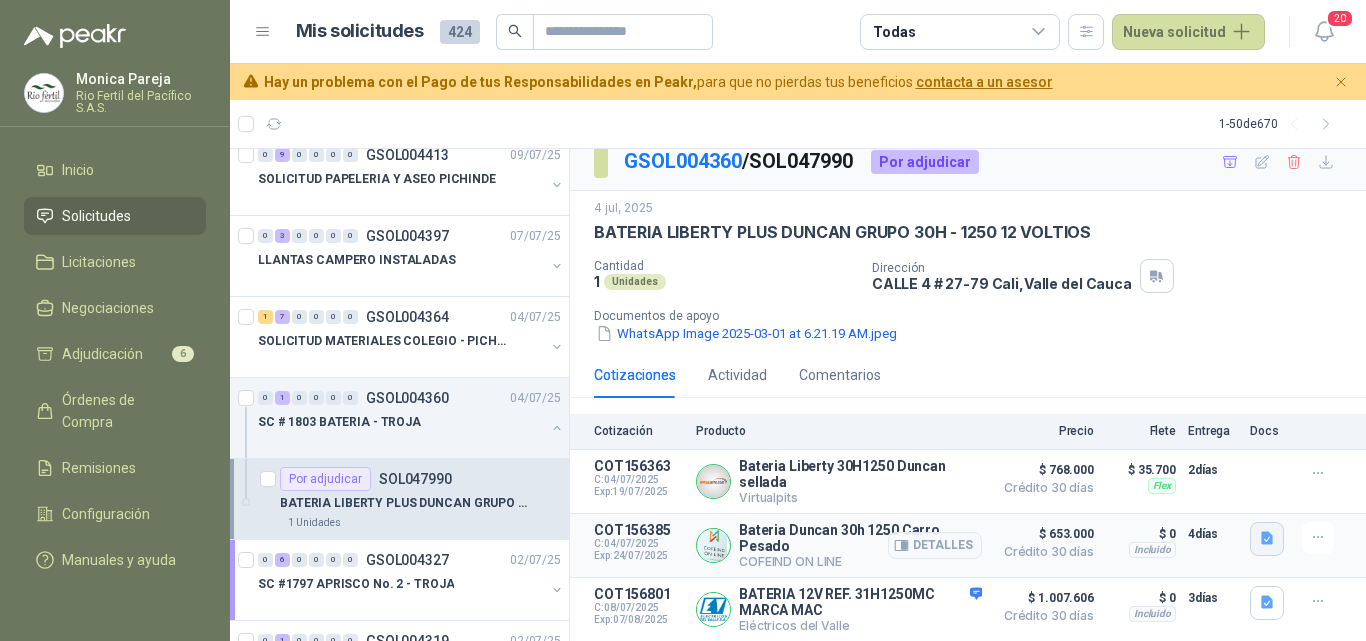 click 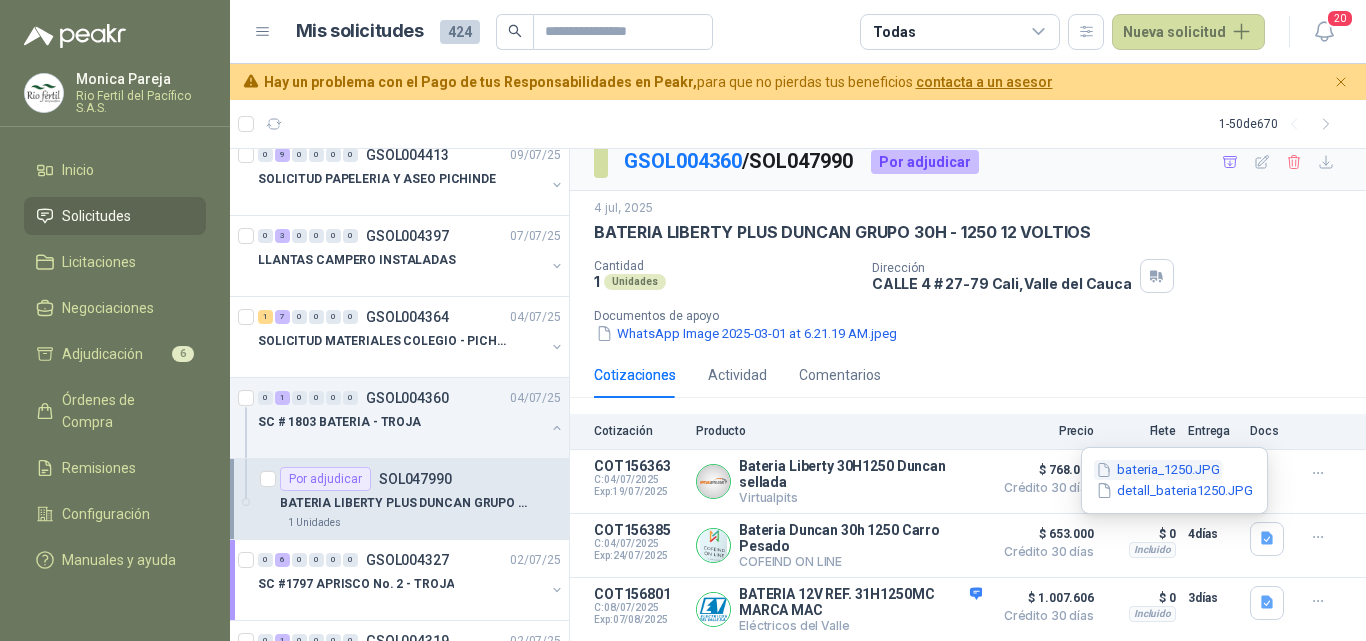 click on "bateria_1250.JPG" at bounding box center [1158, 470] 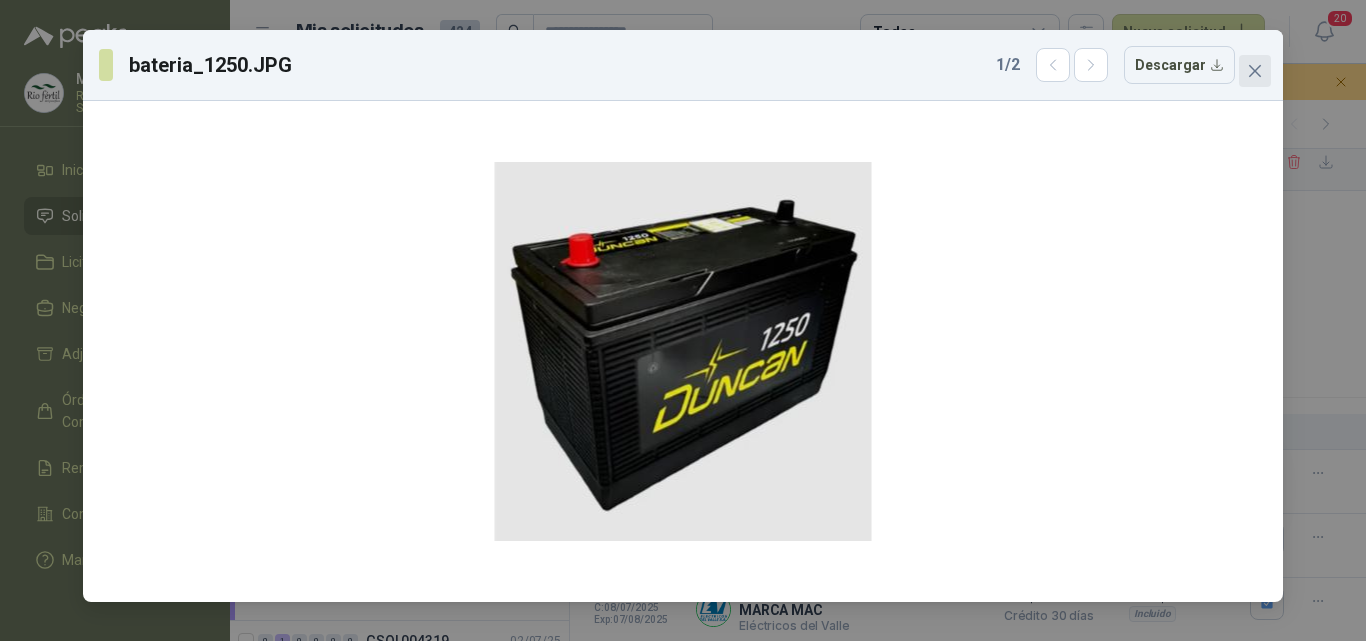 click at bounding box center (1255, 71) 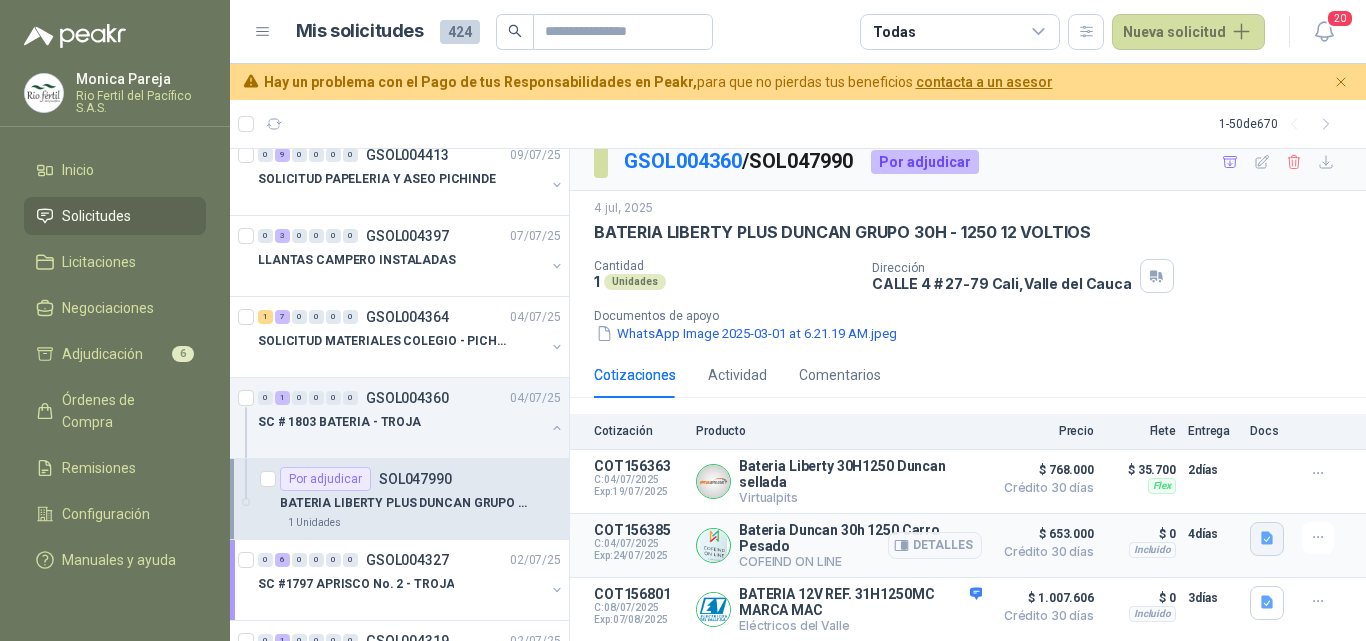 click 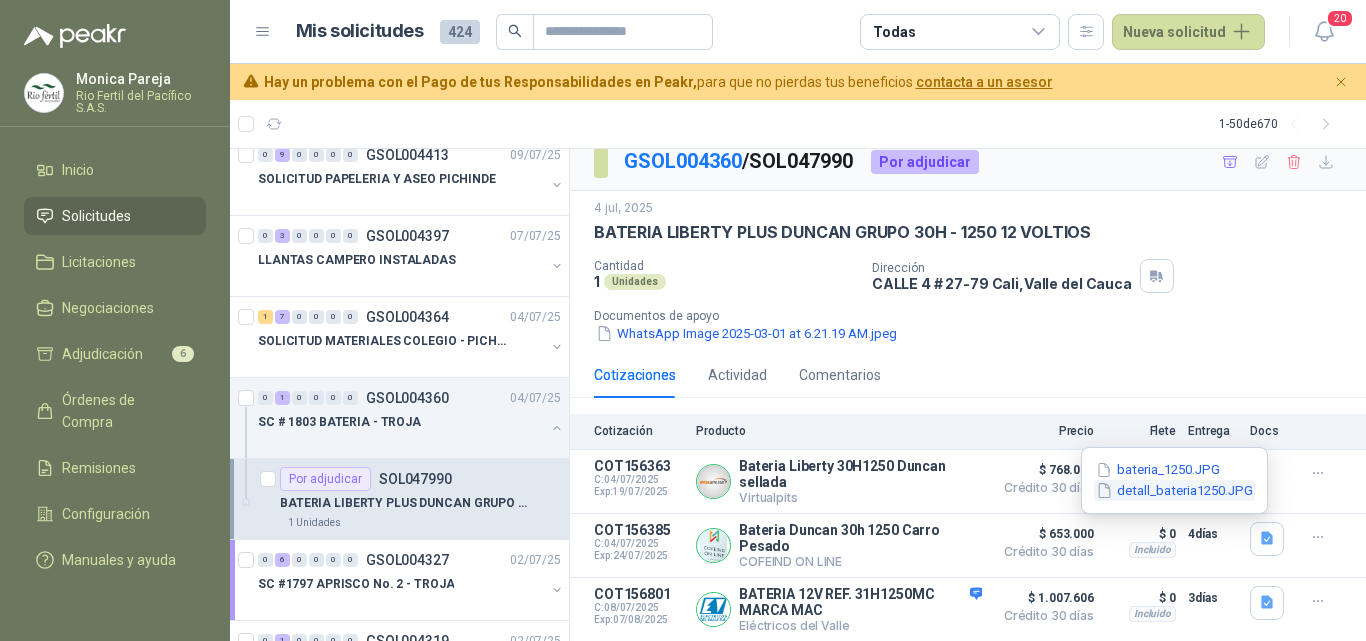 click on "detall_bateria1250.JPG" at bounding box center (1174, 490) 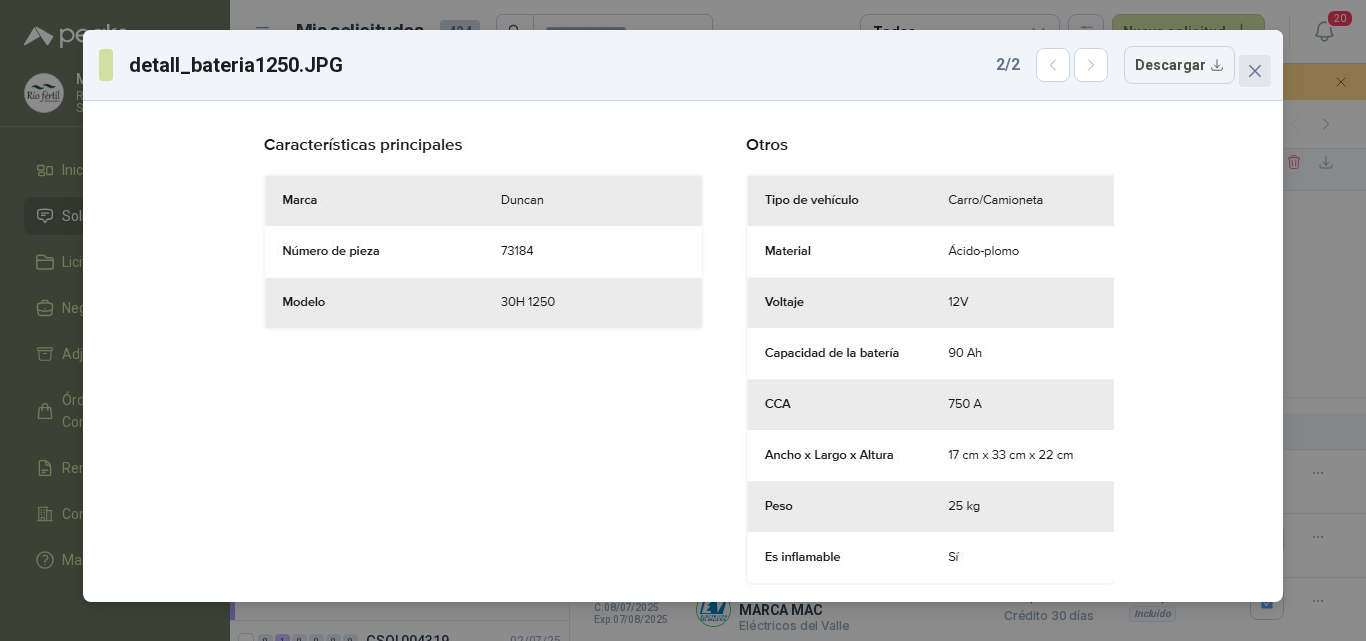 click 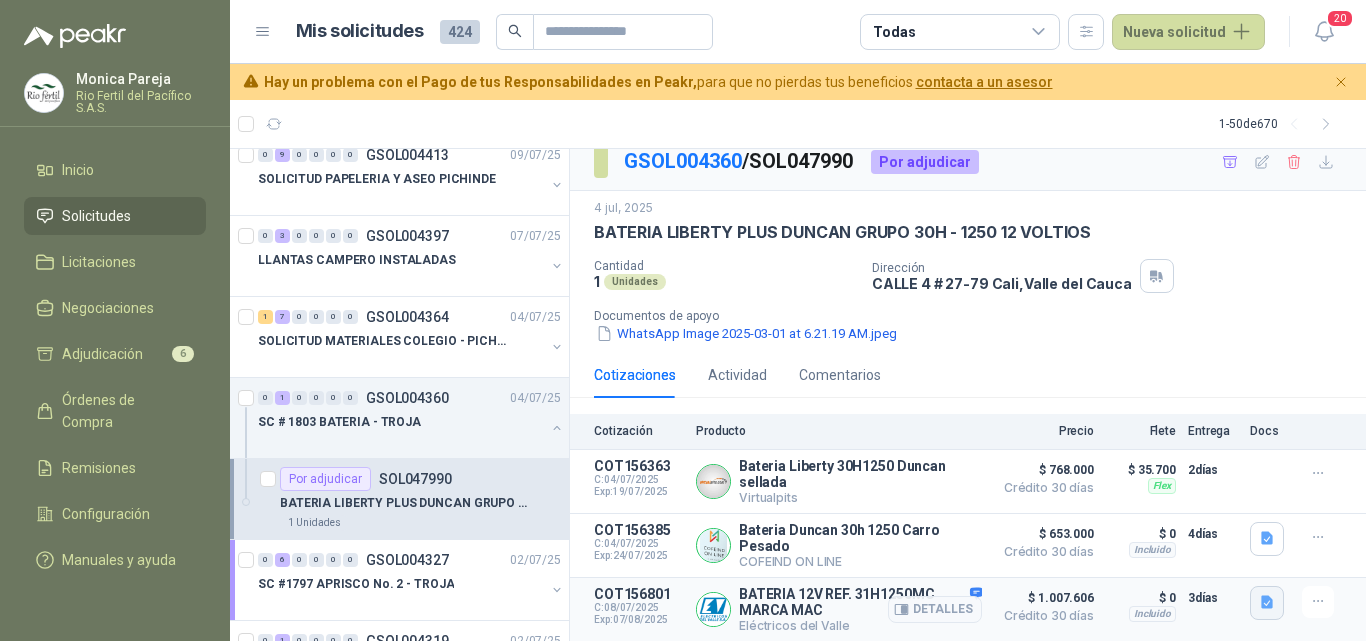 click 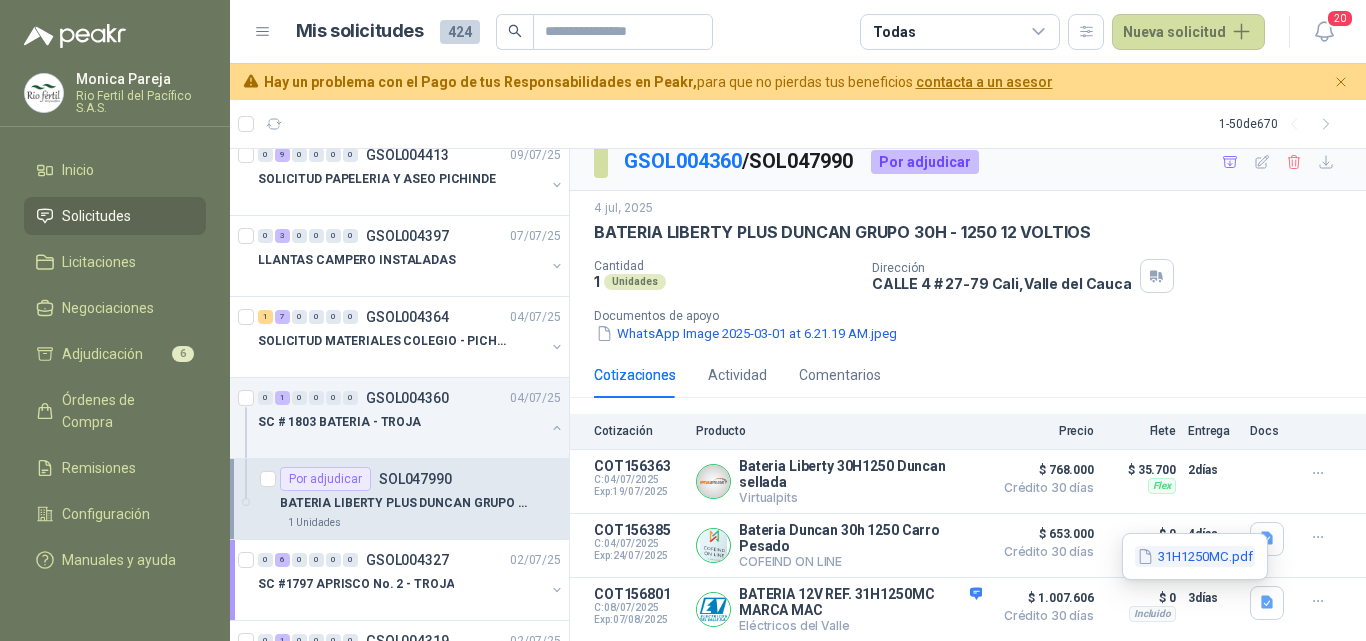 click on "31H1250MC.pdf" at bounding box center [1195, 556] 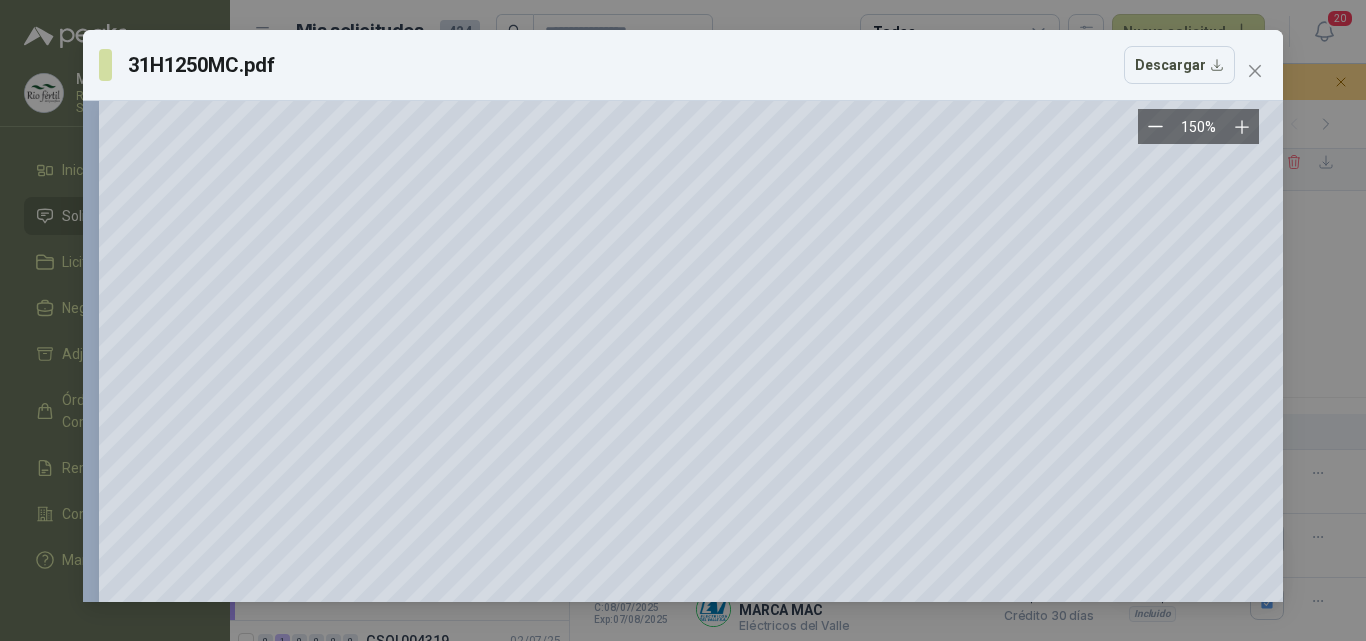 scroll, scrollTop: 0, scrollLeft: 0, axis: both 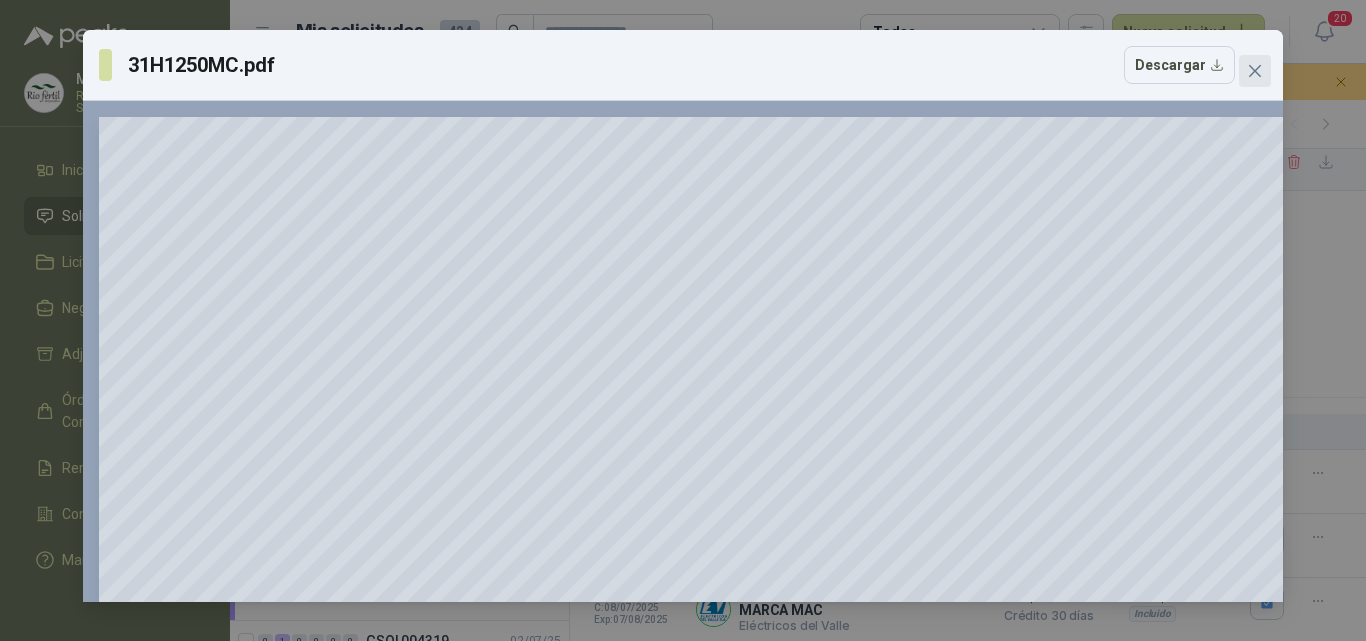 click 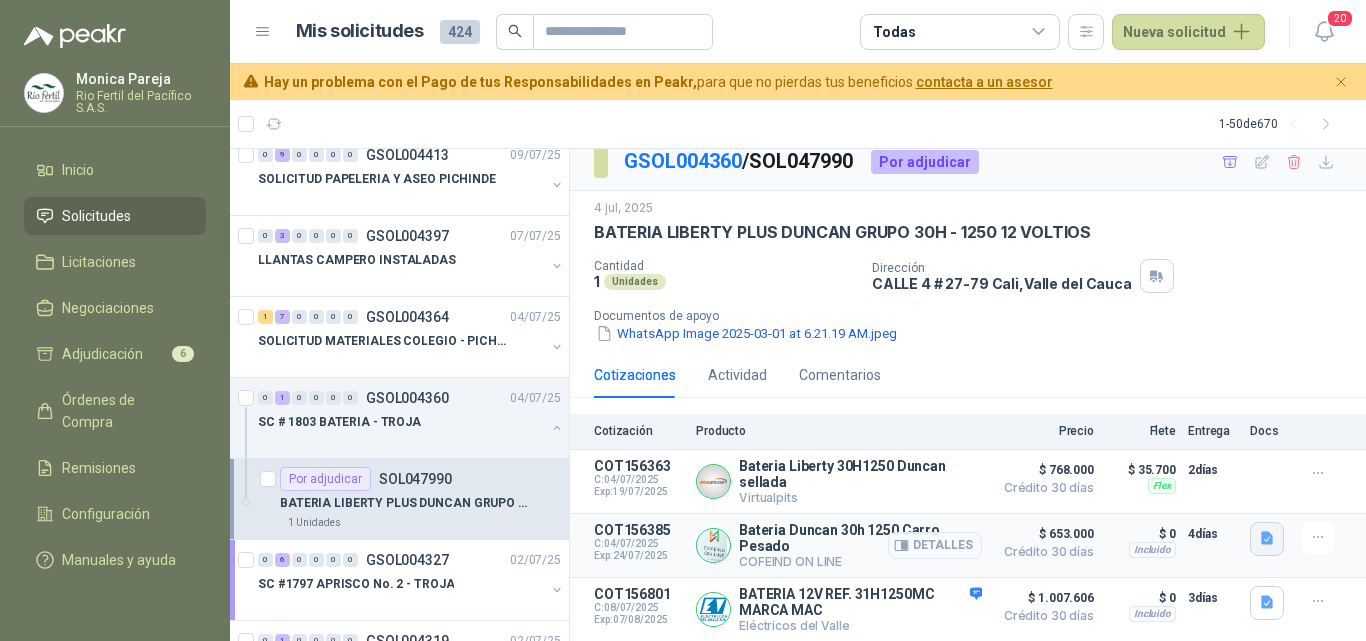 click 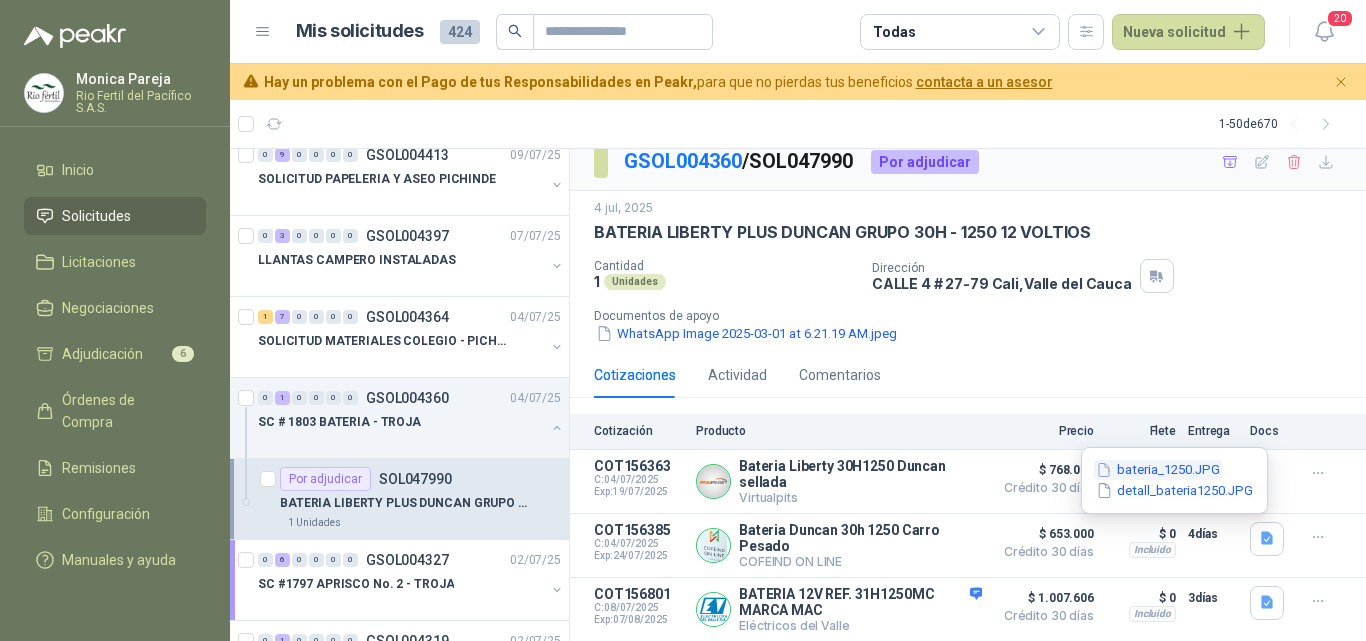 click on "bateria_1250.JPG" at bounding box center (1158, 470) 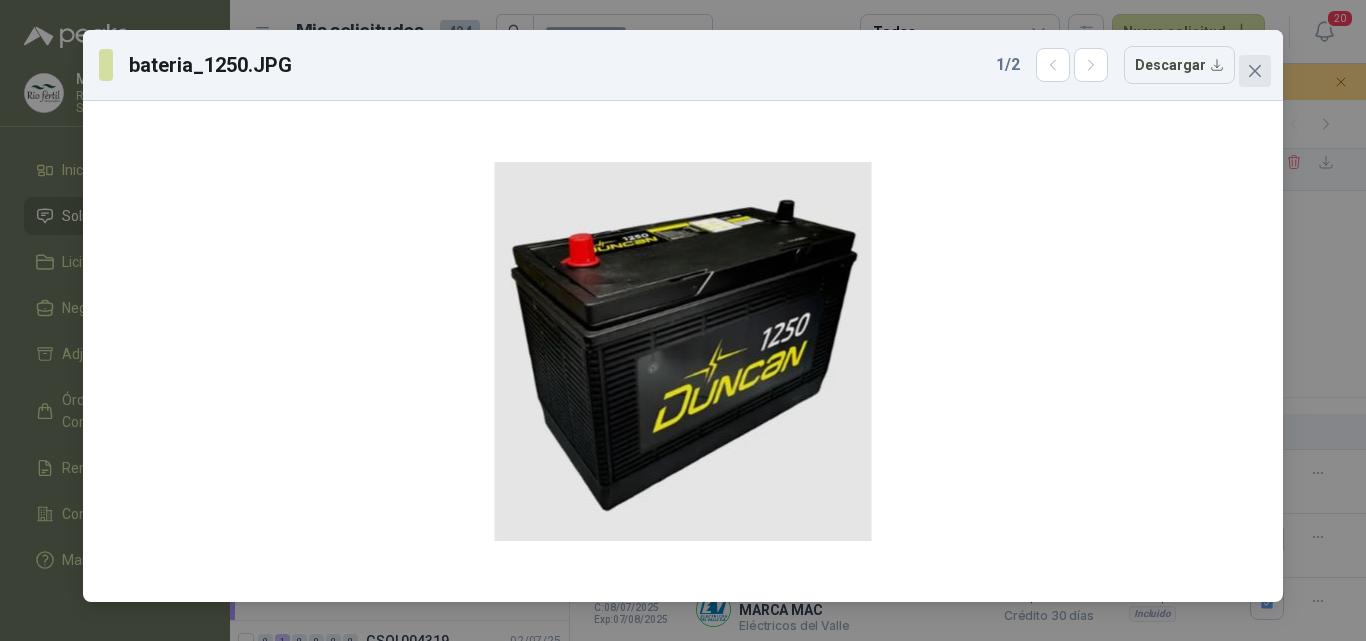 click 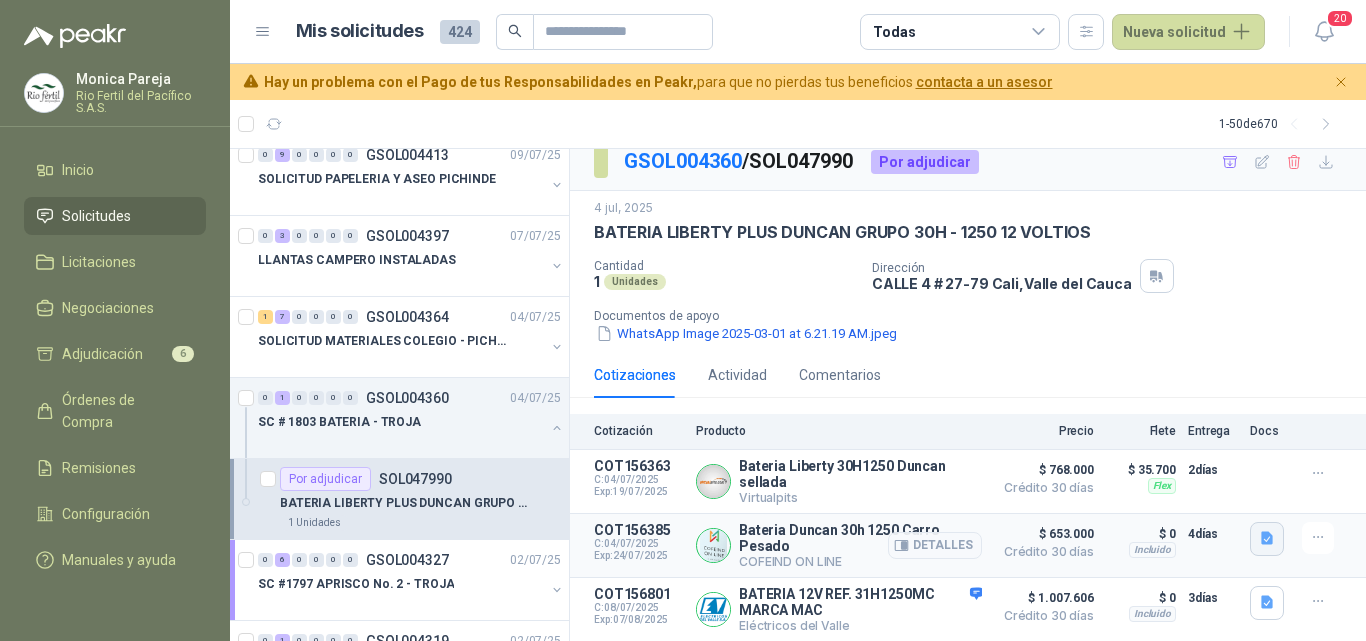 click at bounding box center (1267, 539) 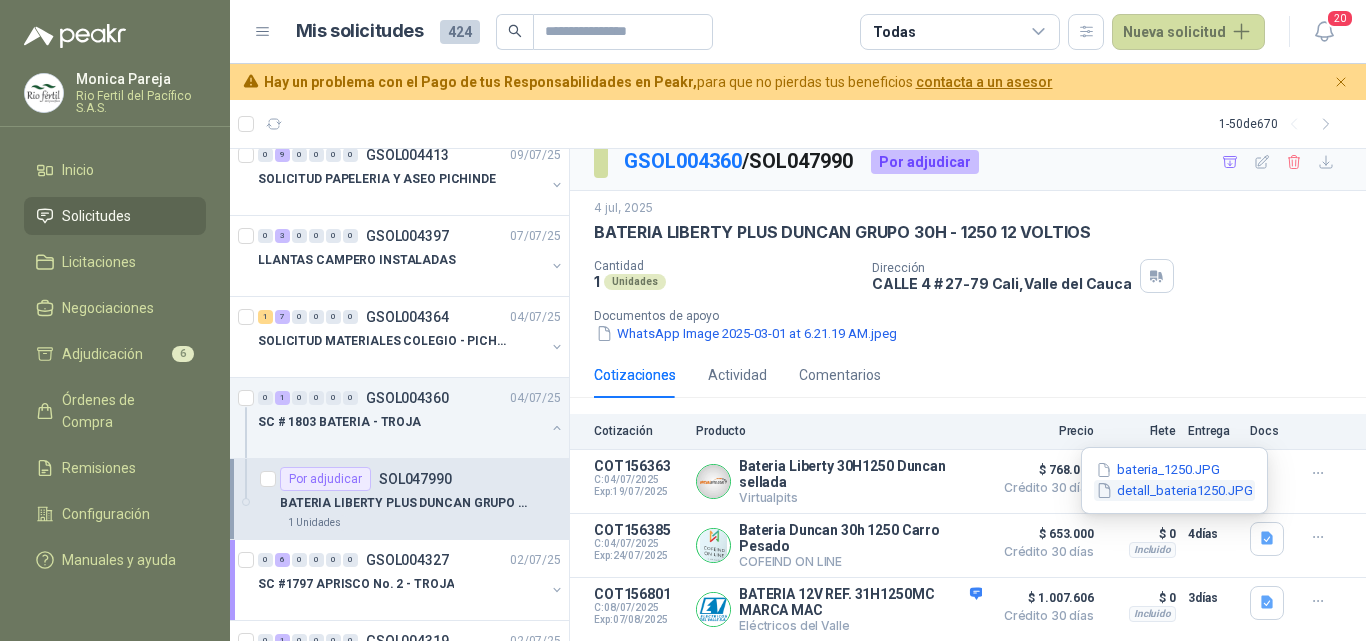 click on "detall_bateria1250.JPG" at bounding box center [1174, 490] 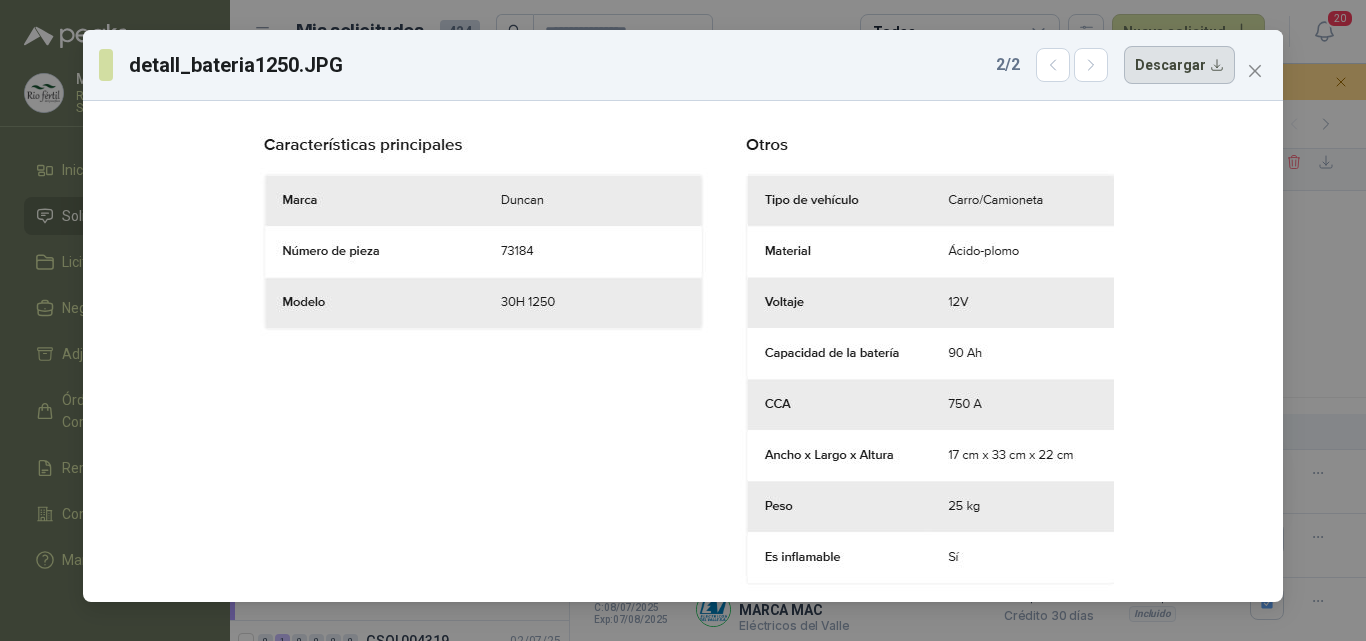 click on "Descargar" at bounding box center [1179, 65] 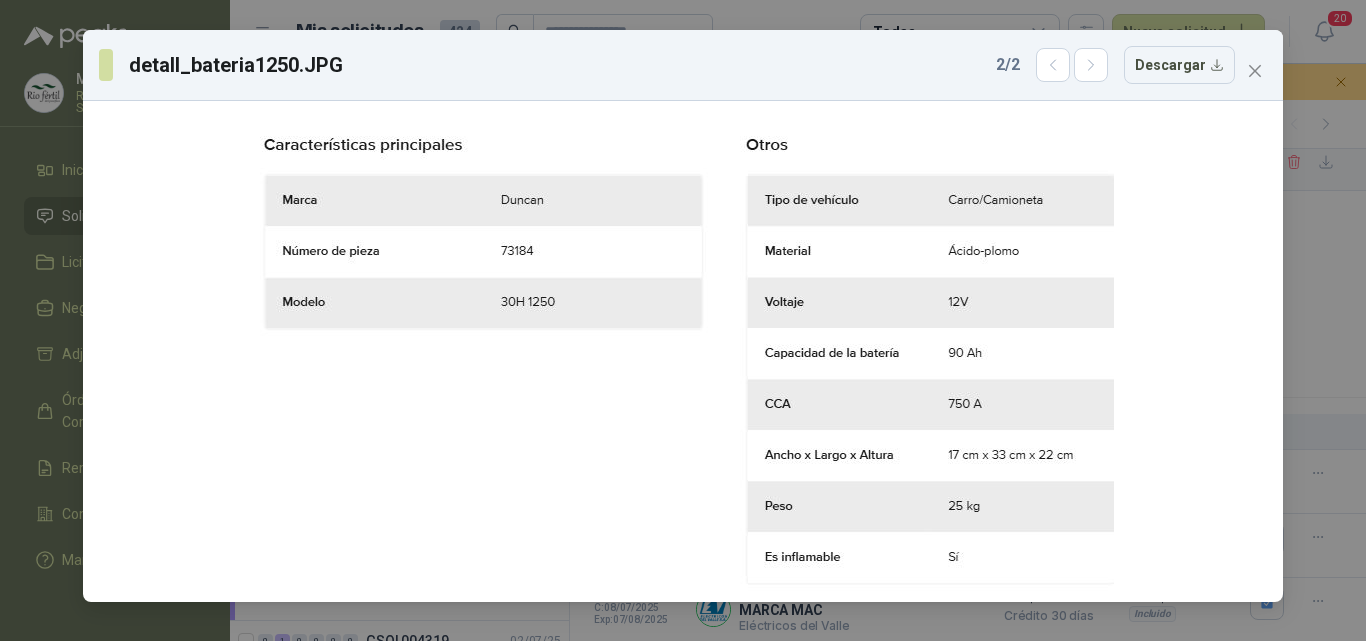 click on "detall_bateria1250.JPG   2 / 2 Descargar" at bounding box center [683, 320] 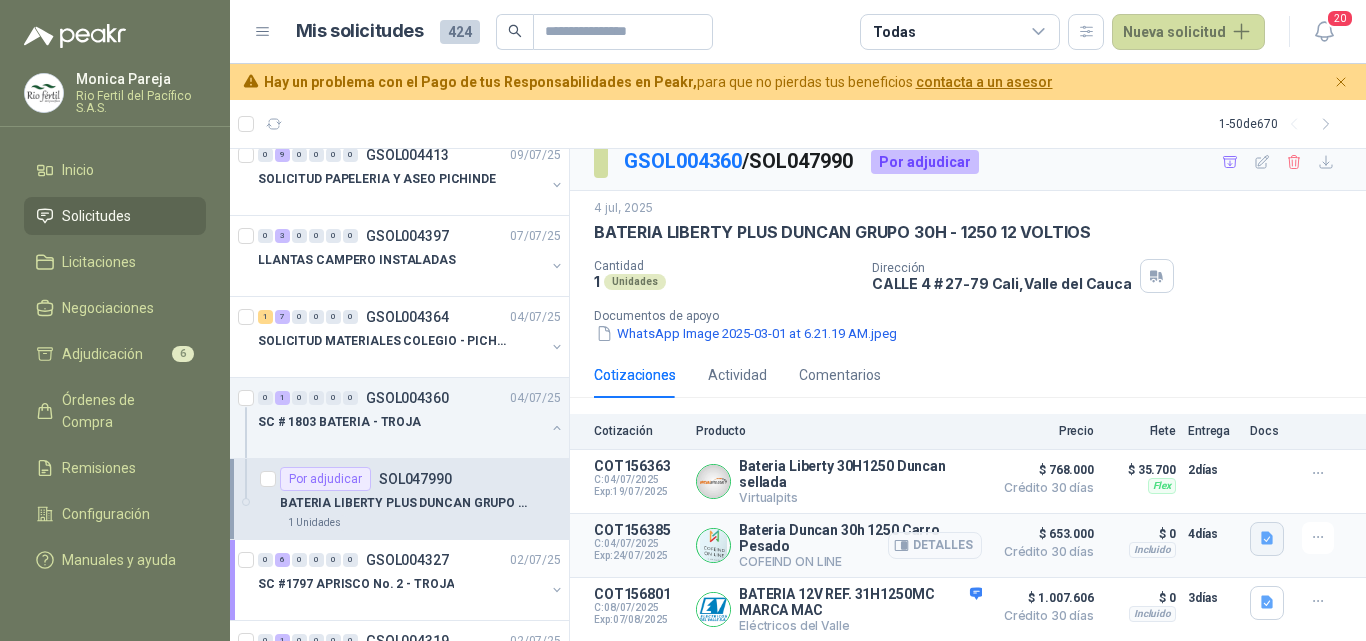 click 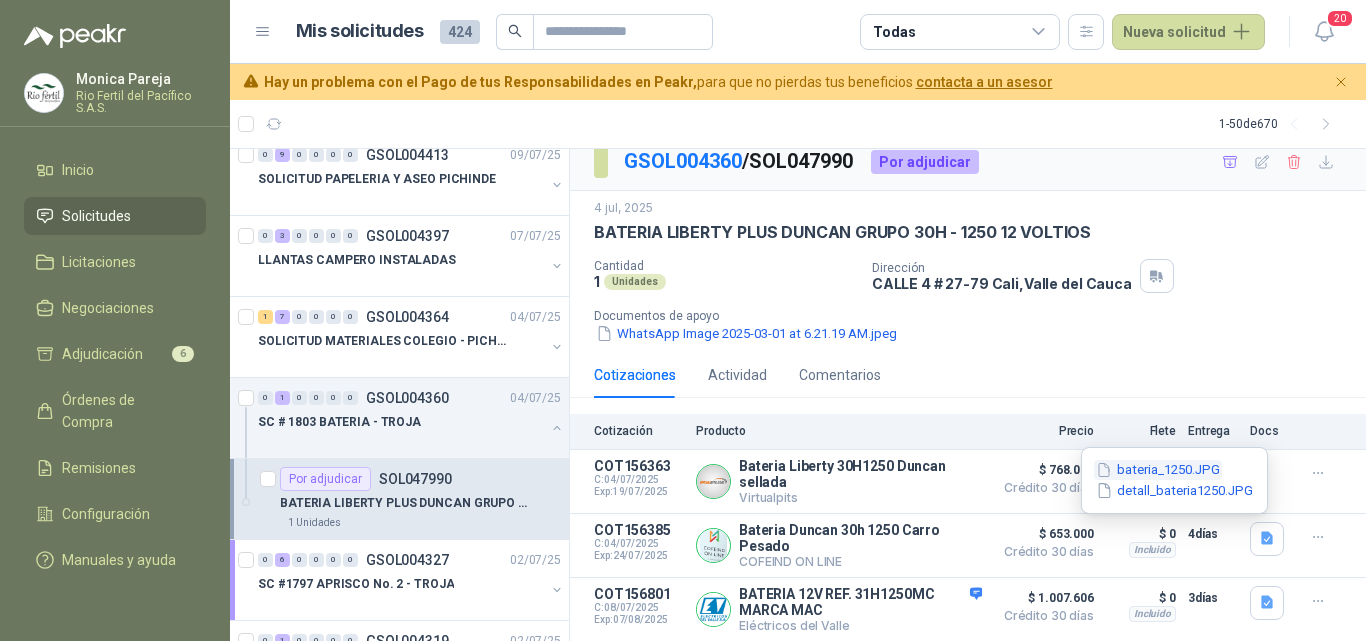 click on "bateria_1250.JPG" at bounding box center (1158, 470) 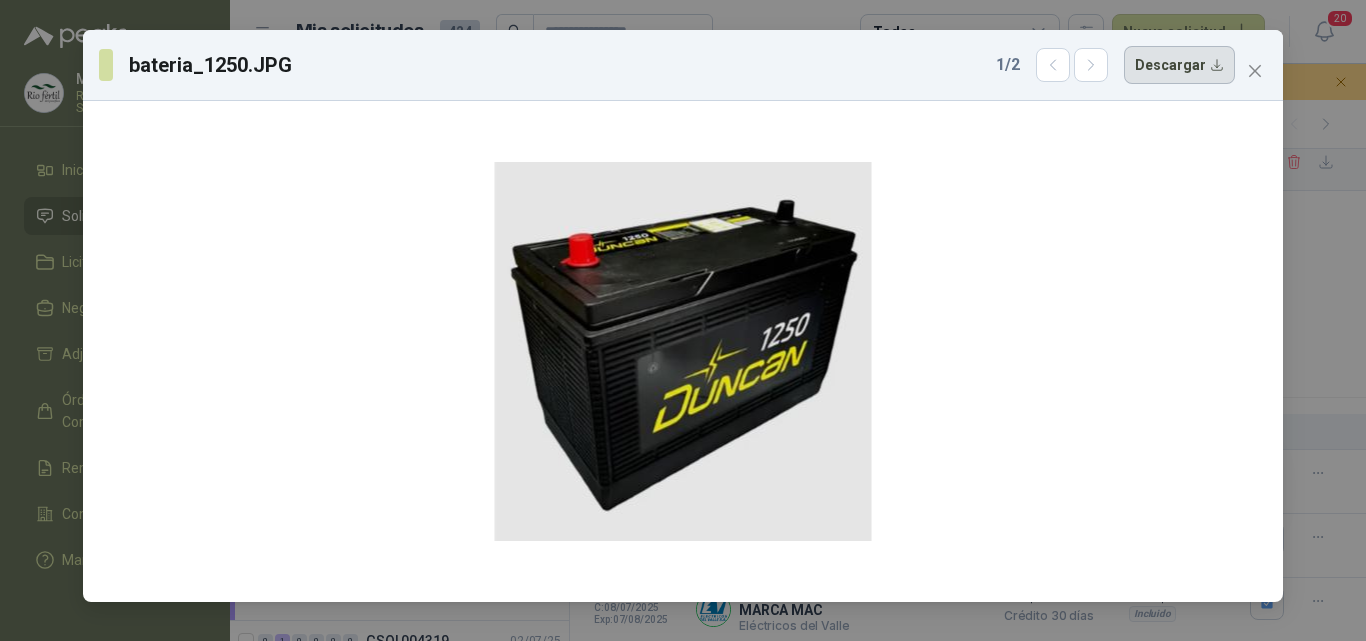 click on "Descargar" at bounding box center [1179, 65] 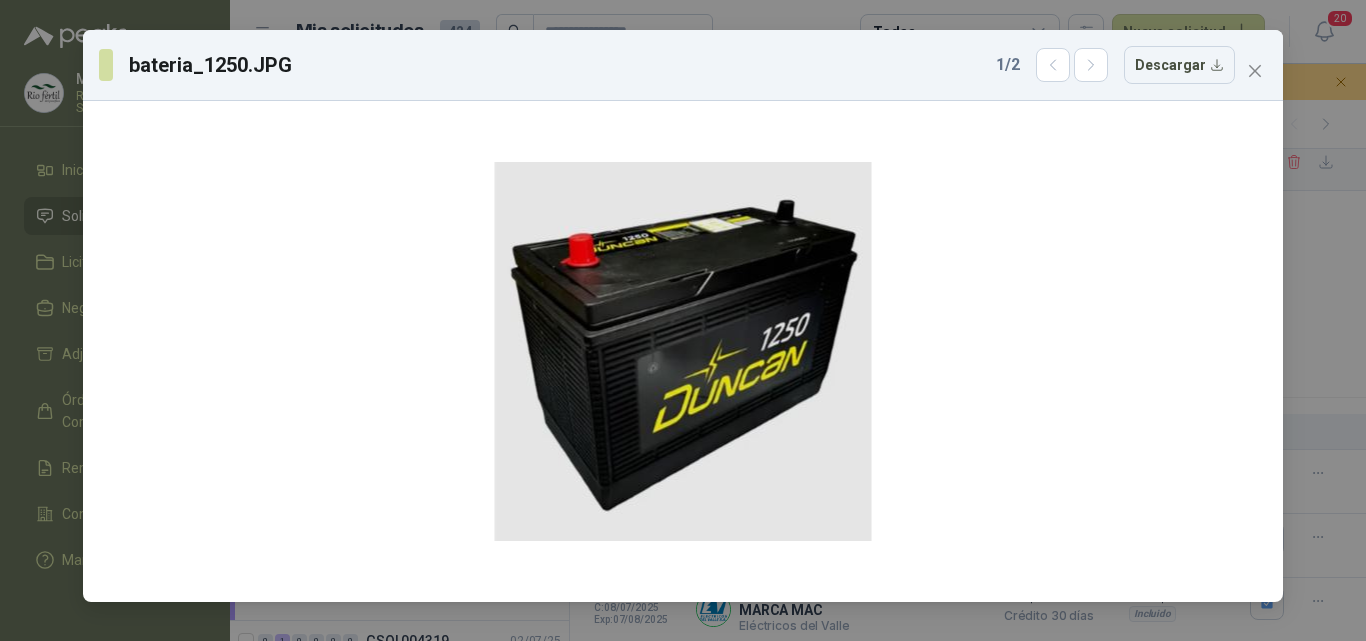 click on "bateria_1250.JPG   1 / 2 Descargar" at bounding box center [683, 320] 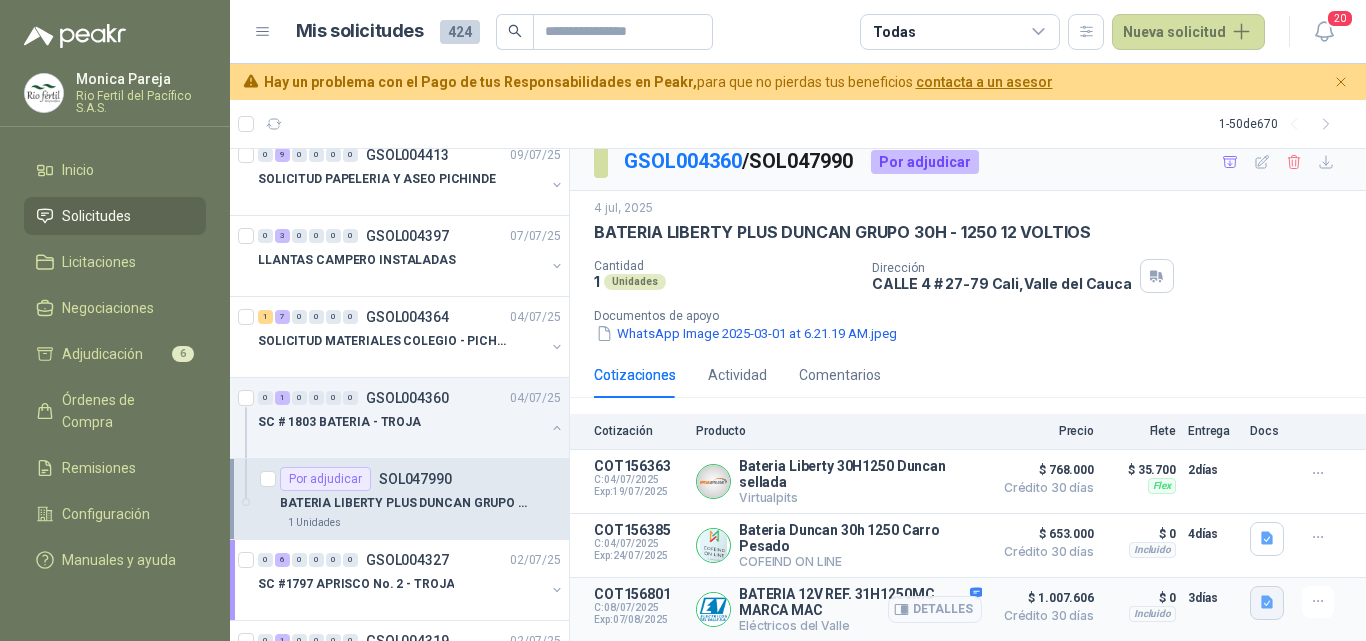click 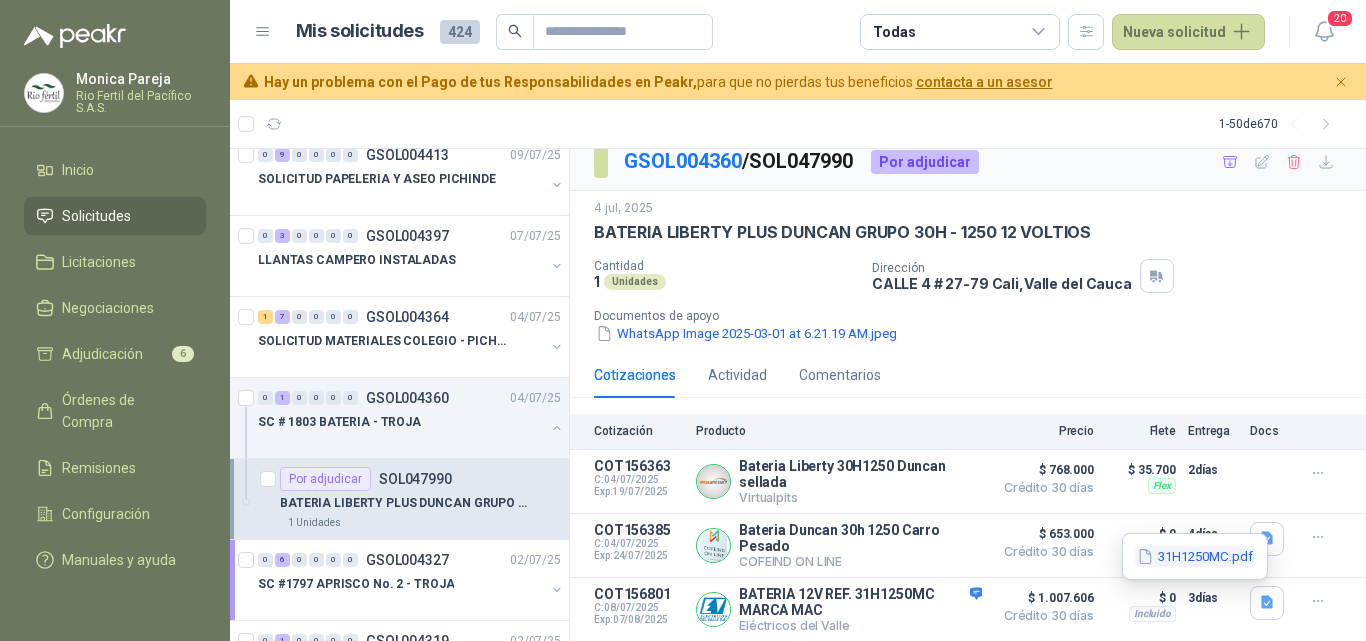 click on "31H1250MC.pdf" at bounding box center (1195, 556) 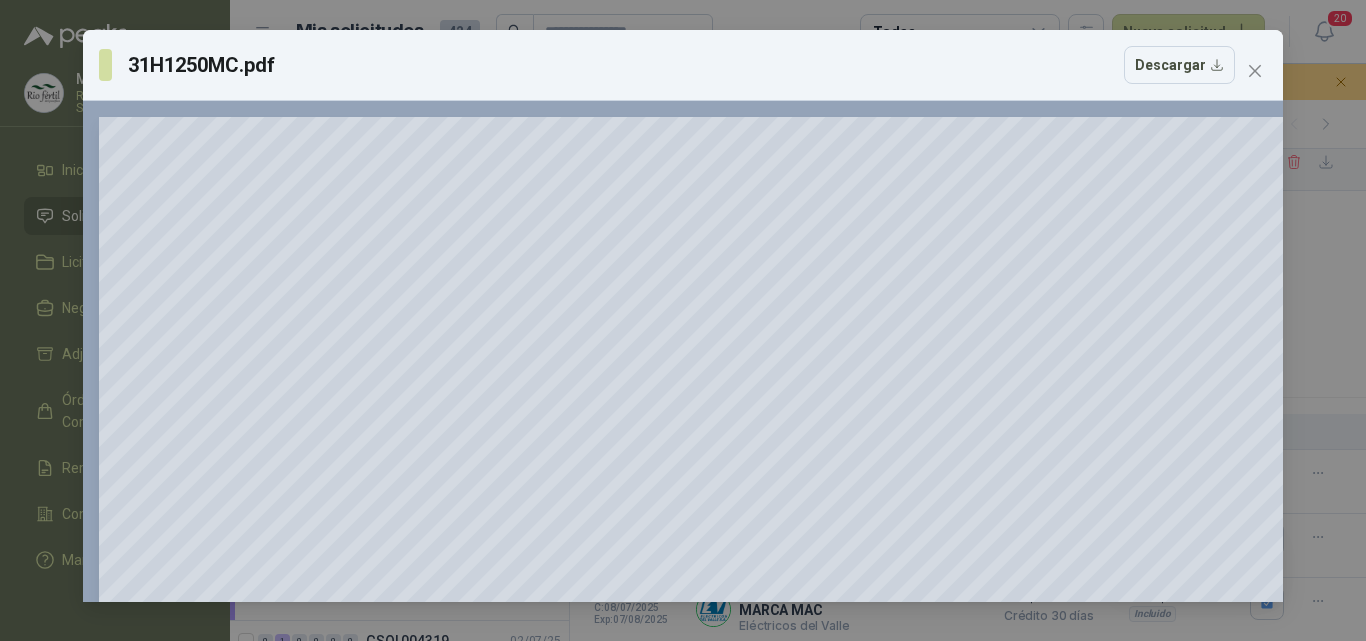 click 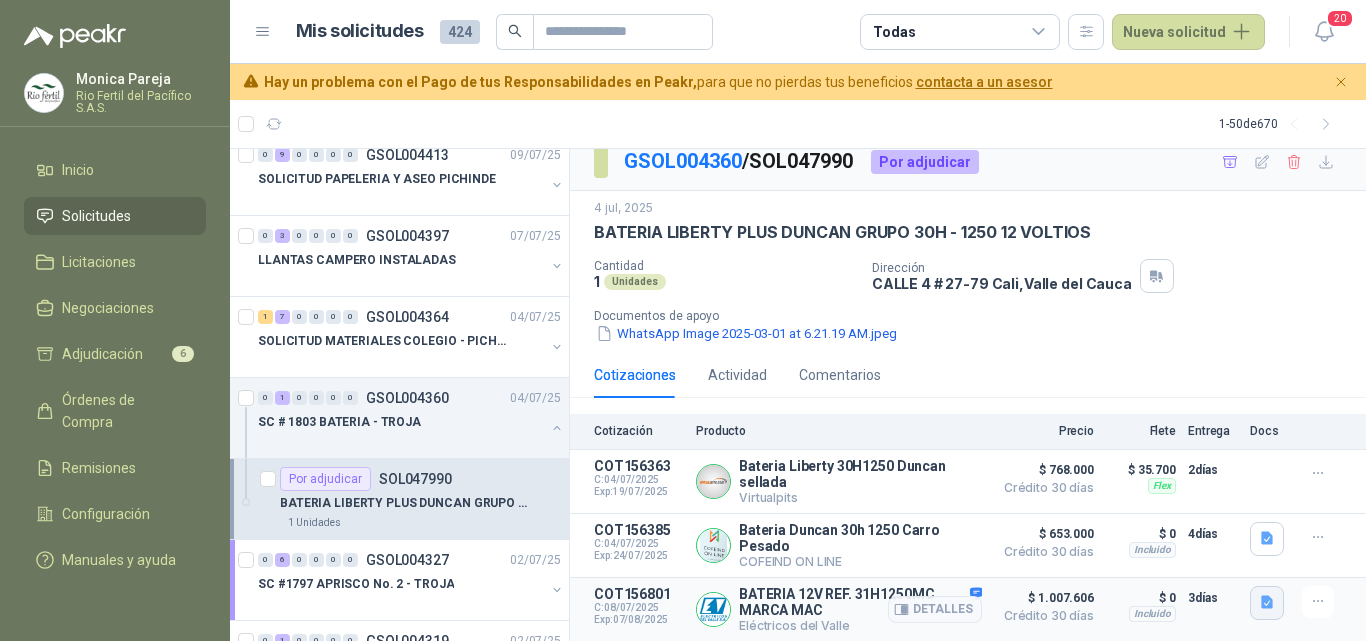 click 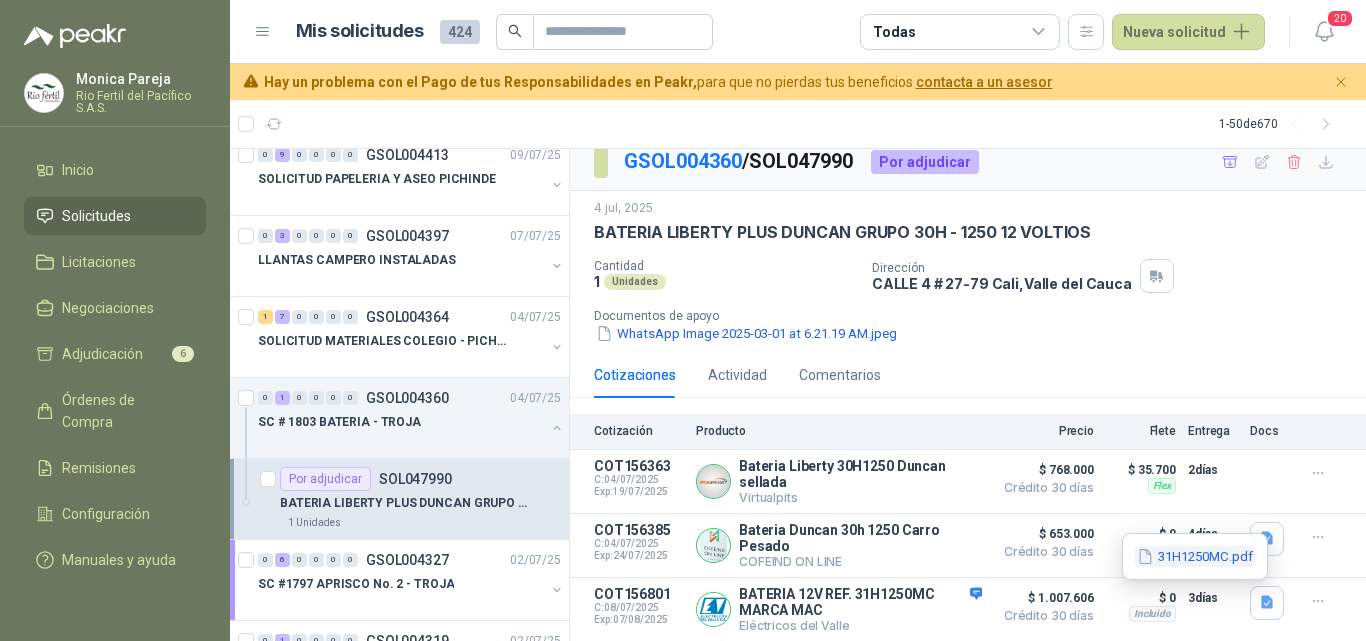 click on "31H1250MC.pdf" at bounding box center (1195, 556) 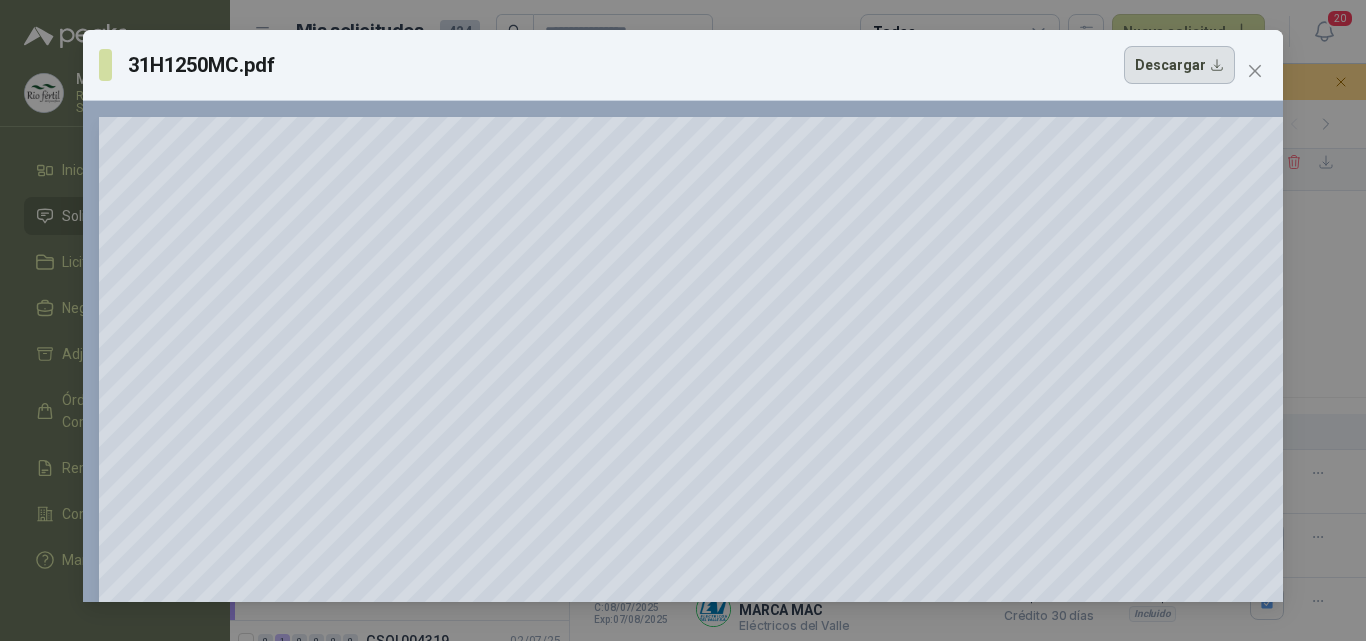 click on "Descargar" at bounding box center [1179, 65] 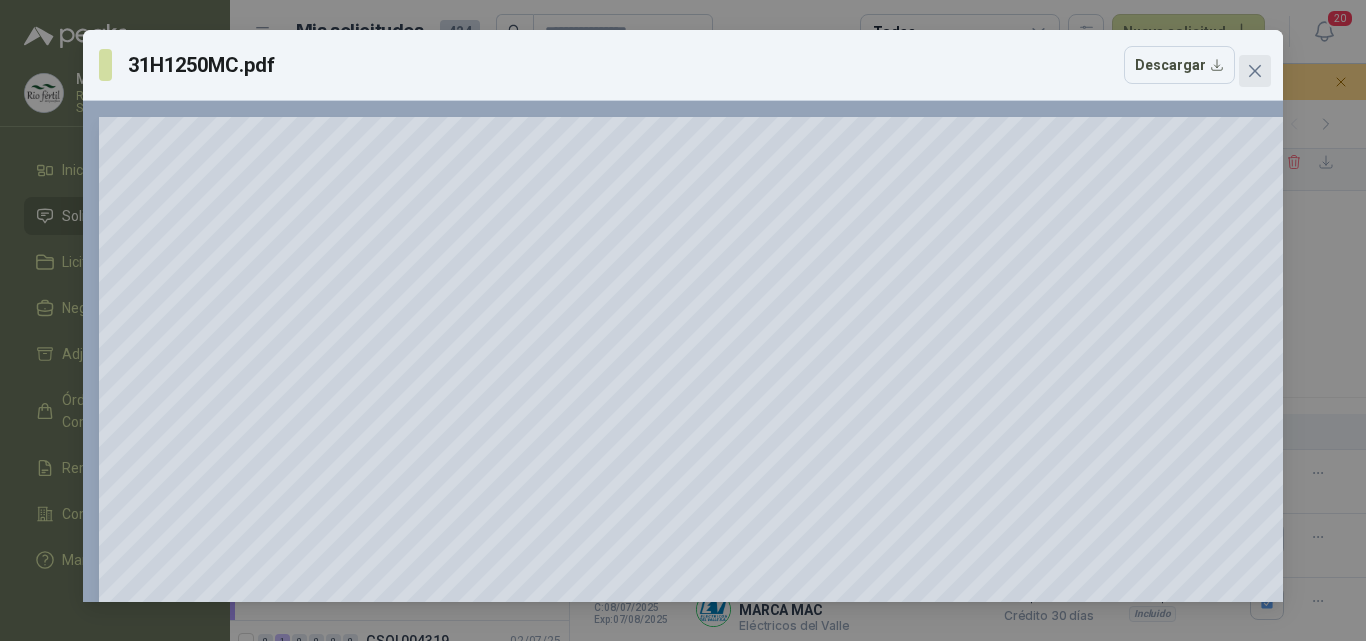 click at bounding box center (1255, 71) 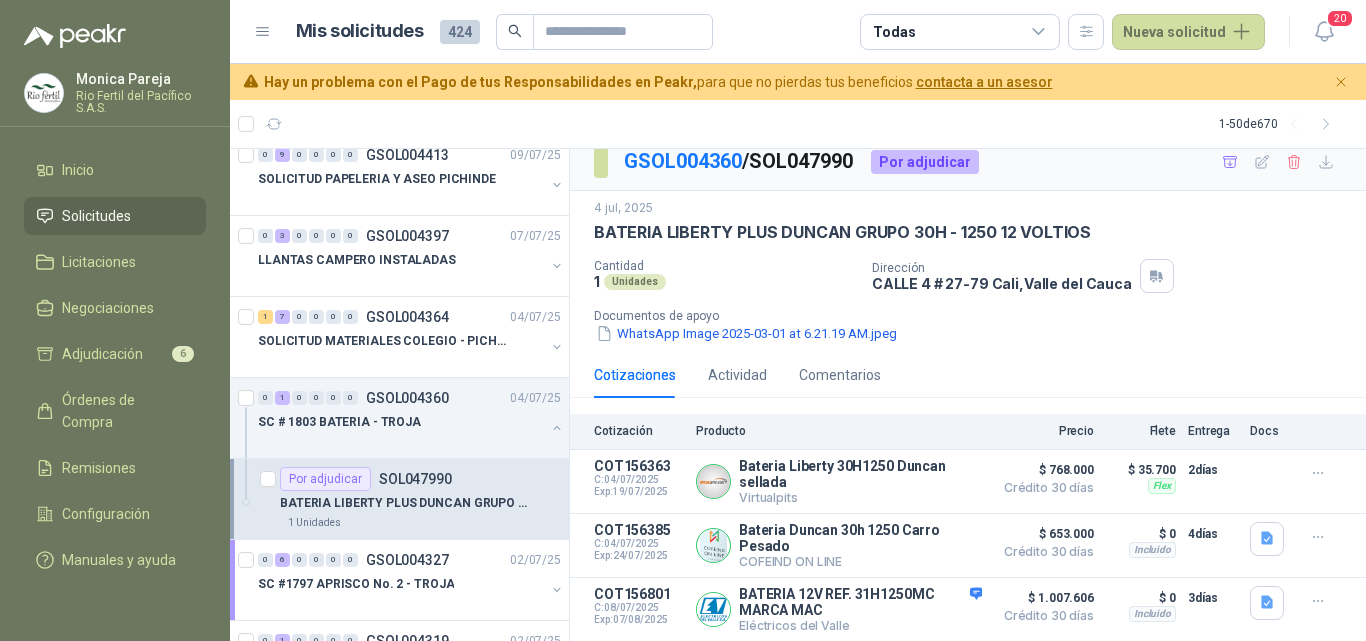 scroll, scrollTop: 600, scrollLeft: 0, axis: vertical 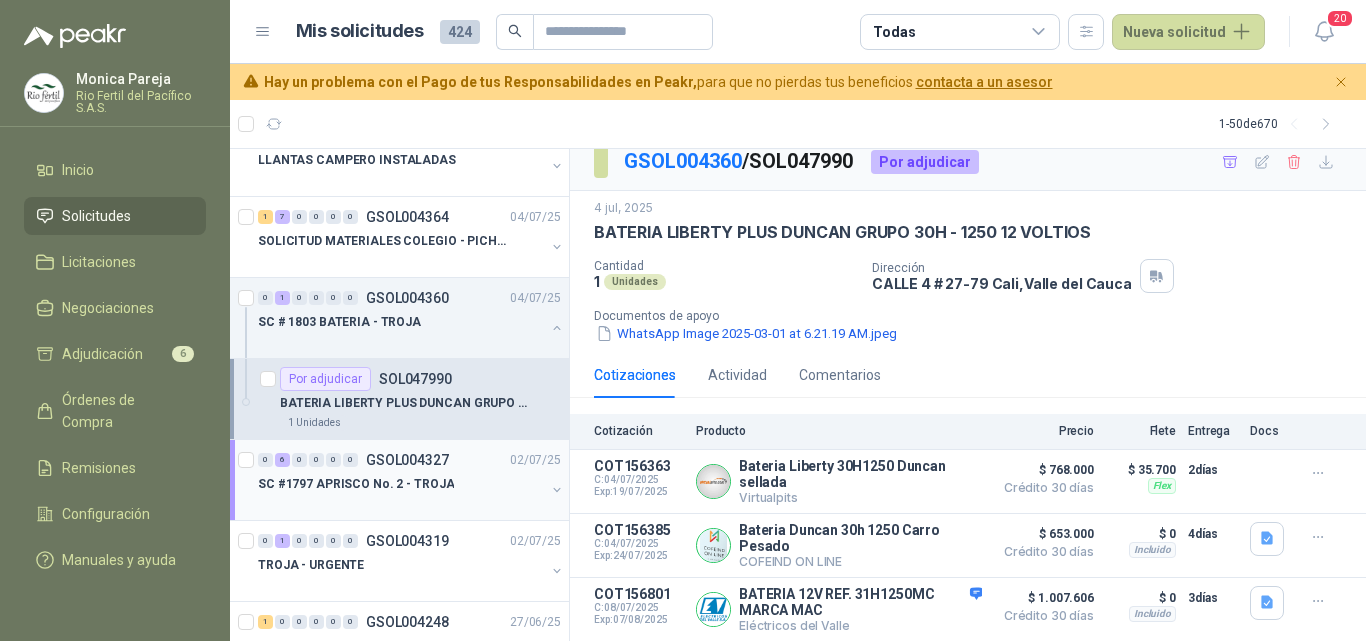 click on "SC #1797 APRISCO No. 2 - TROJA" at bounding box center (401, 484) 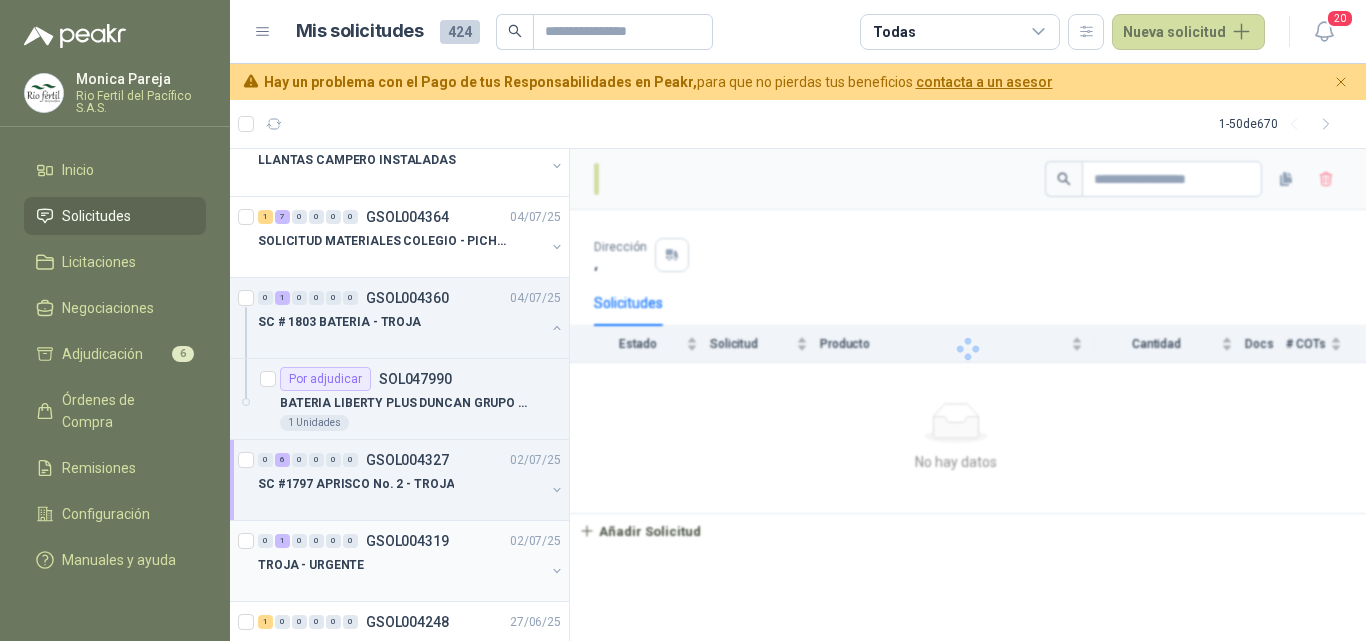 click on "0   1   0   0   0   0   GSOL004319 02/07/25   TROJA - URGENTE" at bounding box center [399, 561] 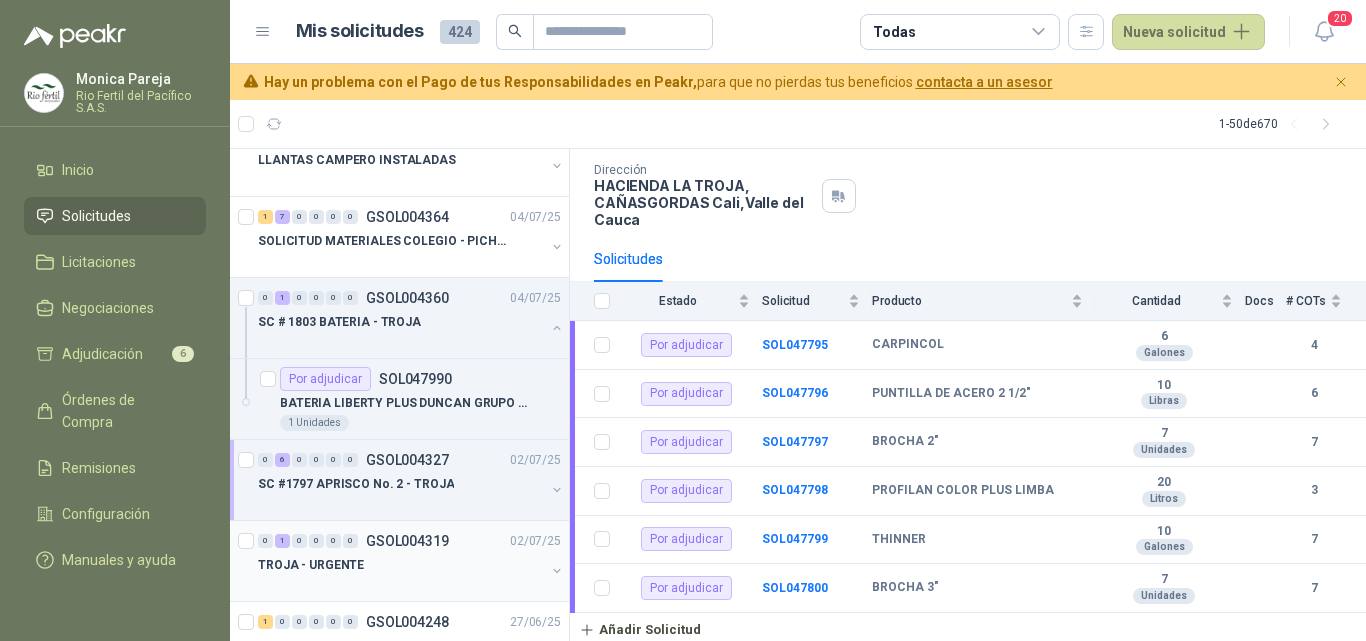 scroll, scrollTop: 120, scrollLeft: 0, axis: vertical 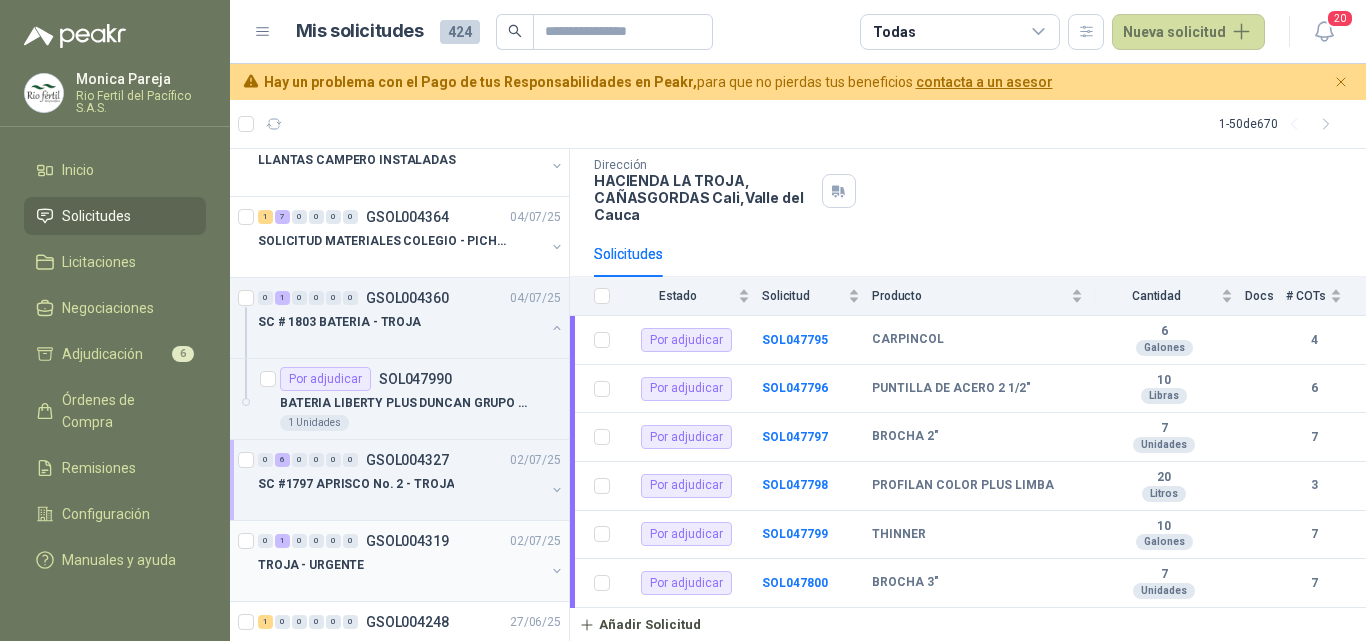 click on "0   1   0   0   0   0   GSOL004319 02/07/25" at bounding box center [411, 541] 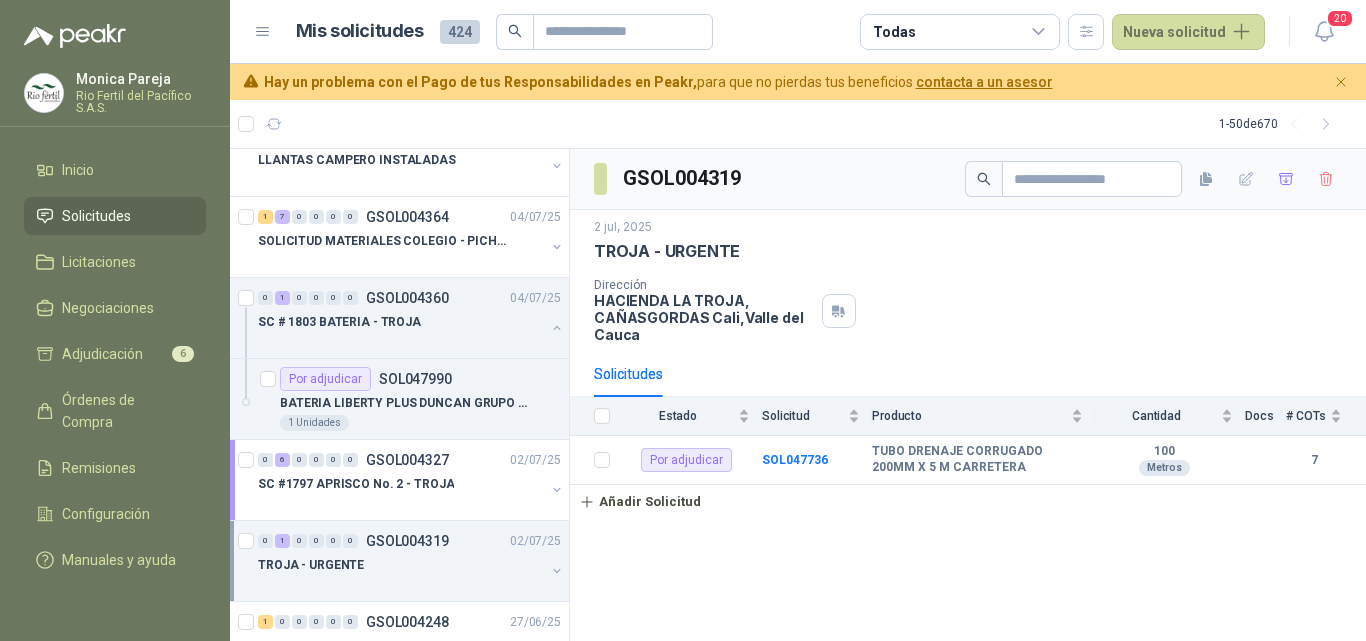 scroll, scrollTop: 800, scrollLeft: 0, axis: vertical 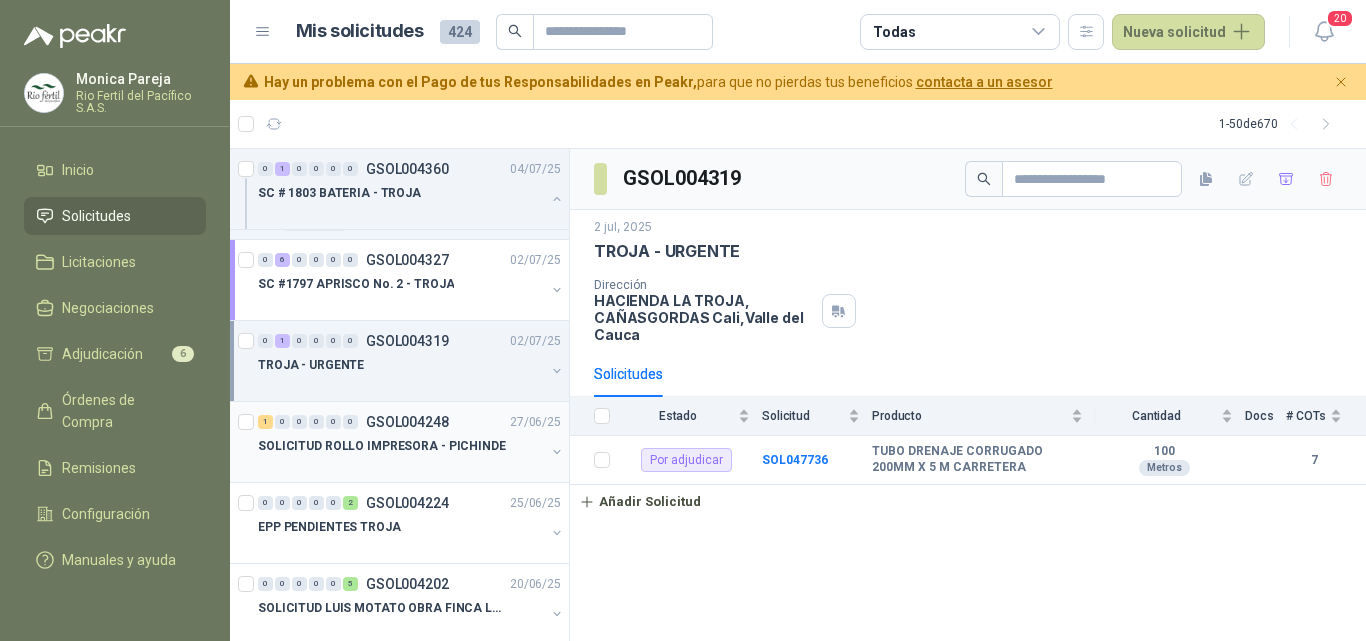 click at bounding box center (401, 466) 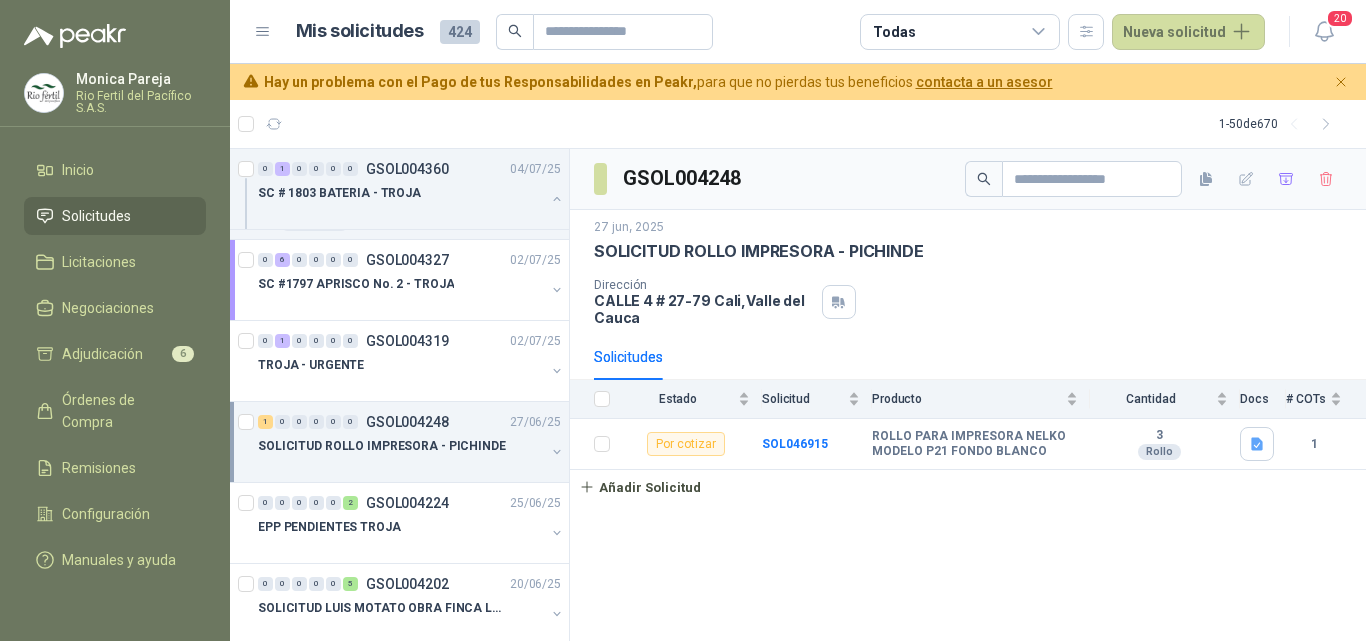 scroll, scrollTop: 900, scrollLeft: 0, axis: vertical 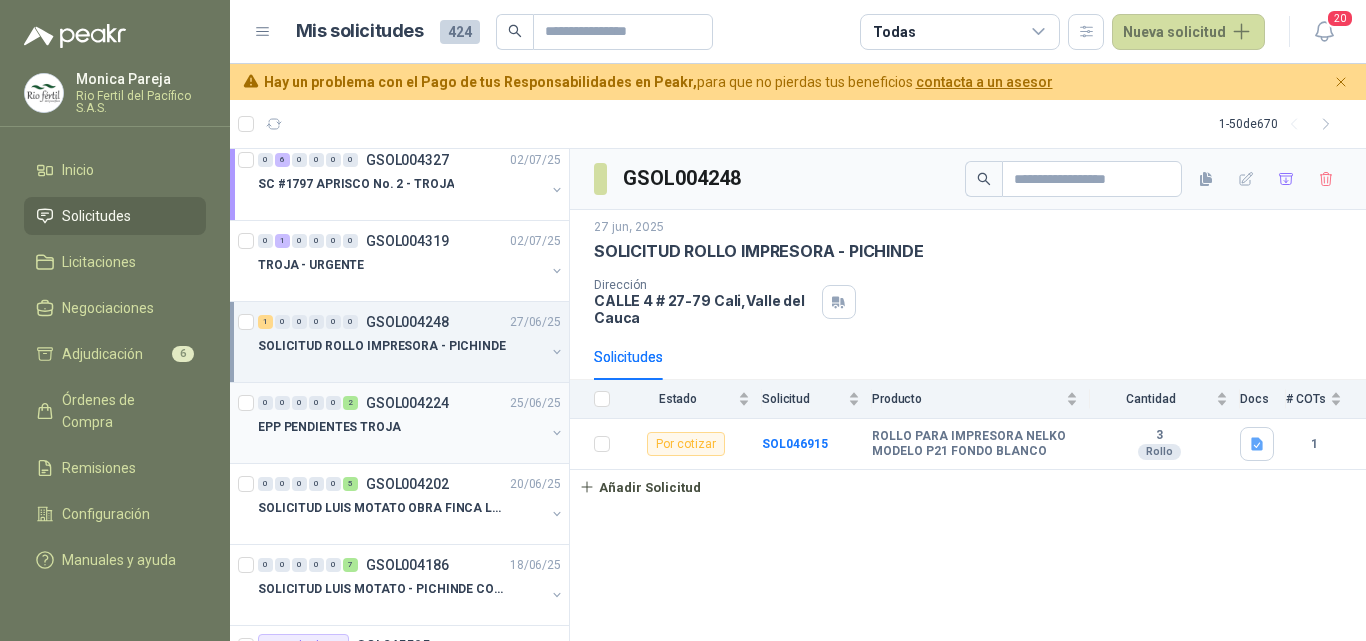 click on "0   0   0   0   0   2   GSOL004224 25/06/25   EPP PENDIENTES TROJA" at bounding box center (399, 423) 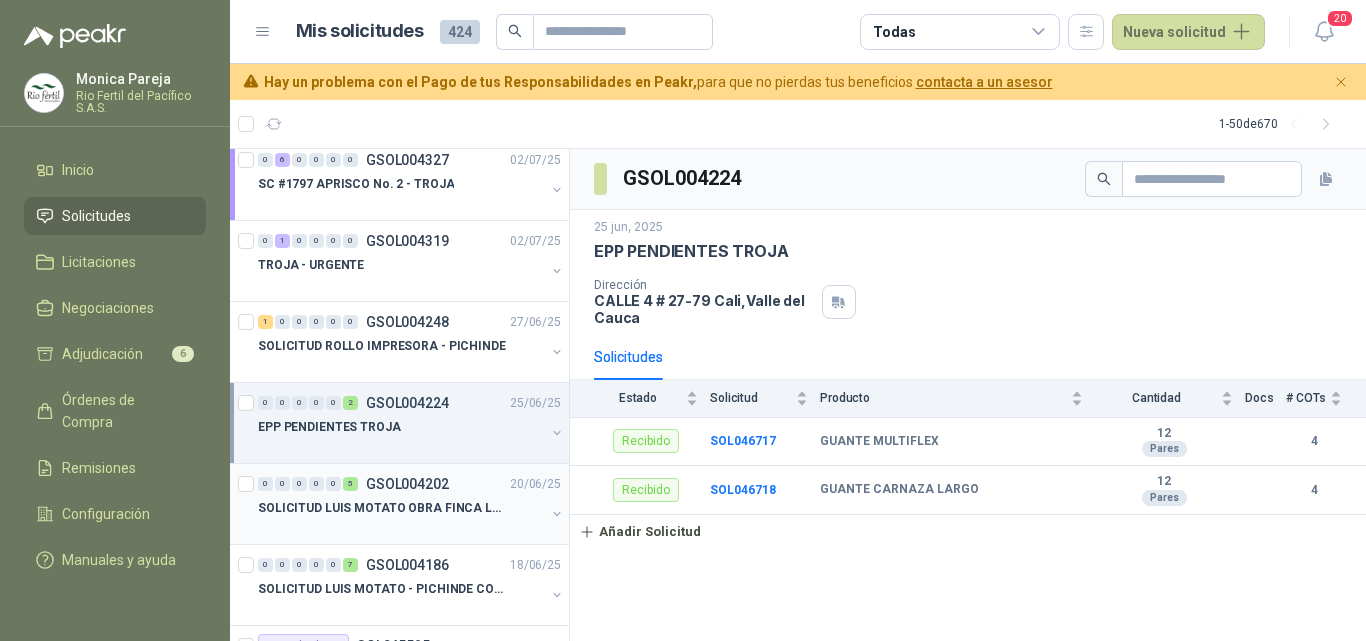 click at bounding box center (401, 528) 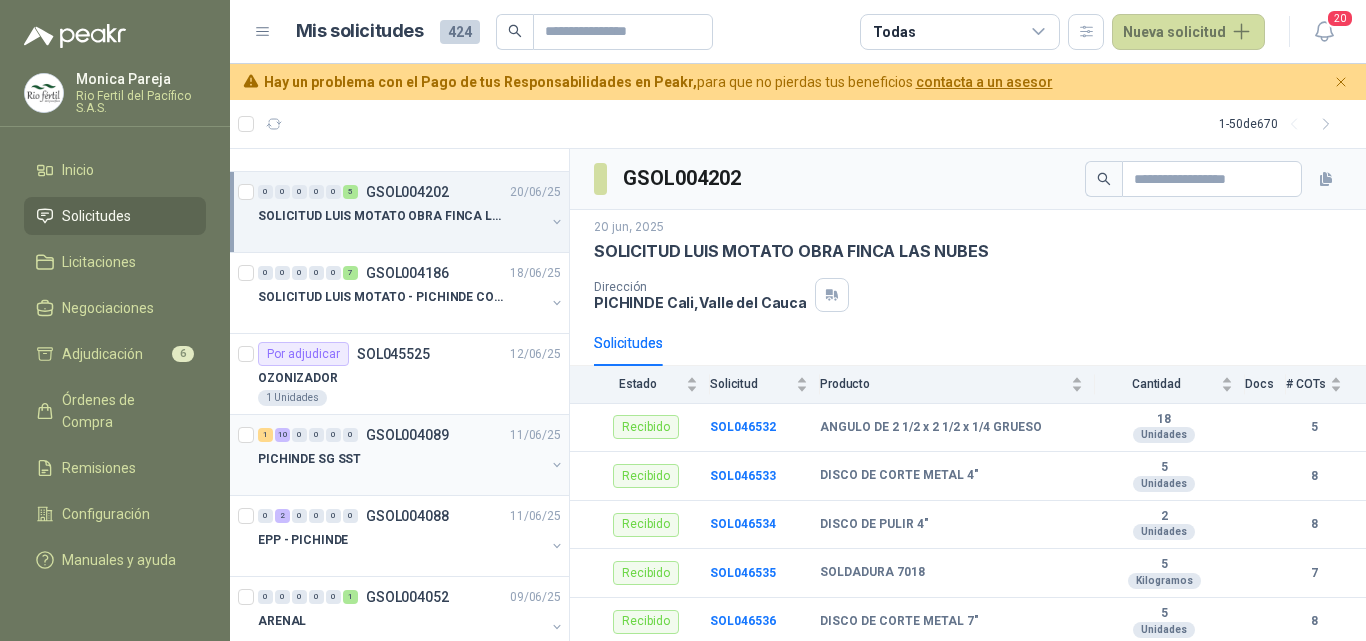 scroll, scrollTop: 1200, scrollLeft: 0, axis: vertical 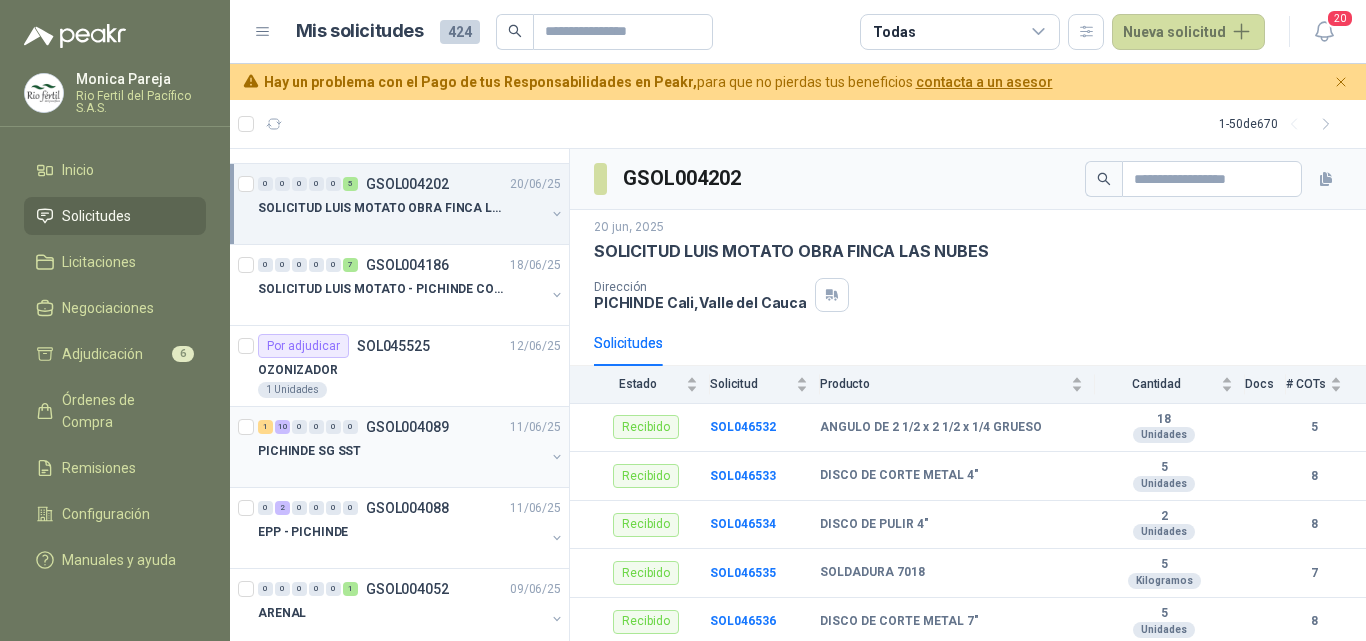 click on "PICHINDE SG SST" at bounding box center (401, 451) 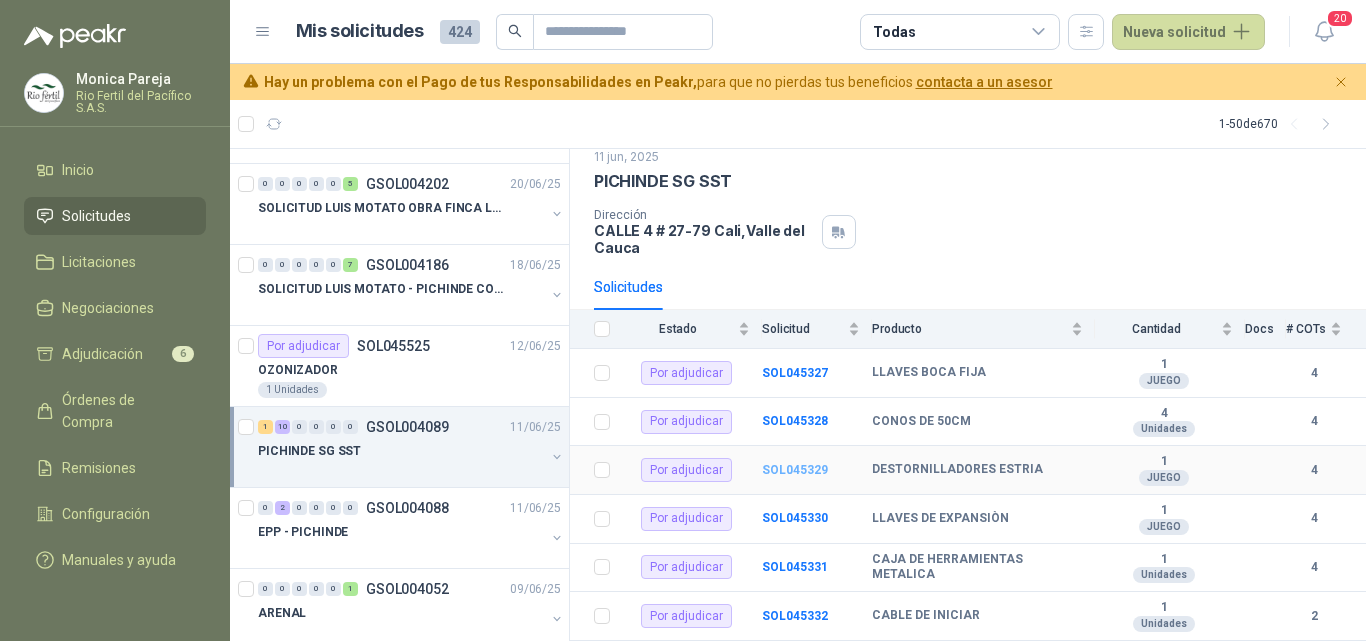 scroll, scrollTop: 100, scrollLeft: 0, axis: vertical 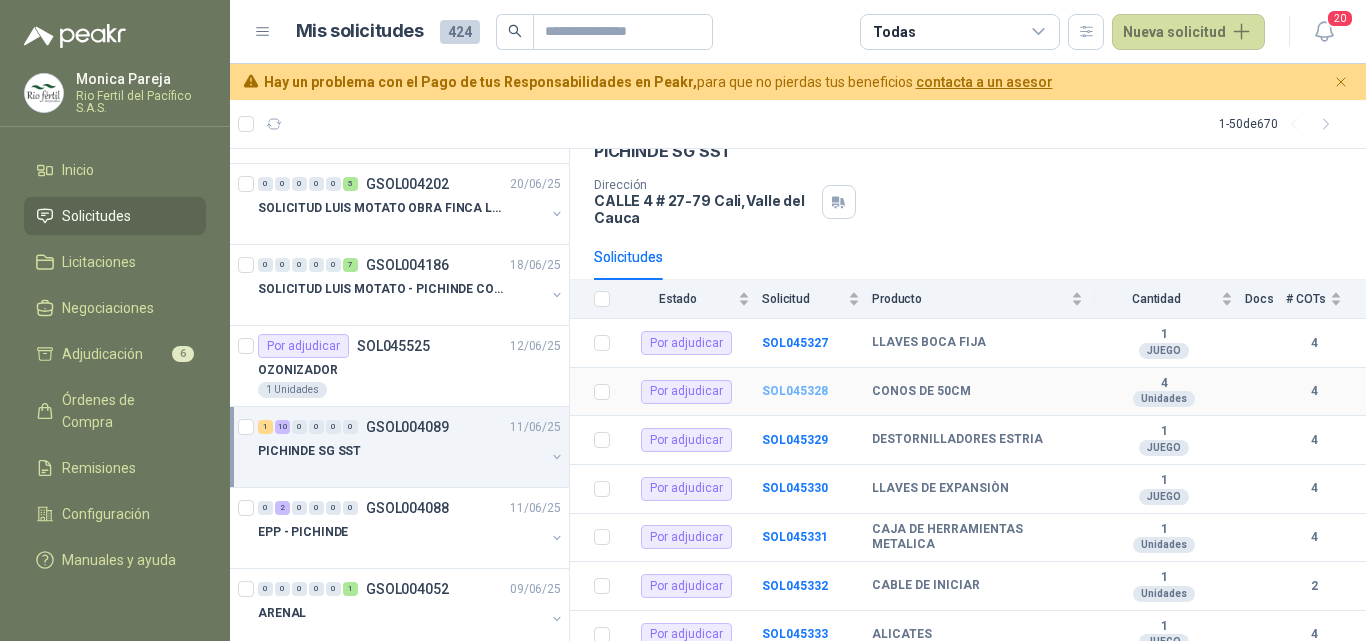 click on "SOL045328" at bounding box center [795, 391] 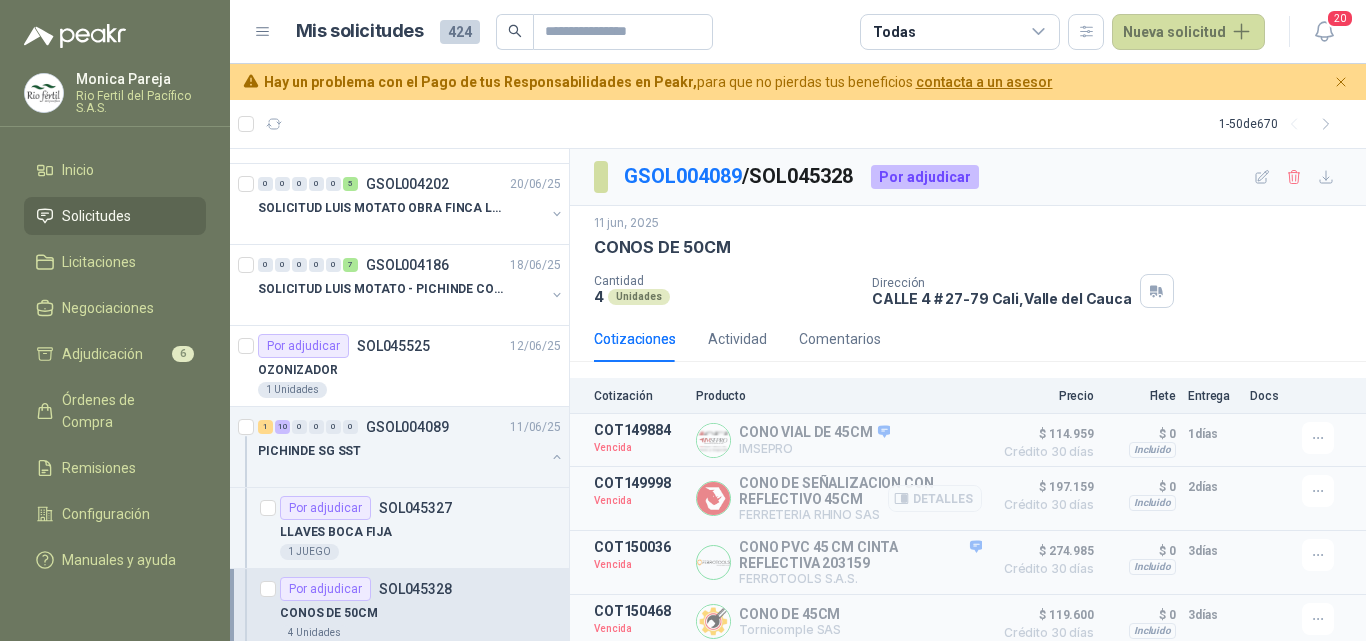 scroll, scrollTop: 12, scrollLeft: 0, axis: vertical 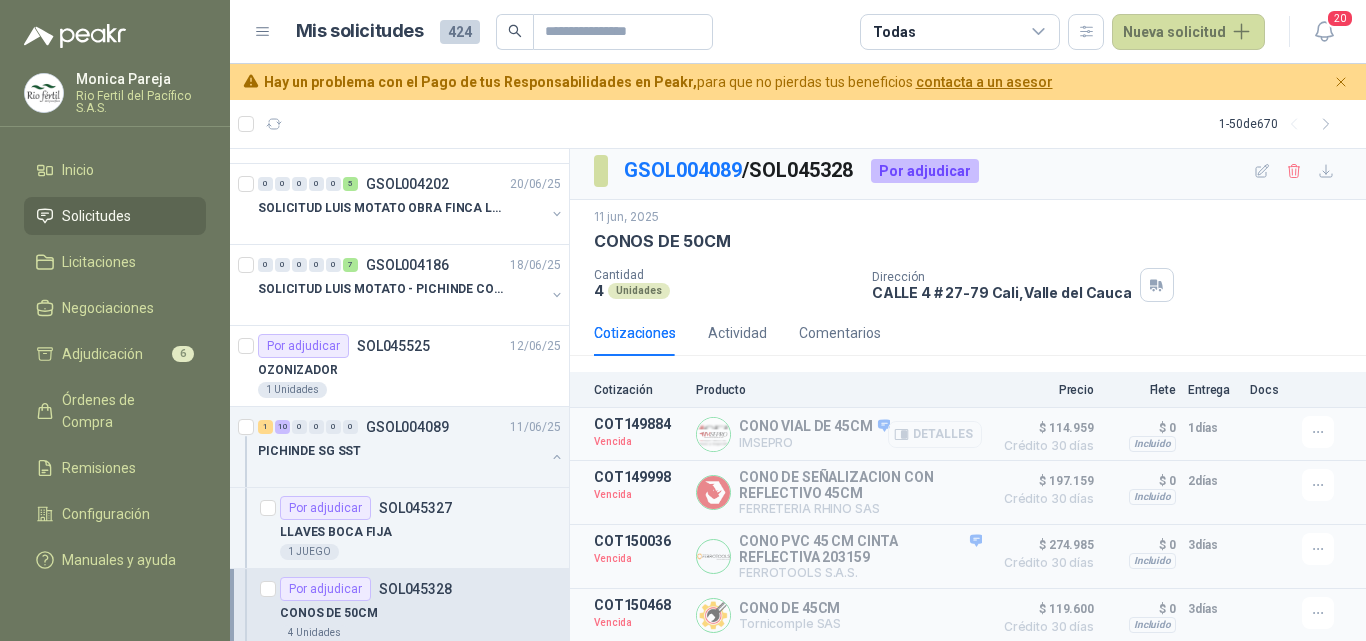 click on "Detalles" at bounding box center [935, 434] 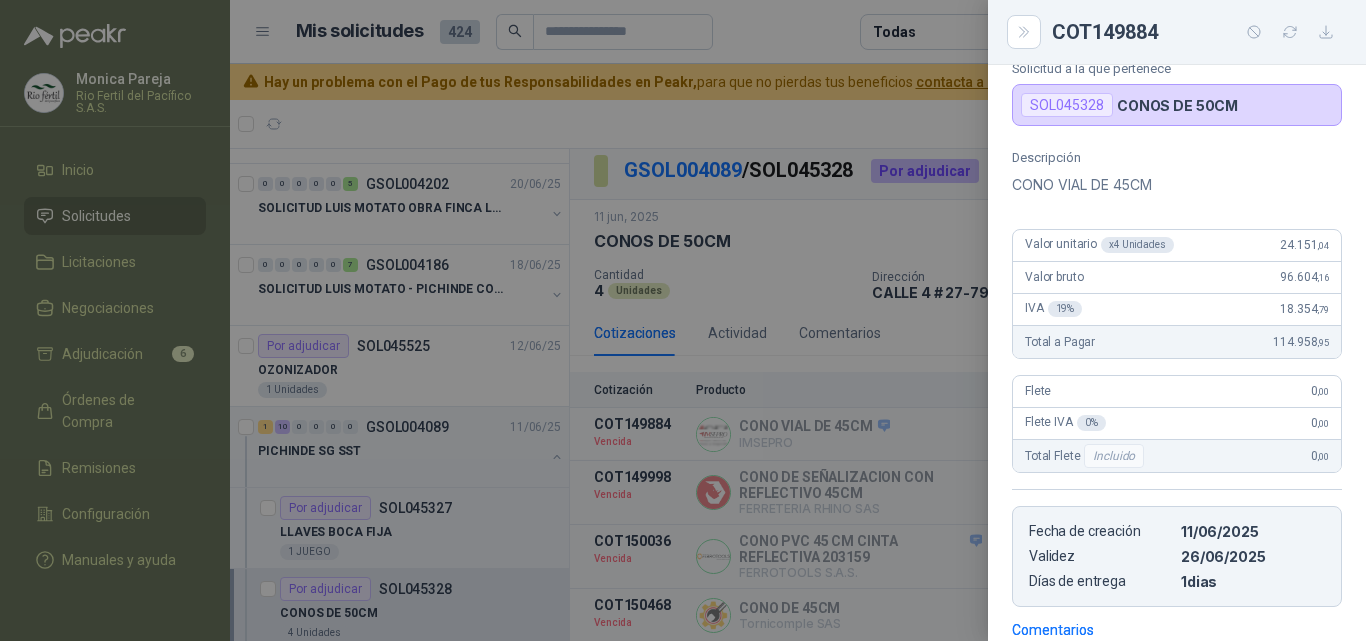 scroll, scrollTop: 0, scrollLeft: 0, axis: both 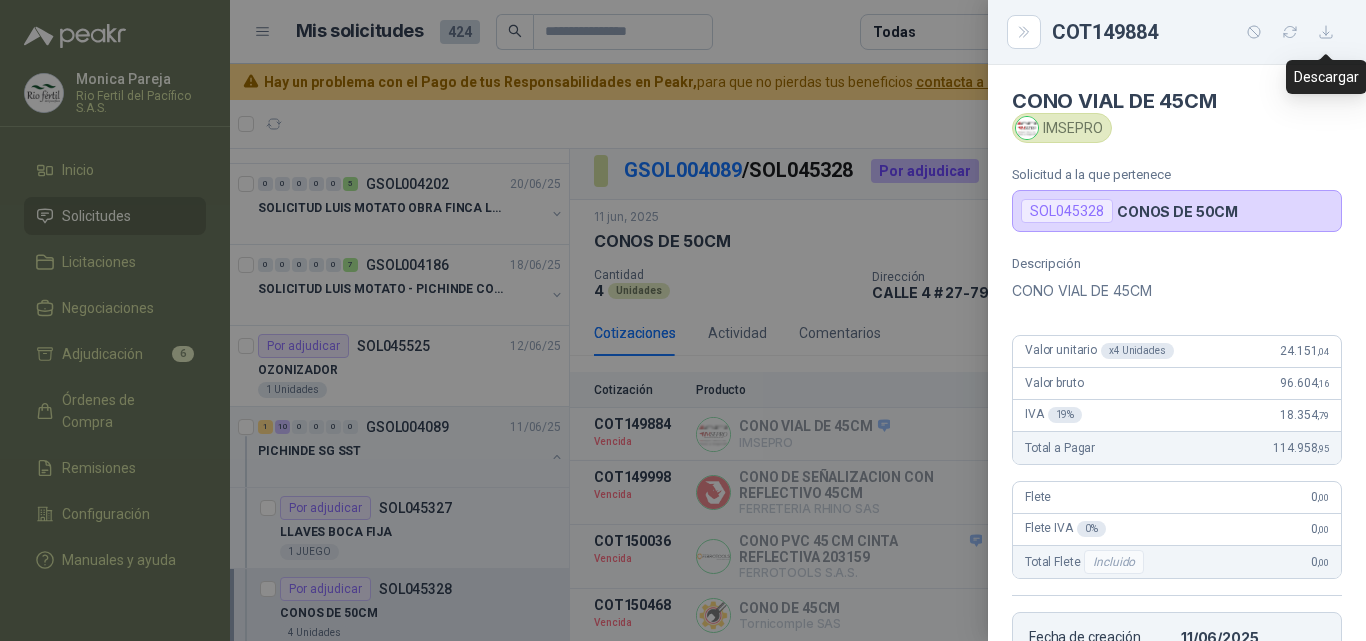 click 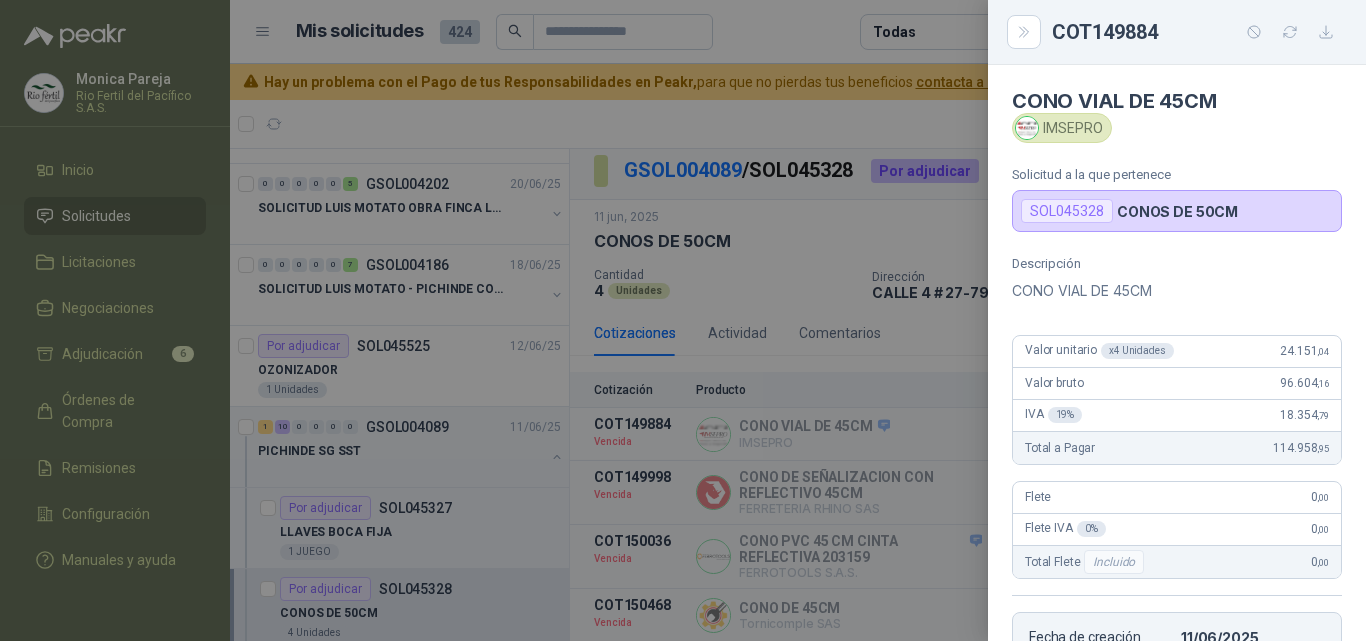 click at bounding box center (683, 320) 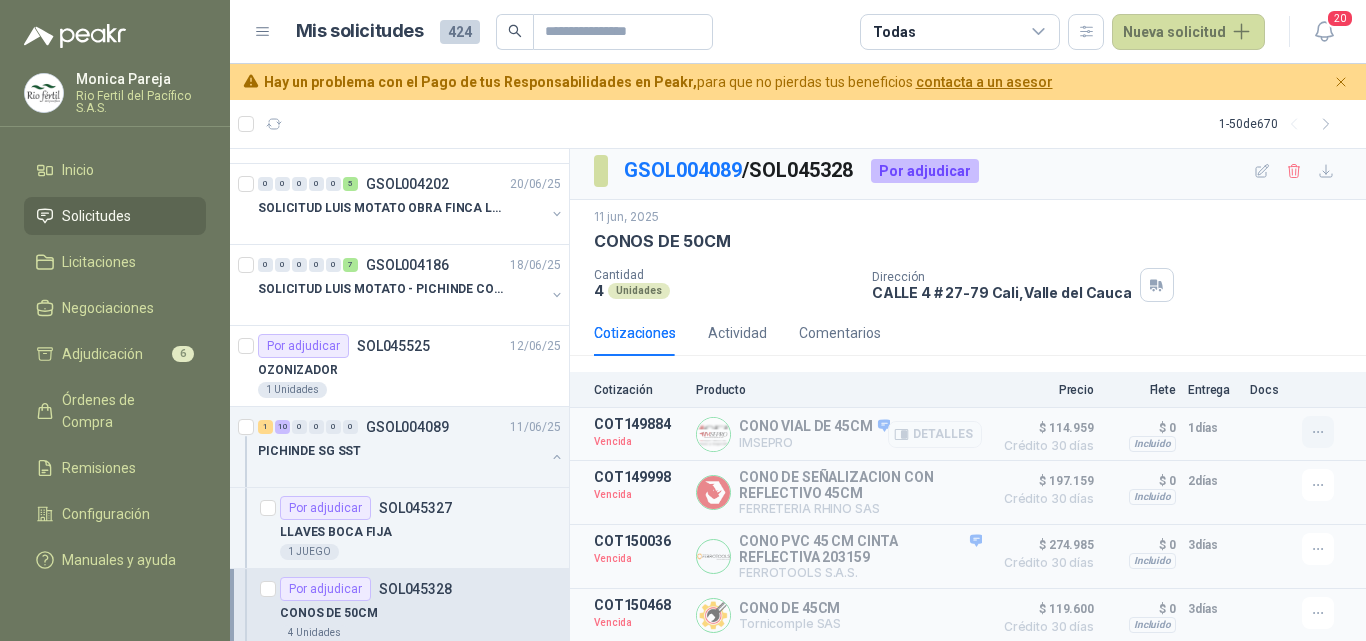 click at bounding box center [1318, 432] 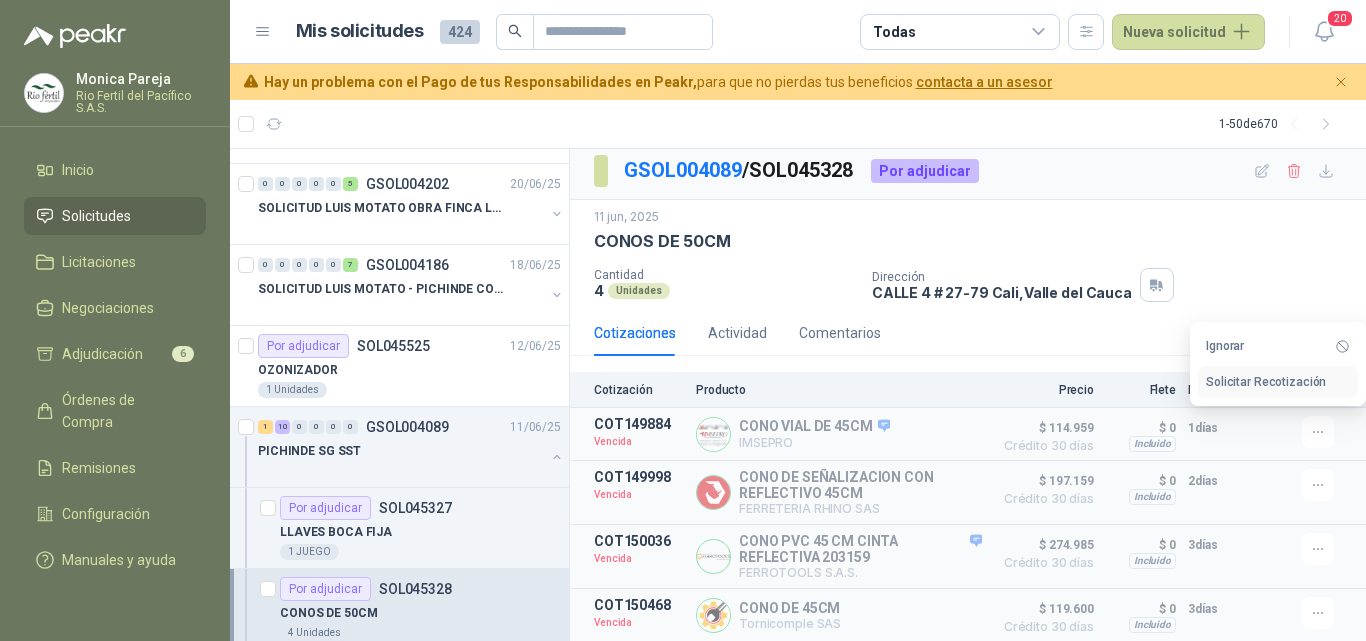 click on "Solicitar Recotización" at bounding box center [1278, 382] 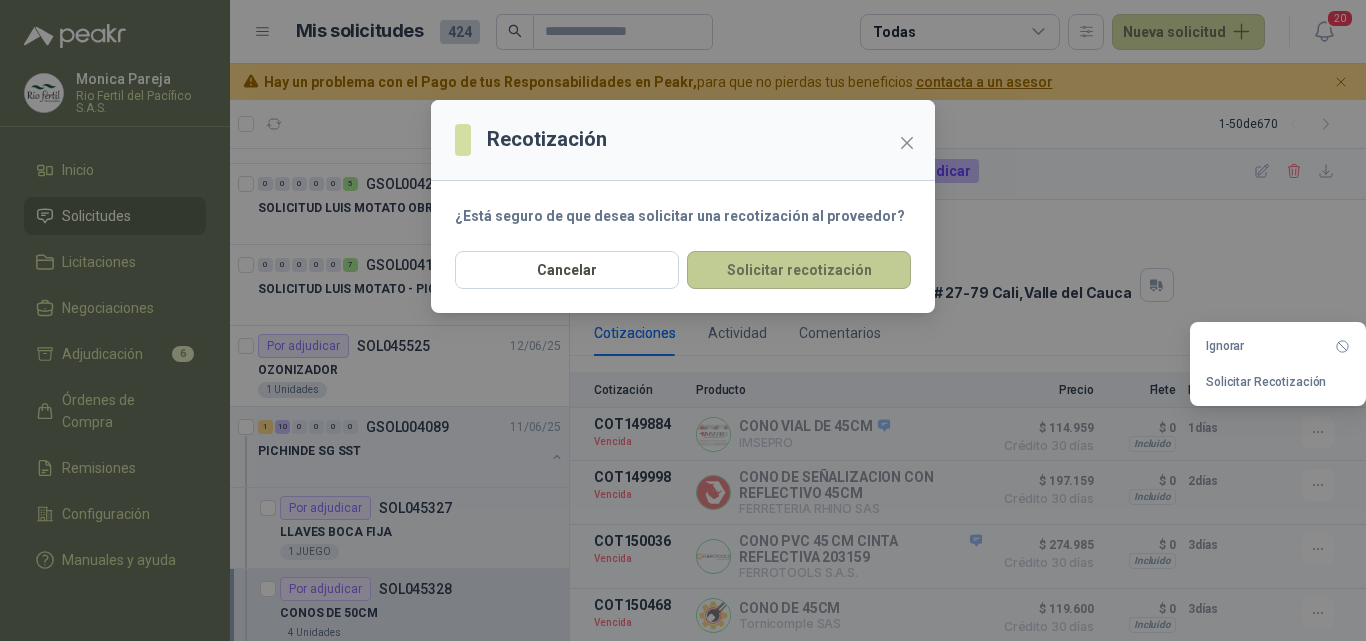 click on "Solicitar recotización" at bounding box center [799, 270] 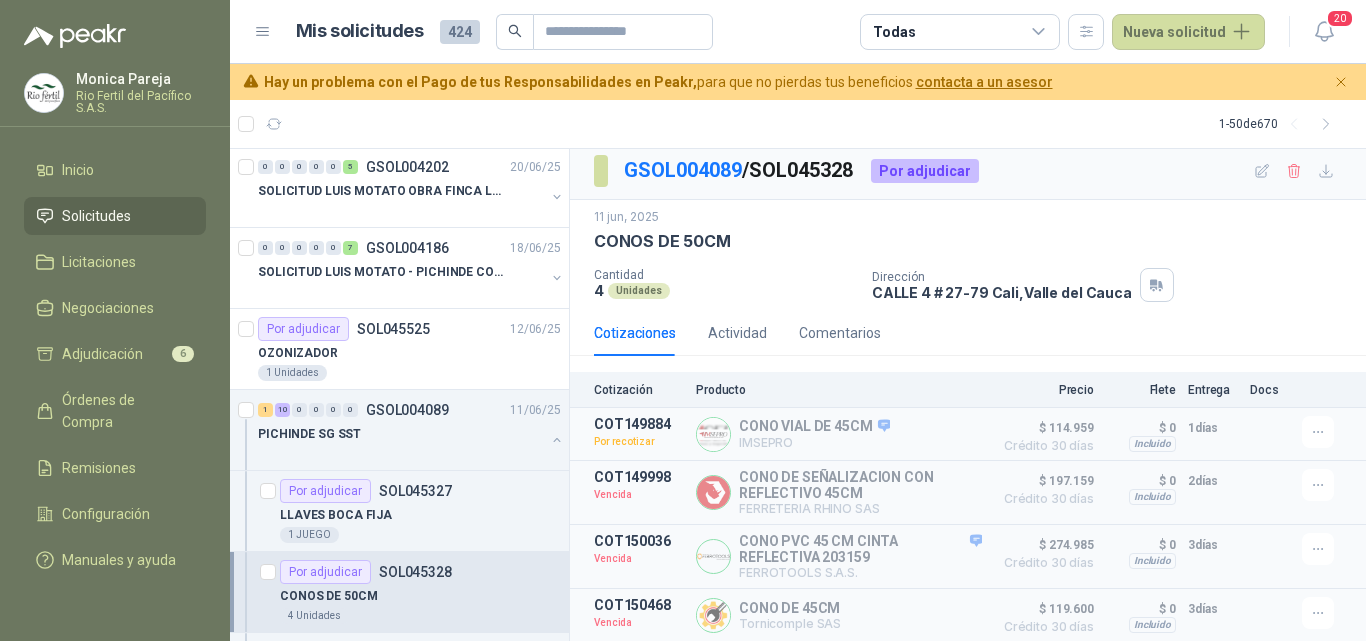 scroll, scrollTop: 900, scrollLeft: 0, axis: vertical 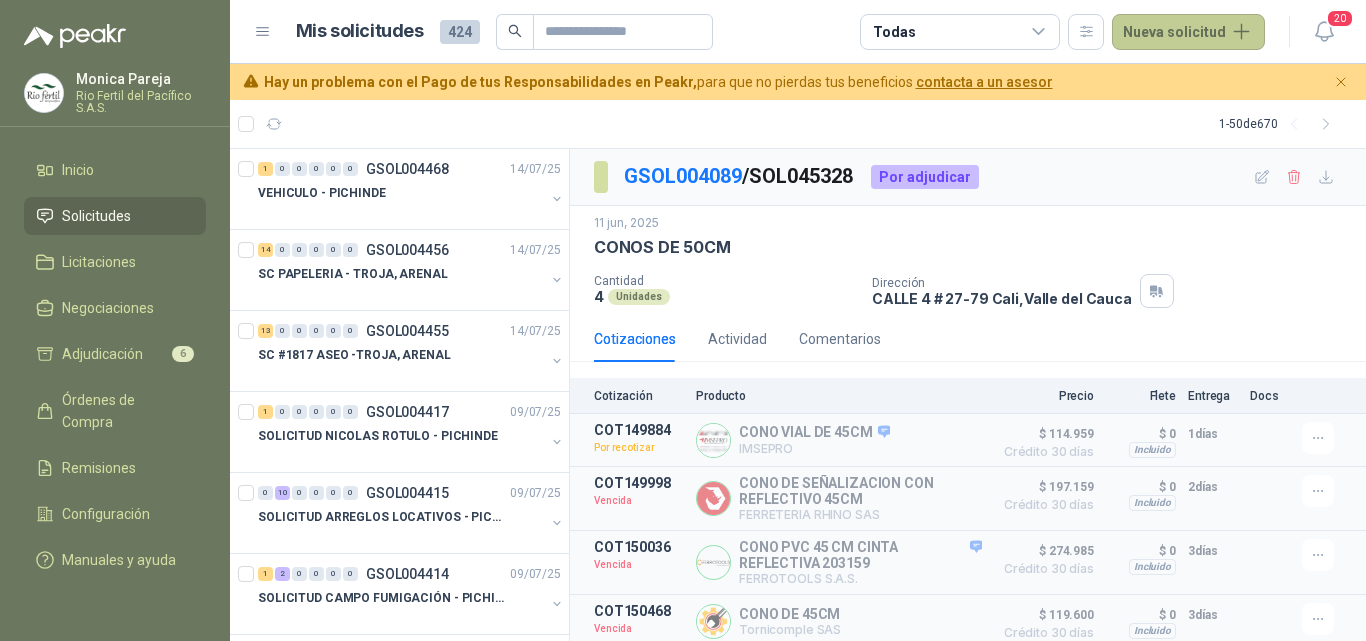 click on "Nueva solicitud" at bounding box center (1188, 32) 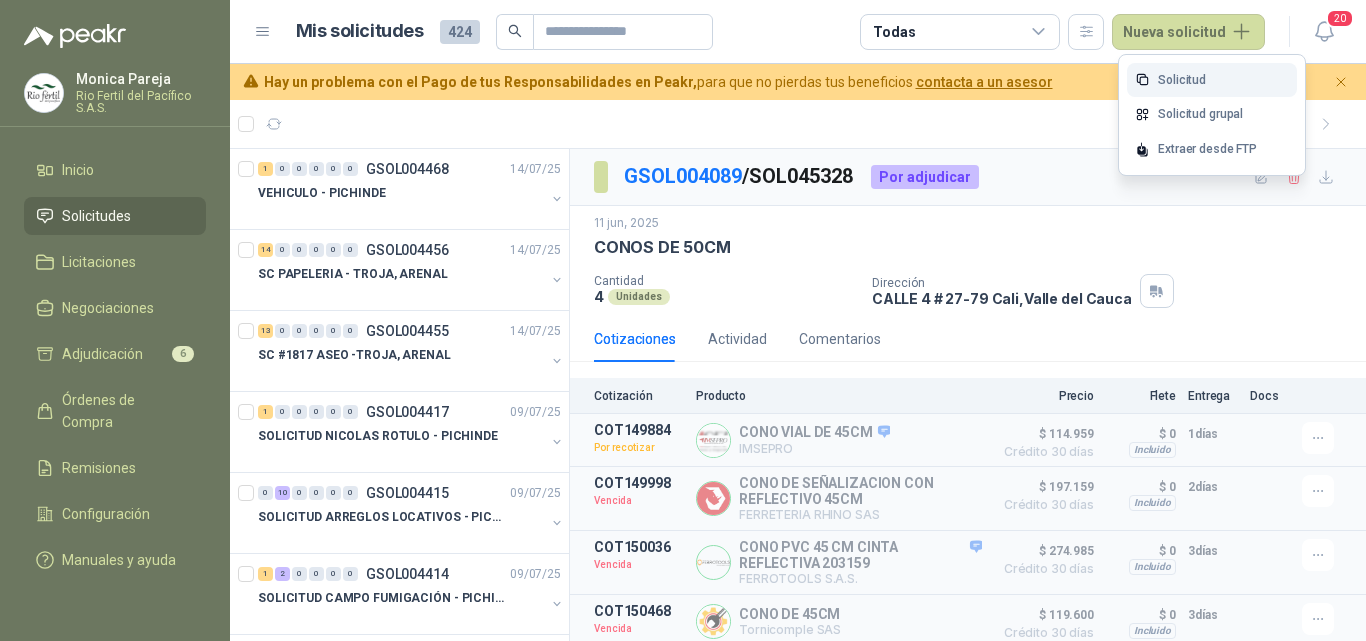 click on "Solicitud" at bounding box center [1212, 80] 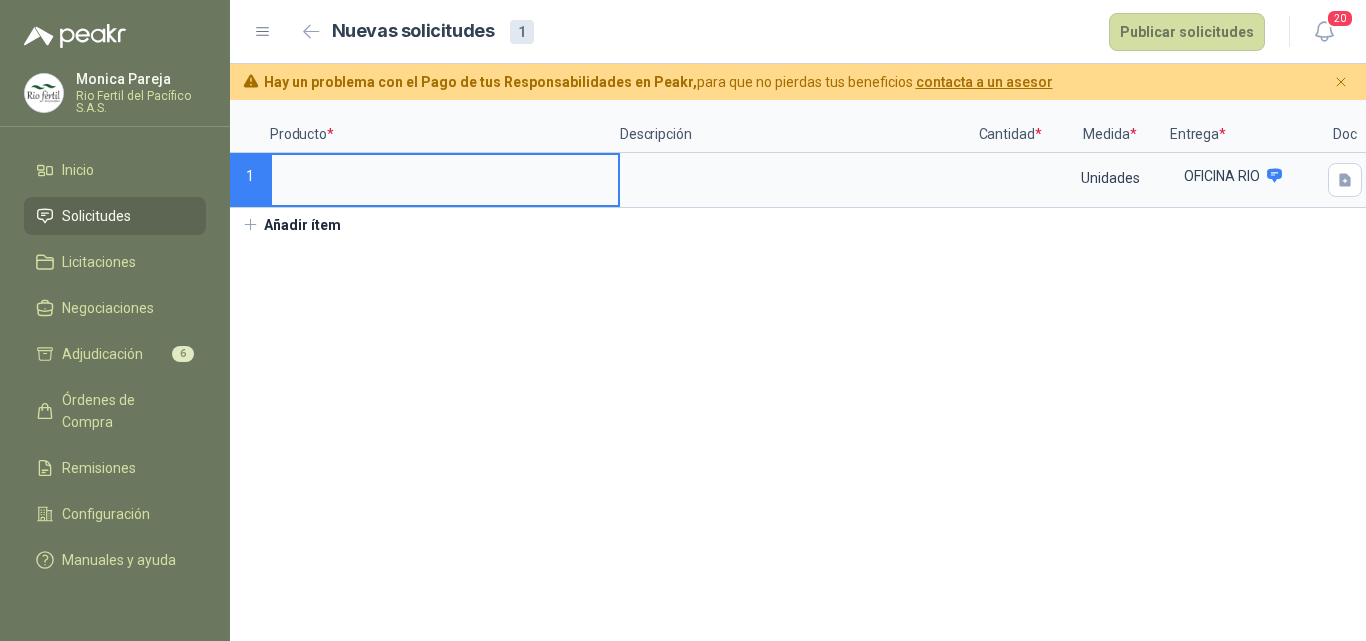 click at bounding box center (445, 174) 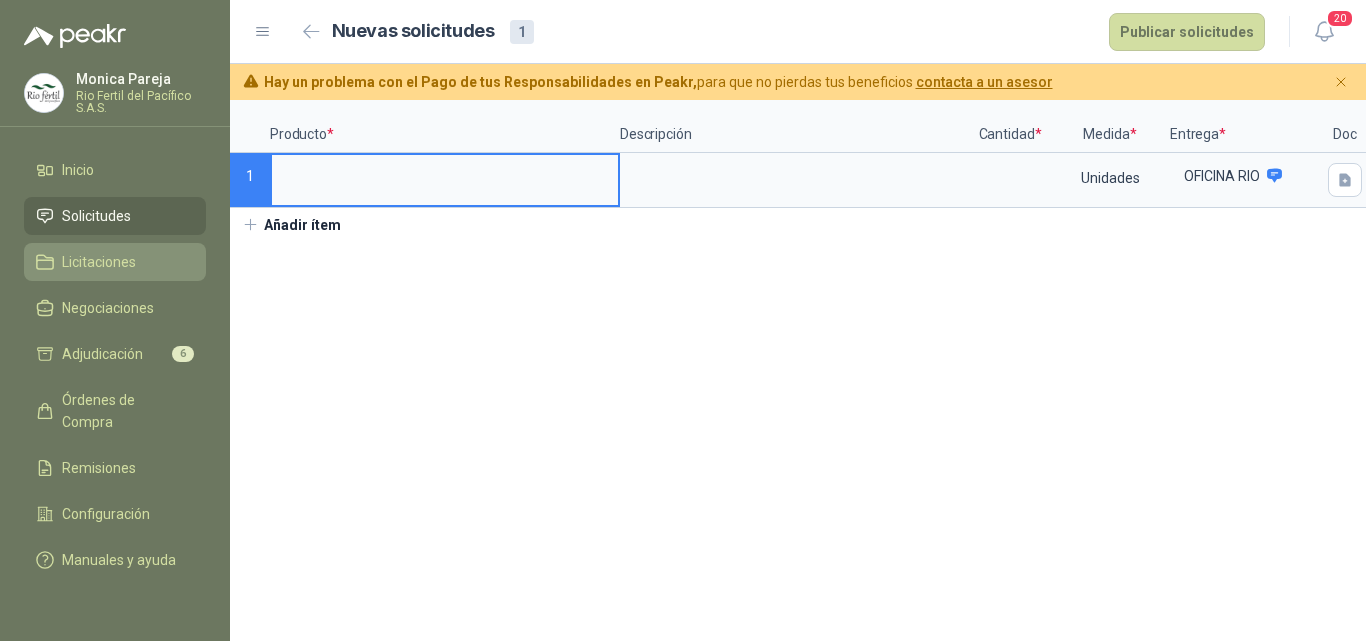 click on "Licitaciones" at bounding box center [99, 262] 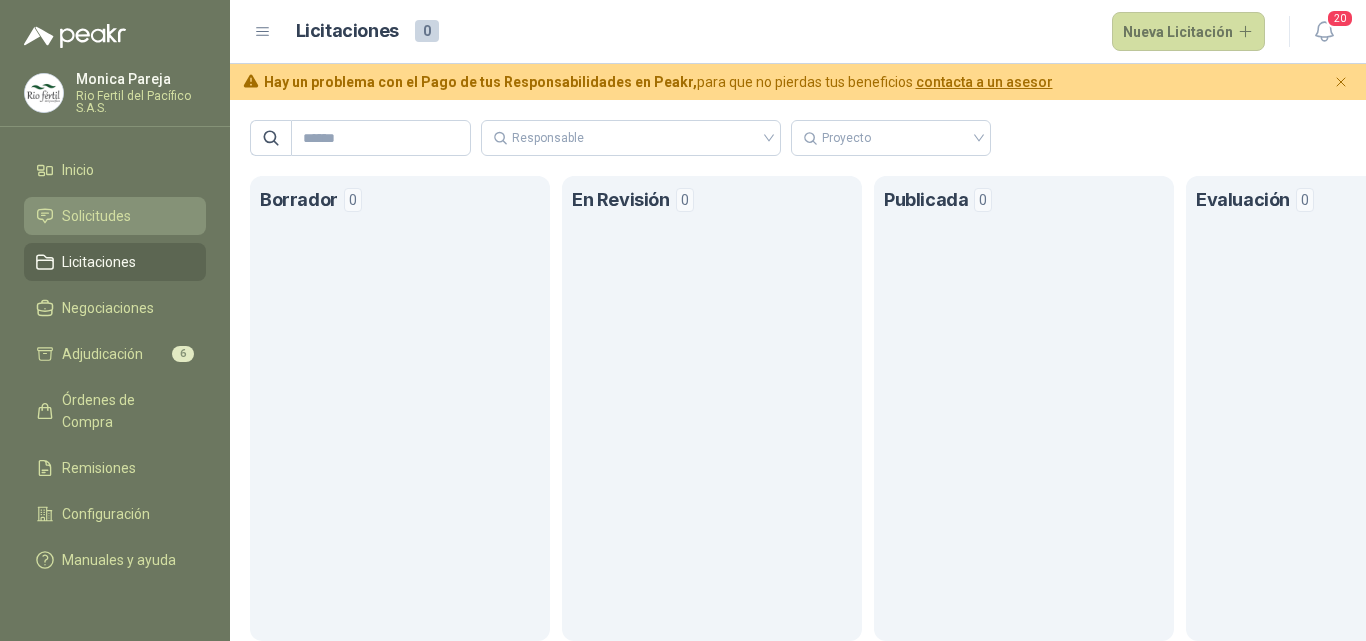 click on "Solicitudes" at bounding box center (96, 216) 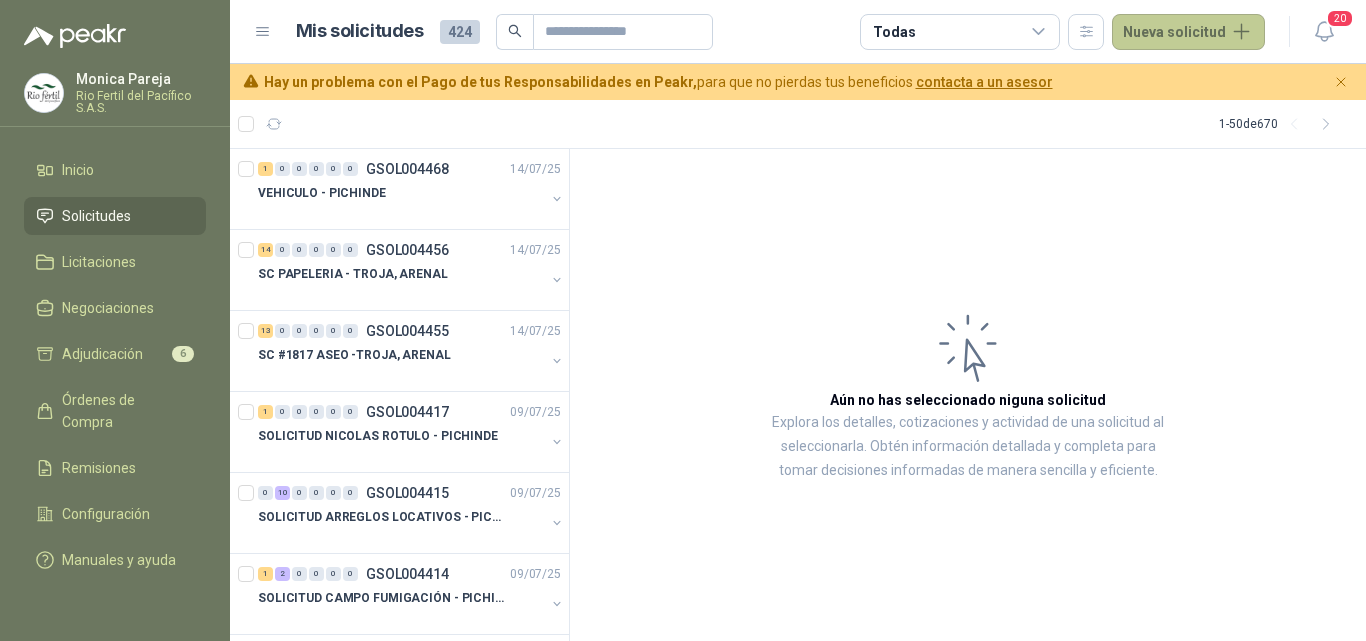 click on "Nueva solicitud" at bounding box center (1188, 32) 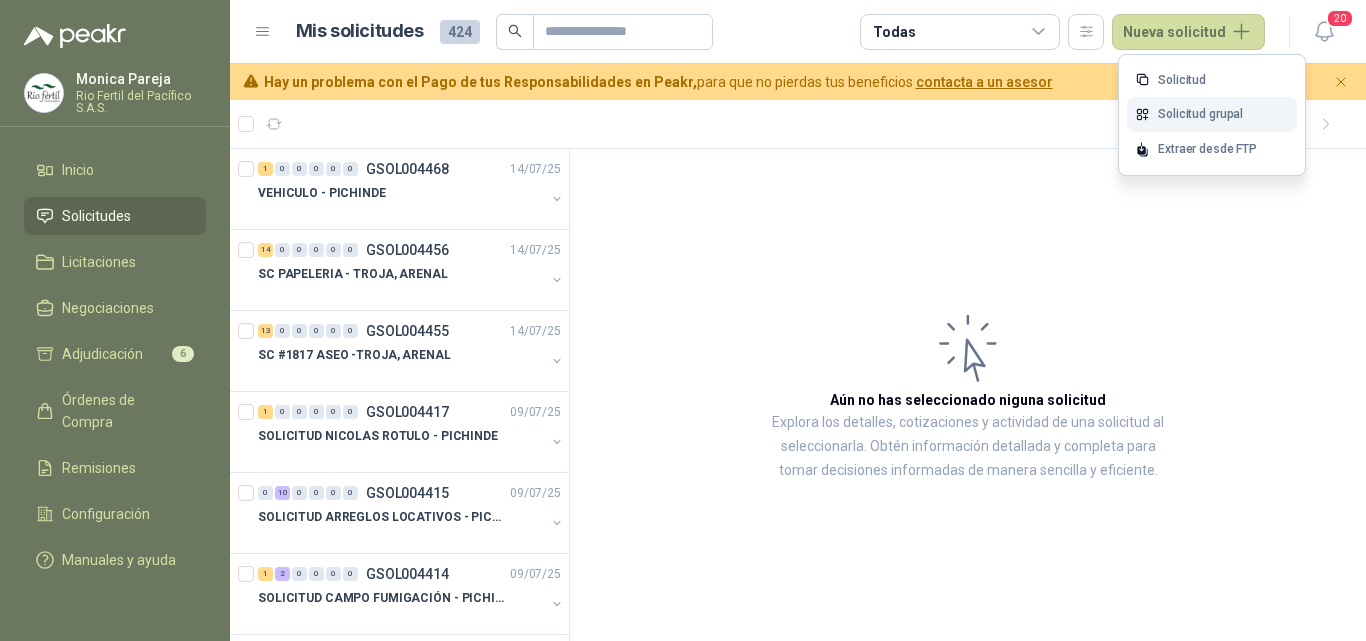 click on "Solicitud grupal" at bounding box center [1212, 114] 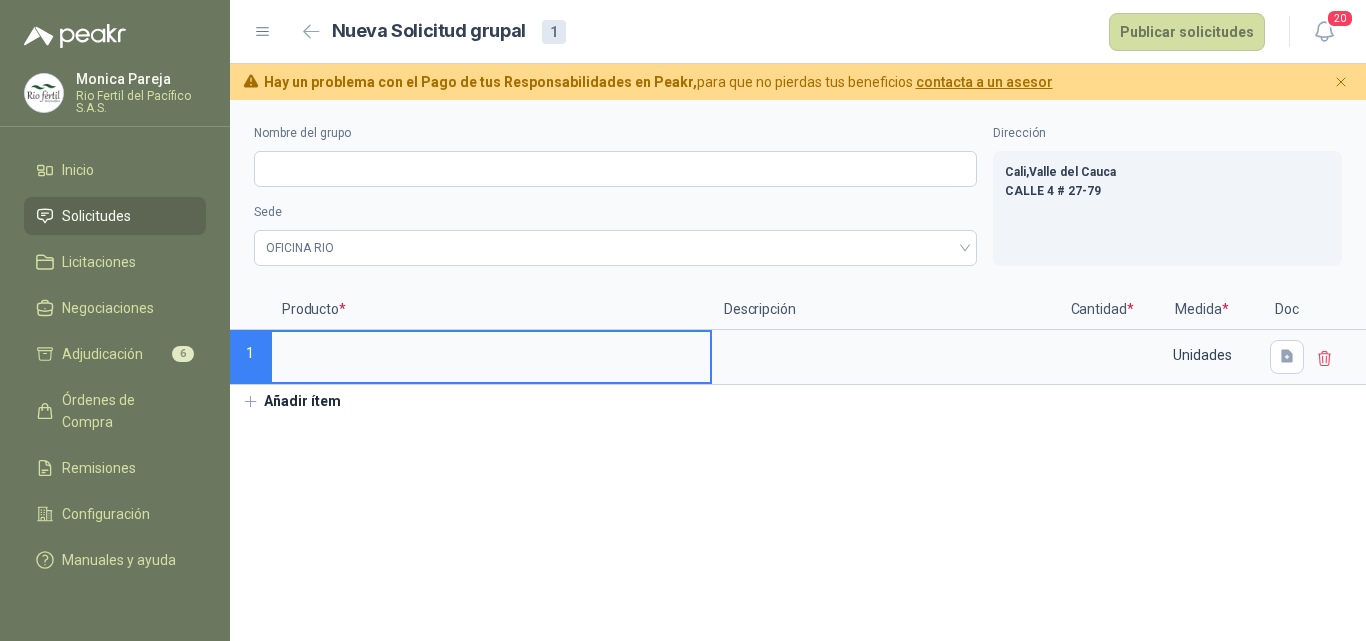 click at bounding box center [491, 351] 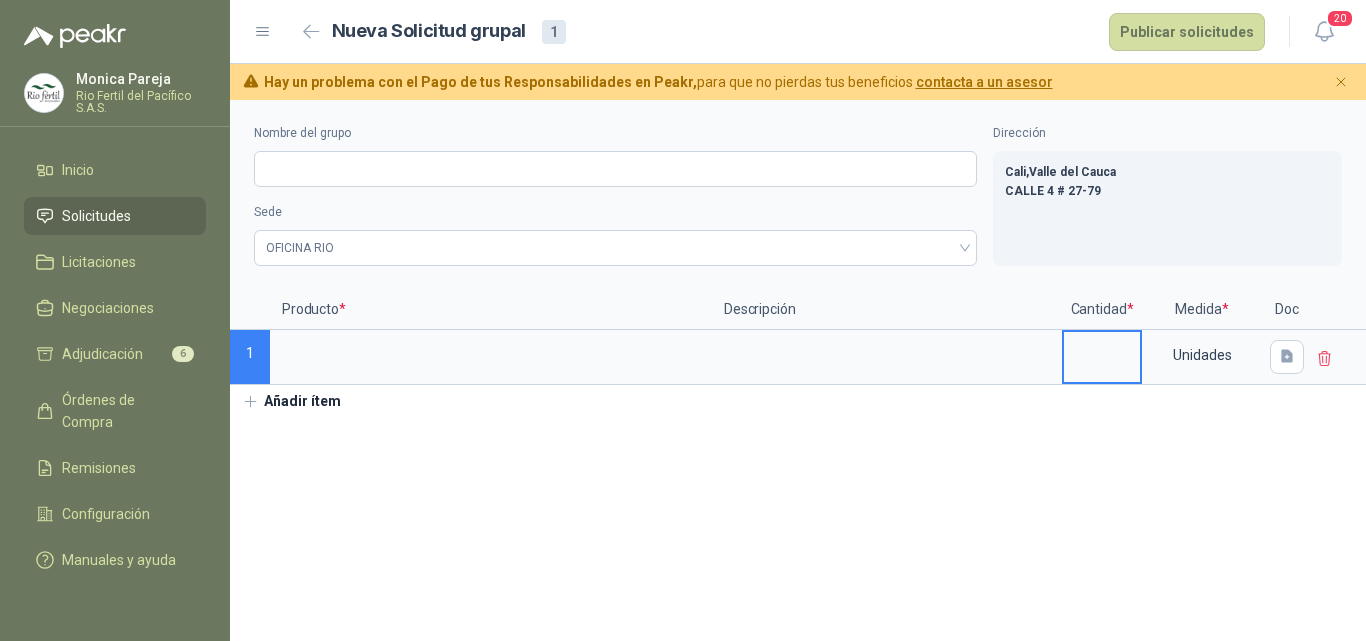 click at bounding box center (1102, 351) 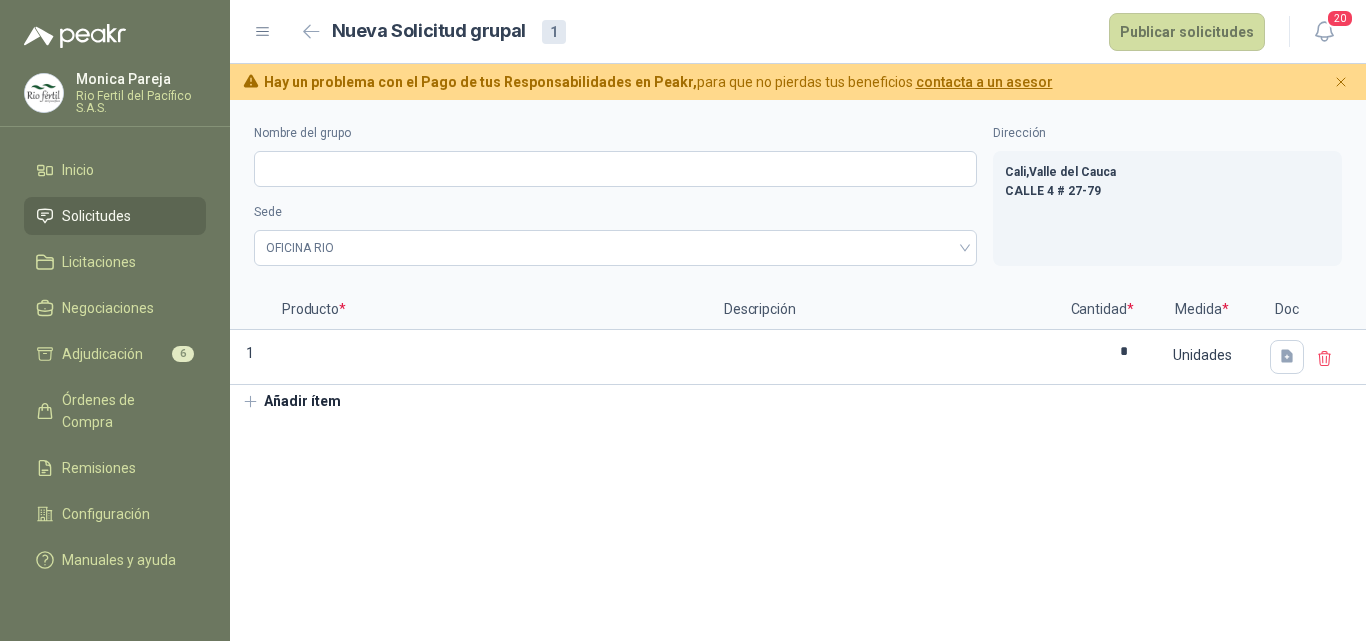 drag, startPoint x: 1224, startPoint y: 350, endPoint x: 1281, endPoint y: 468, distance: 131.04579 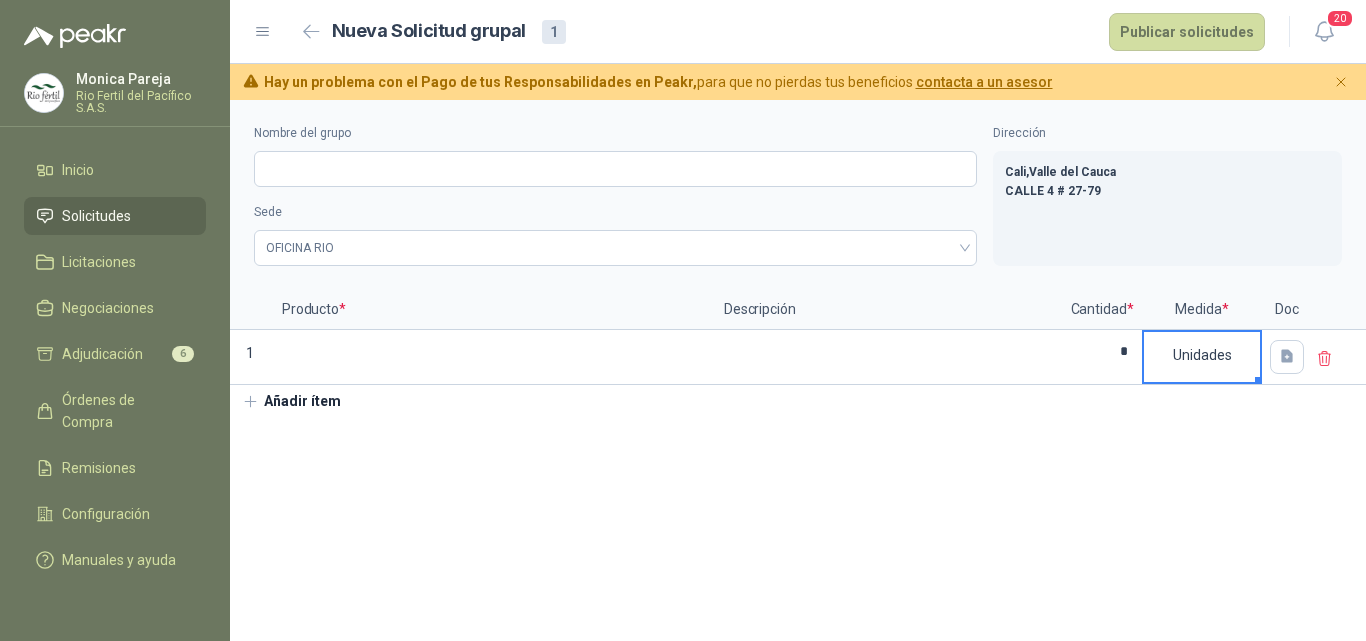 click at bounding box center [1258, 380] 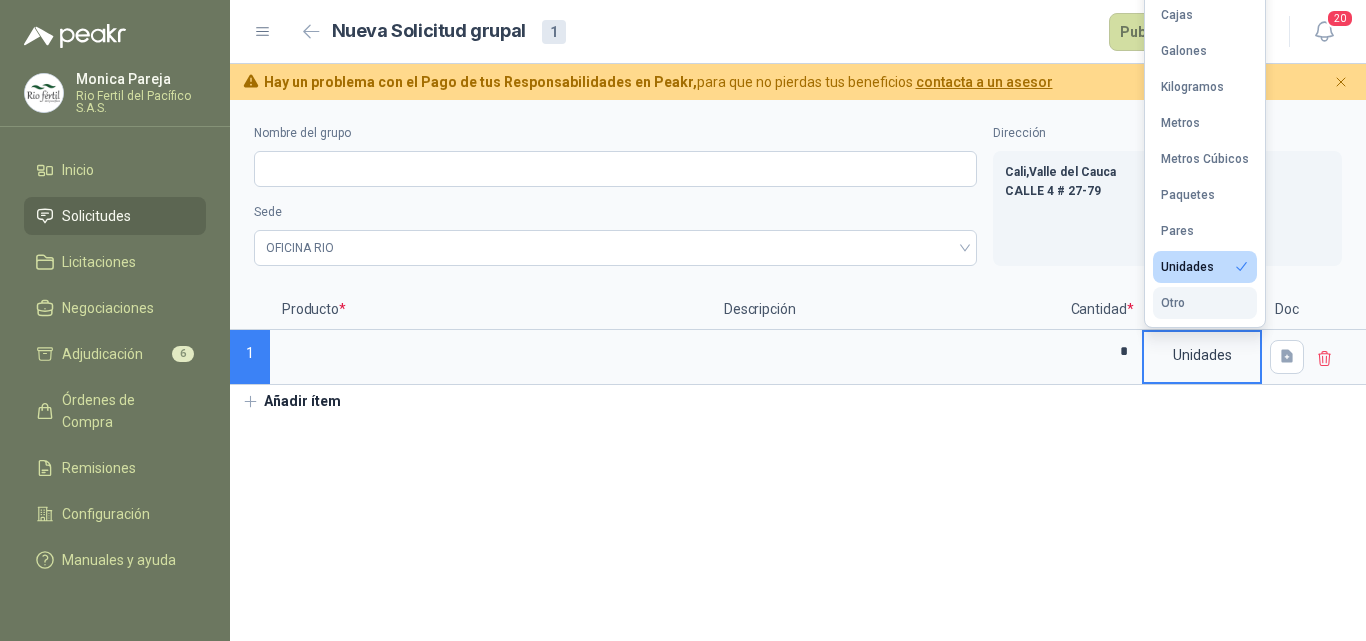 click on "Otro" at bounding box center [1205, 303] 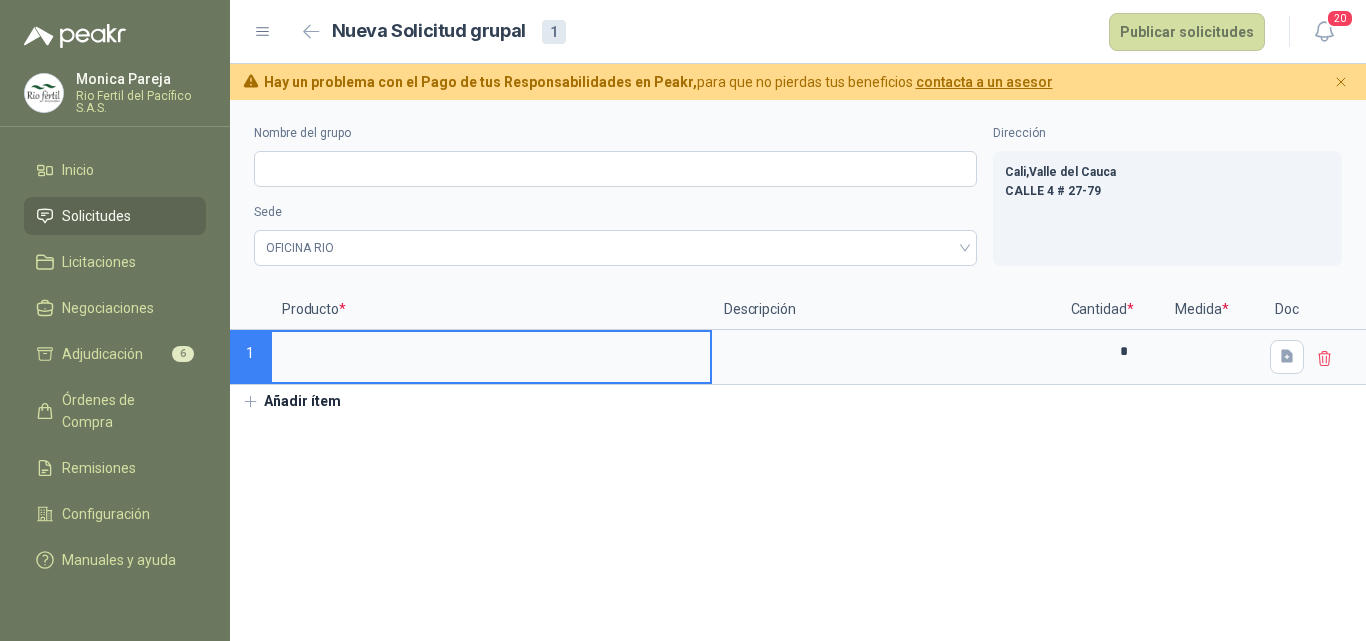 click at bounding box center [491, 351] 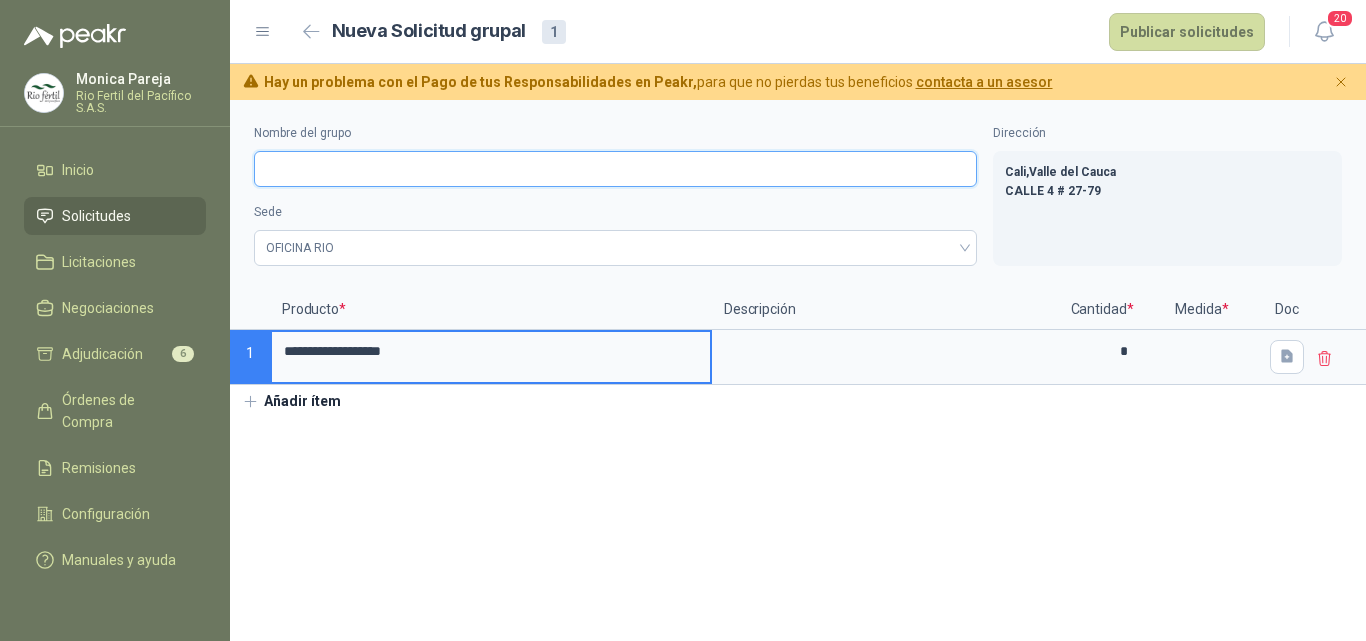 click on "Nombre del grupo" at bounding box center [615, 169] 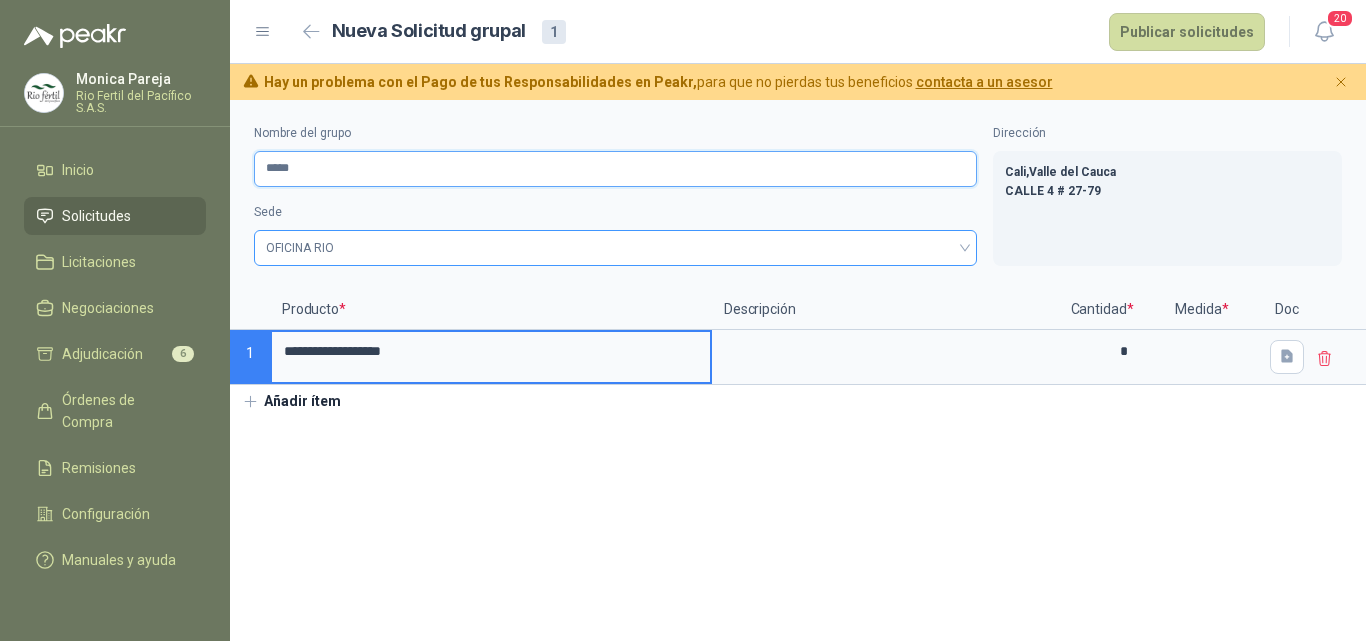 click on "OFICINA RIO" at bounding box center [615, 248] 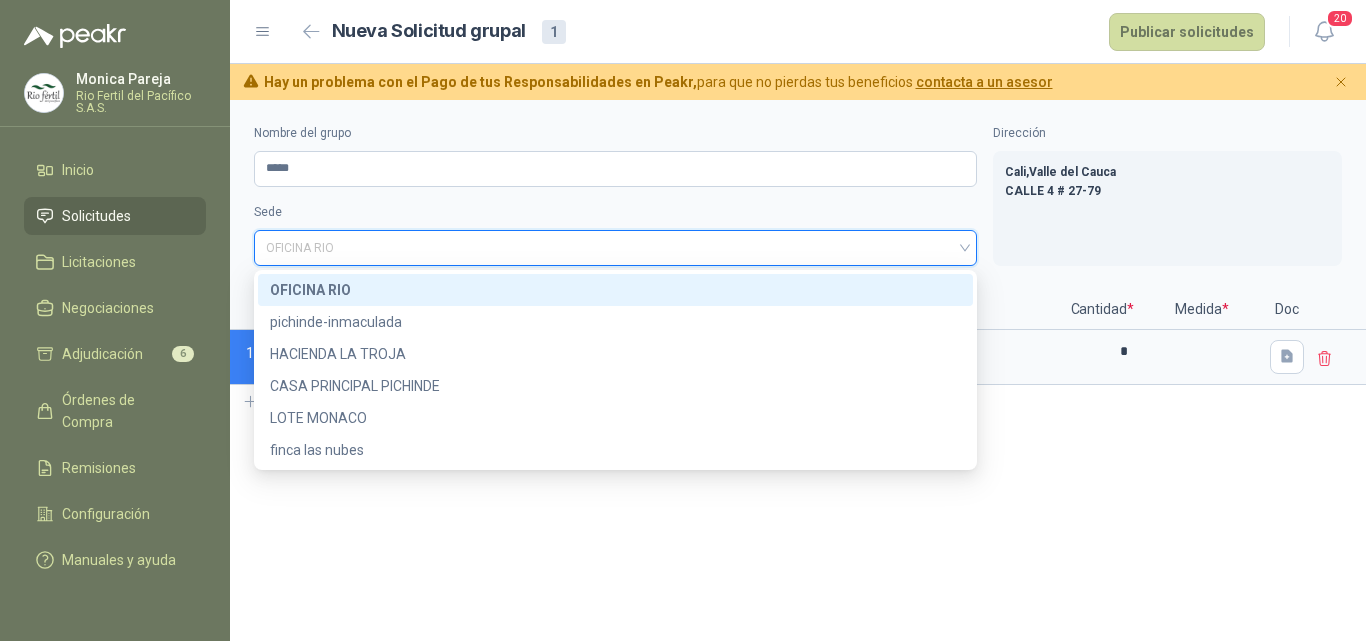 click on "OFICINA RIO" at bounding box center (615, 290) 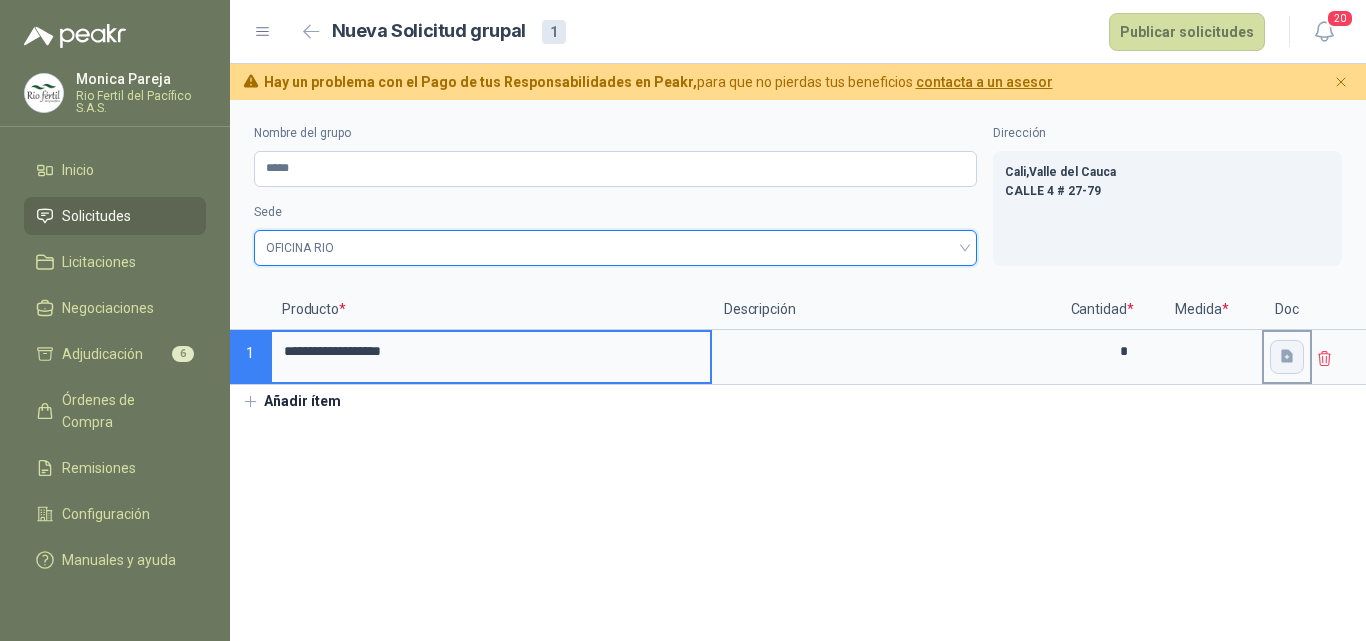 click 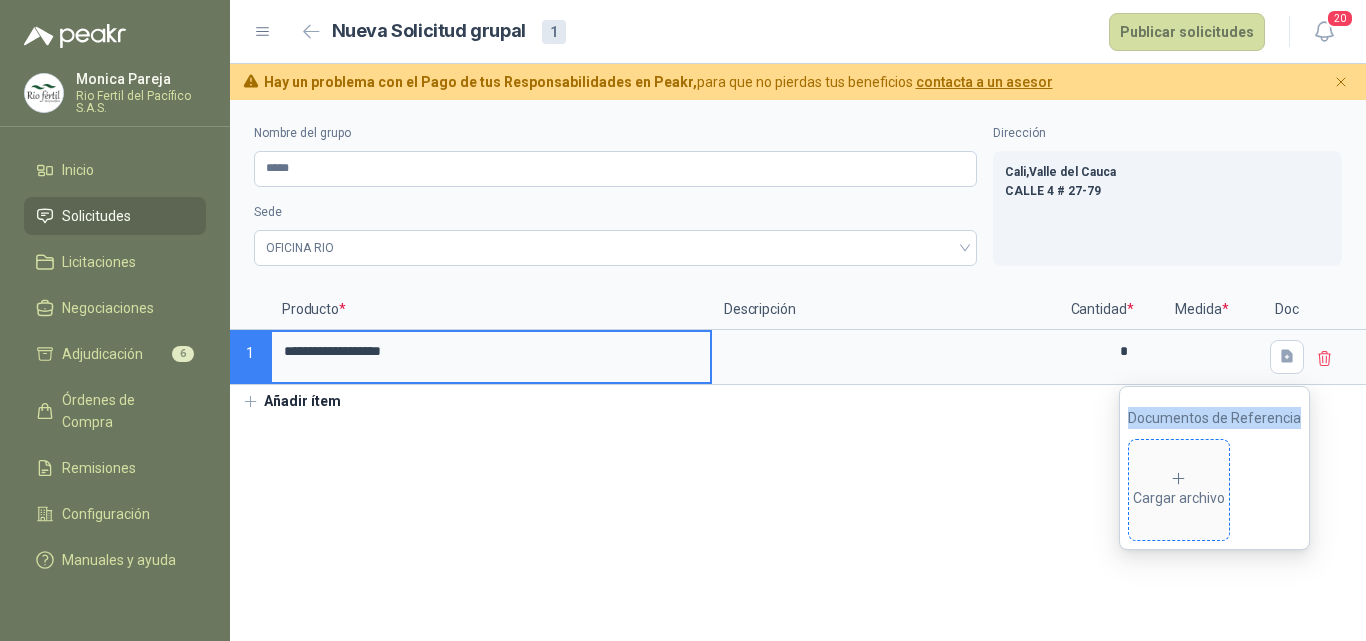 click on "Cargar archivo" at bounding box center (1179, 490) 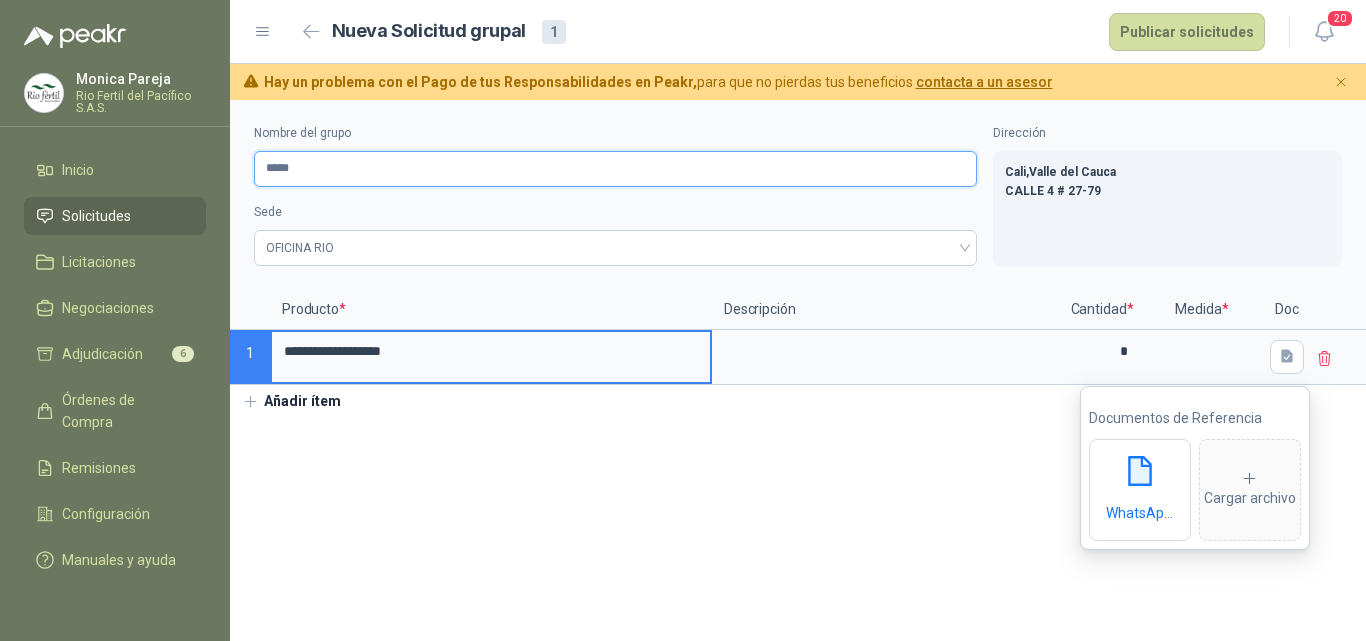 click on "*****" at bounding box center (615, 169) 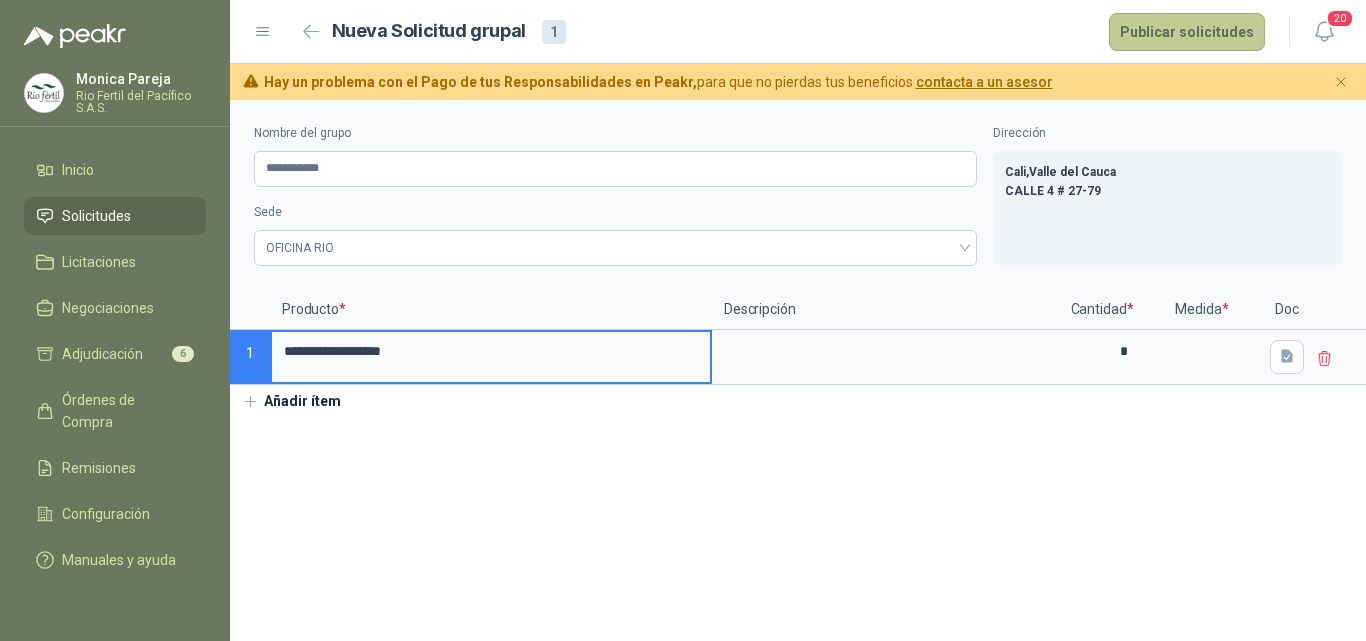 click on "Publicar solicitudes" at bounding box center (1187, 32) 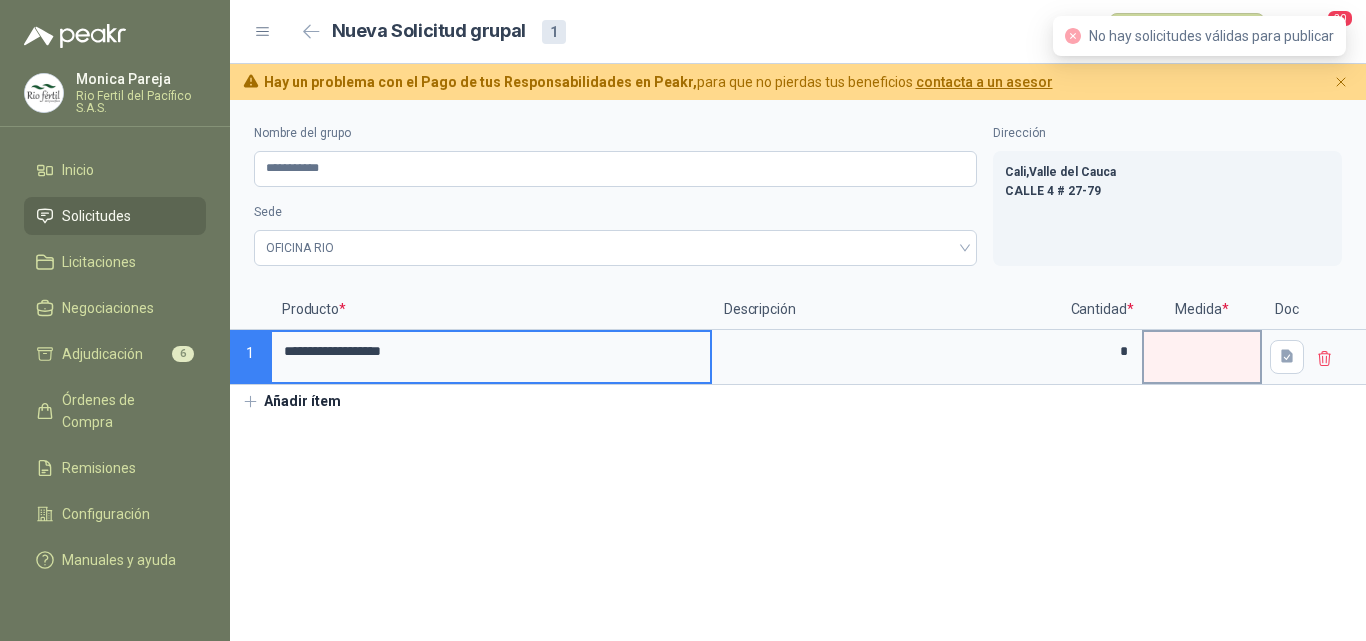 click at bounding box center [1202, 357] 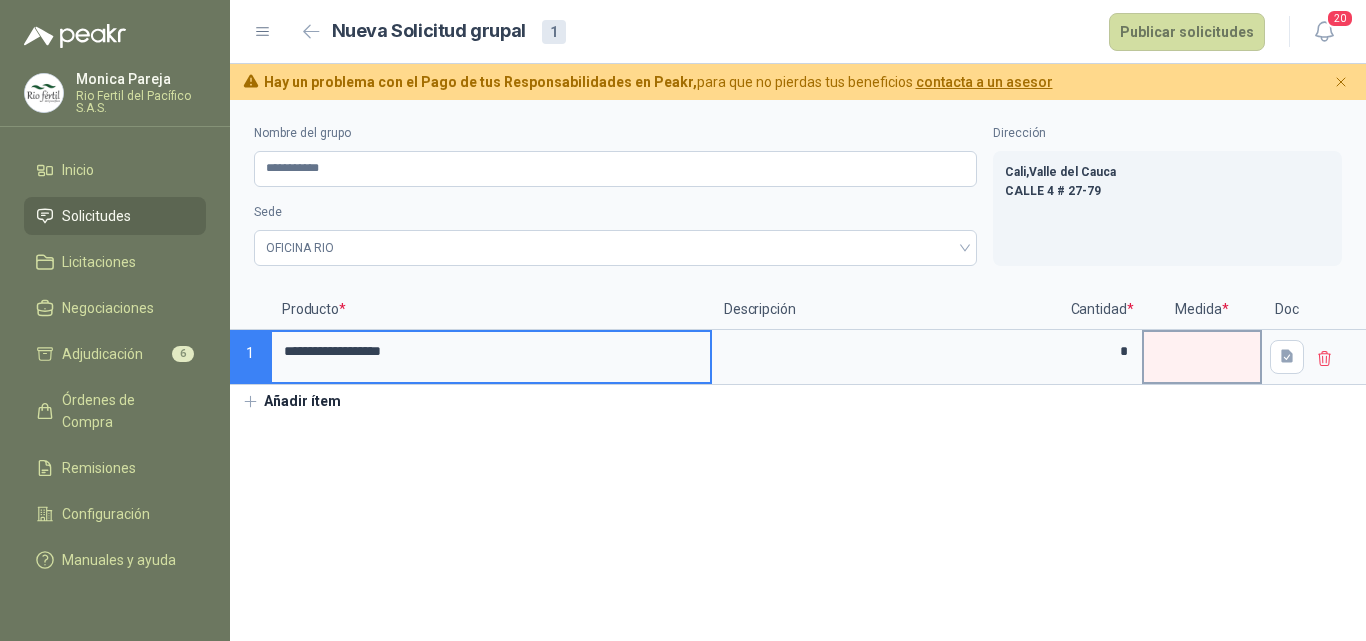 click at bounding box center [1202, 344] 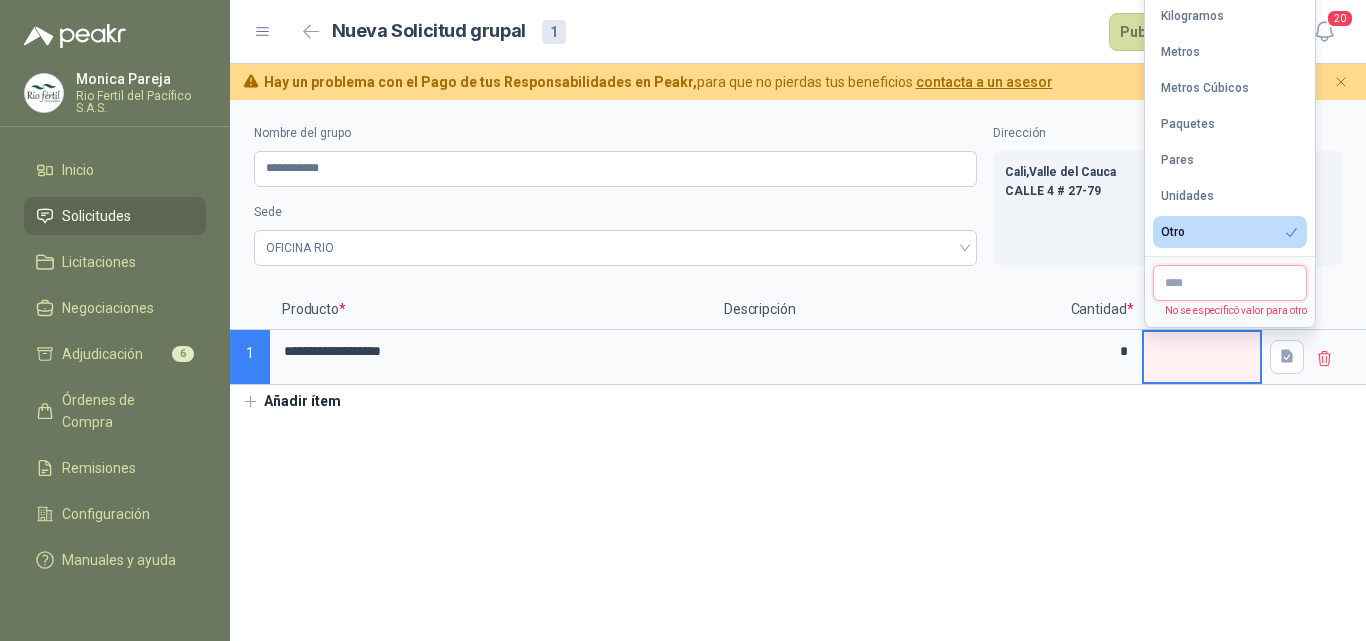 click at bounding box center (1230, 283) 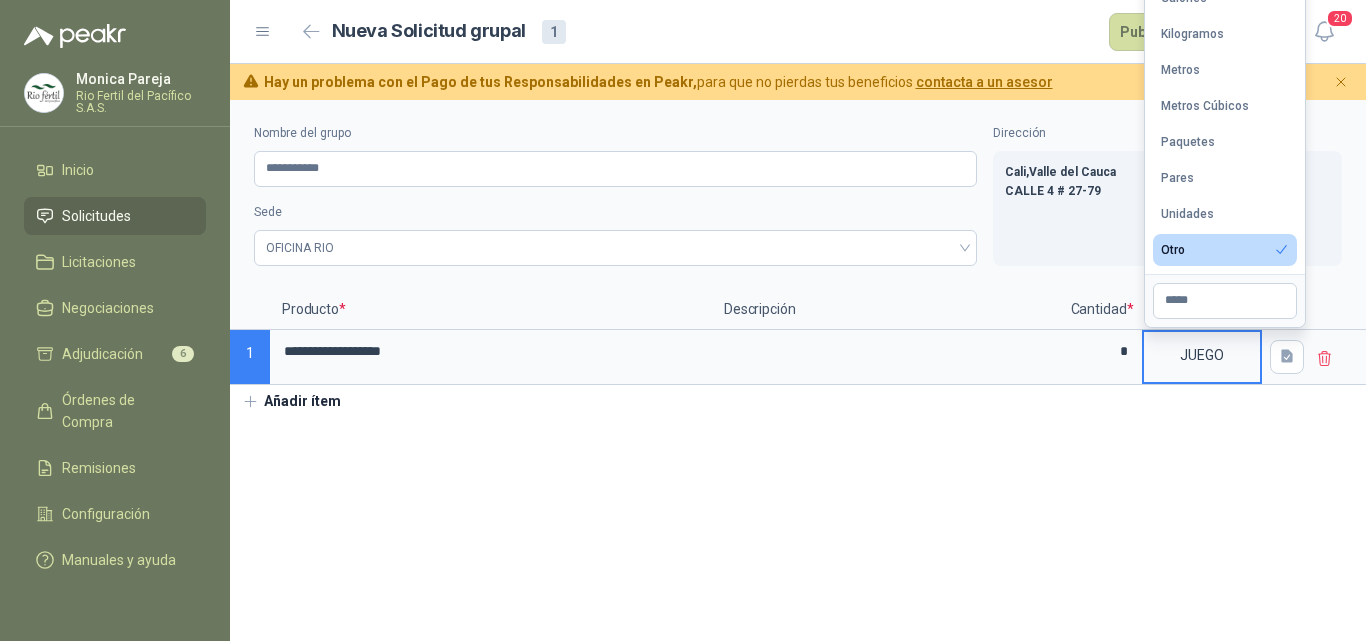 click on "**********" at bounding box center [798, 370] 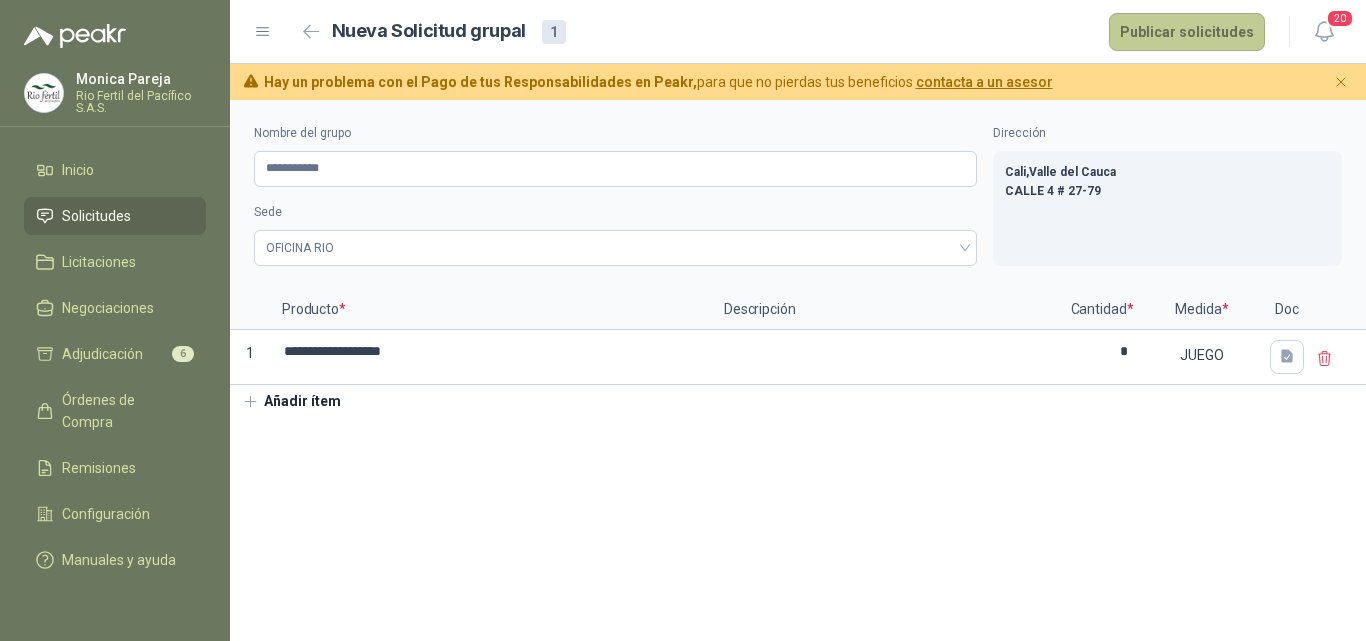 click on "Publicar solicitudes" at bounding box center (1187, 32) 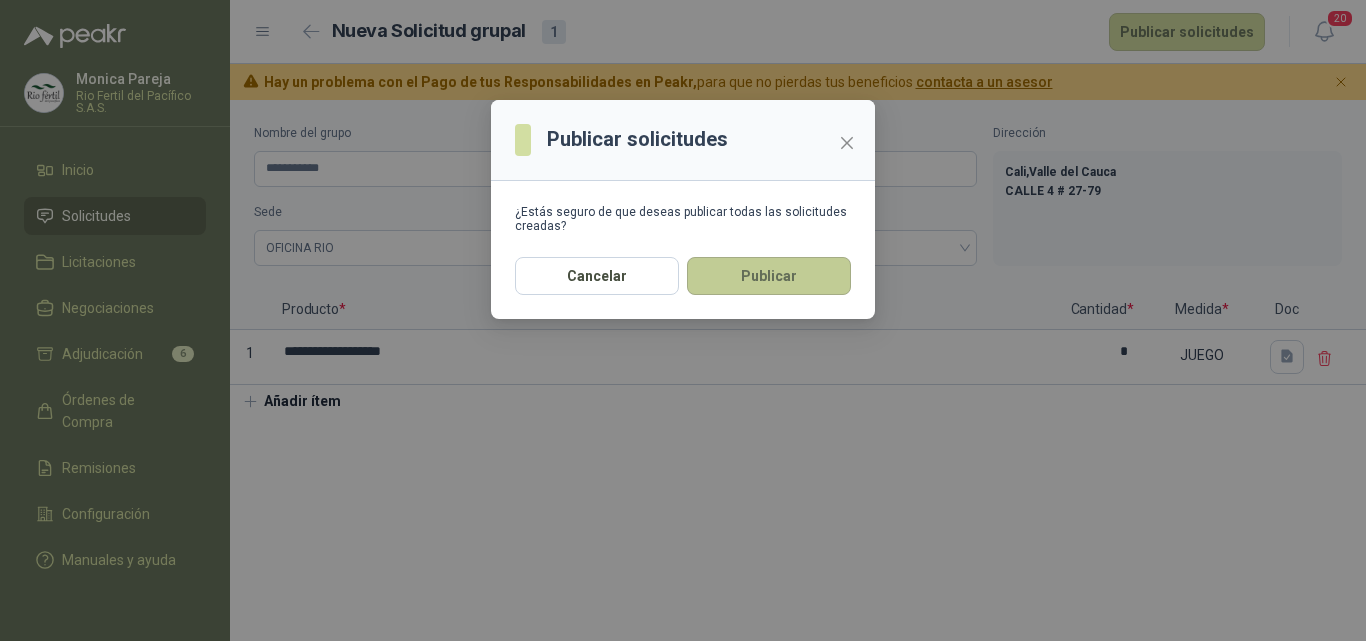 click on "Publicar" at bounding box center (769, 276) 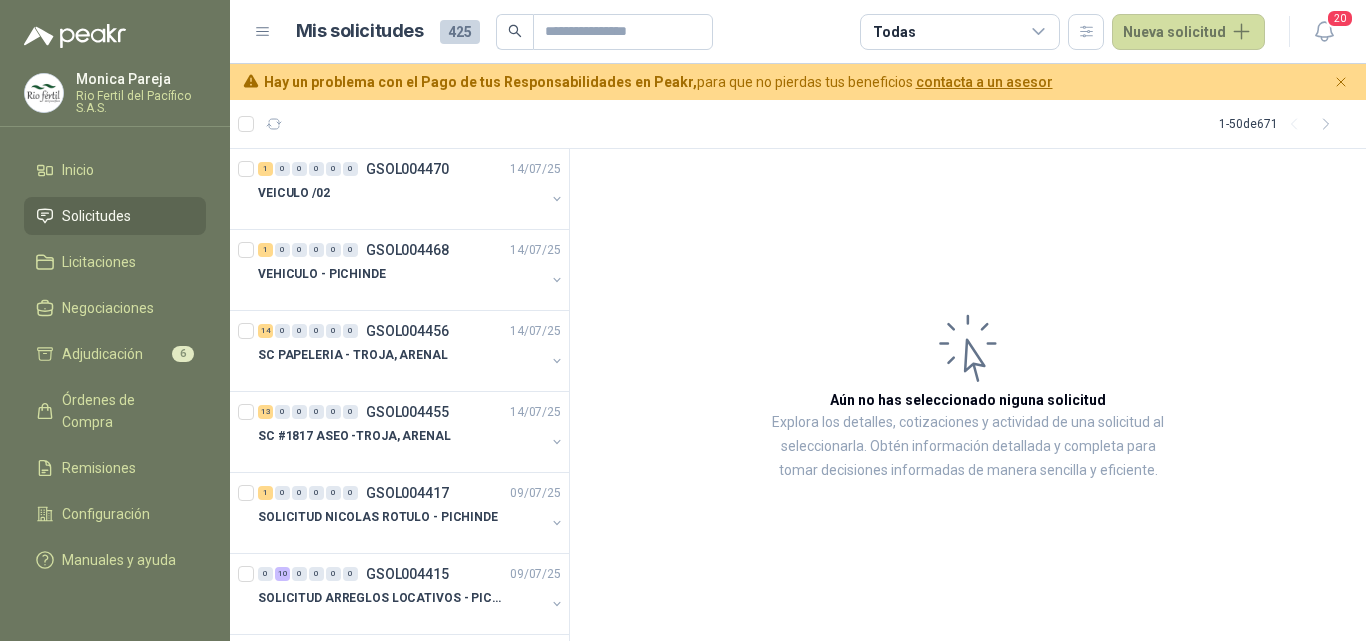 scroll, scrollTop: 0, scrollLeft: 0, axis: both 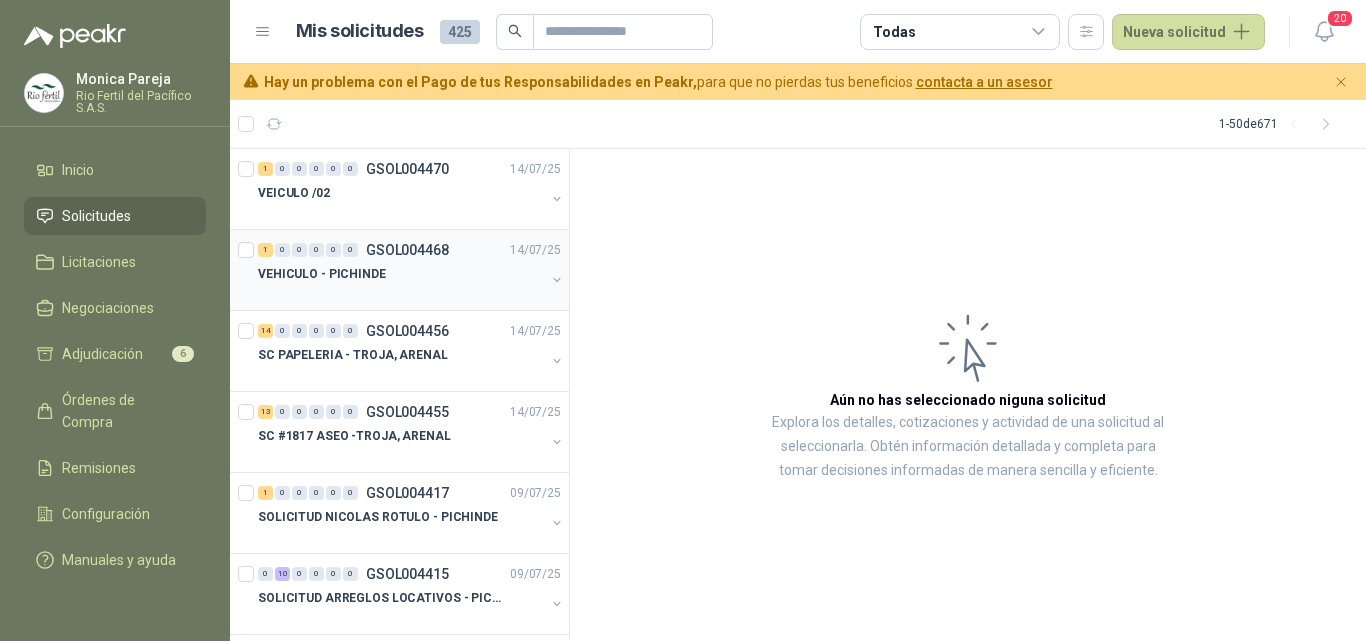 click on "VEHICULO - PICHINDE" at bounding box center (401, 274) 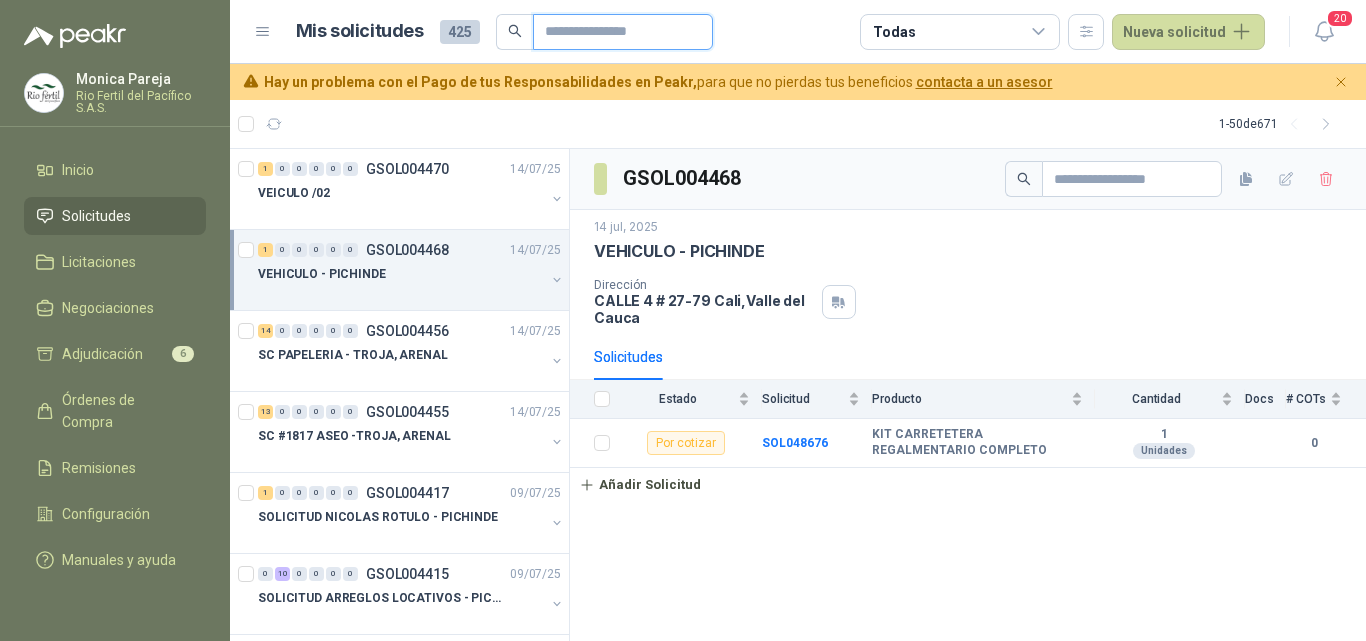 click at bounding box center [615, 32] 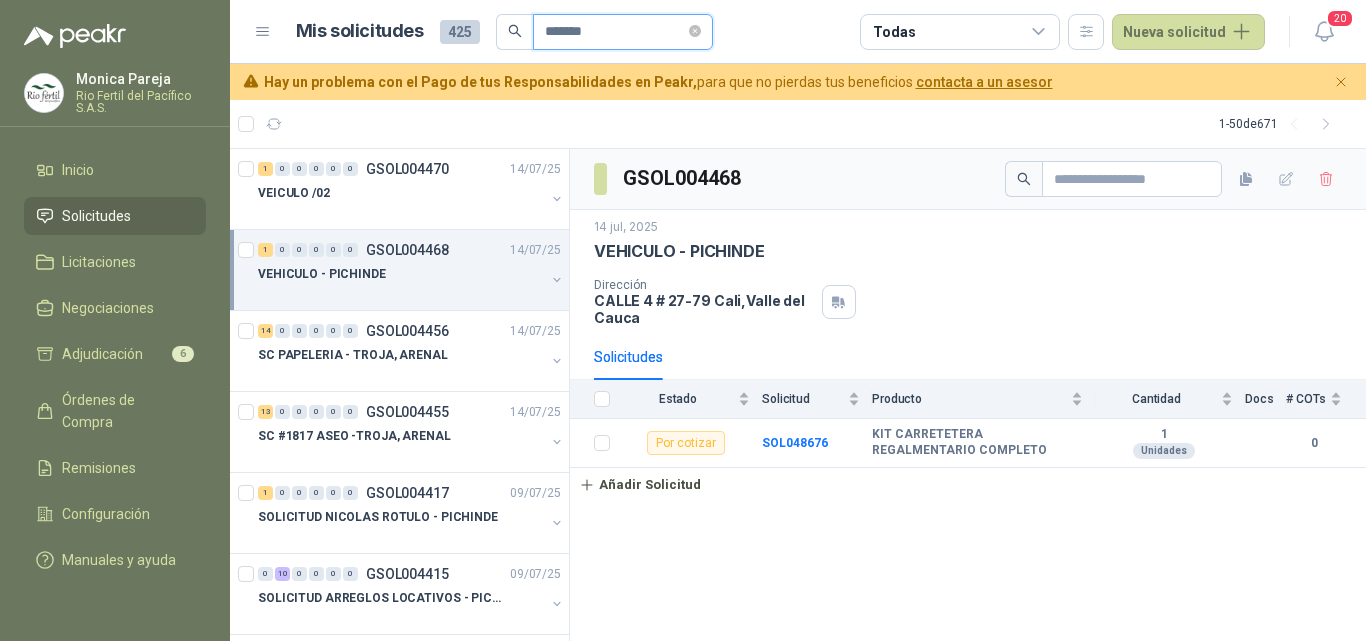 type on "*******" 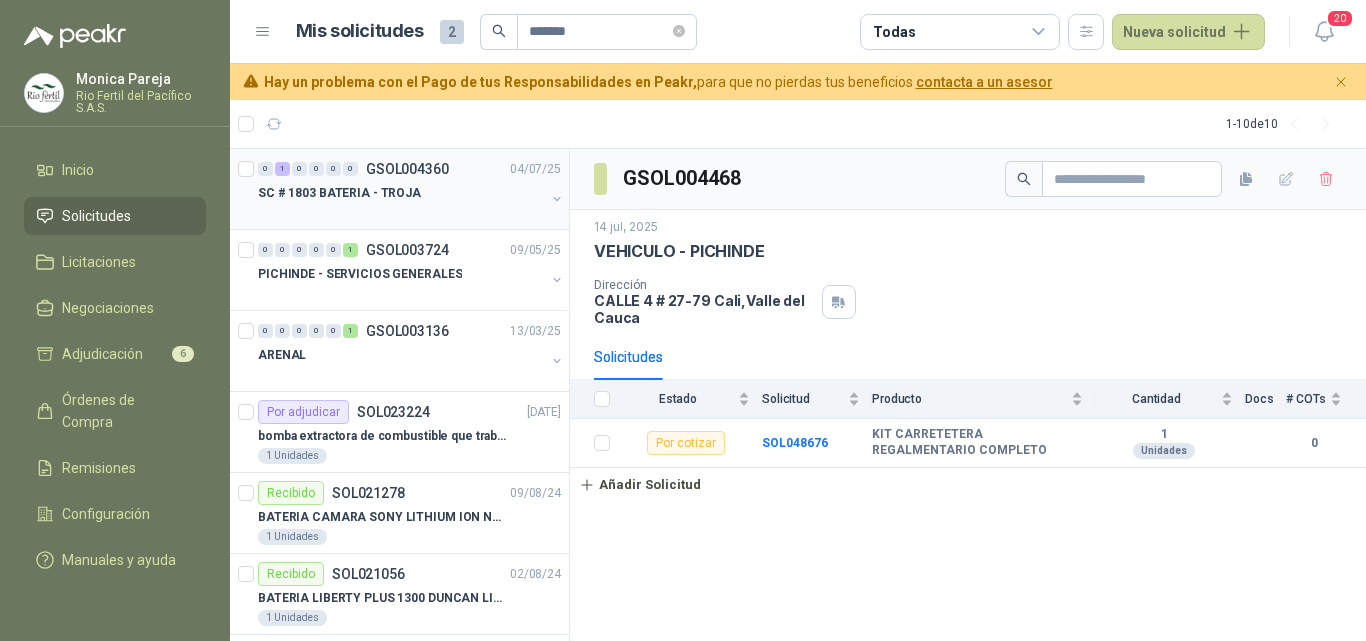 click on "SC # 1803 BATERIA - TROJA" at bounding box center (401, 193) 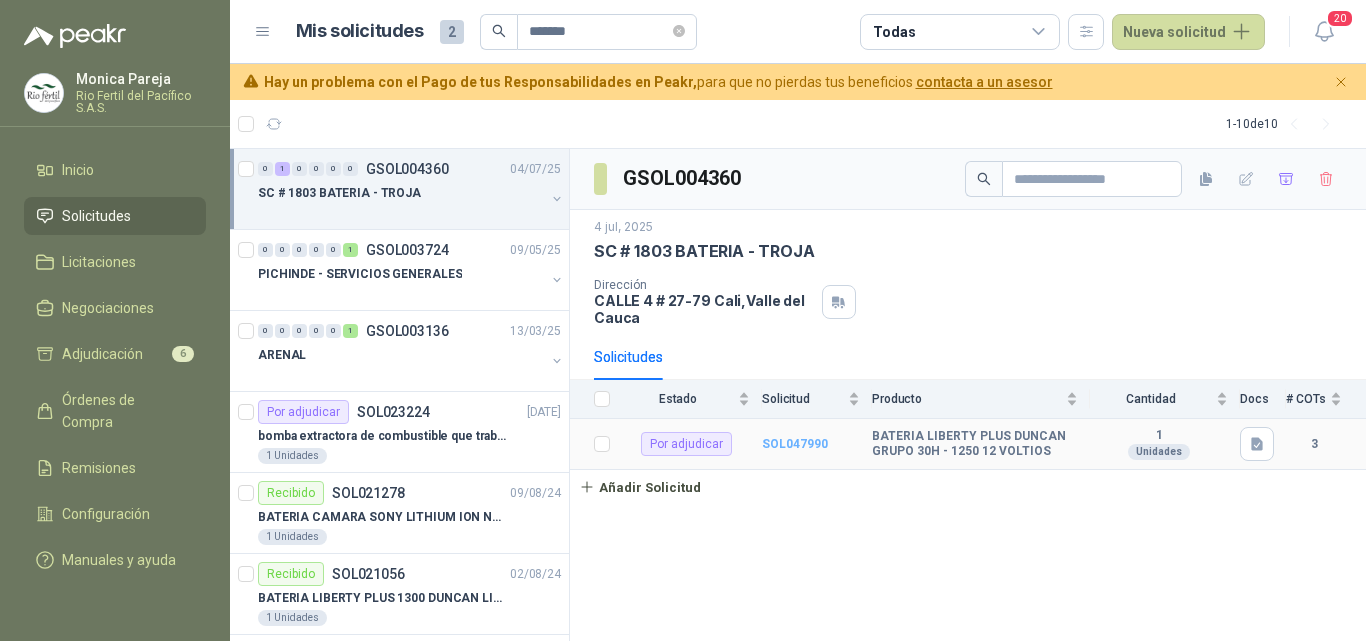 click on "SOL047990" at bounding box center (795, 444) 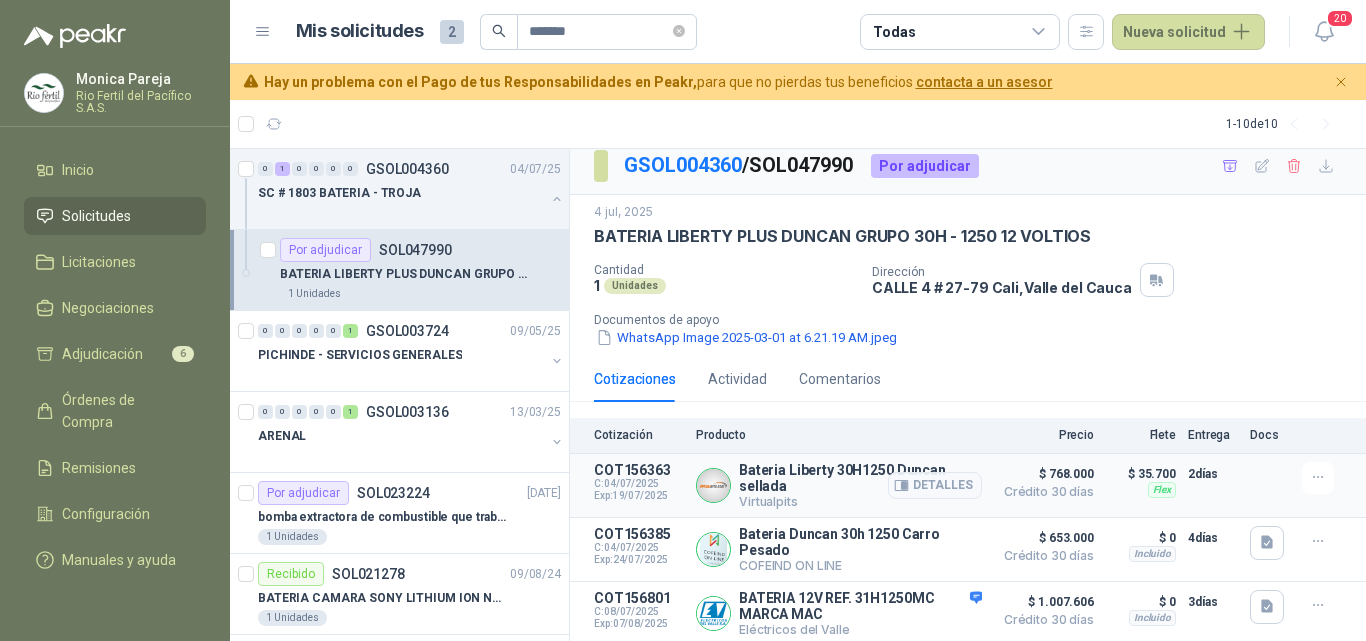 scroll, scrollTop: 21, scrollLeft: 0, axis: vertical 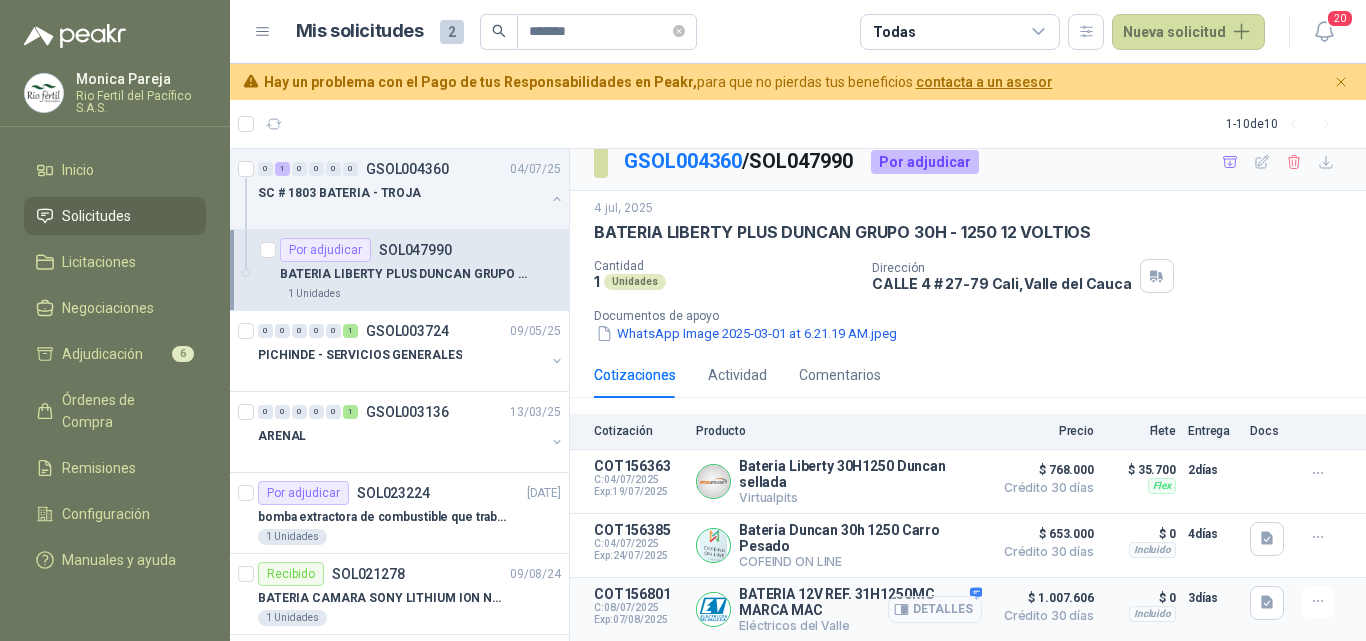 click on "Detalles" at bounding box center (935, 609) 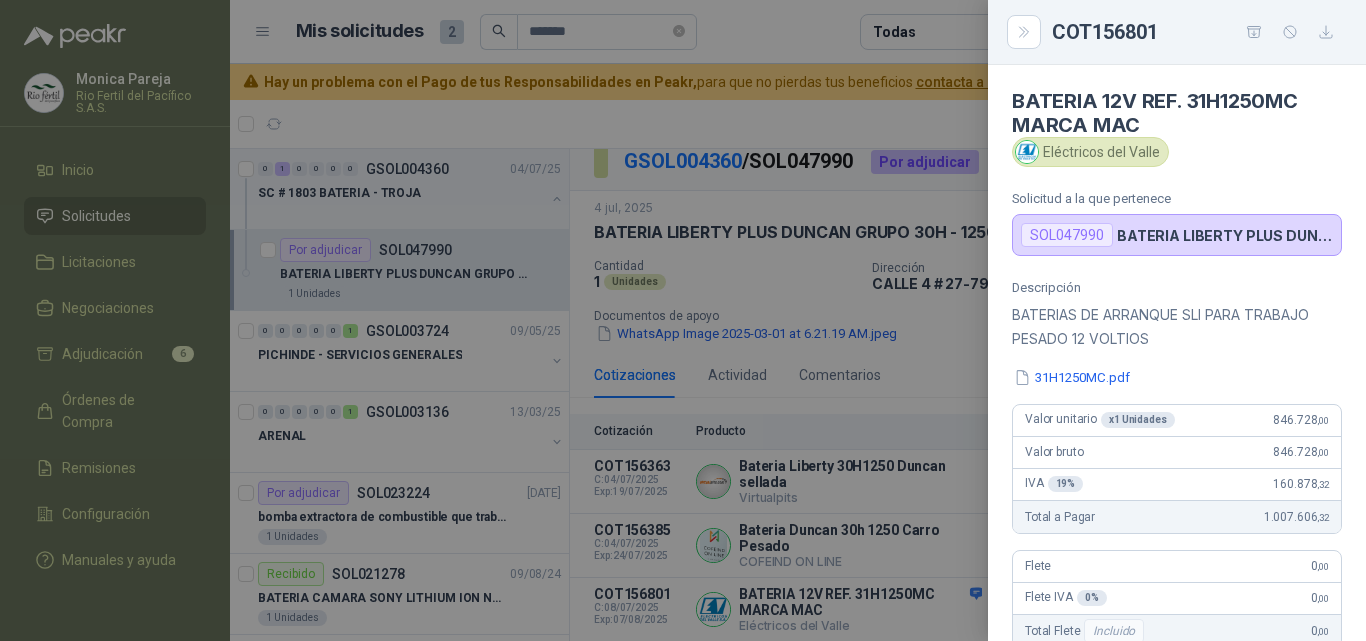 scroll, scrollTop: 100, scrollLeft: 0, axis: vertical 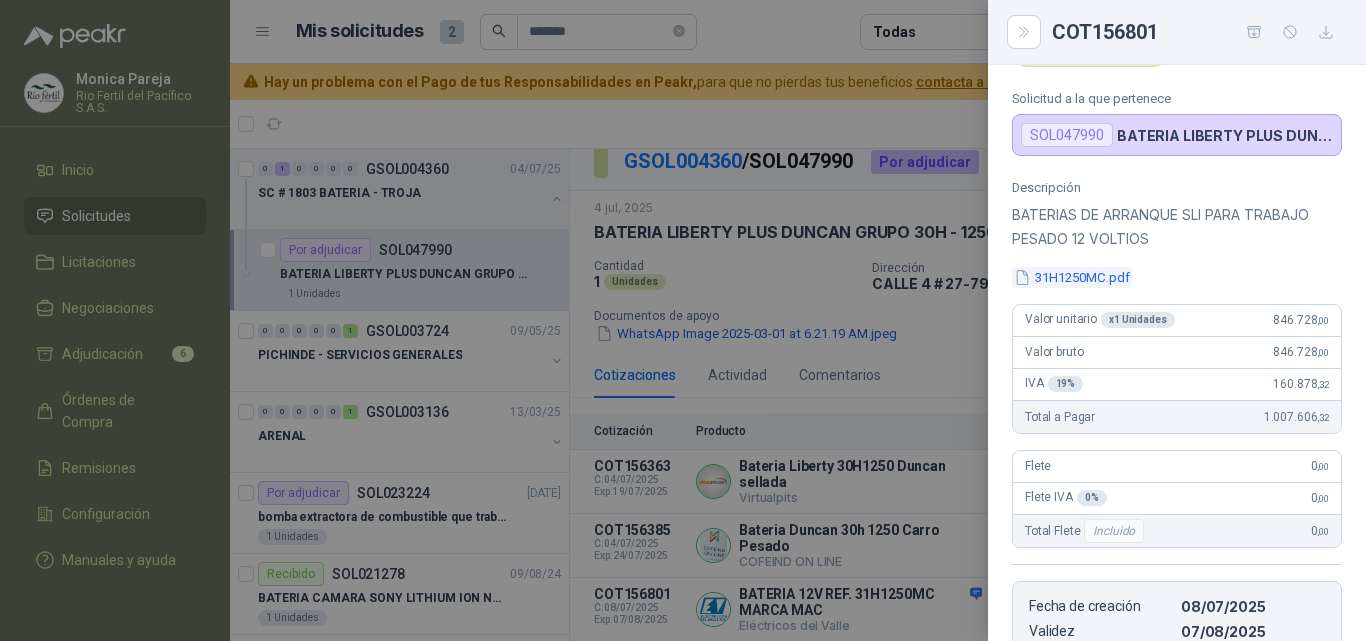 click on "31H1250MC.pdf" at bounding box center [1072, 277] 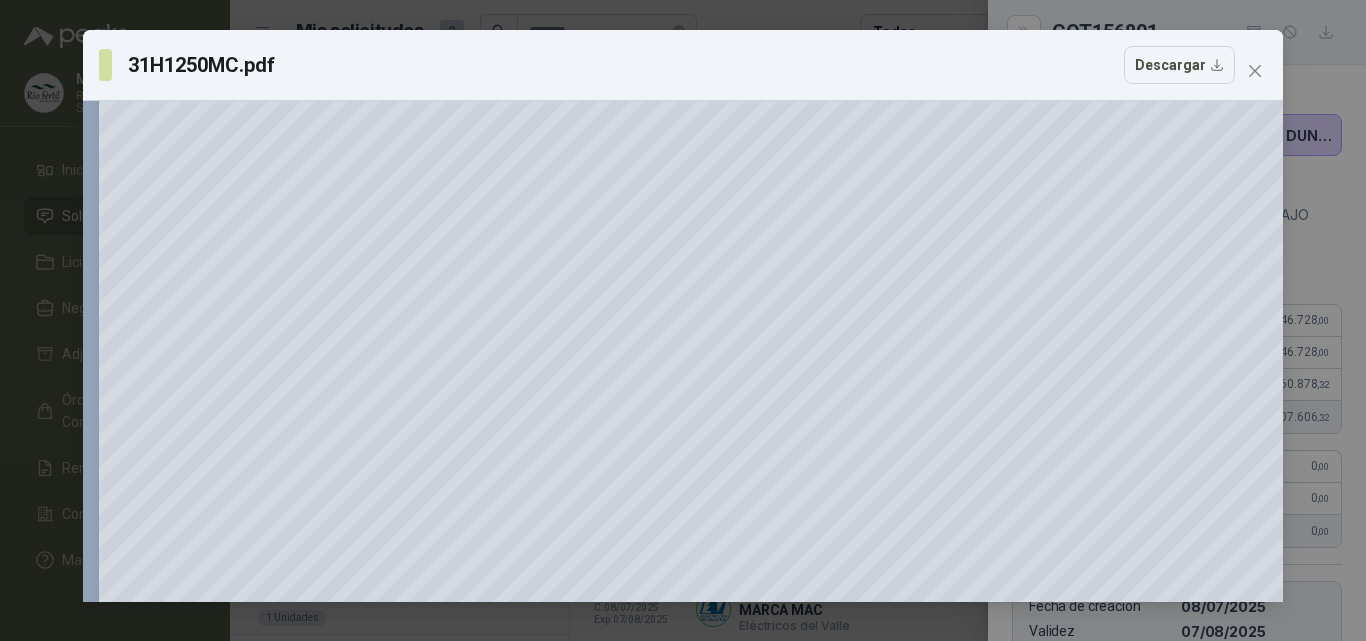 scroll, scrollTop: 0, scrollLeft: 0, axis: both 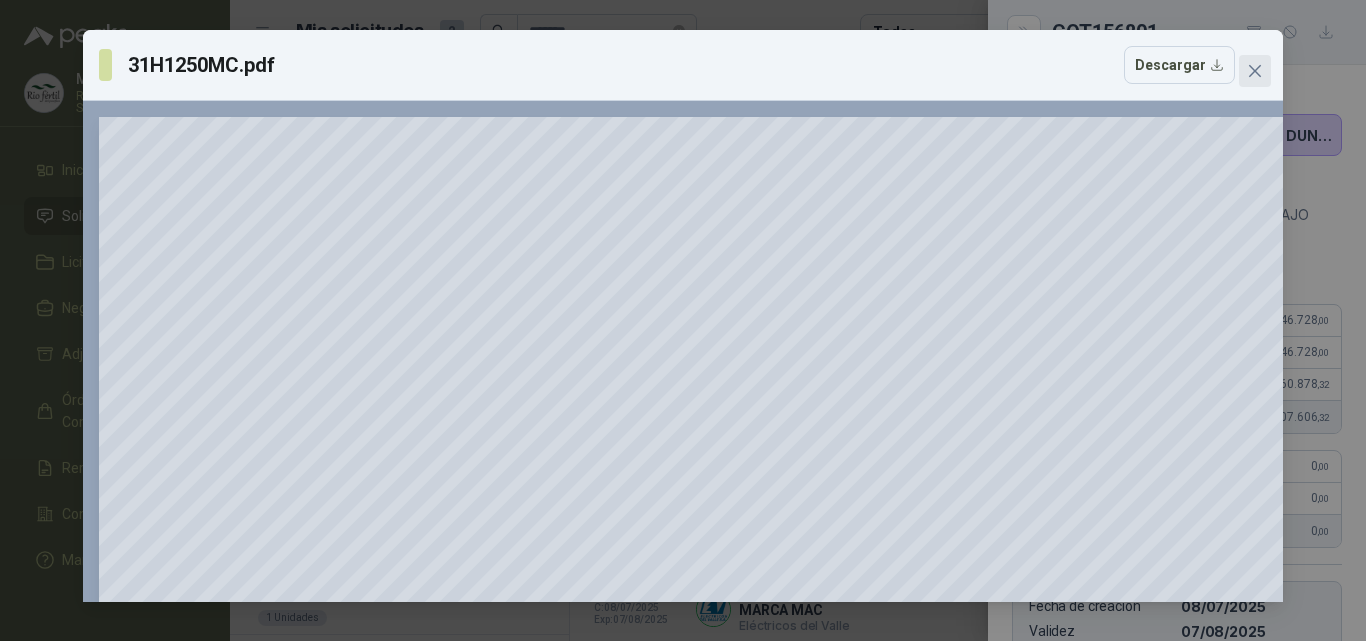 click at bounding box center [1255, 71] 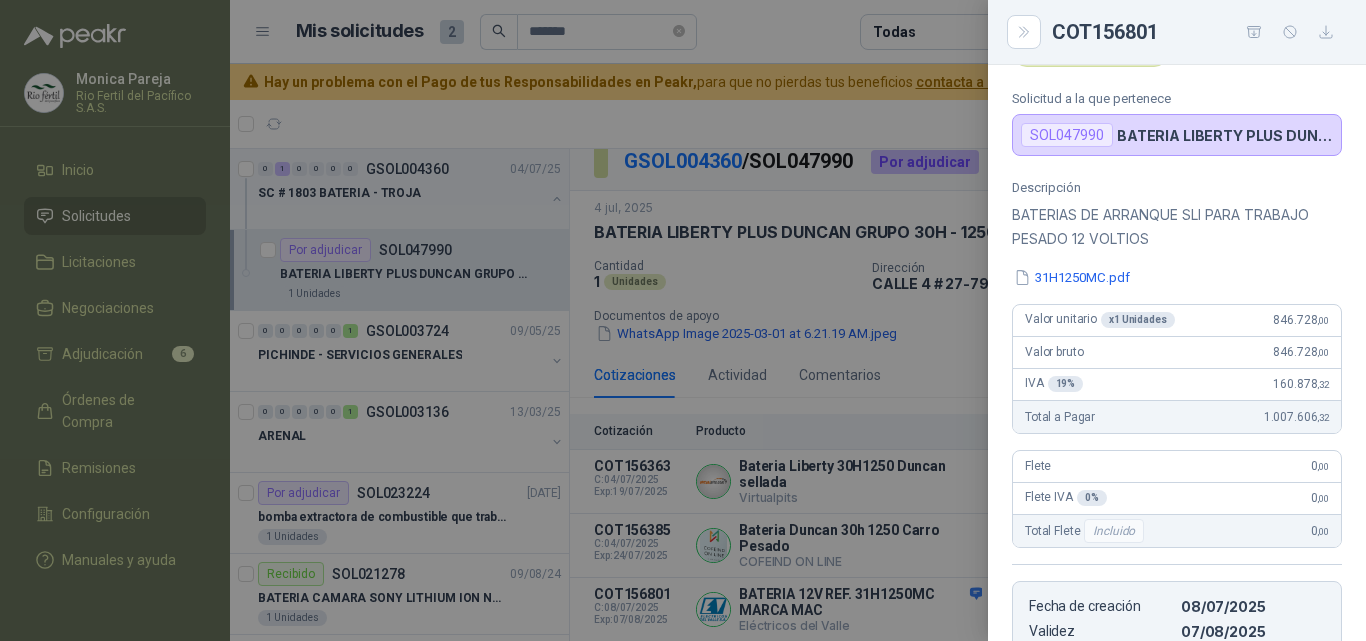 click at bounding box center [683, 320] 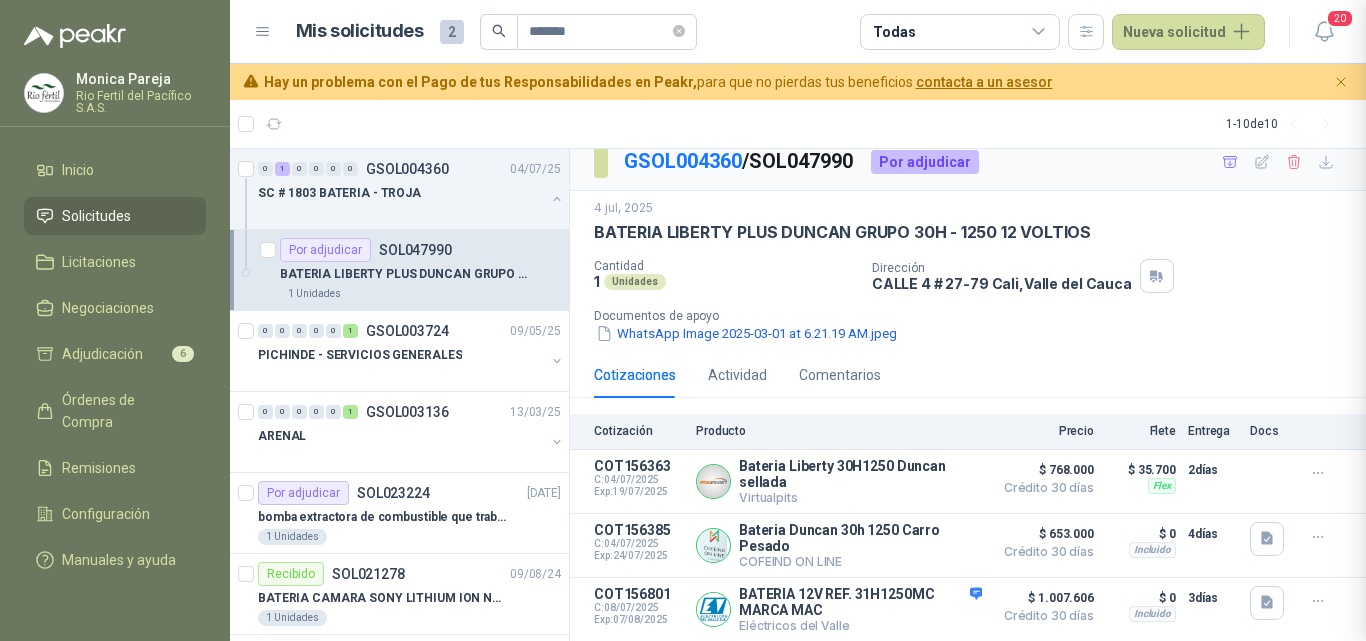 type 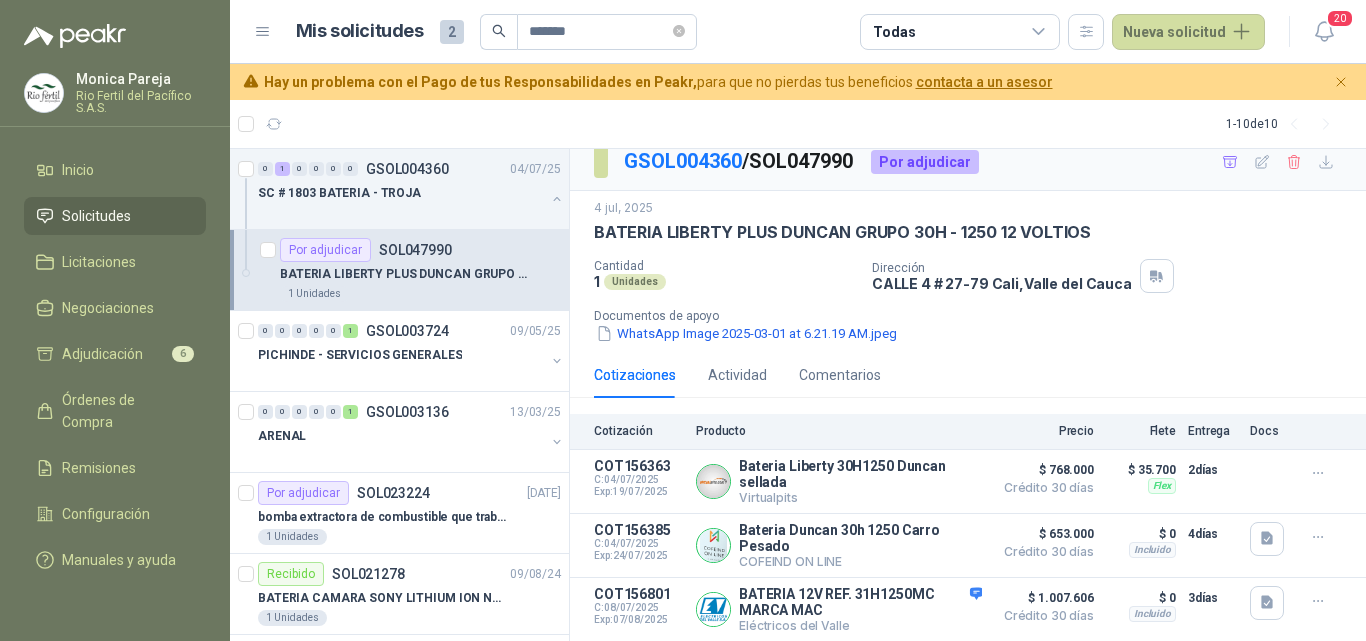 click on "Cotizaciones Actividad Comentarios" at bounding box center (968, 375) 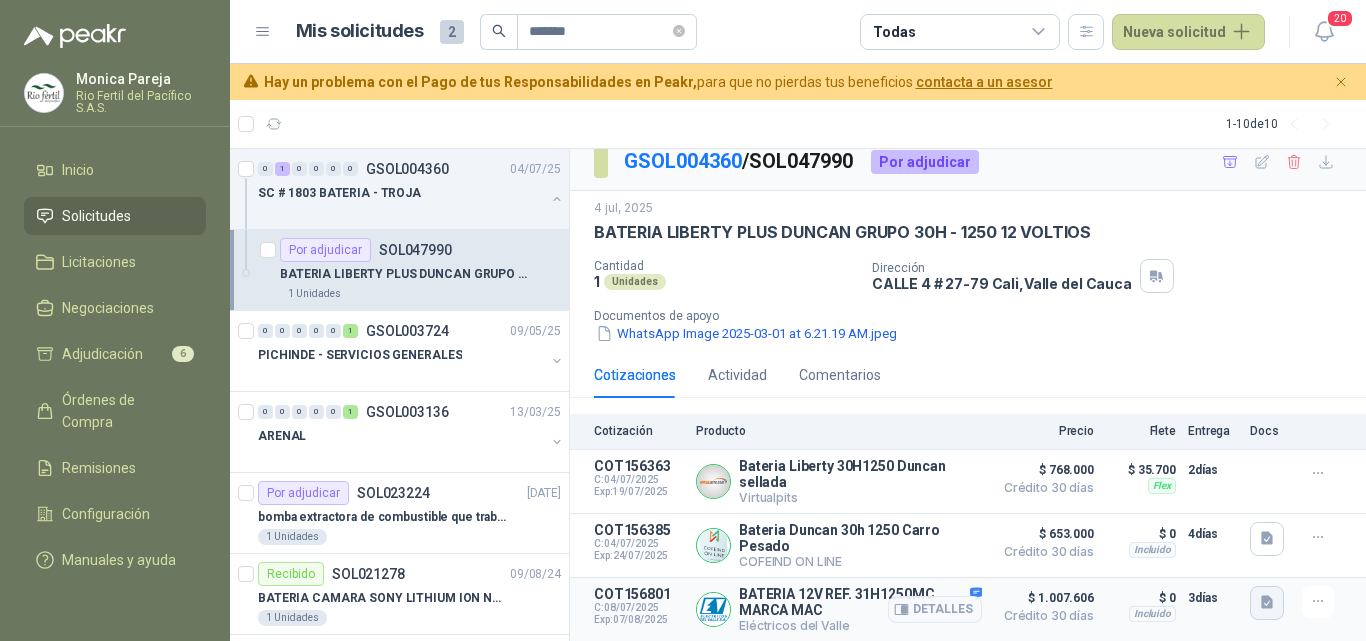 click 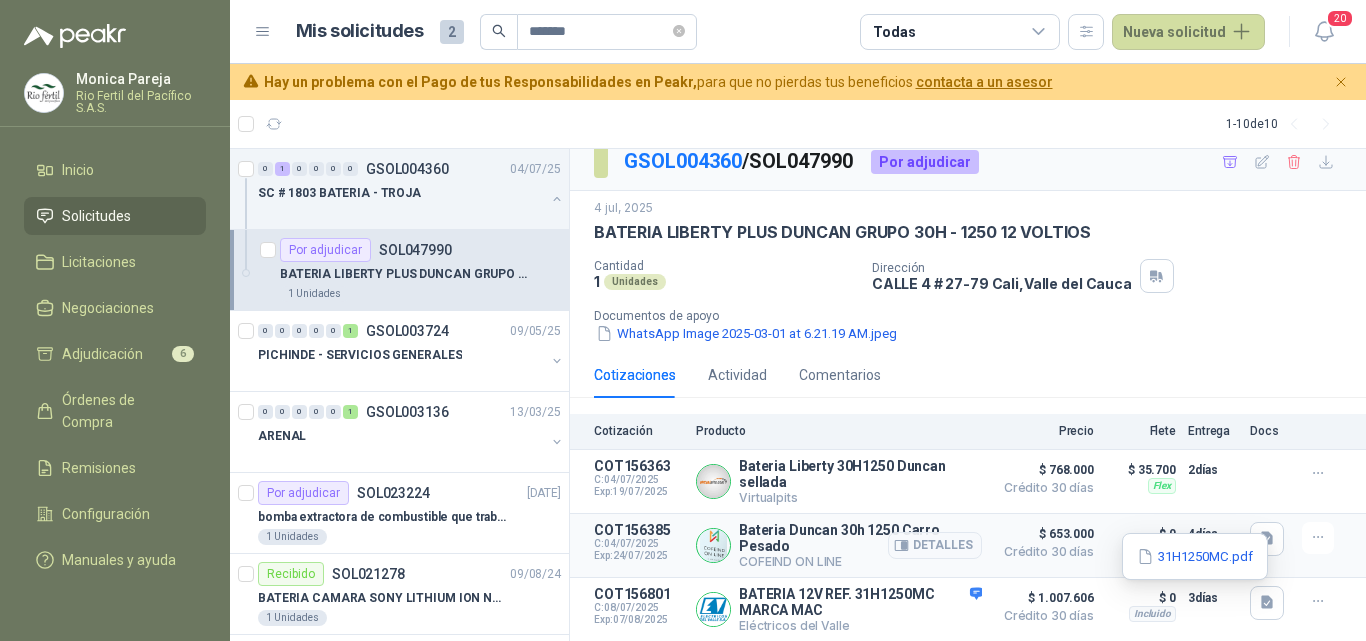 click on "COT156385 C:  04/07/2025 Exp:  24/07/2025 Bateria Duncan 30h 1250 Carro Pesado COFEIND ON LINE   Detalles $ 653.000 Crédito 30 días $ 653.000 Crédito 30 días Incluido   $ 0 Entrega:    4  días $ 0 Incluido   4  días" at bounding box center [968, 546] 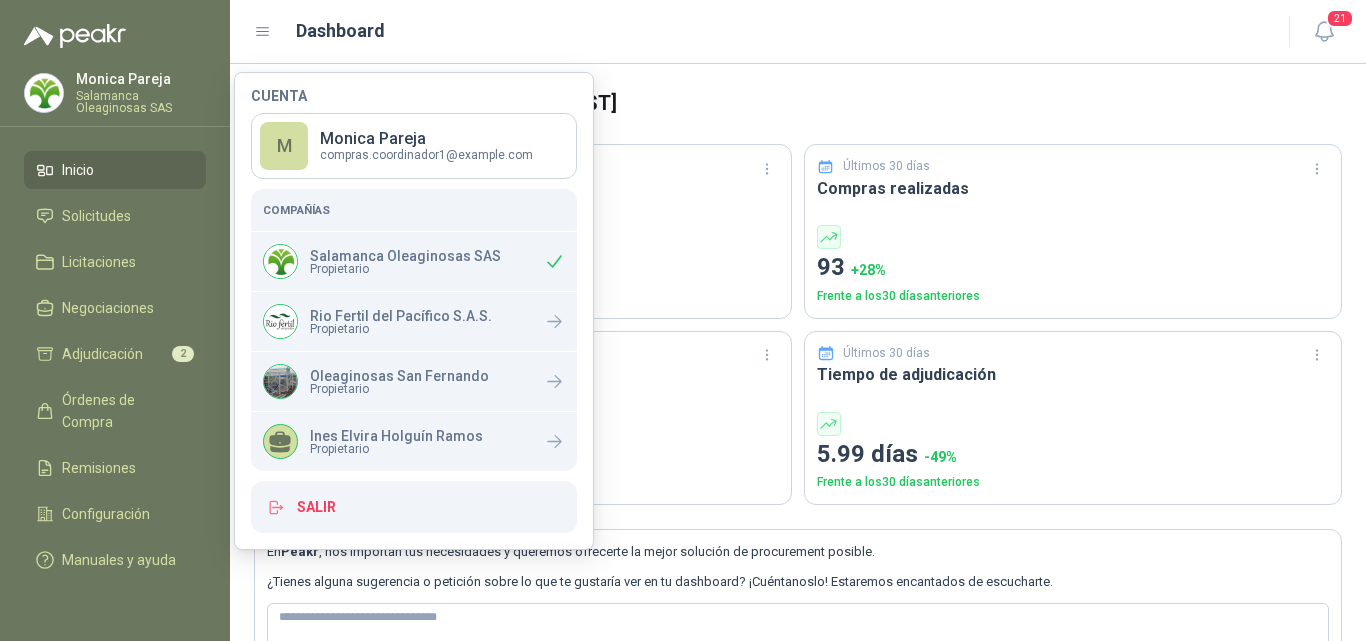 scroll, scrollTop: 0, scrollLeft: 0, axis: both 